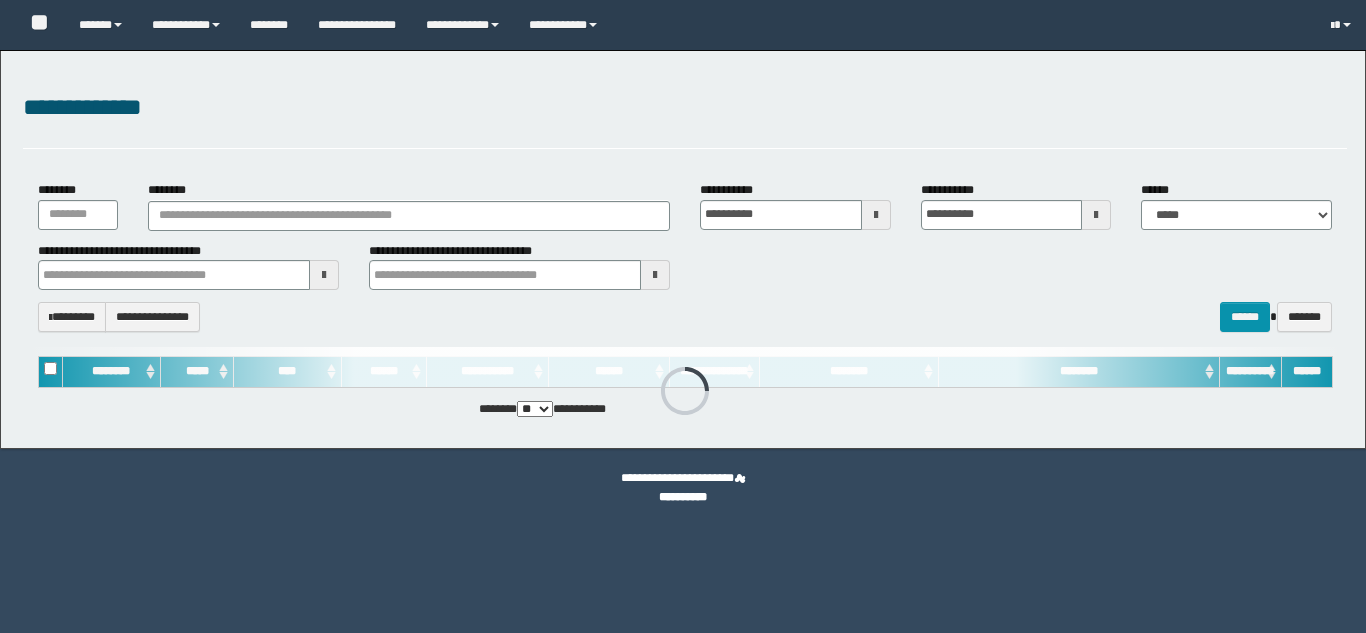 type on "**********" 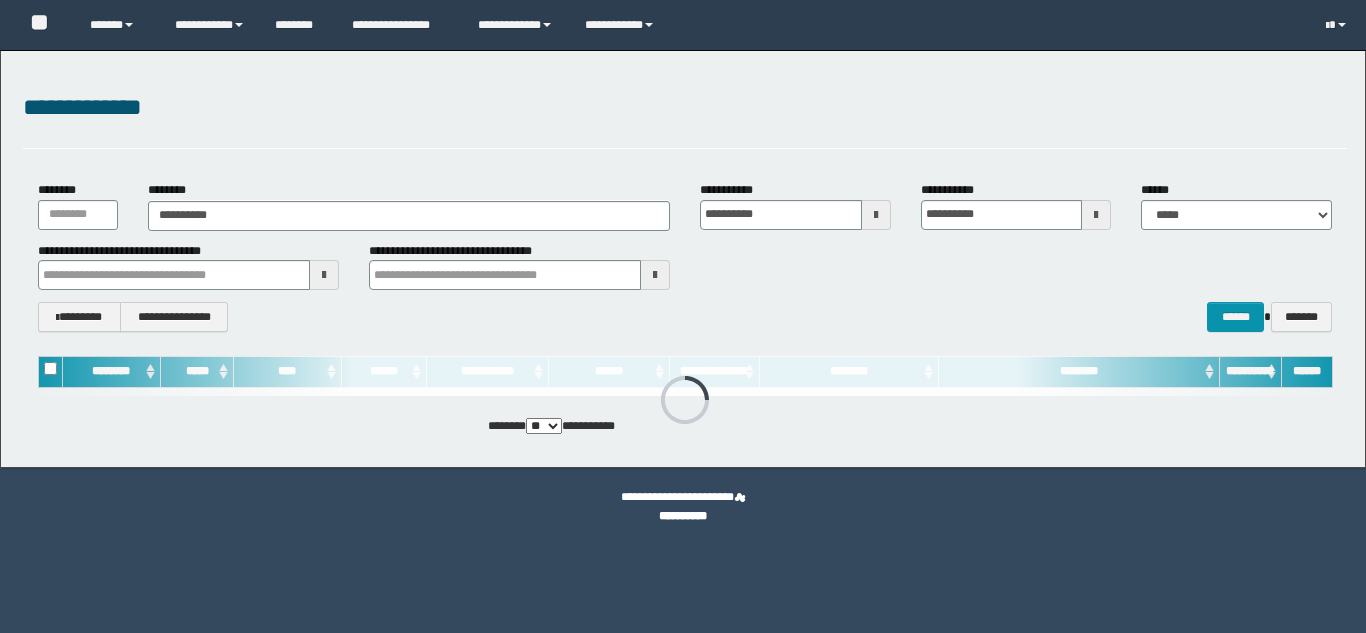scroll, scrollTop: 0, scrollLeft: 0, axis: both 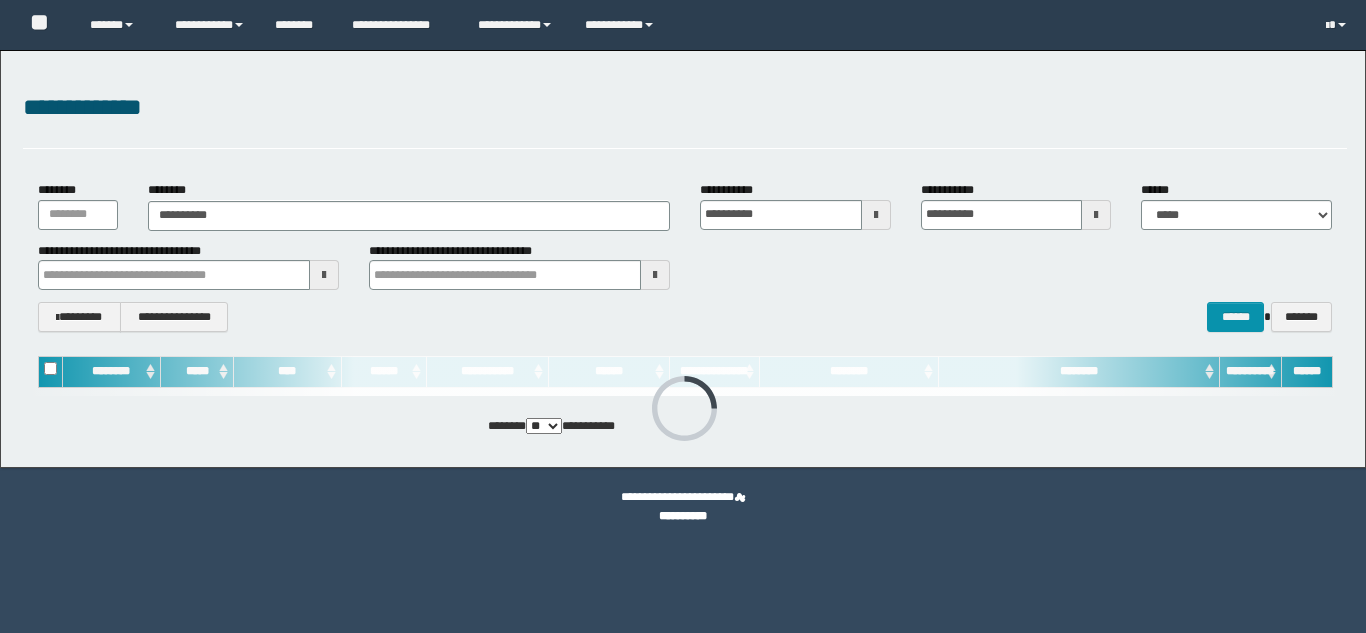 type on "**********" 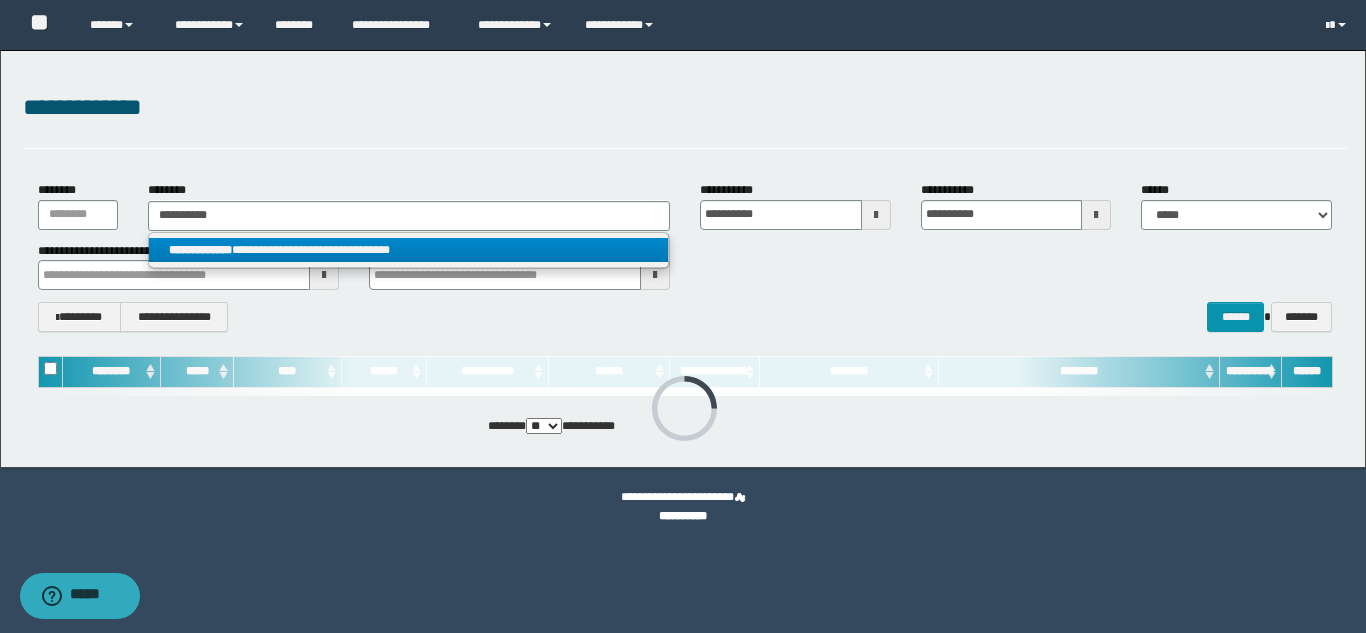 type on "**********" 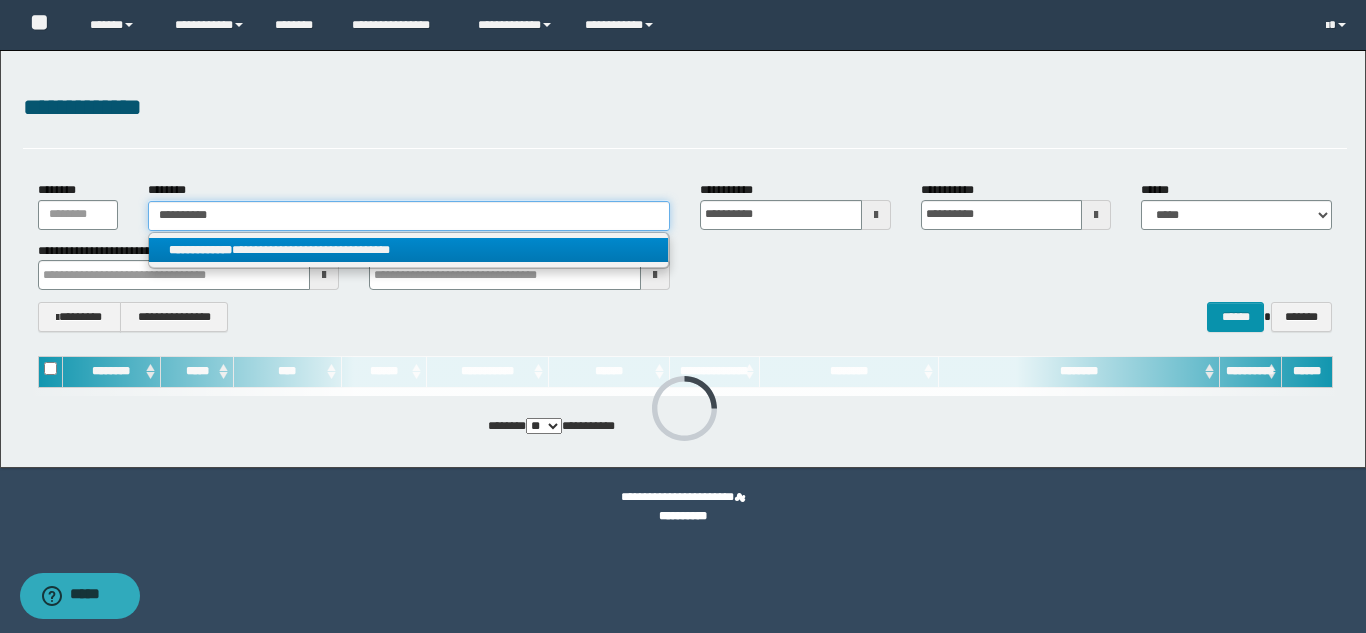 type 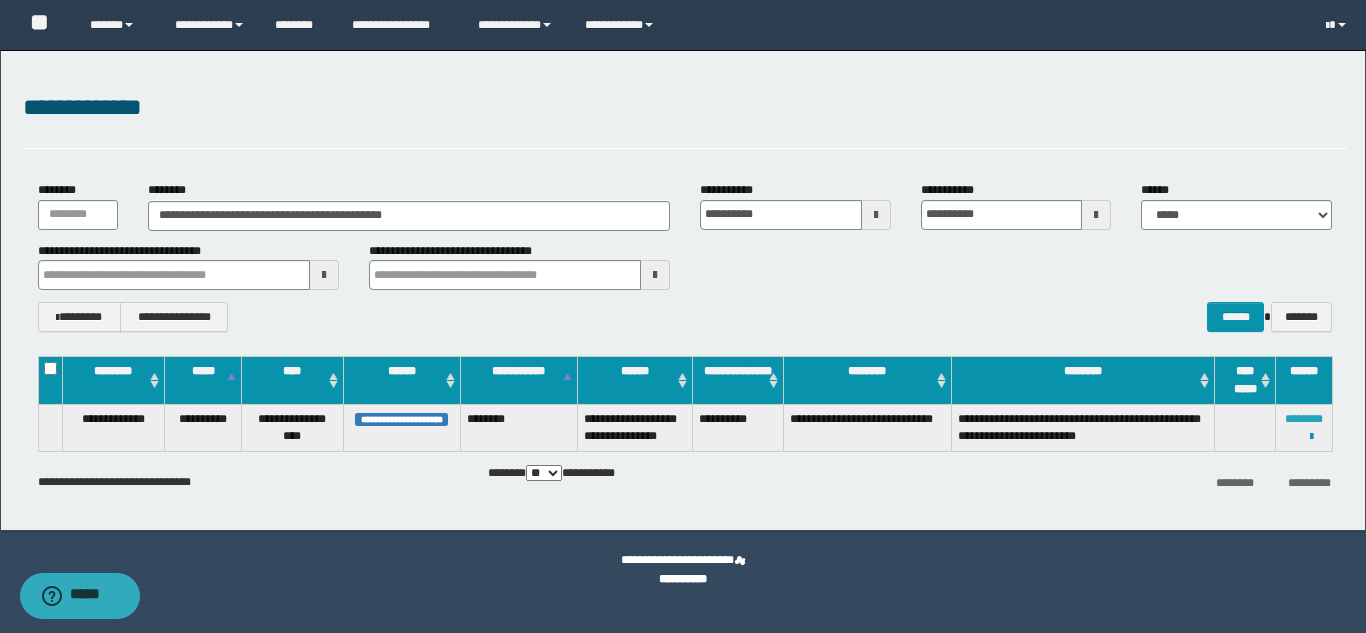 click on "********" at bounding box center [1304, 419] 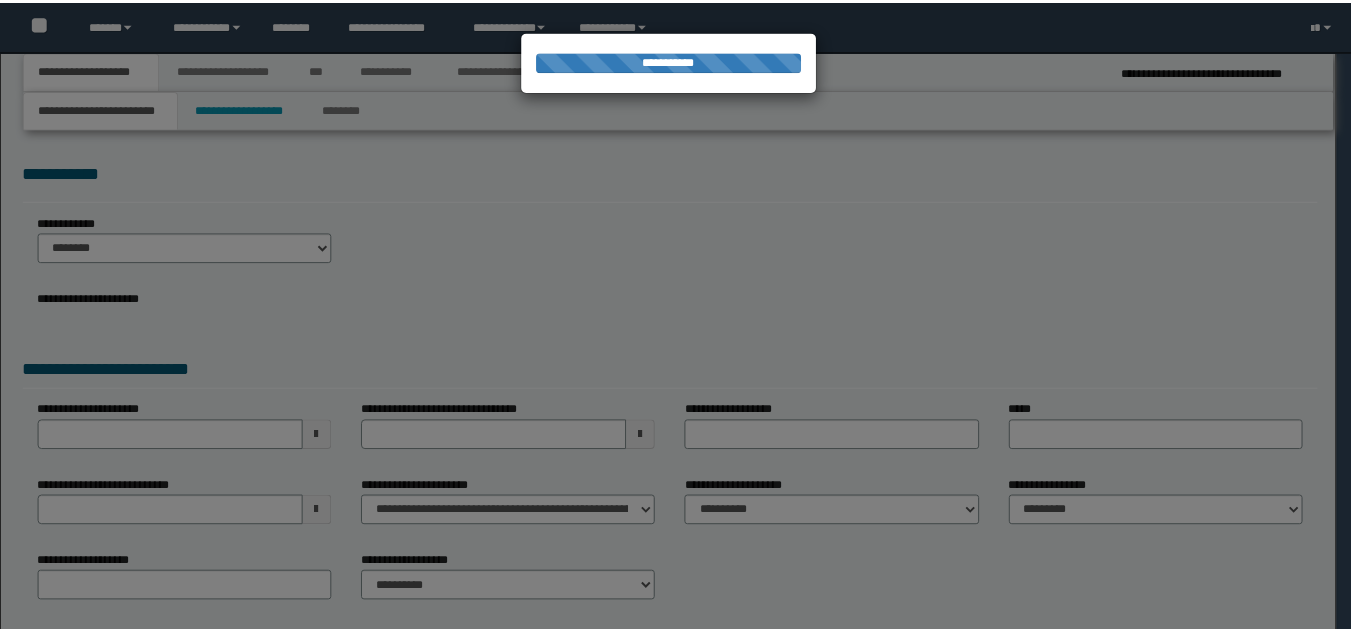 scroll, scrollTop: 0, scrollLeft: 0, axis: both 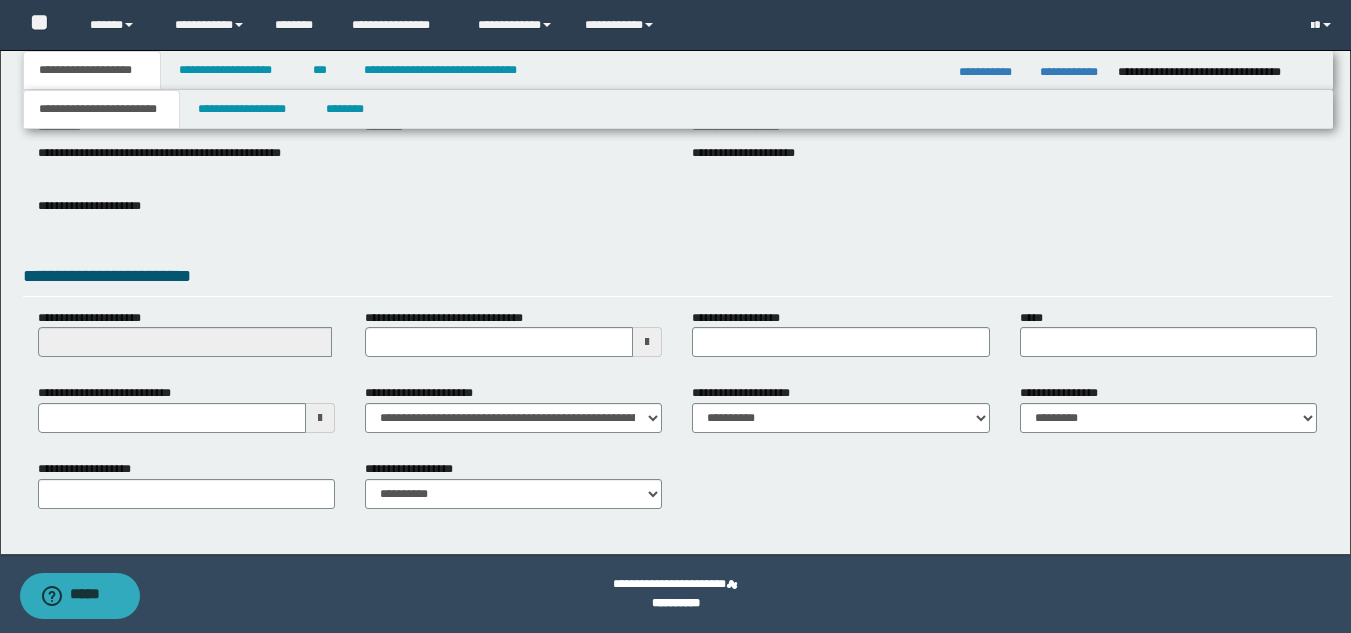 click at bounding box center [320, 418] 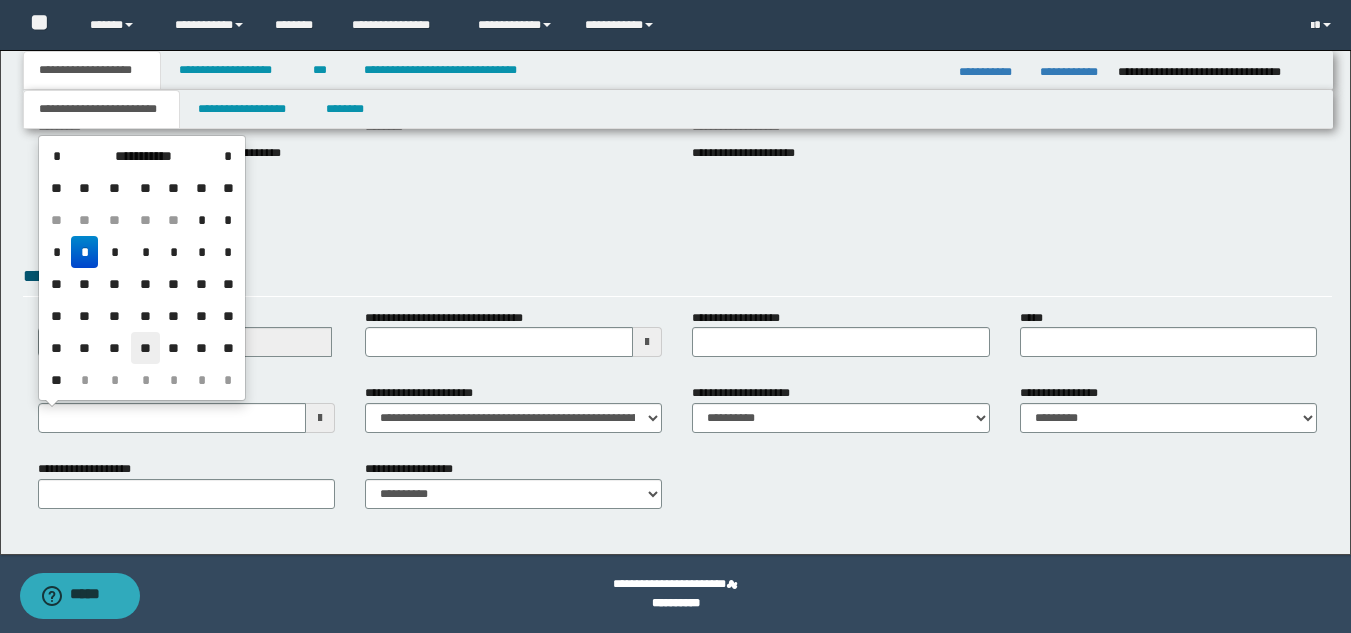 click on "**" at bounding box center [145, 348] 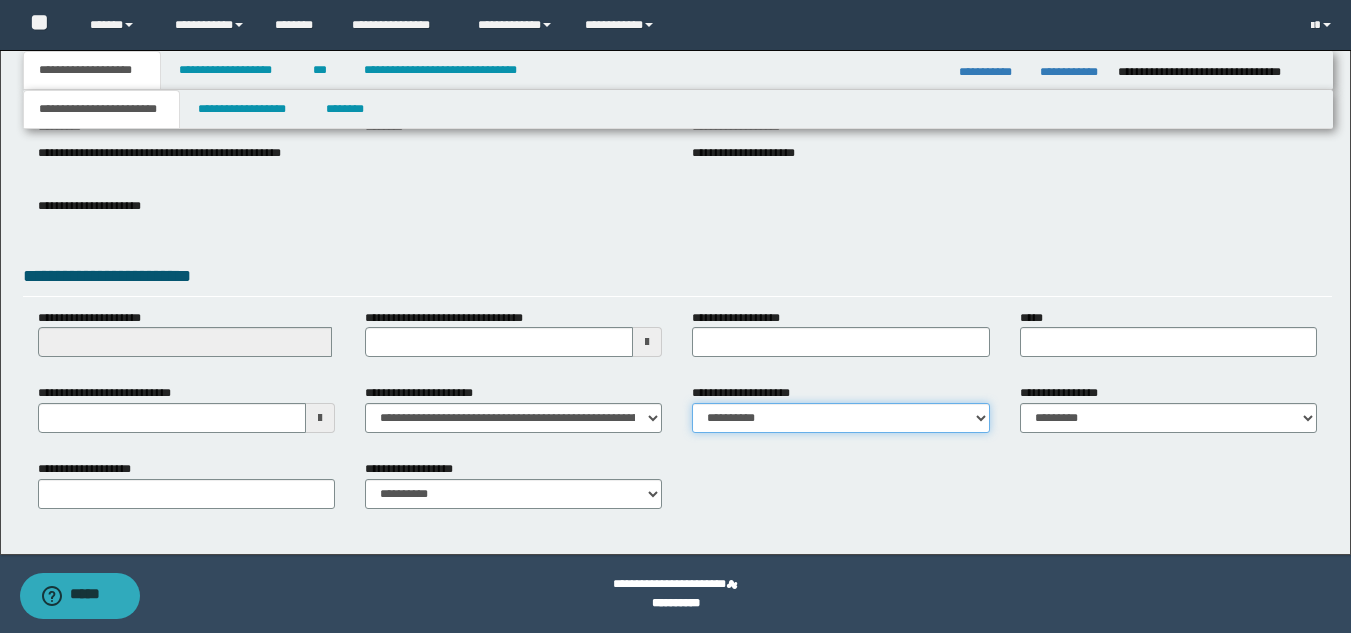 click on "**********" at bounding box center [840, 418] 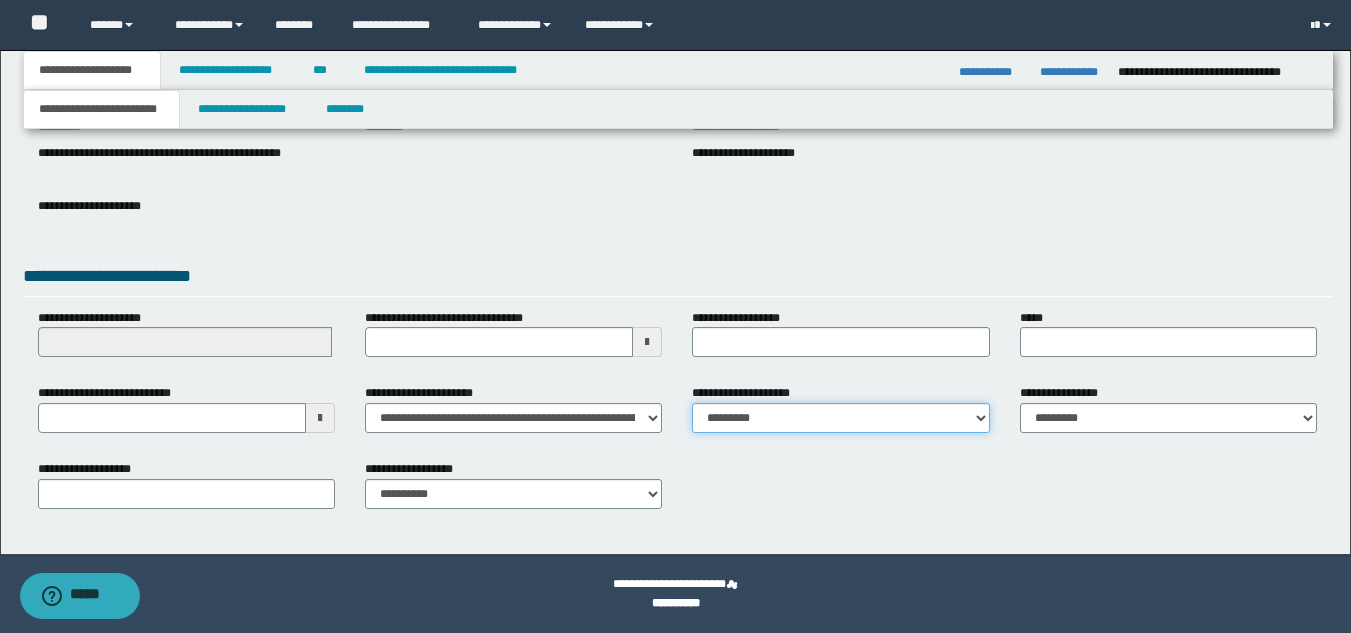 click on "**********" at bounding box center (840, 418) 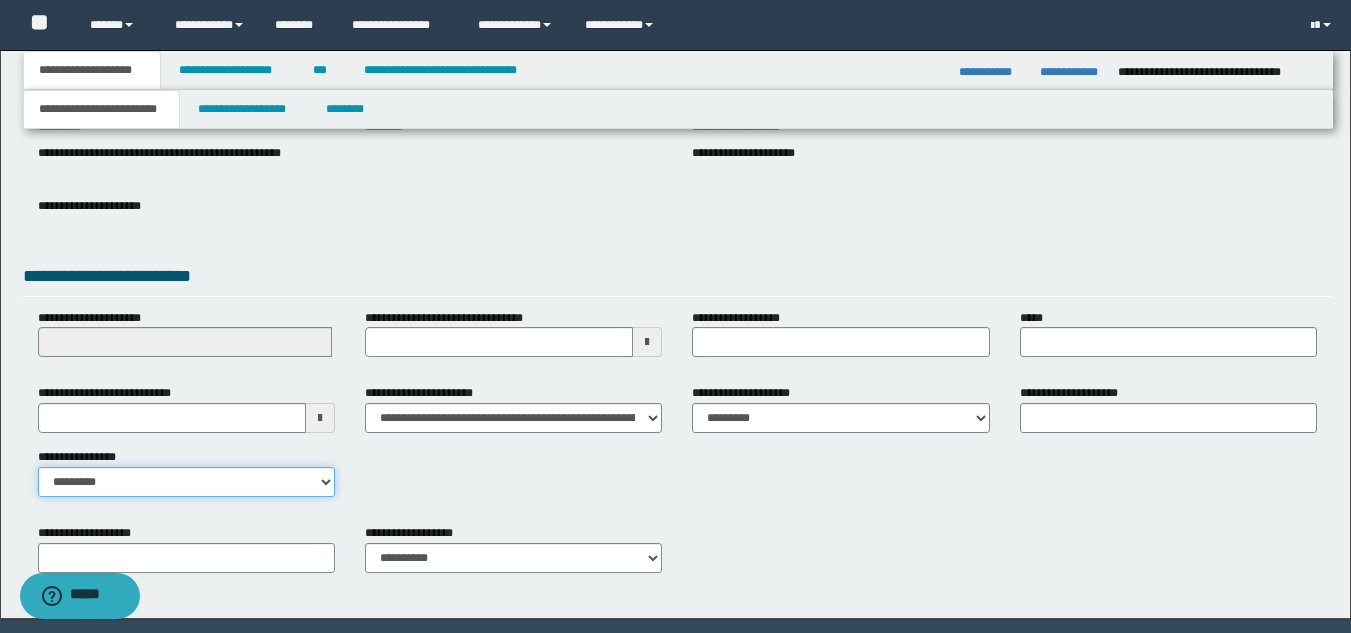 click on "**********" at bounding box center (186, 482) 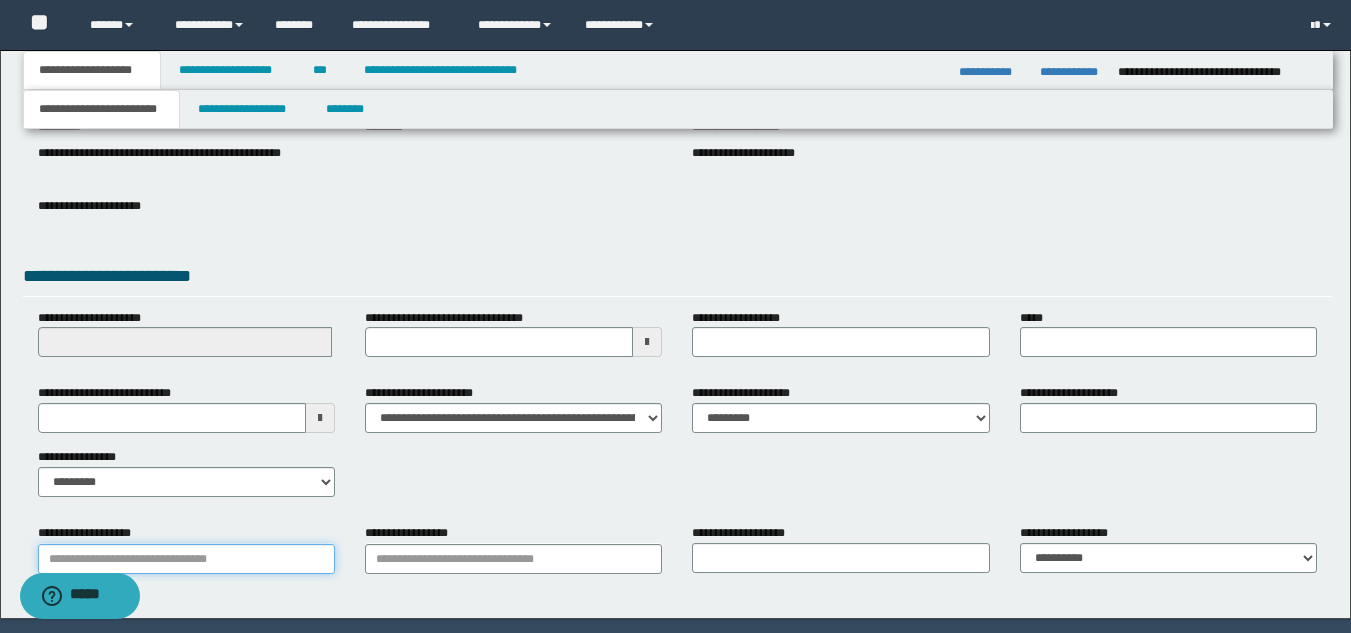 click on "**********" at bounding box center [186, 559] 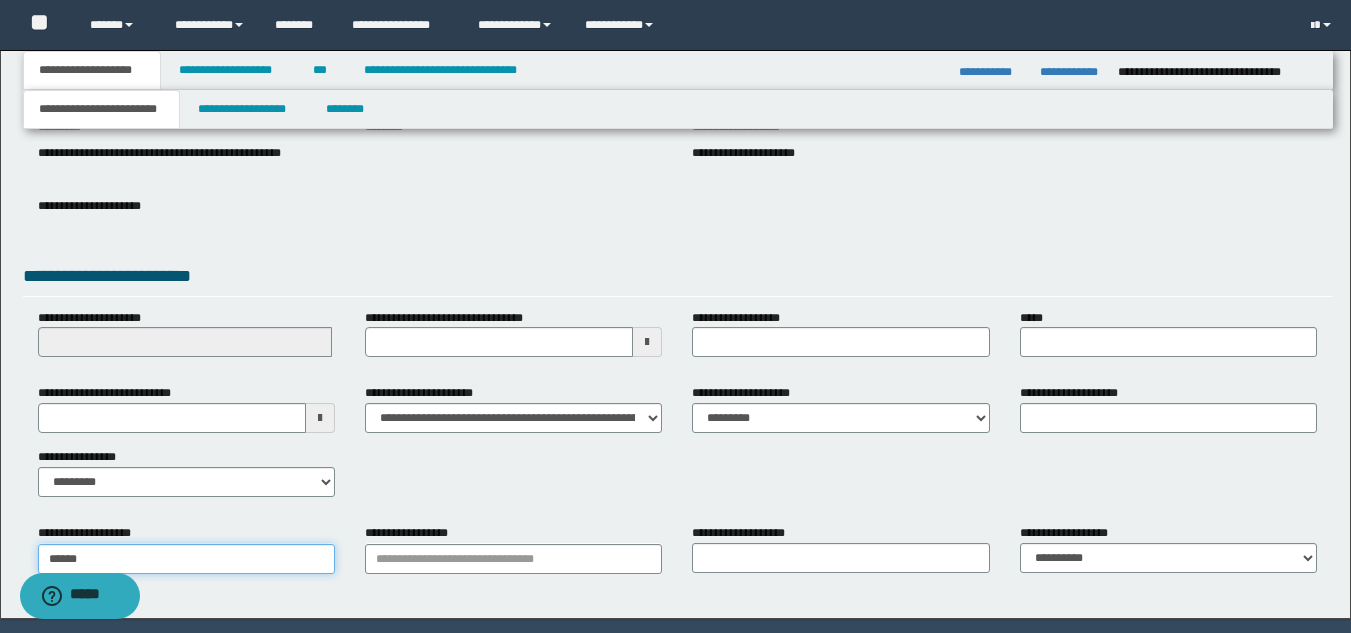 type on "*******" 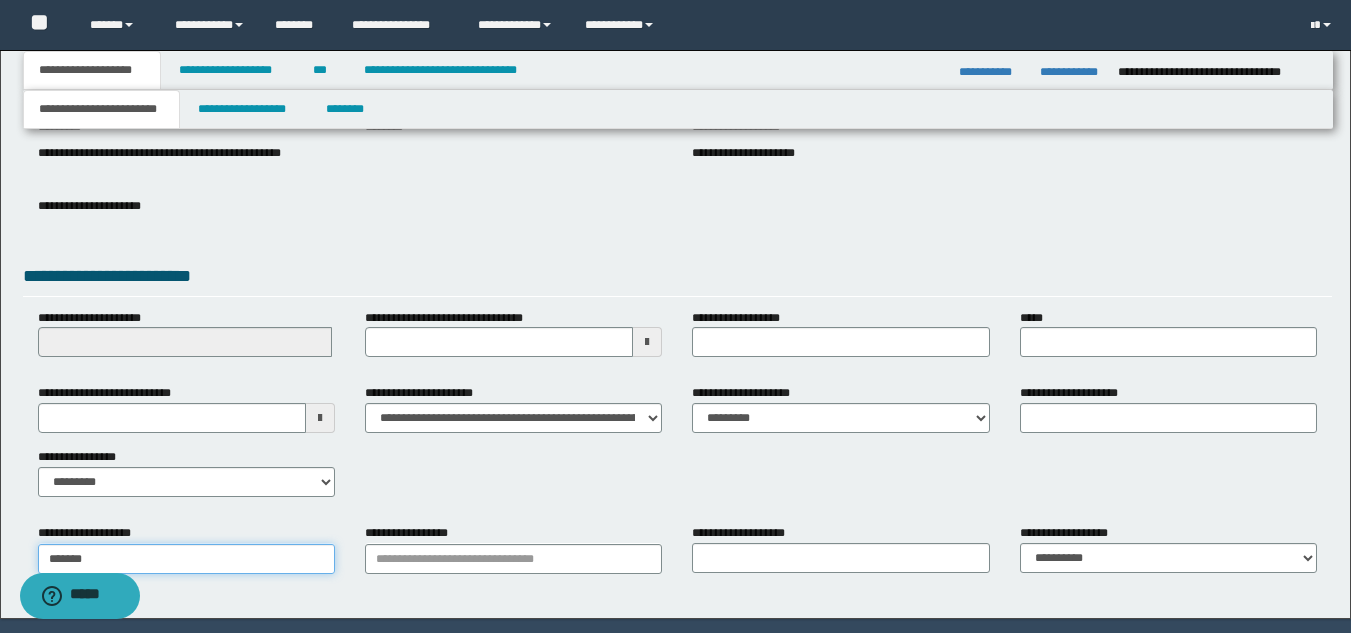 type on "*******" 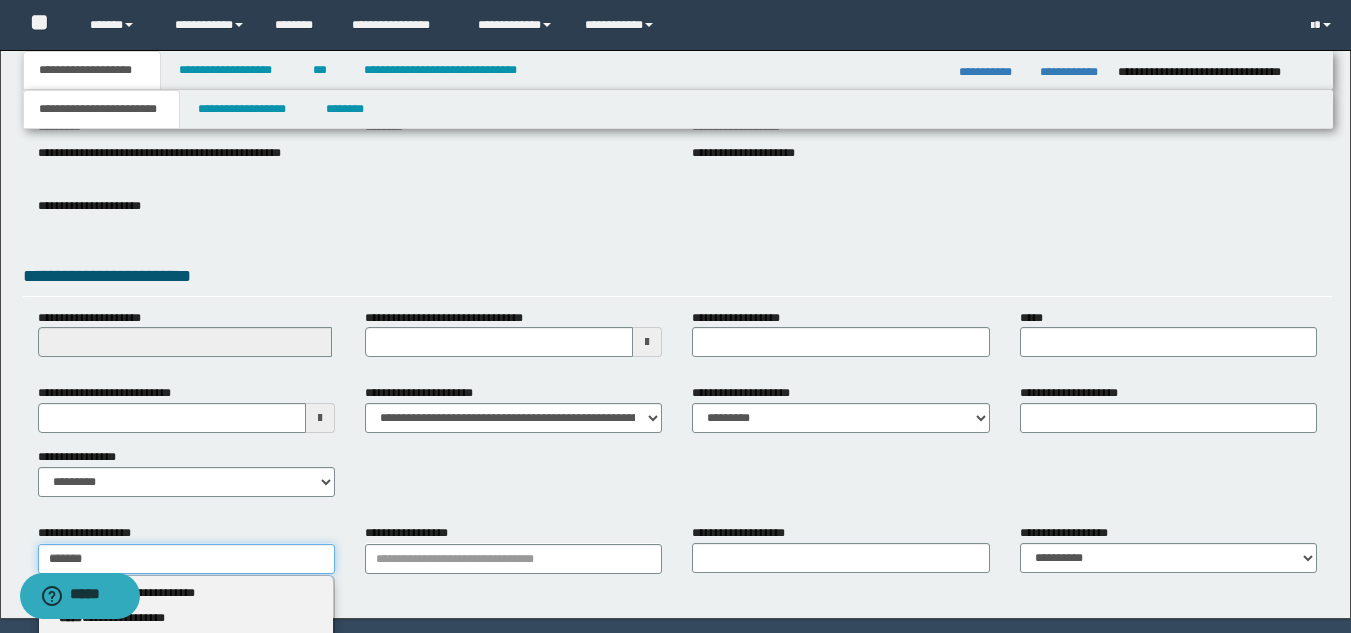 type 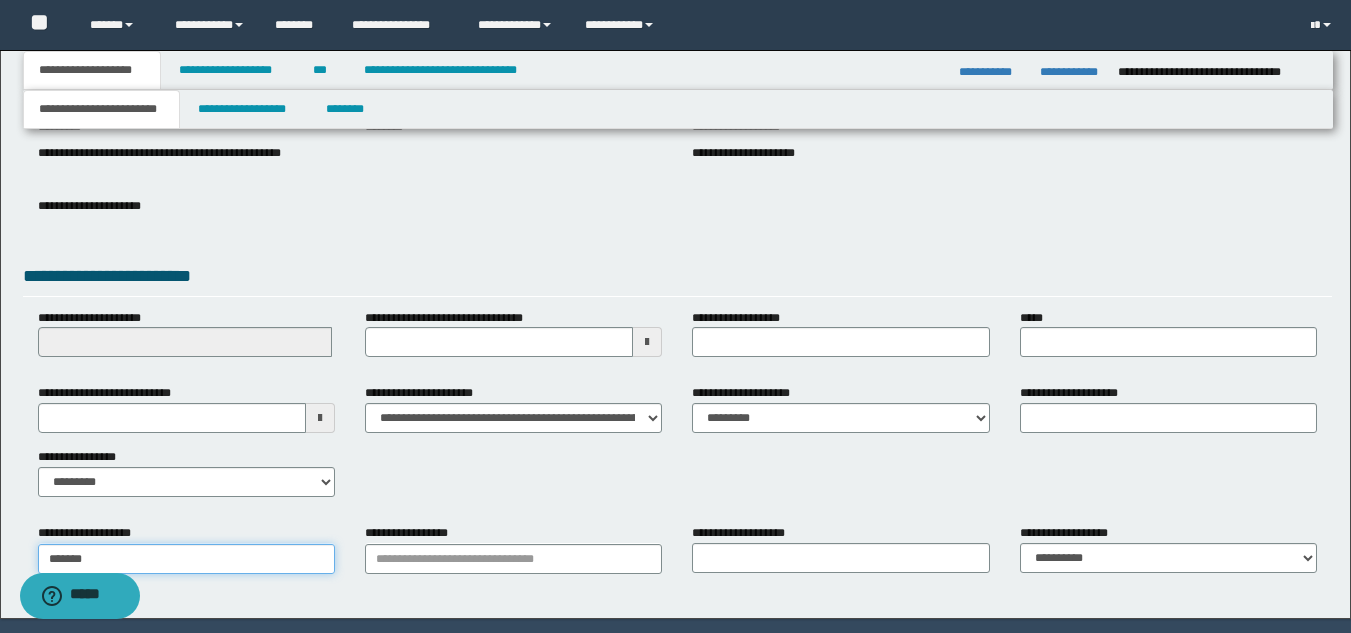 type on "********" 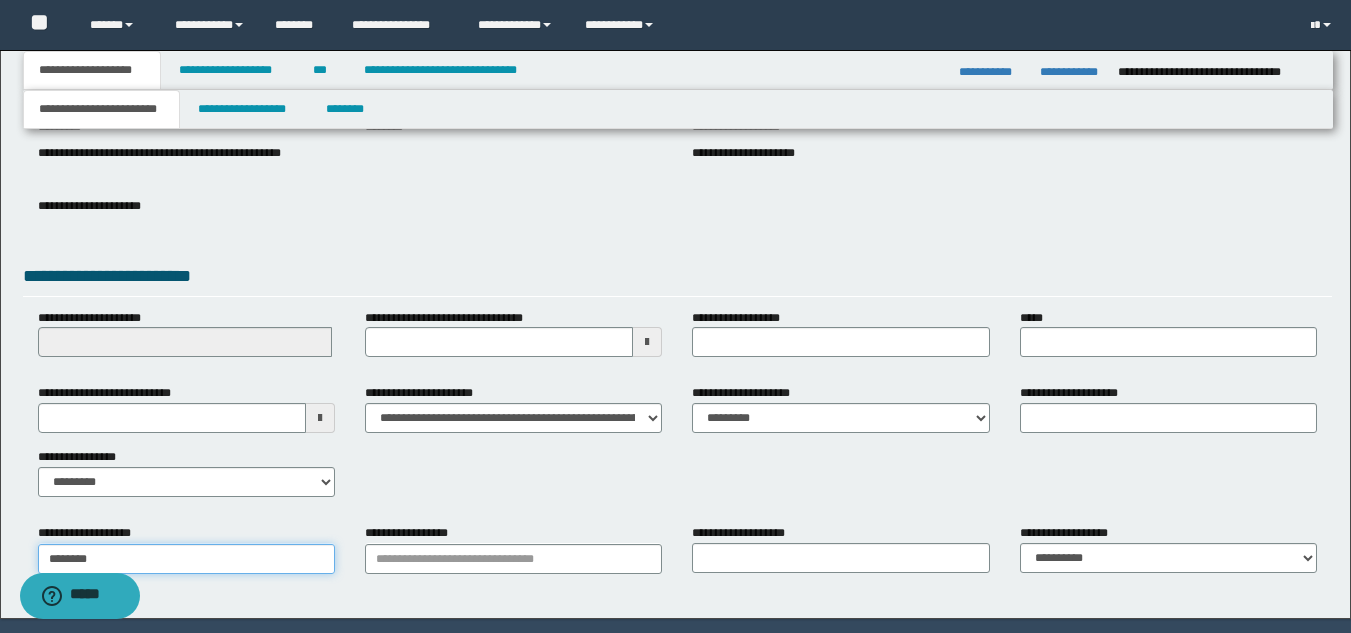 type on "********" 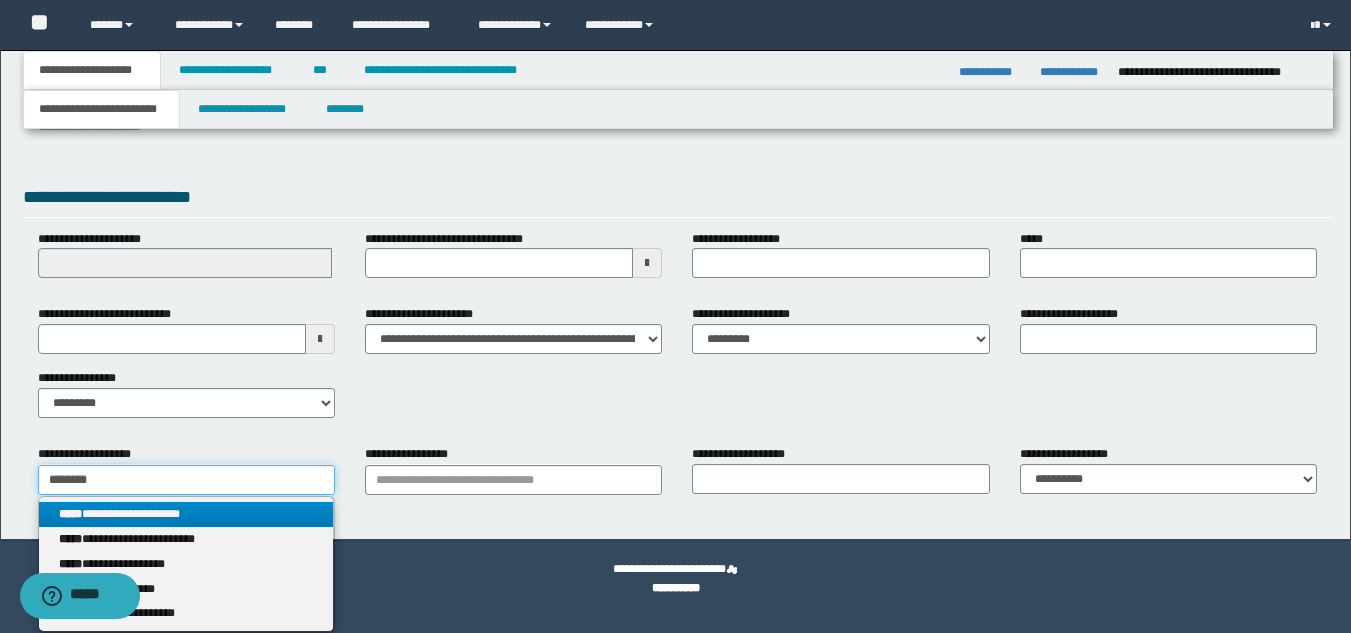type on "********" 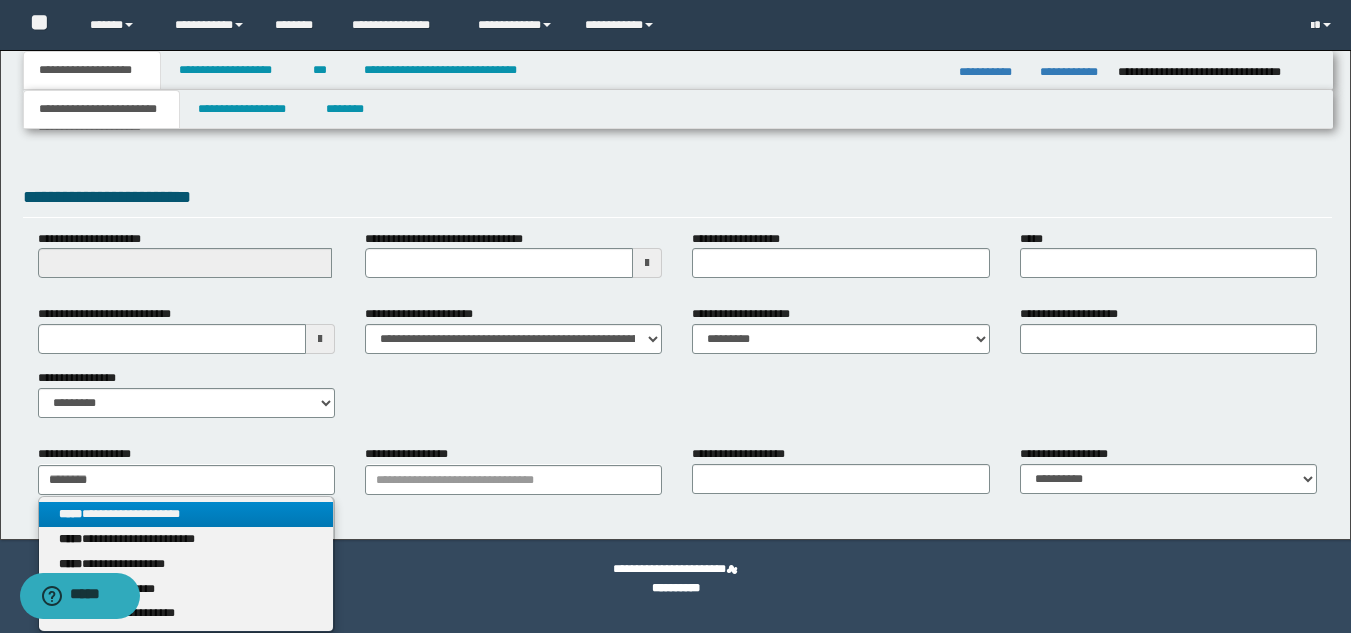 click on "**********" at bounding box center (186, 514) 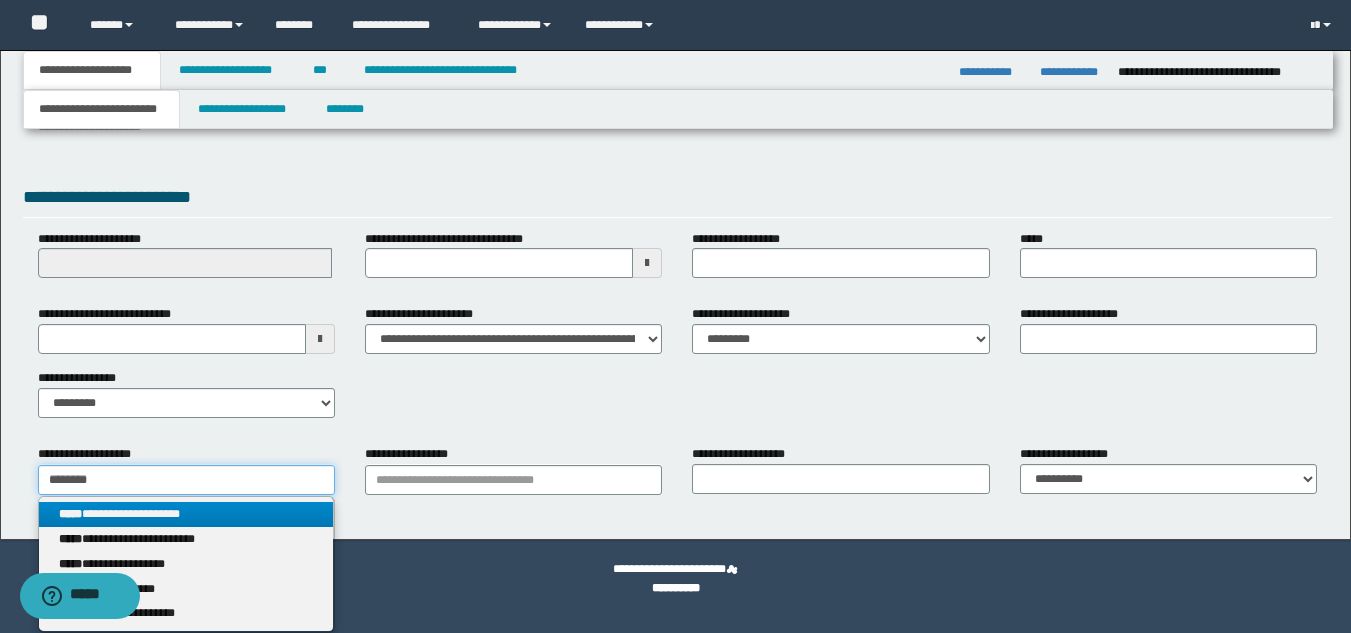 type 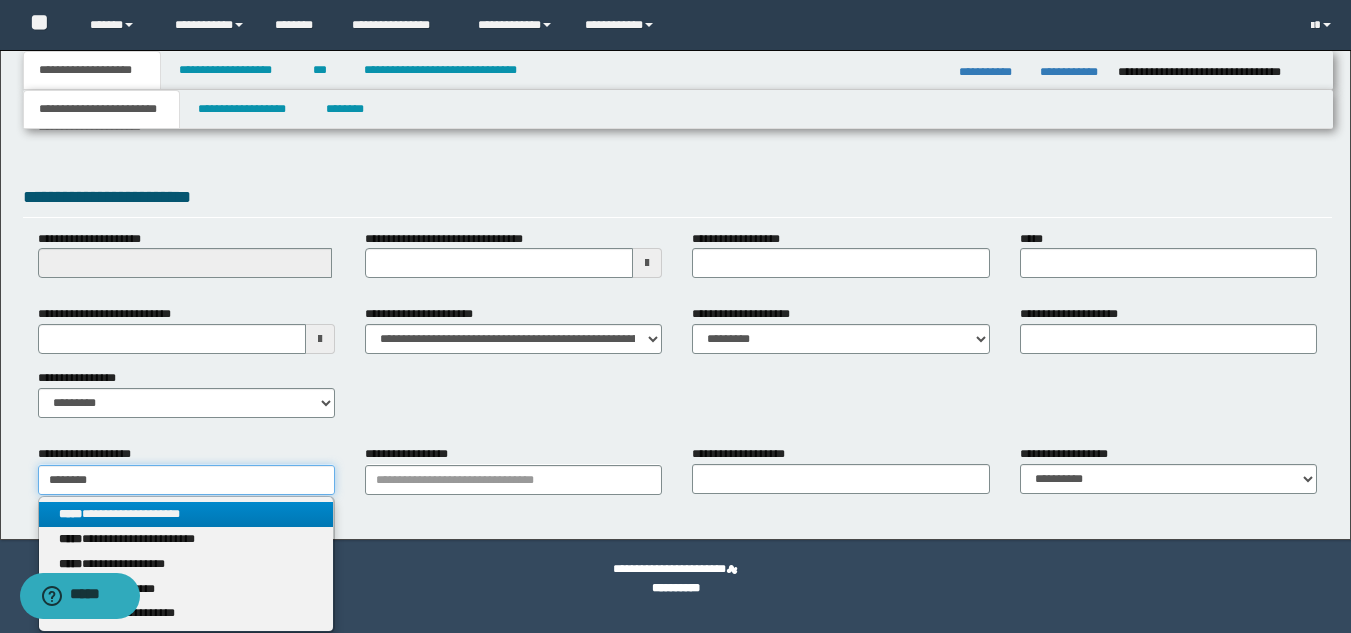 scroll, scrollTop: 315, scrollLeft: 0, axis: vertical 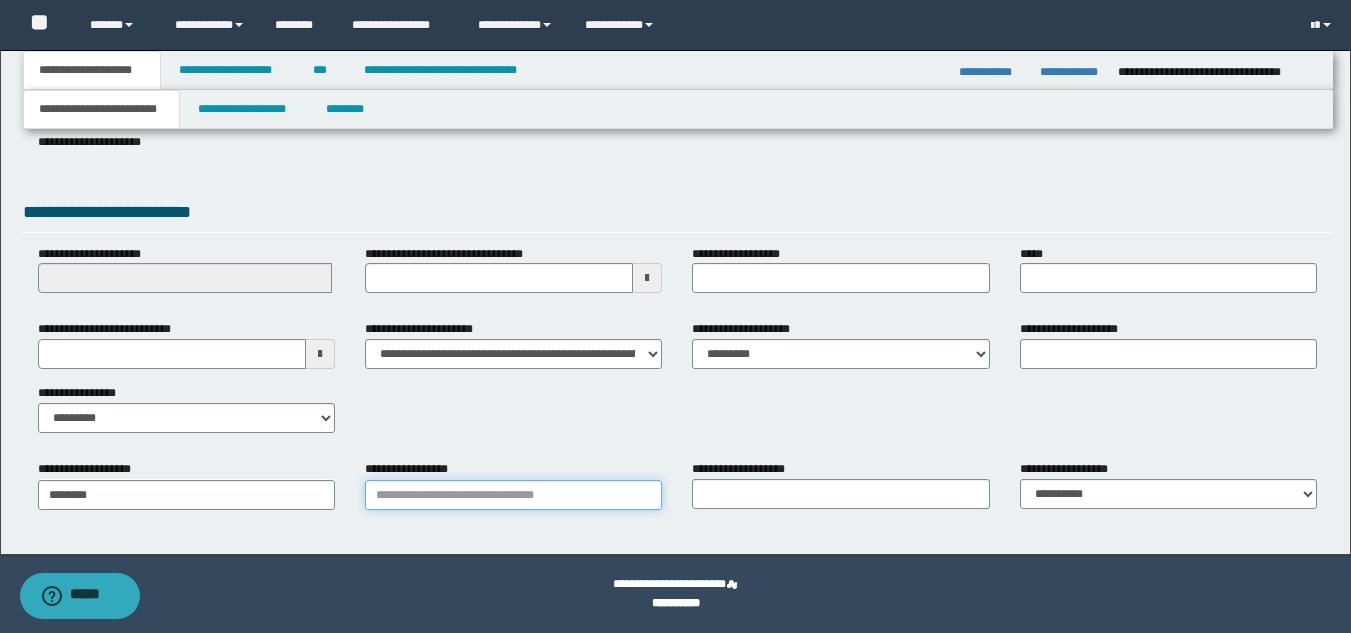 click on "**********" at bounding box center [513, 495] 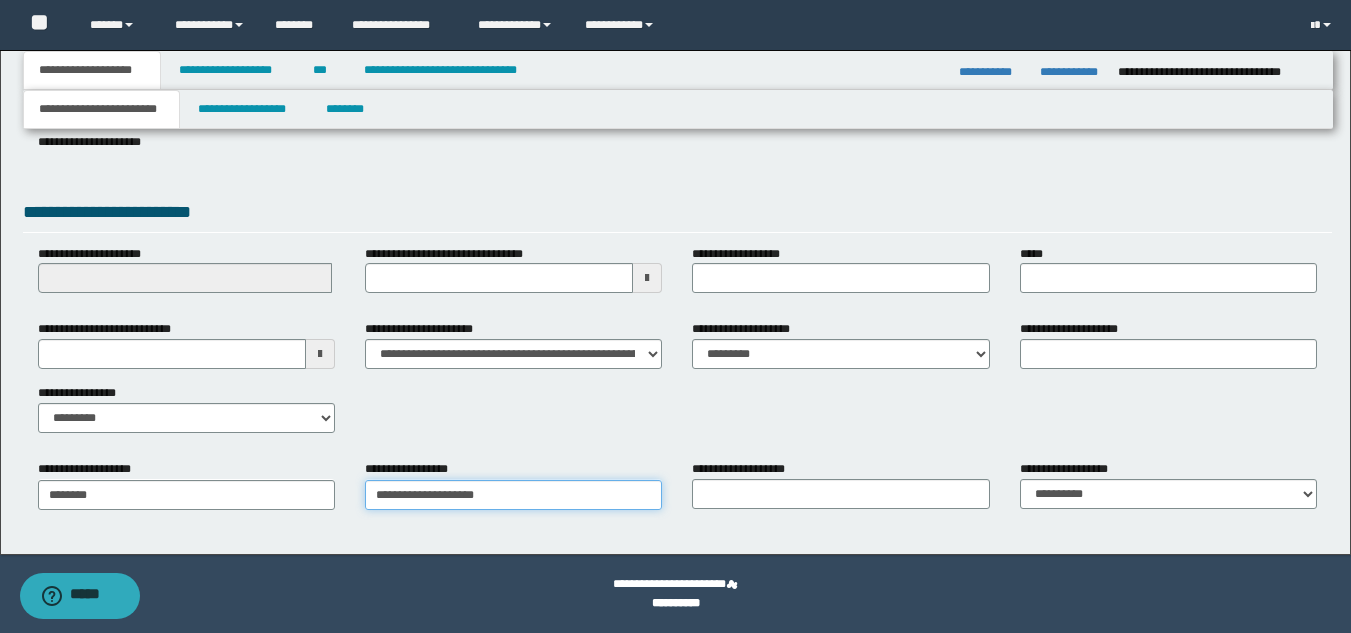 type on "**********" 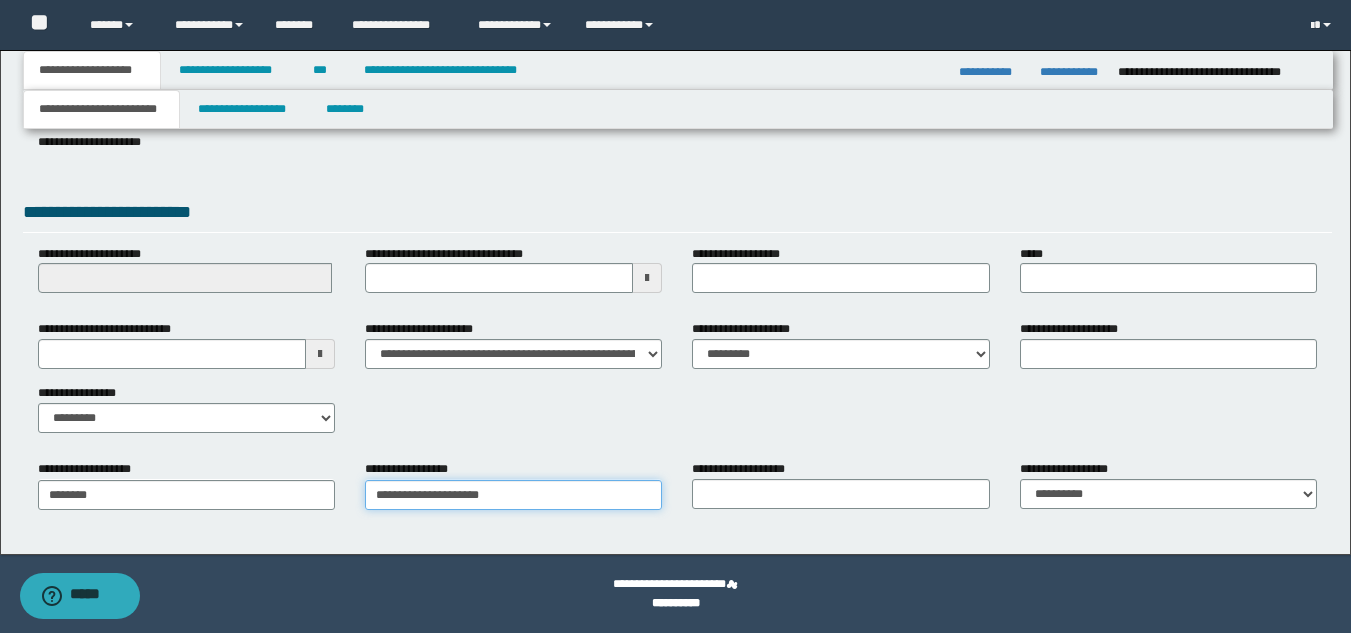 type on "**********" 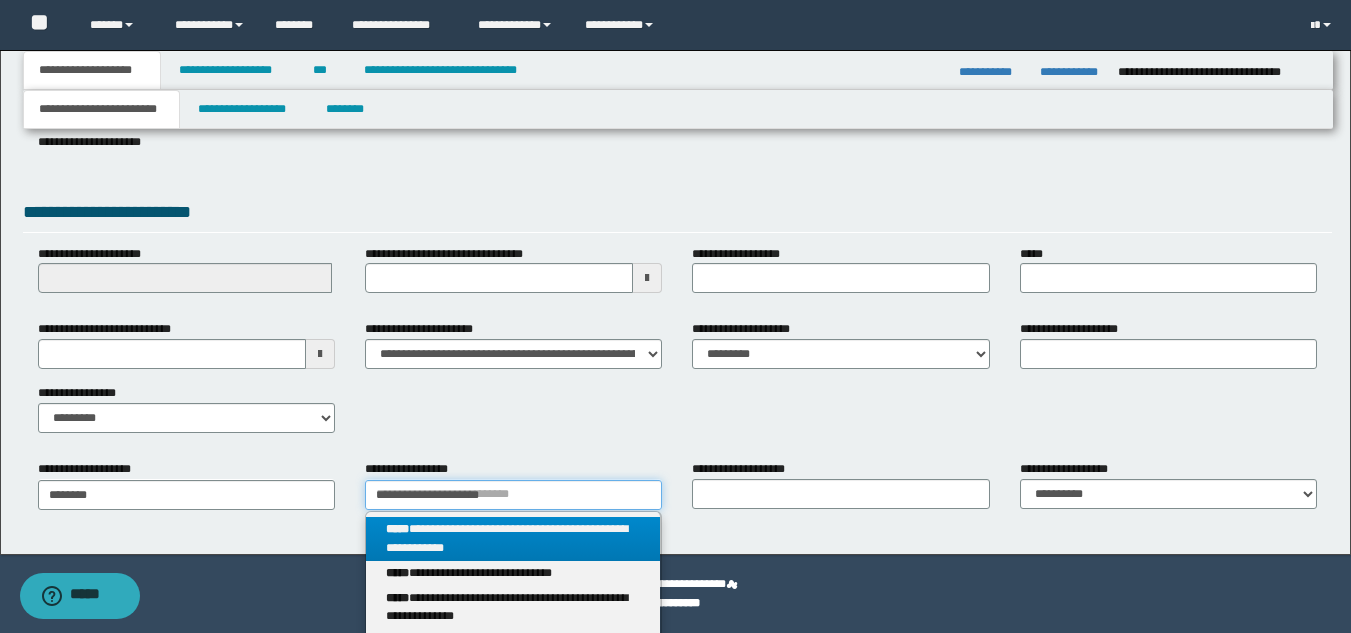 type on "**********" 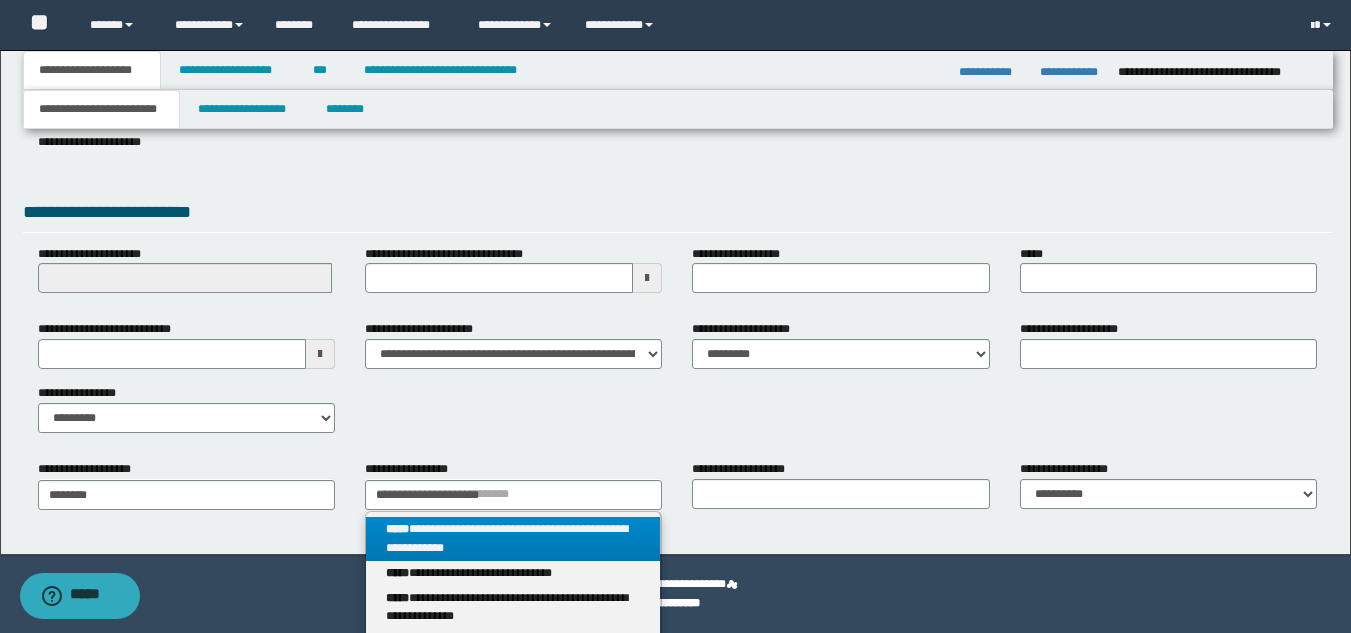 click on "**********" at bounding box center [513, 539] 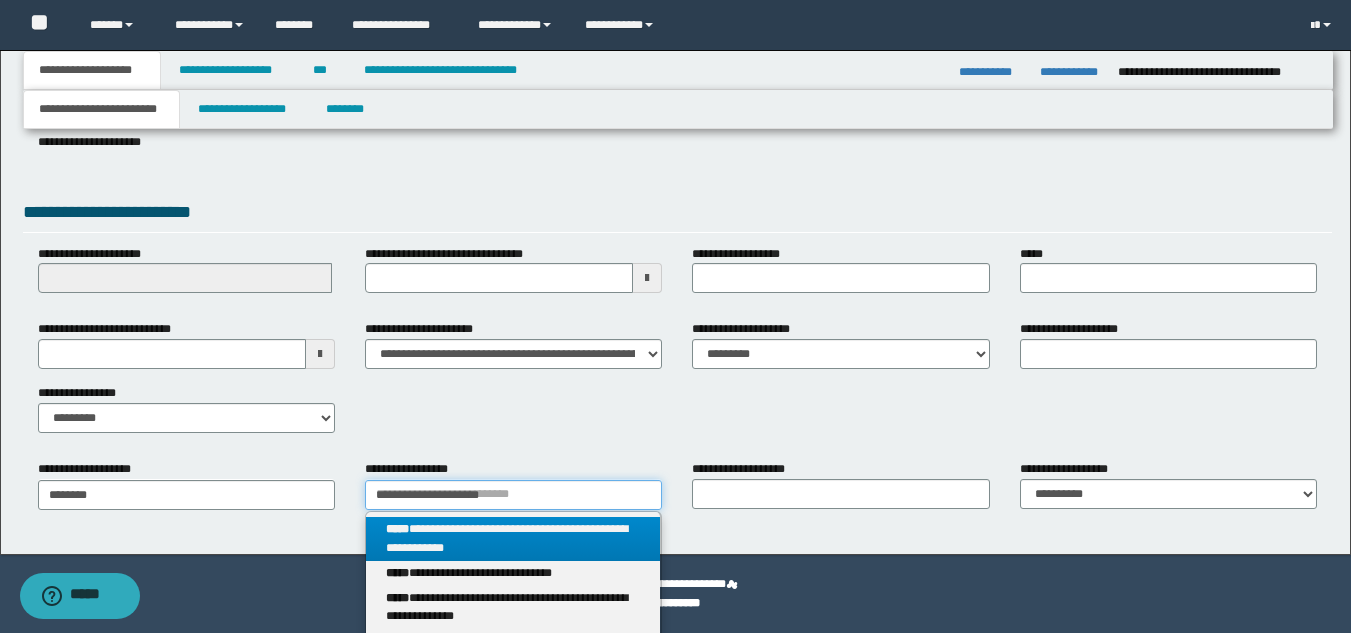 type 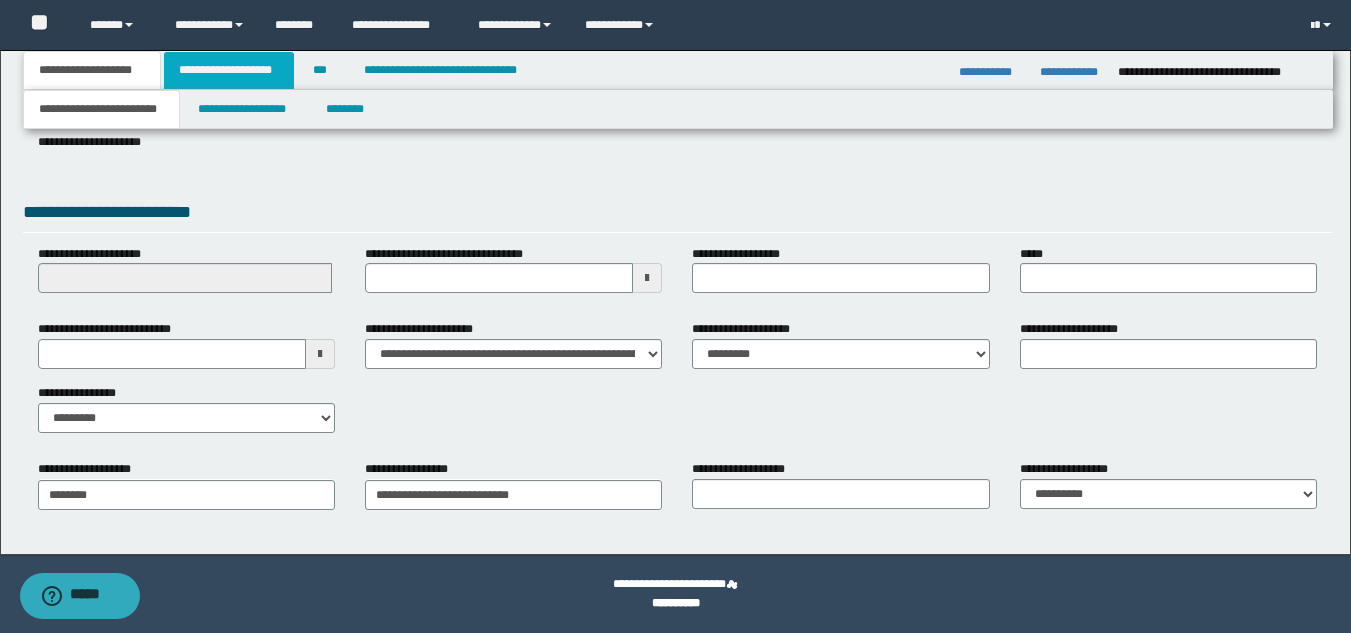 click on "**********" at bounding box center [229, 70] 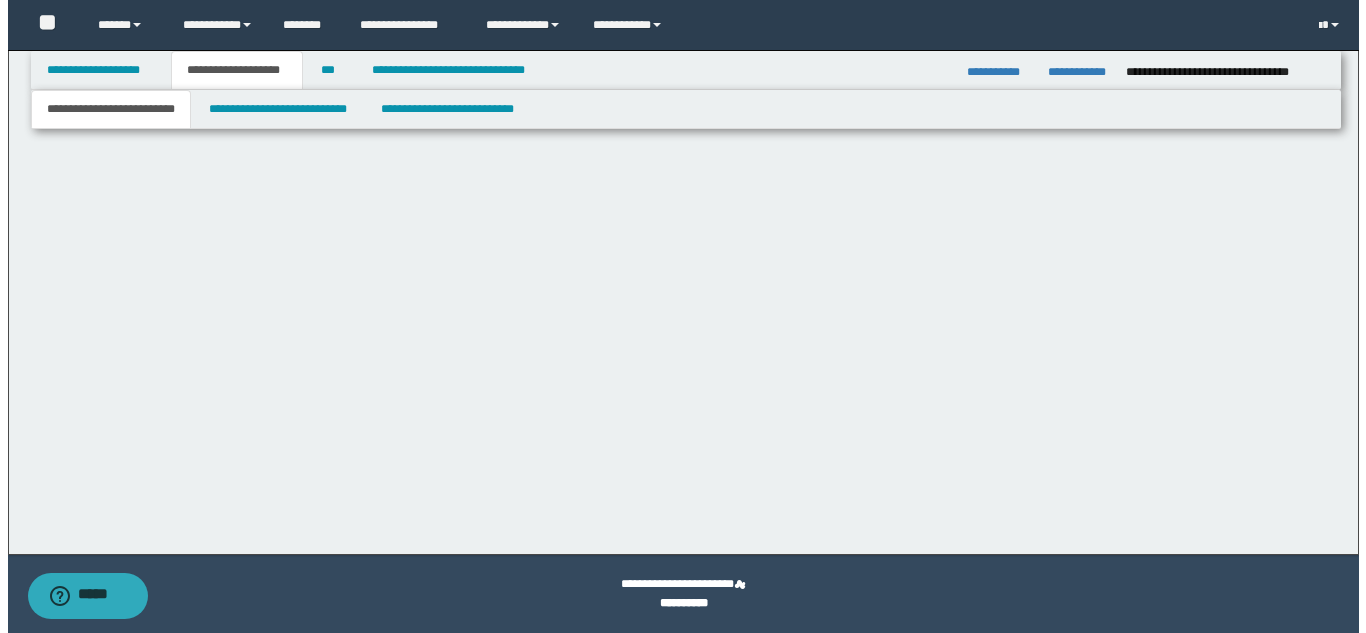 scroll, scrollTop: 0, scrollLeft: 0, axis: both 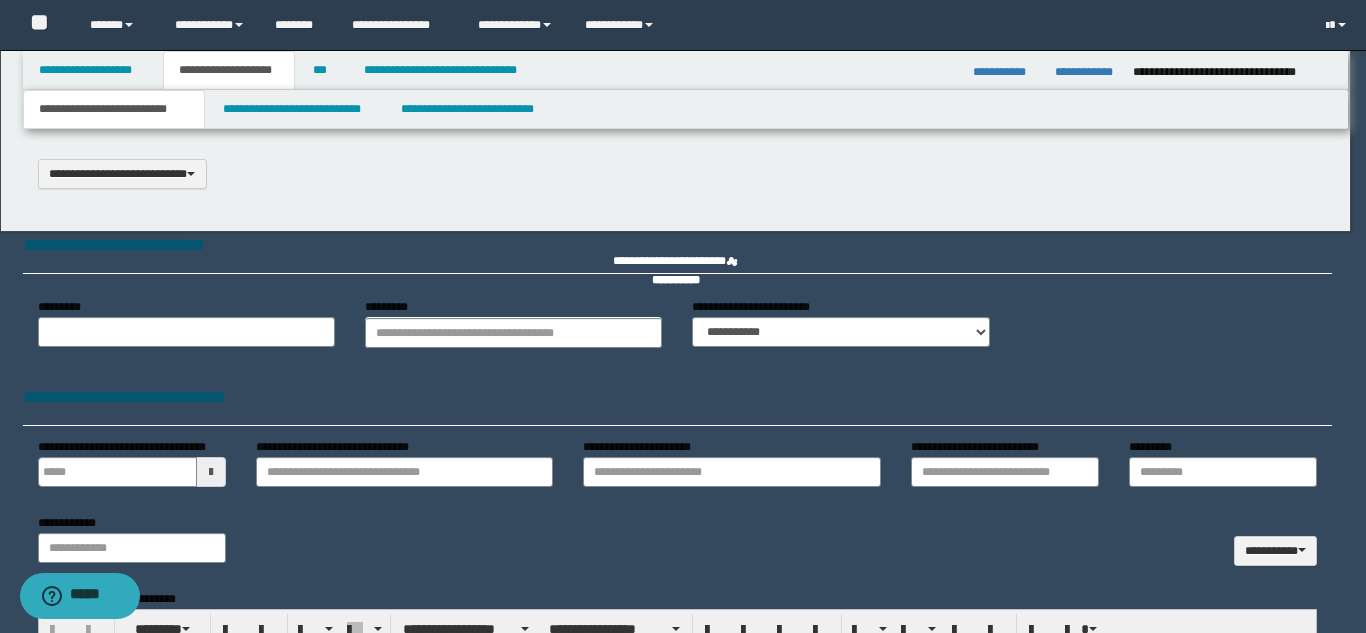 select on "*" 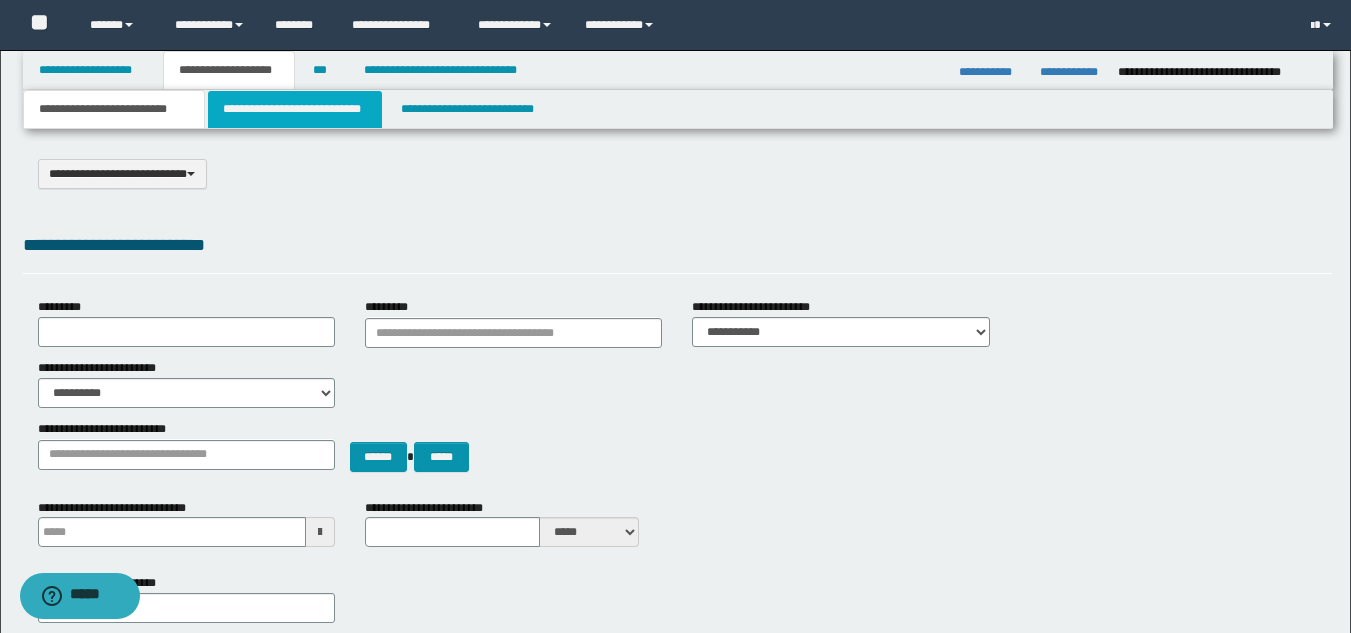 click on "**********" at bounding box center (295, 109) 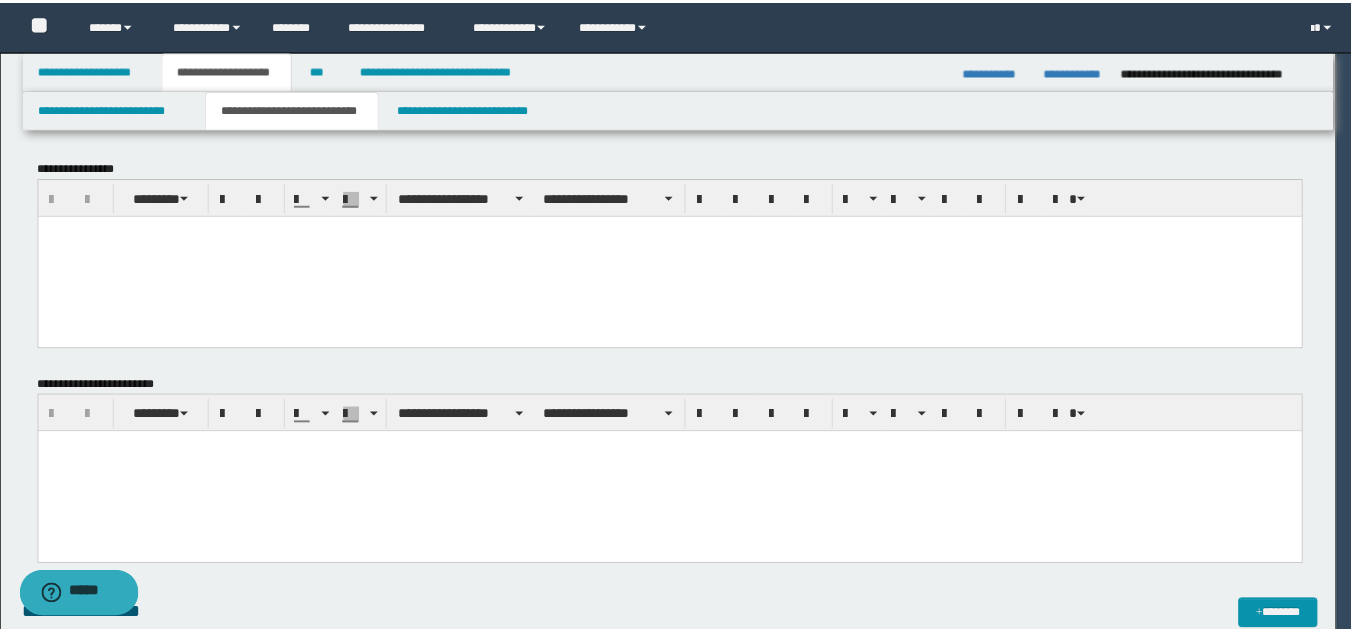 scroll, scrollTop: 0, scrollLeft: 0, axis: both 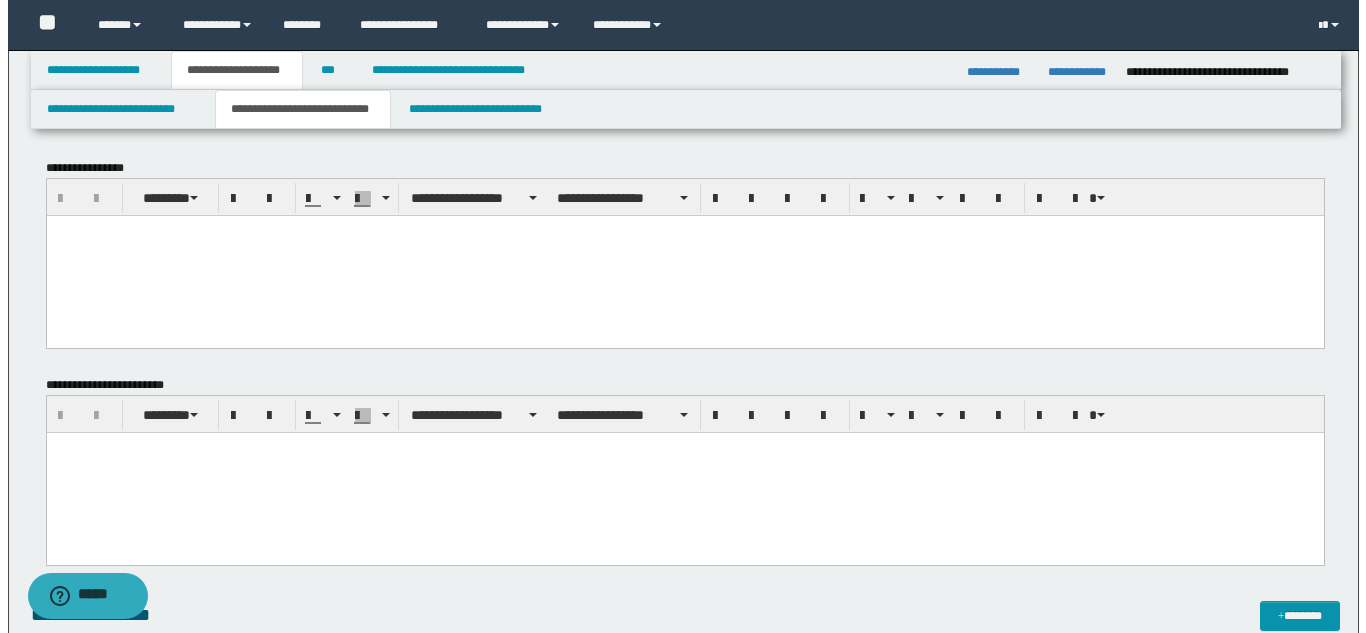 click at bounding box center (684, 255) 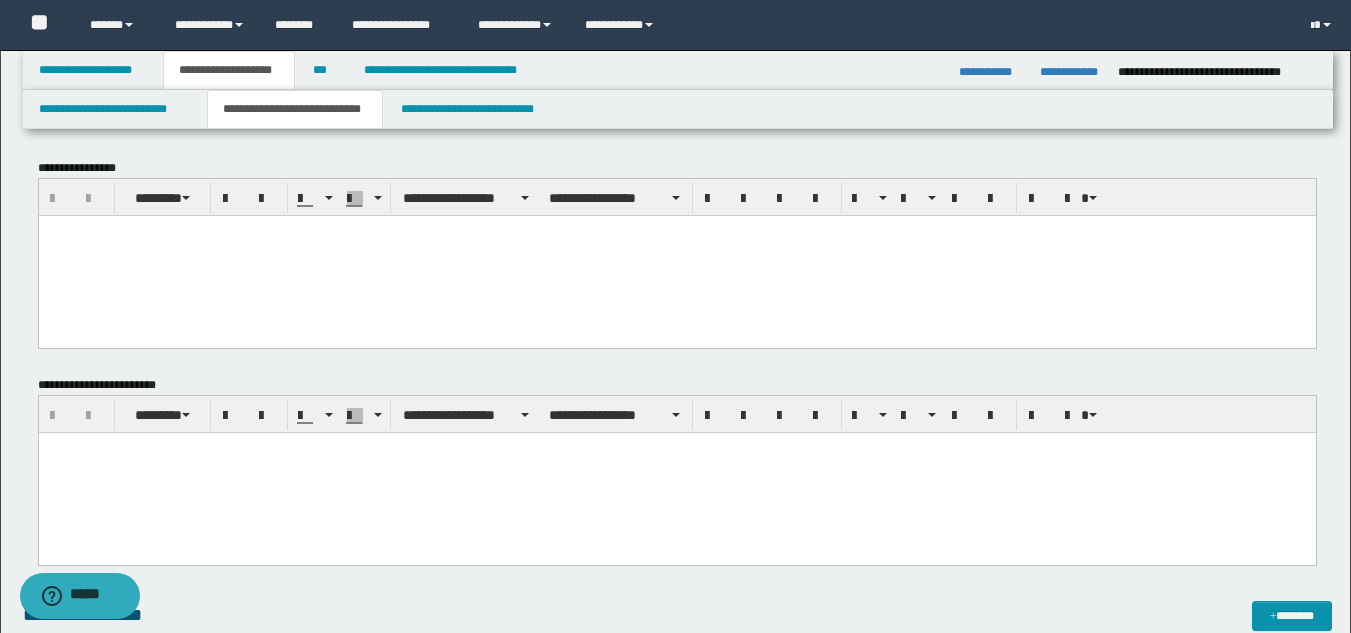 paste 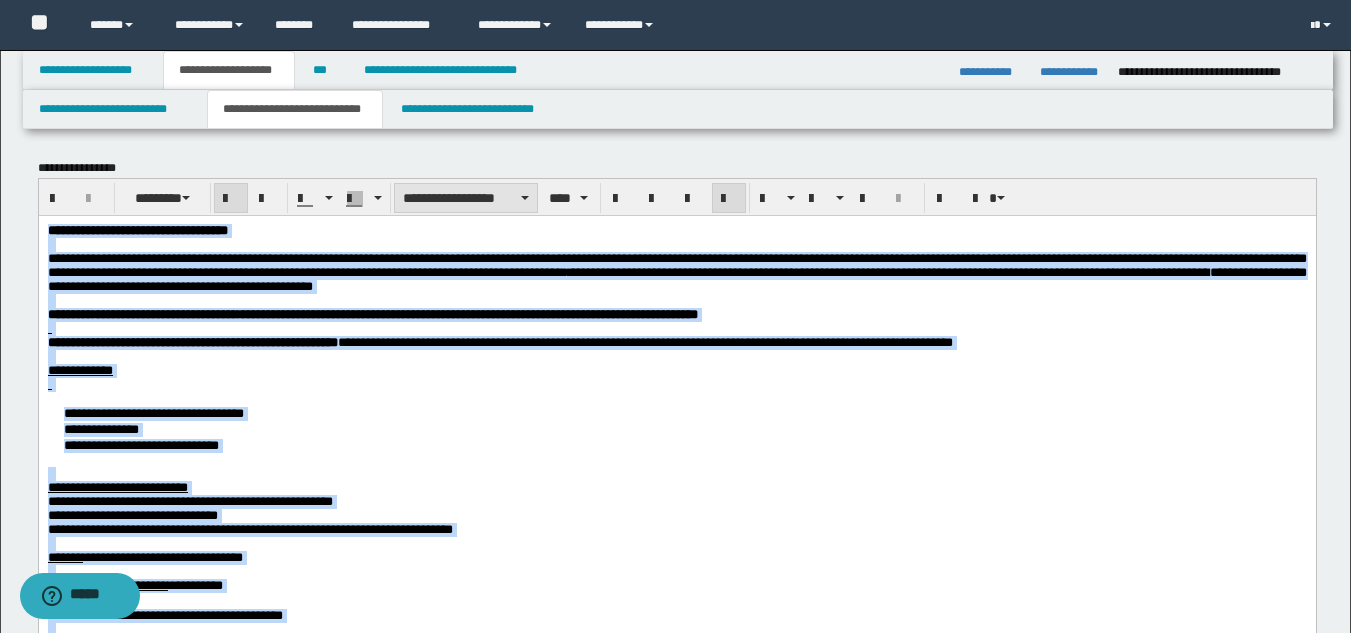 click on "**********" at bounding box center [466, 198] 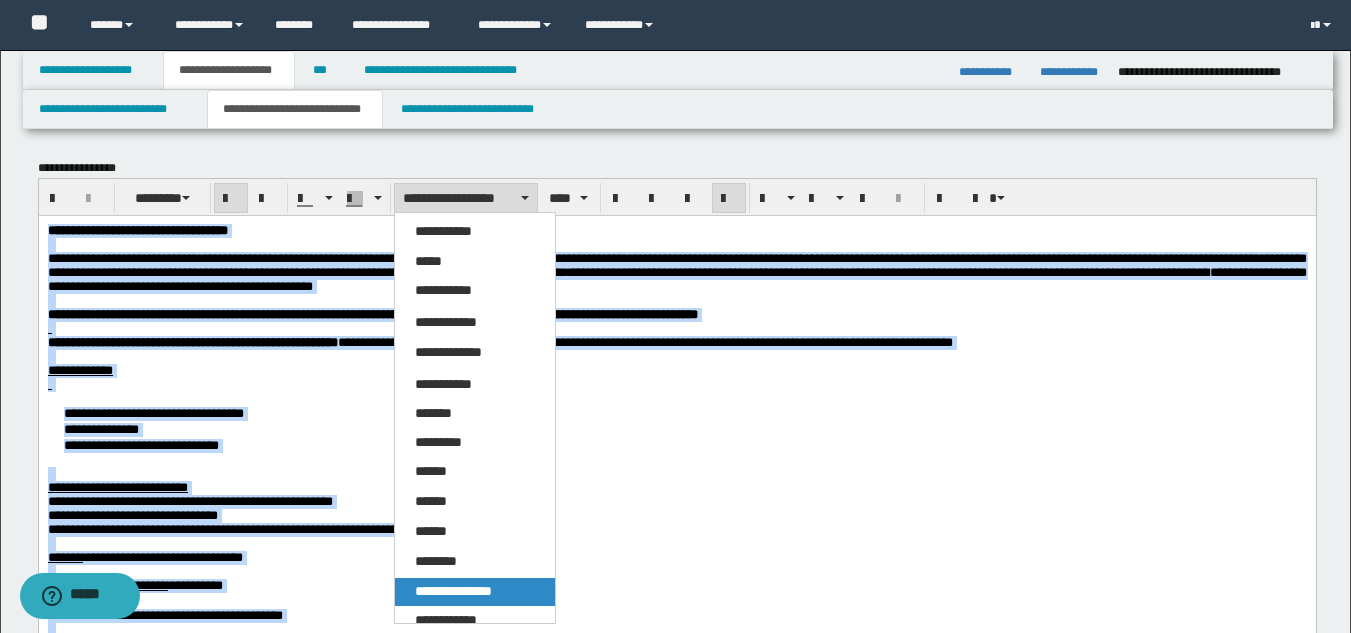 click on "**********" at bounding box center [453, 591] 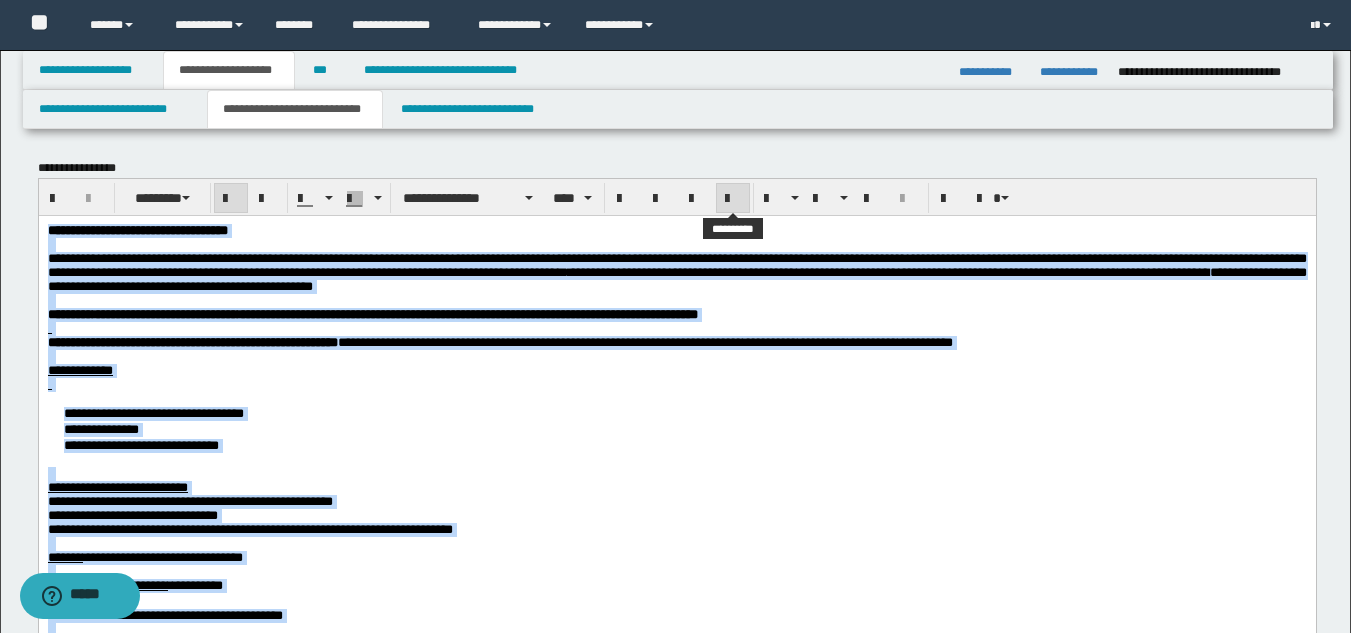 click at bounding box center [733, 199] 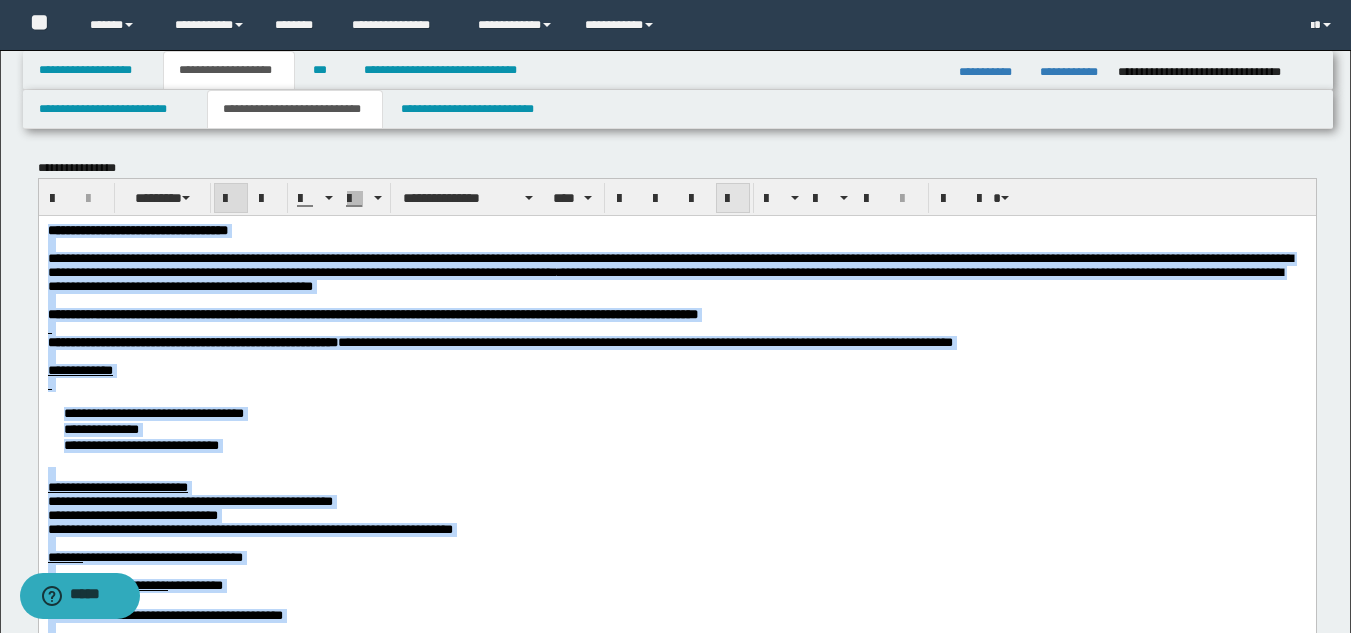 drag, startPoint x: 731, startPoint y: 202, endPoint x: 637, endPoint y: 53, distance: 176.17322 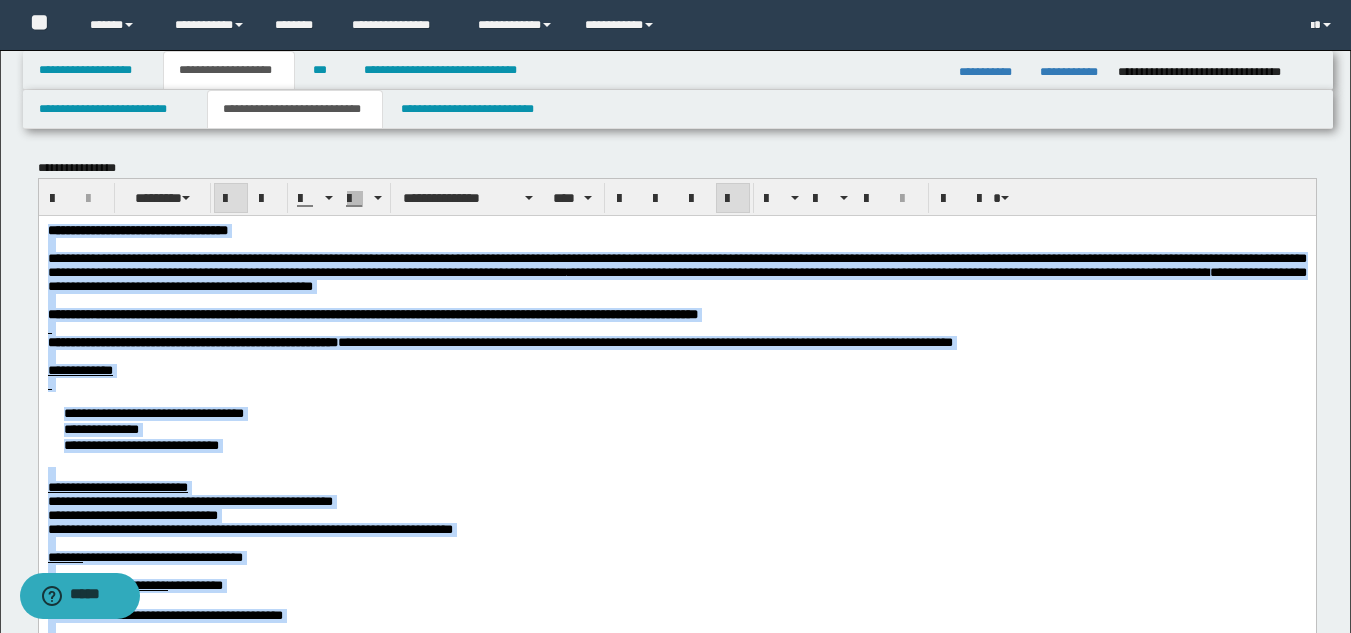 click on "**********" at bounding box center (676, 264) 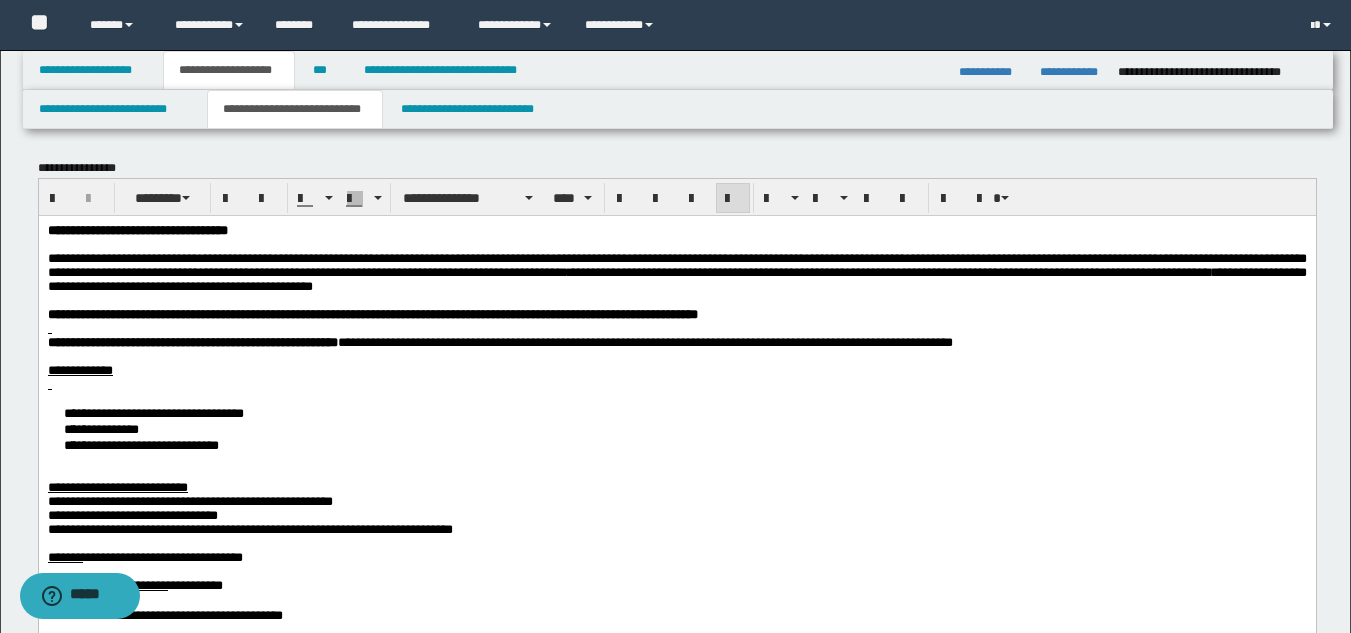 click on "**********" at bounding box center [137, 229] 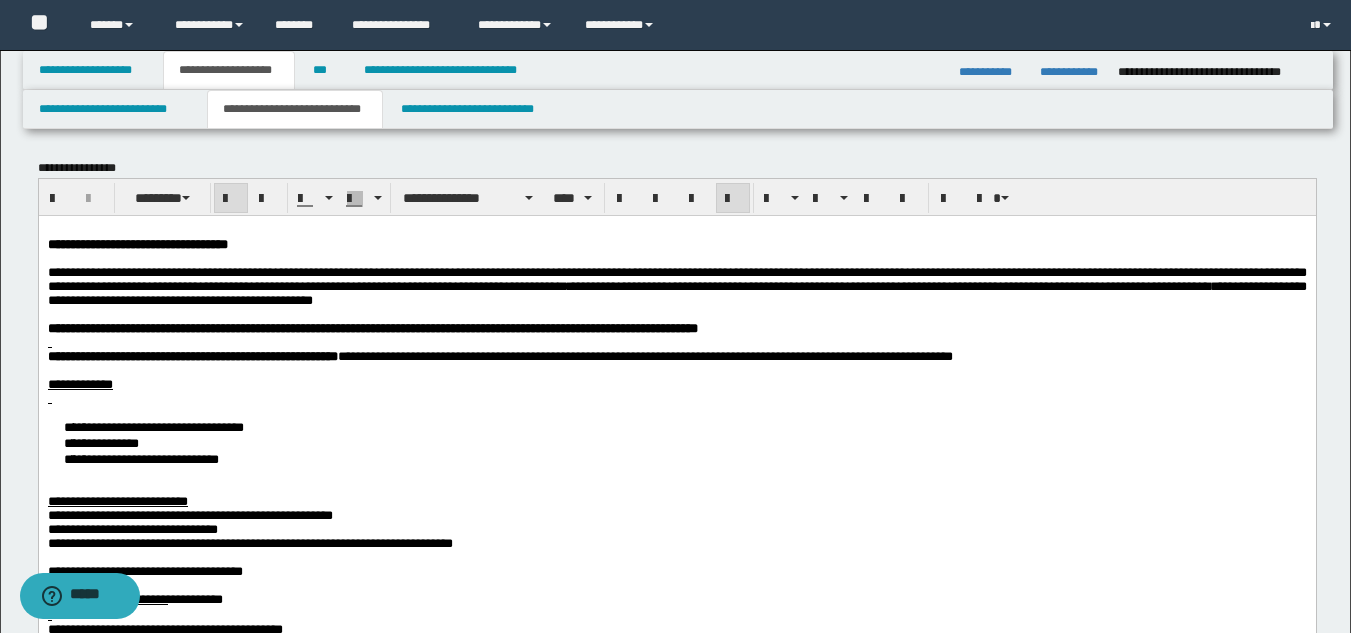 click on "**********" at bounding box center (676, 278) 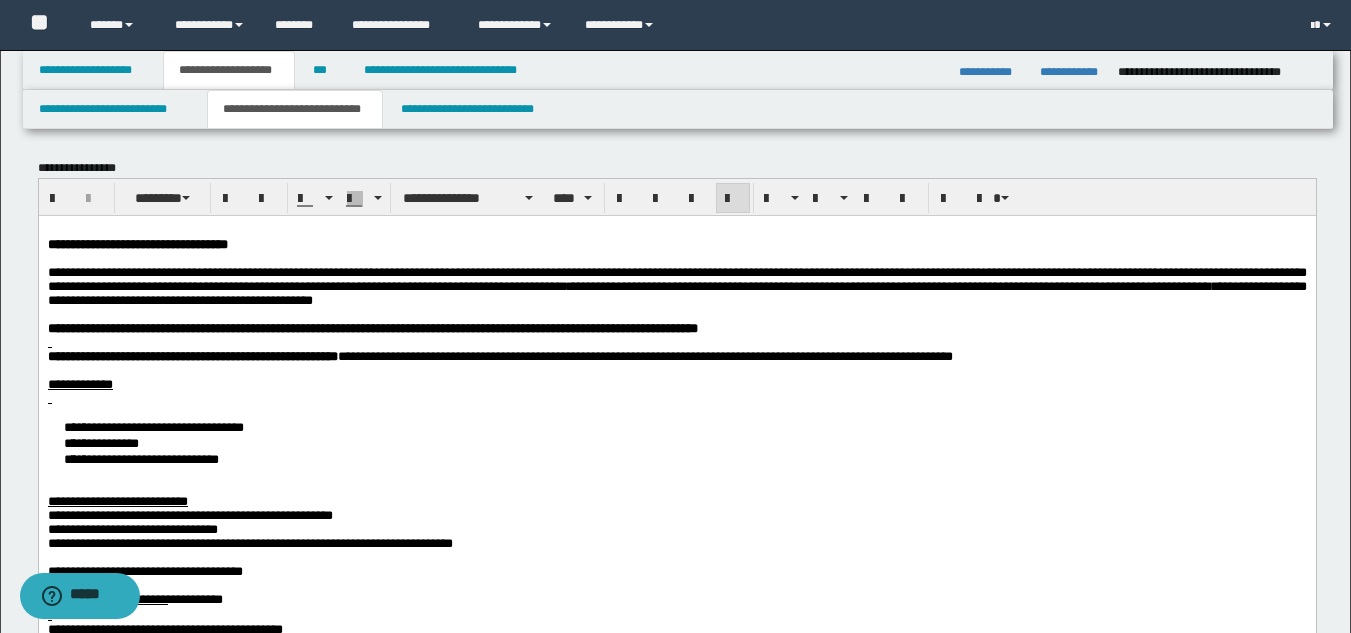 click on "**********" at bounding box center [676, 286] 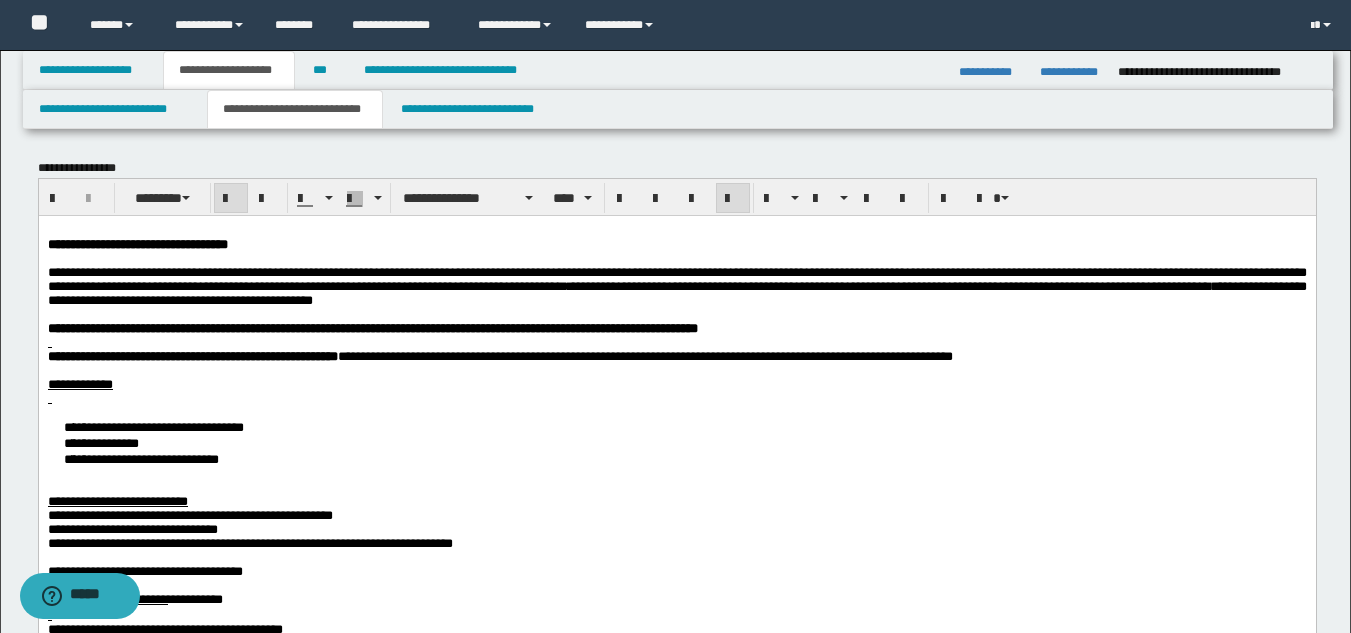 click at bounding box center [676, 342] 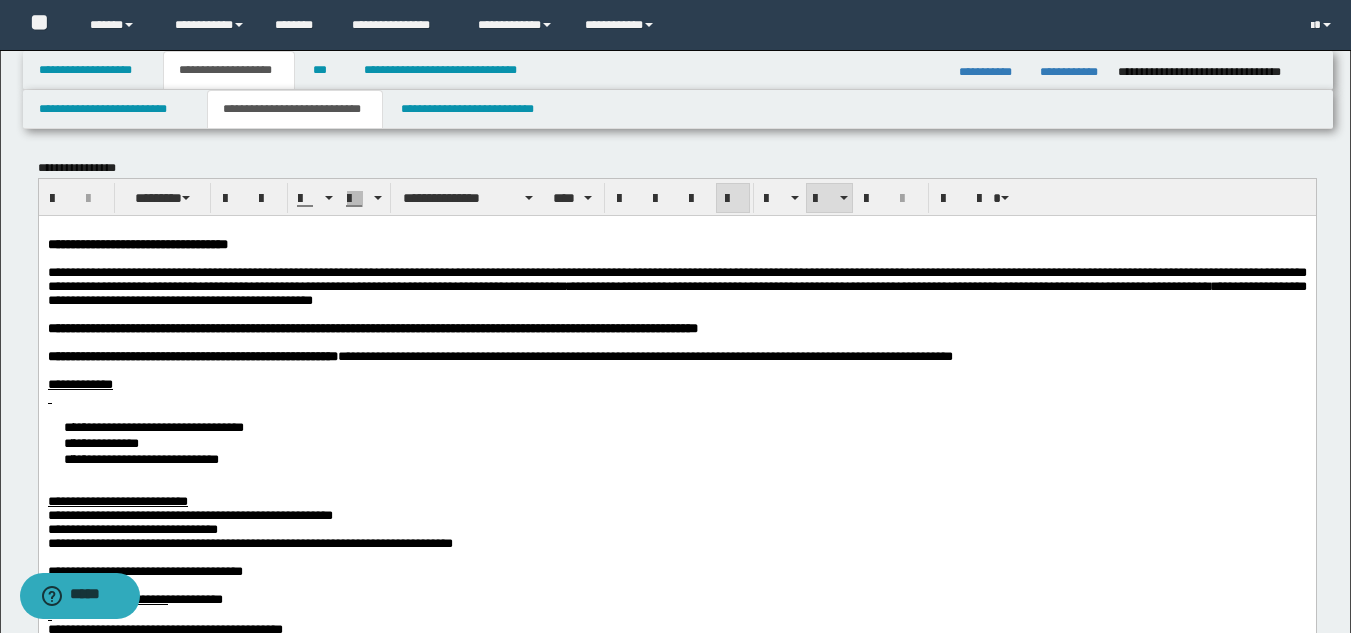 click on "**********" at bounding box center (676, 442) 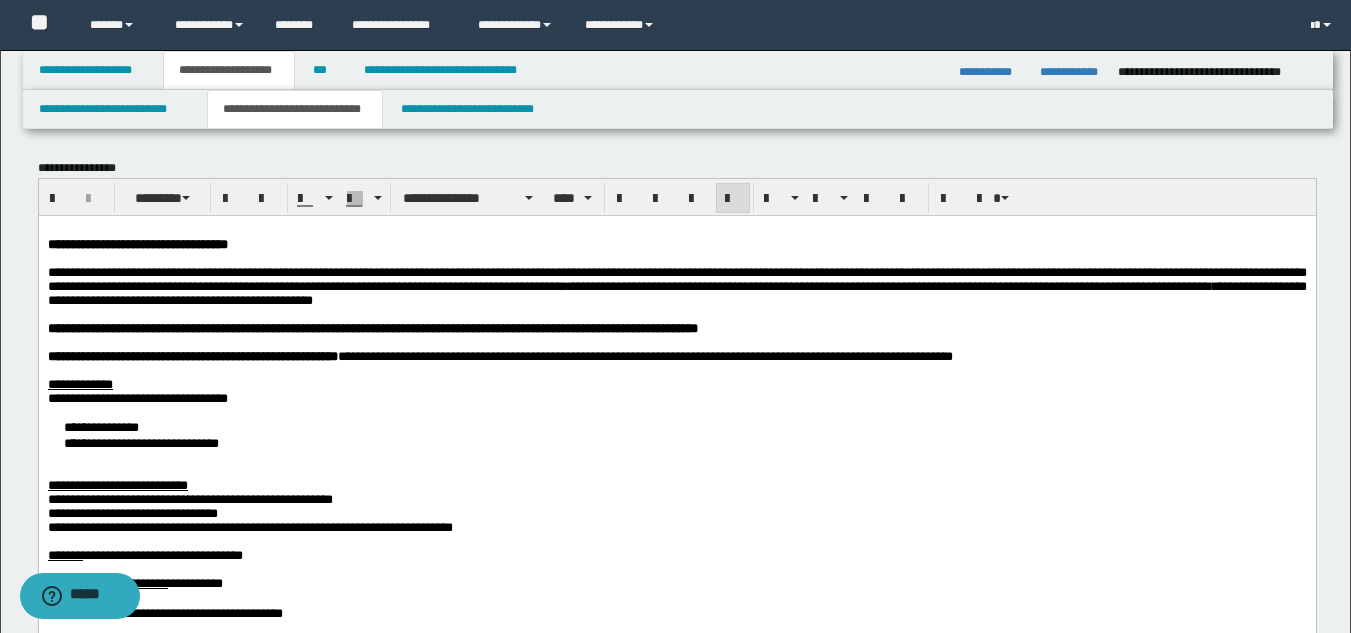 click on "**********" at bounding box center [676, 434] 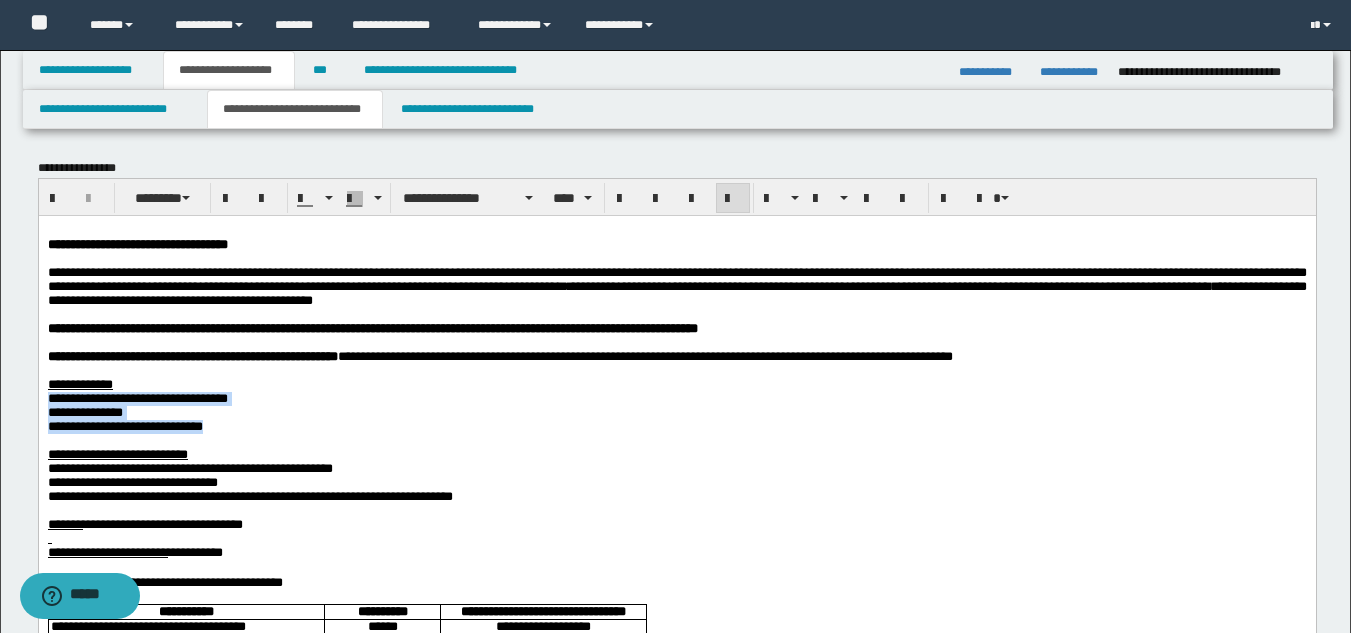 drag, startPoint x: 293, startPoint y: 458, endPoint x: 11, endPoint y: 416, distance: 285.1105 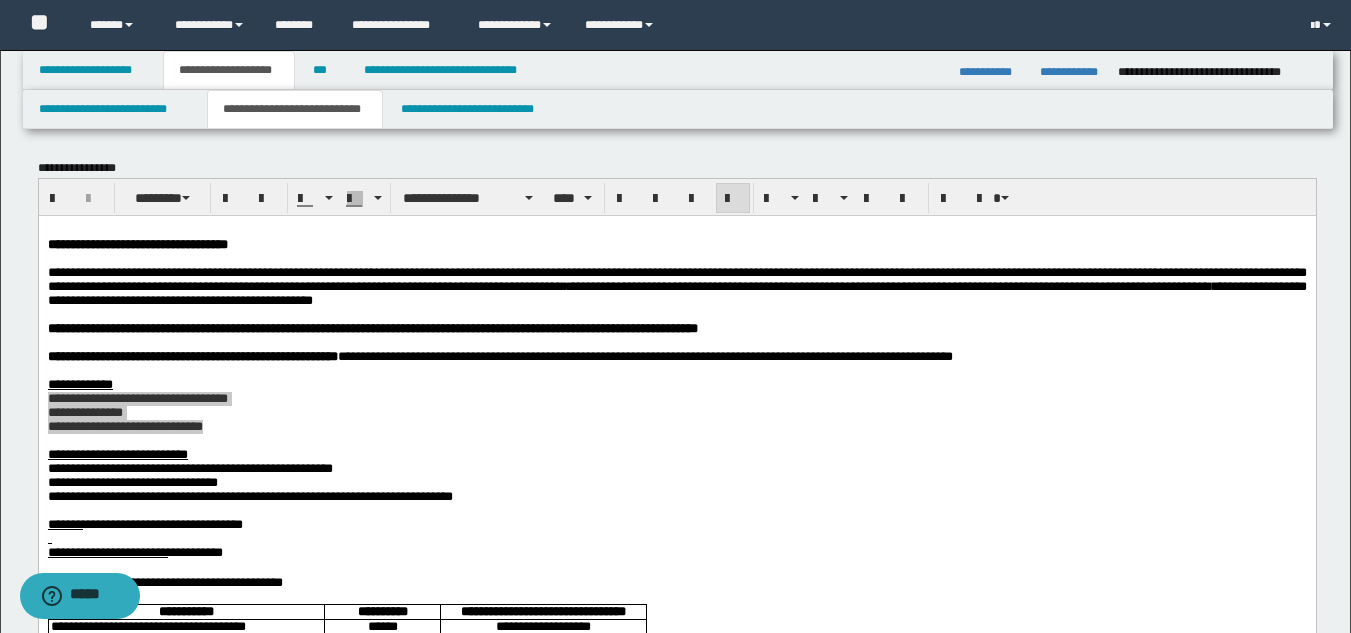 click on "**********" at bounding box center (675, 1661) 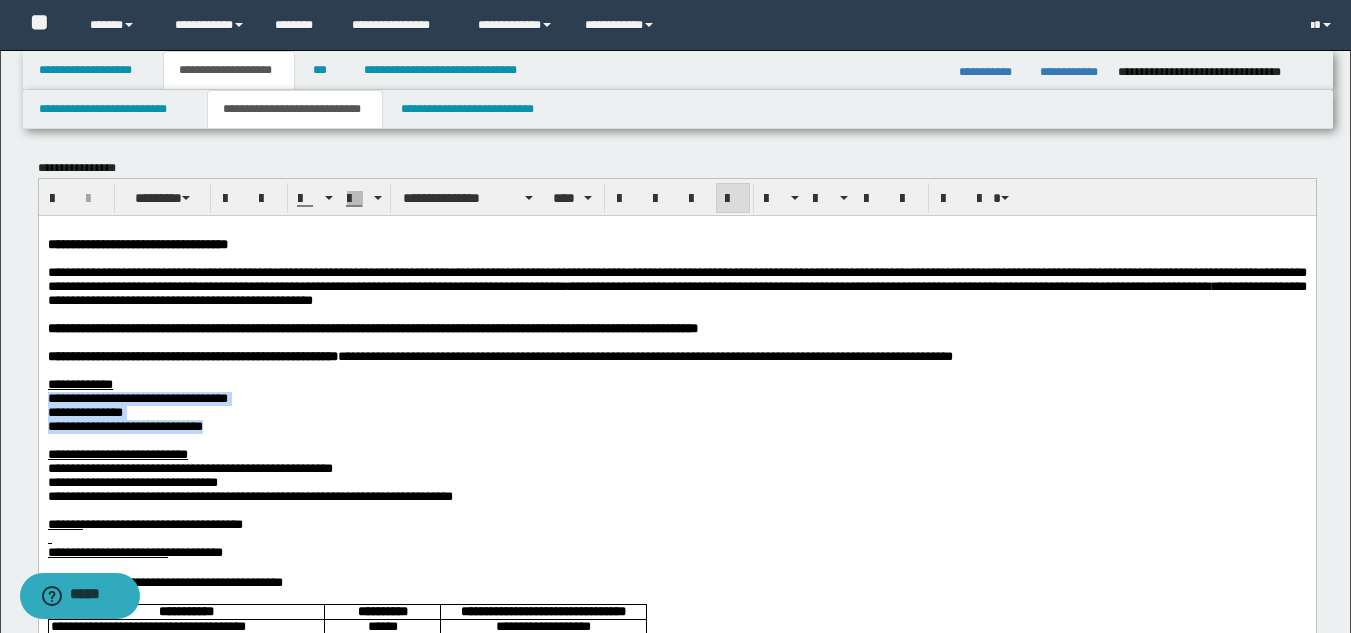 click on "**********" at bounding box center (124, 425) 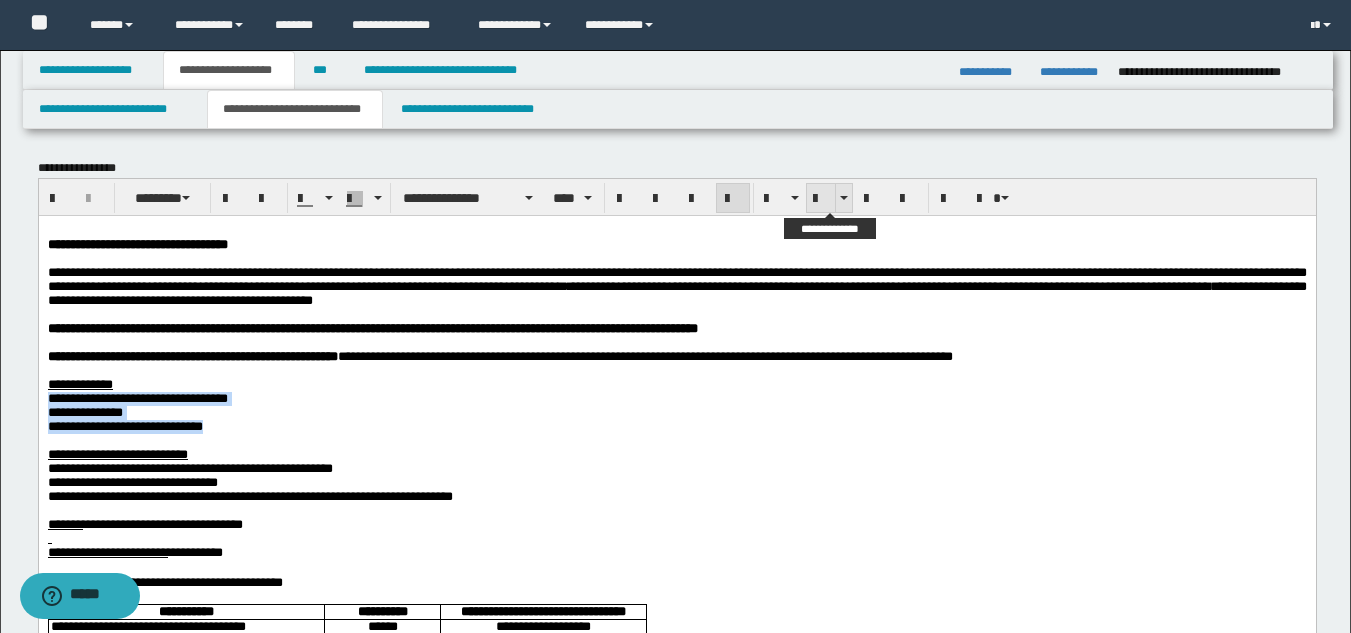 click at bounding box center (821, 199) 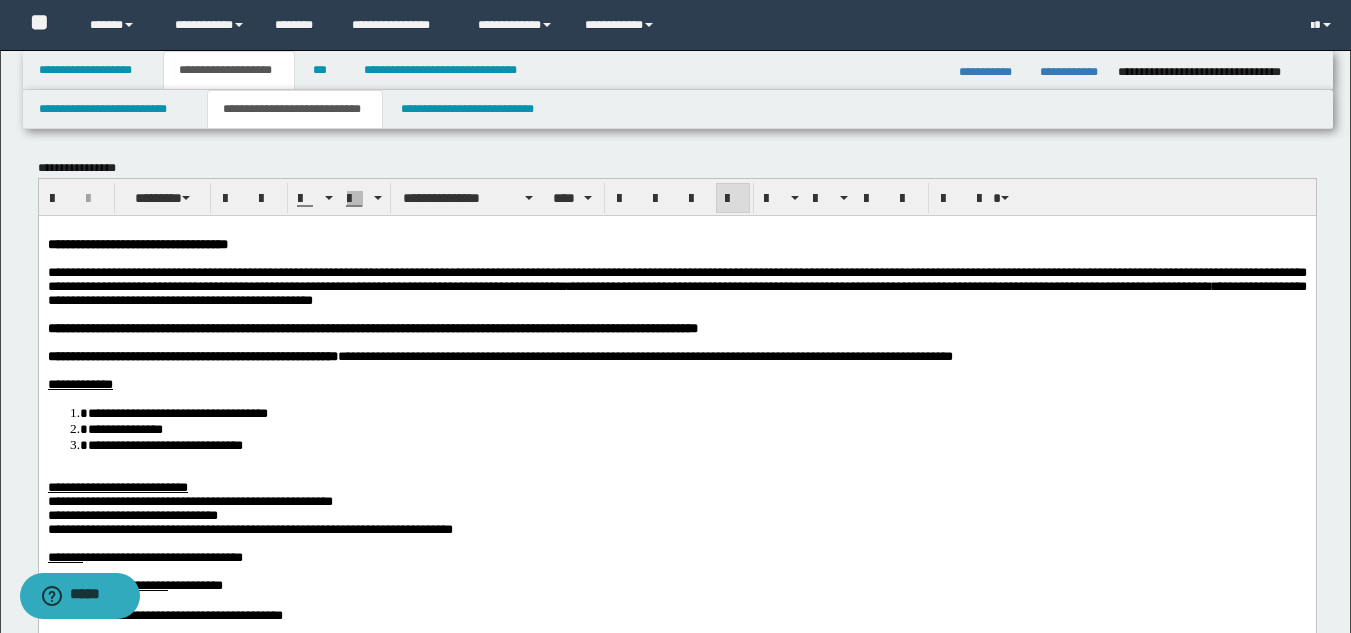 click on "**********" at bounding box center (117, 486) 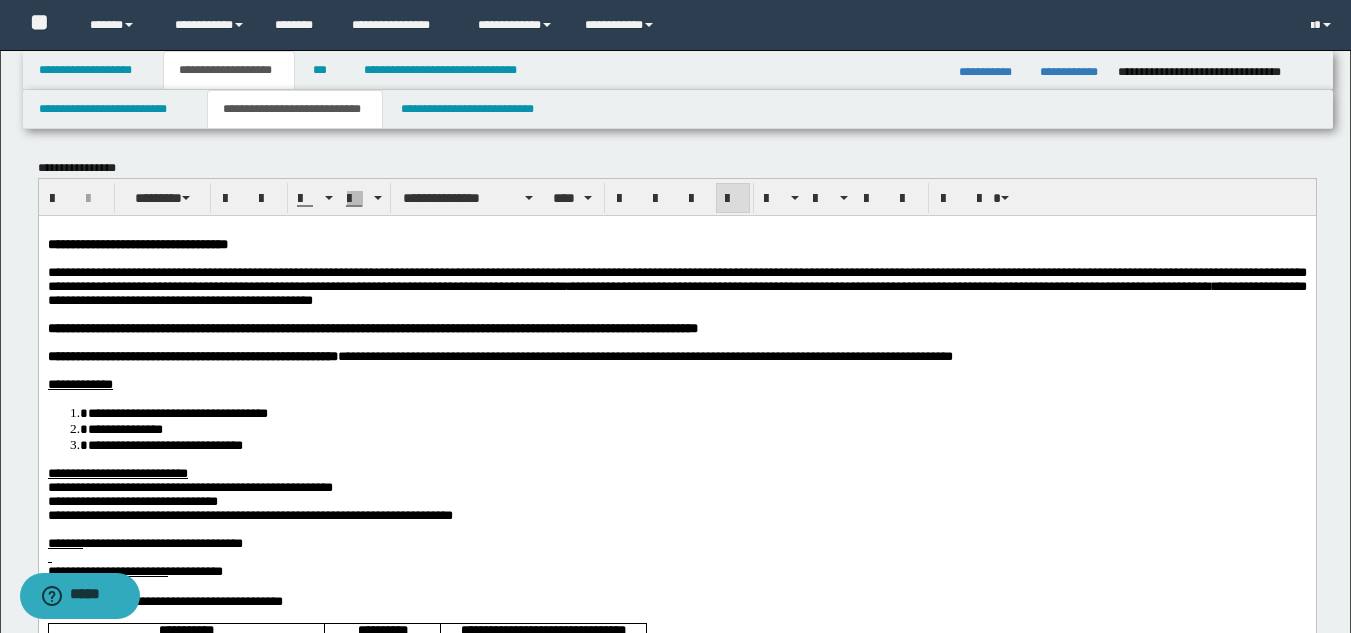 click on "**********" at bounding box center (189, 486) 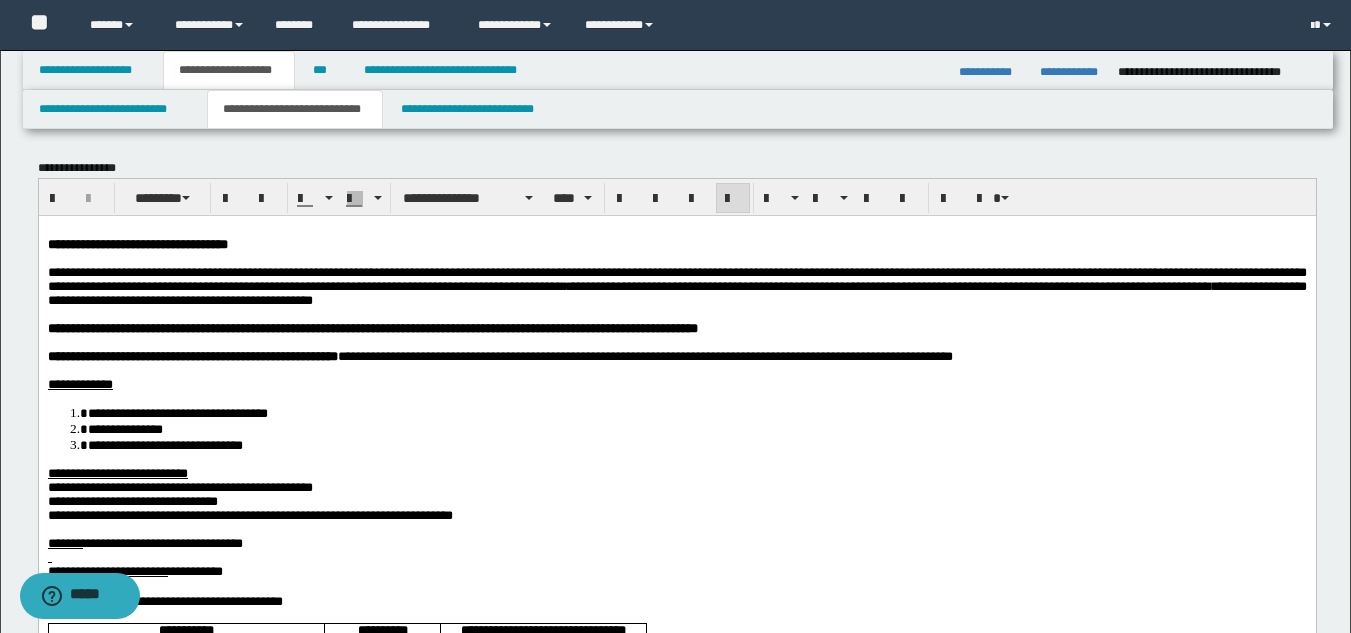 click on "**********" at bounding box center [249, 514] 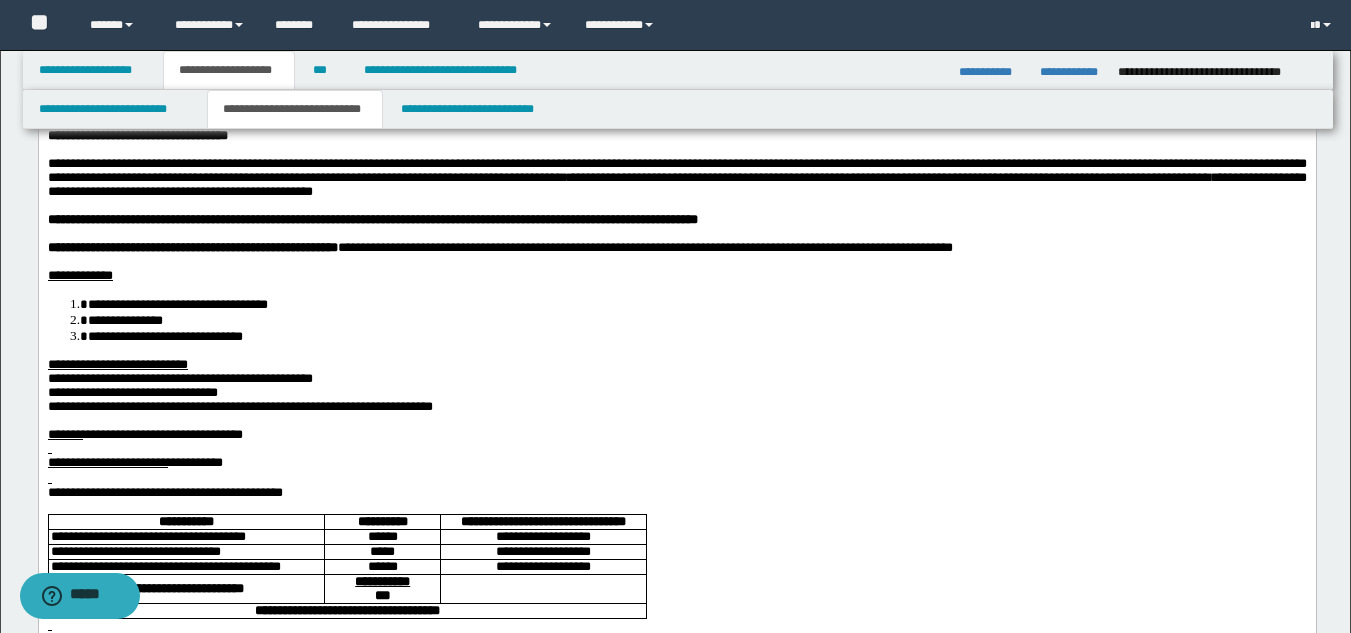 scroll, scrollTop: 200, scrollLeft: 0, axis: vertical 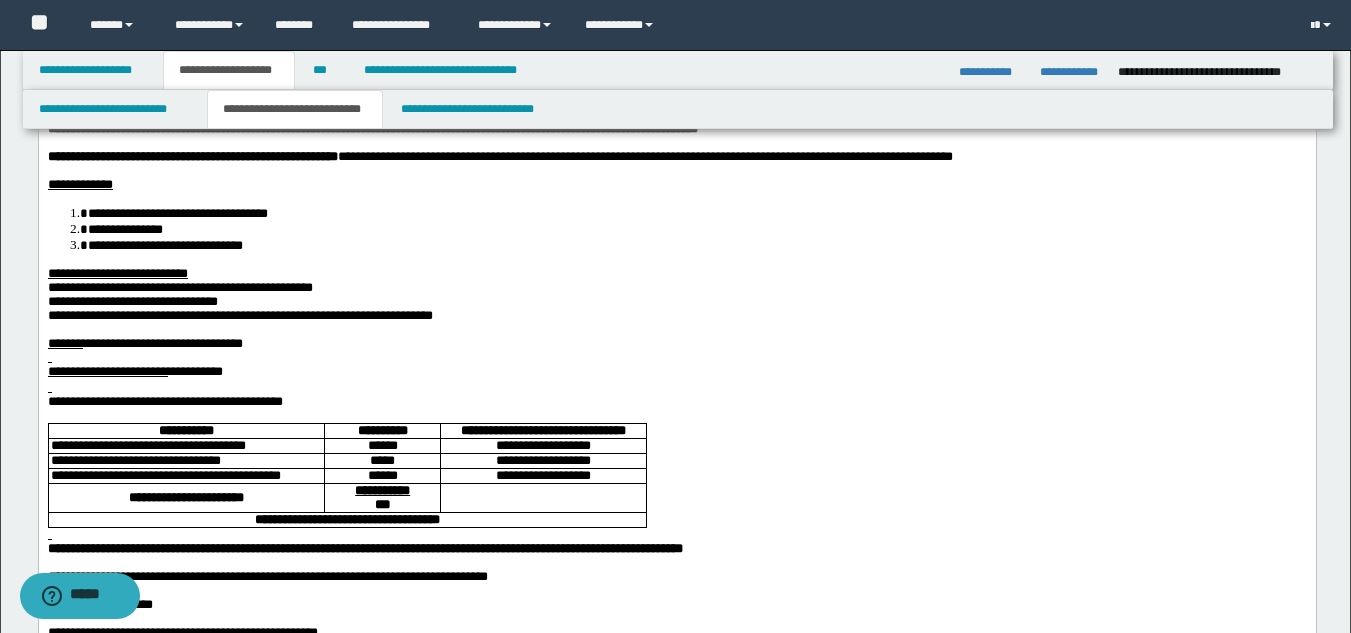 click at bounding box center (676, 329) 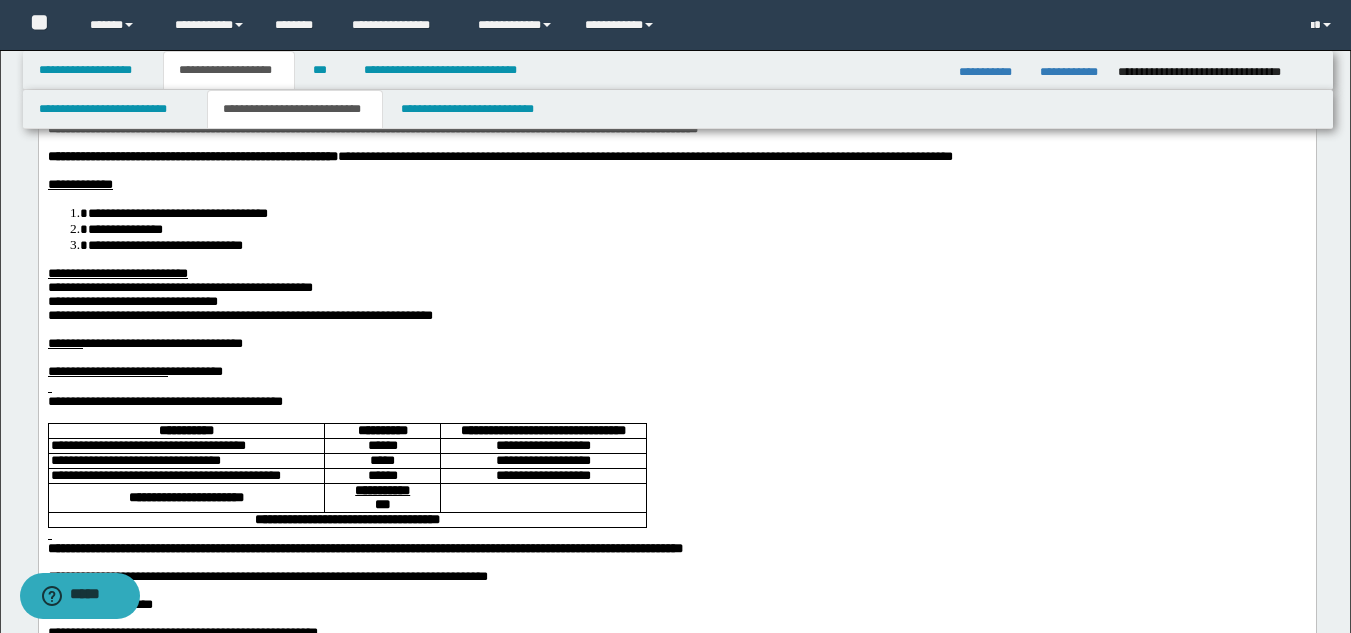 click at bounding box center [676, 387] 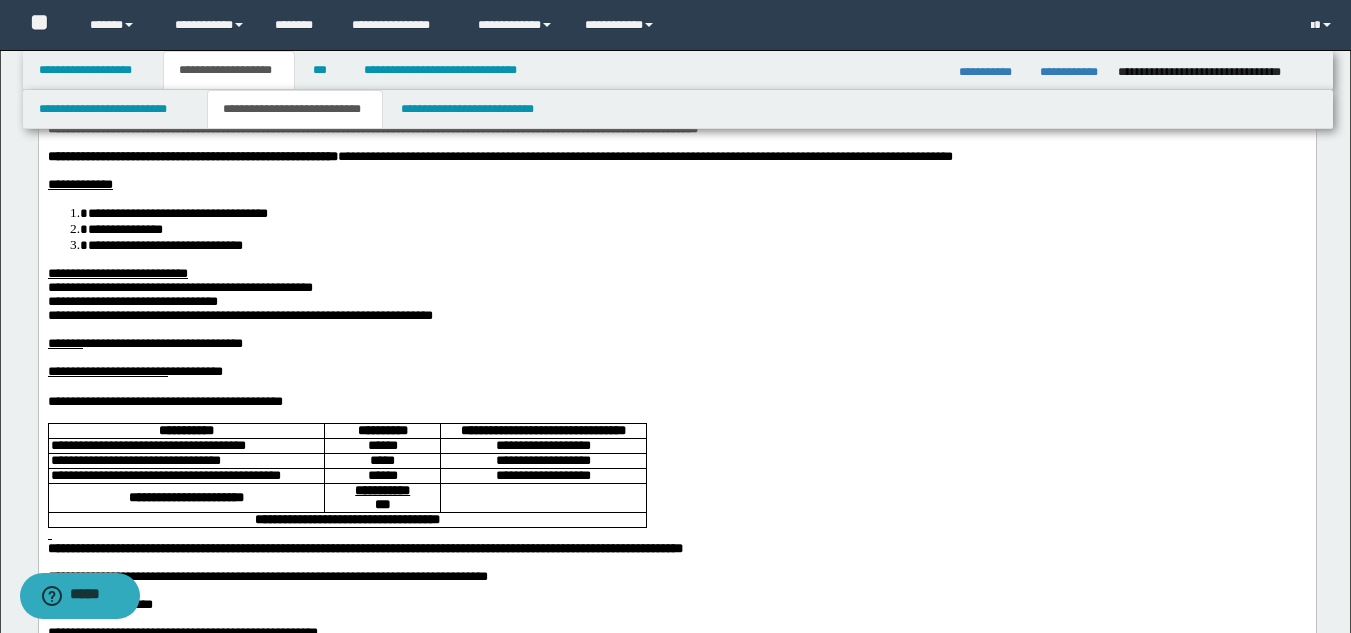 scroll, scrollTop: 600, scrollLeft: 0, axis: vertical 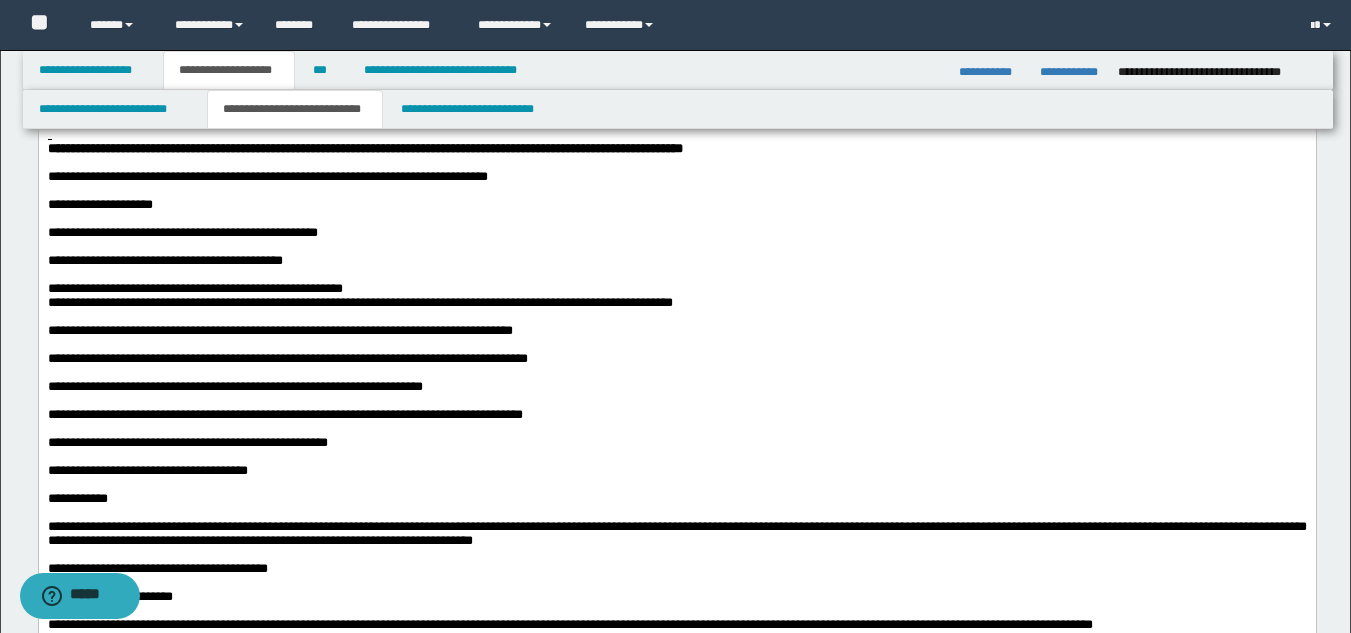 click on "**********" at bounding box center (194, 288) 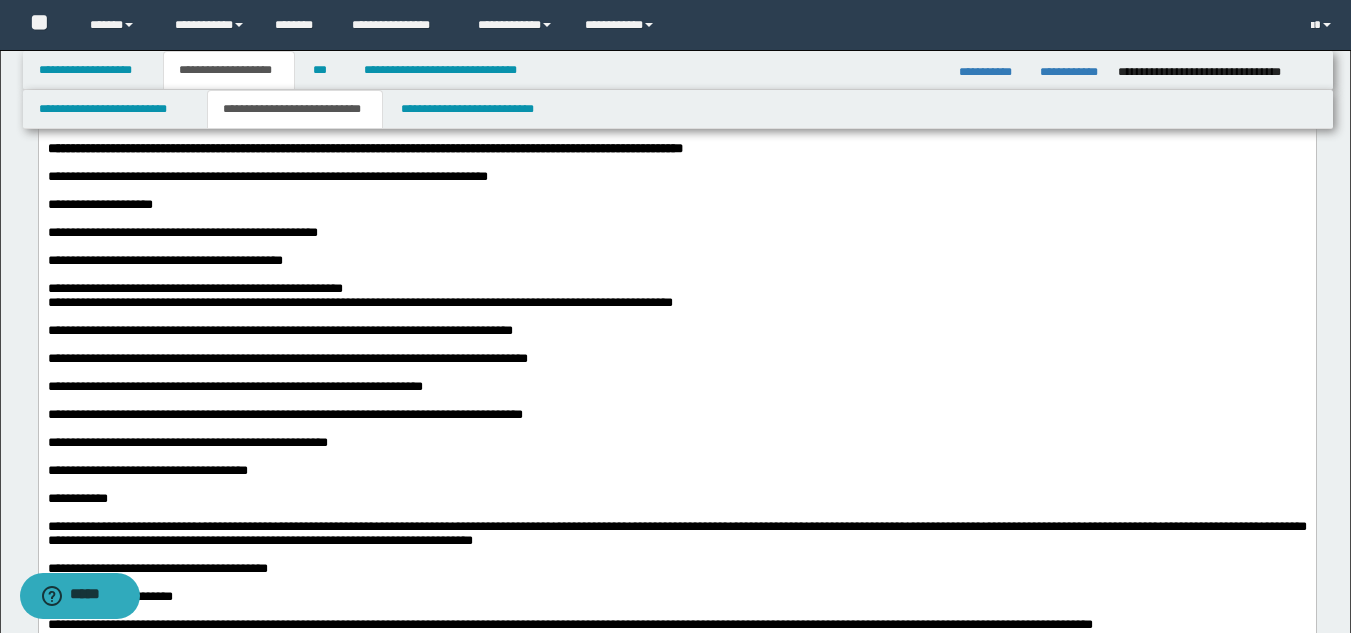 click on "**********" at bounding box center [676, 205] 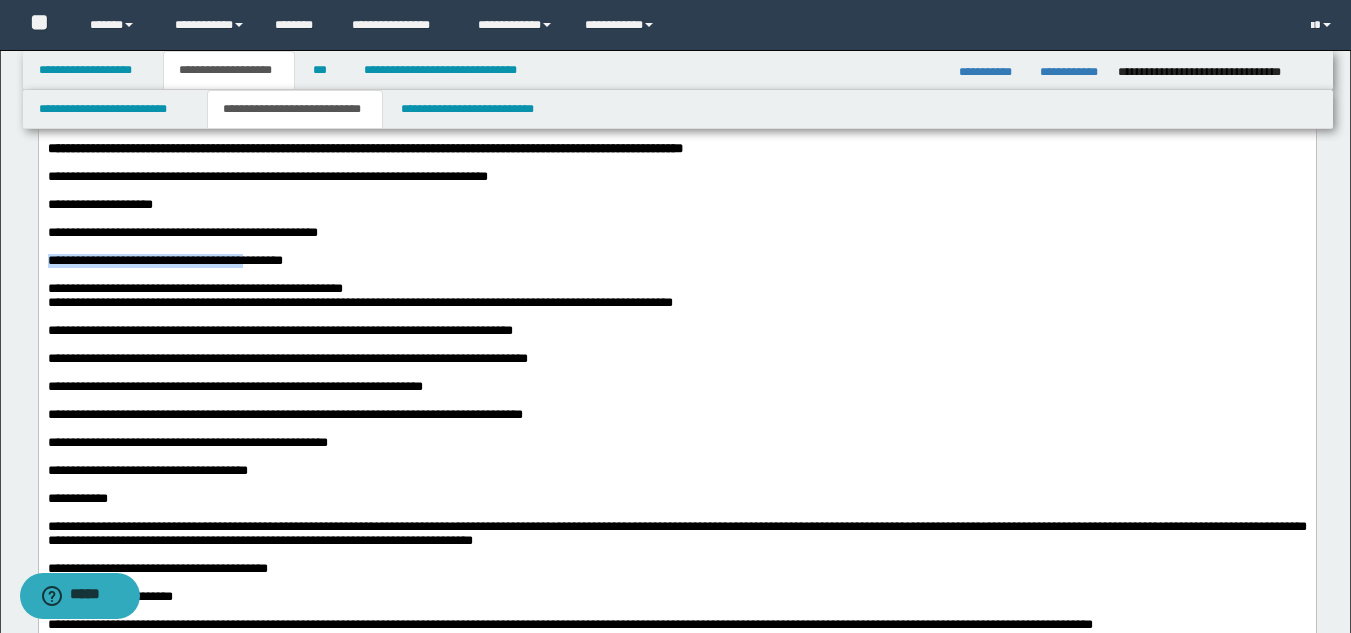 click at bounding box center (676, 247) 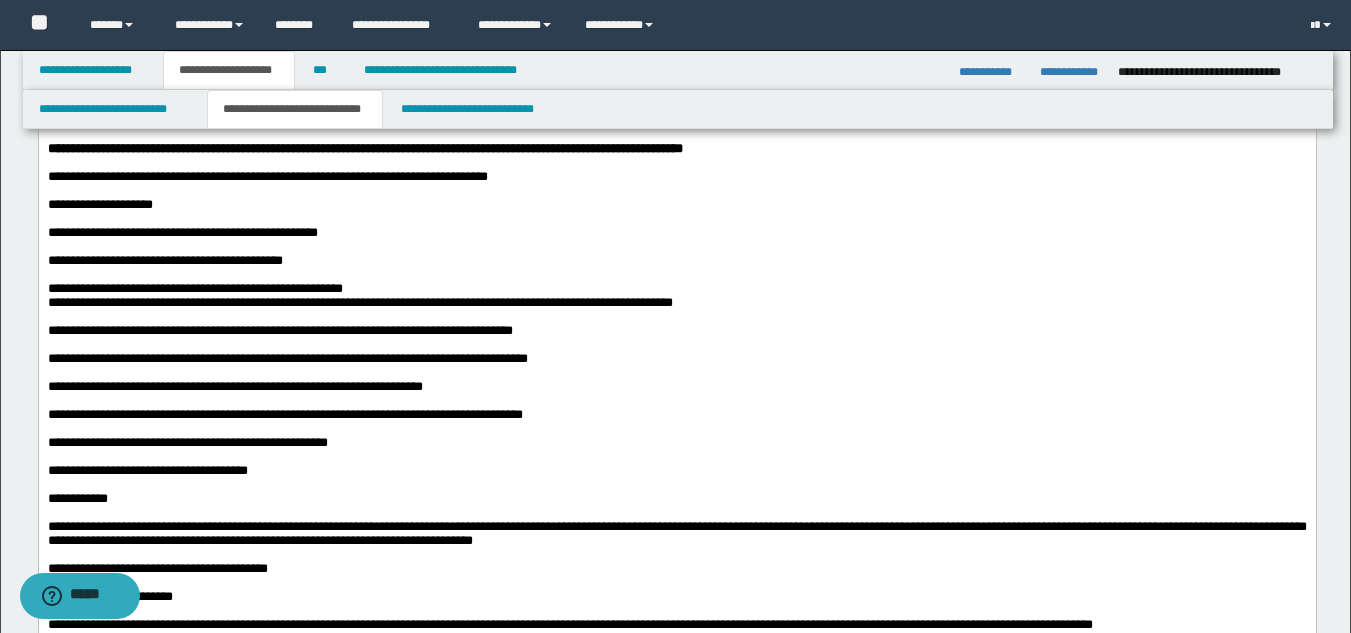 click on "**********" at bounding box center (676, 261) 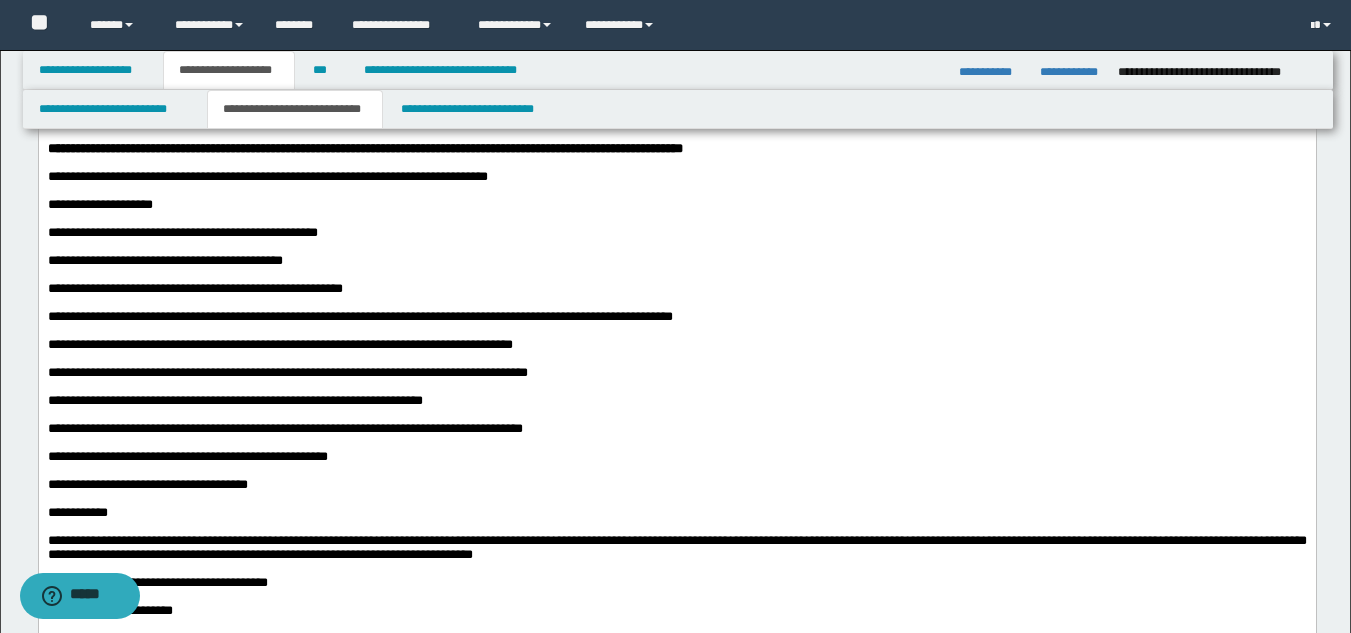 click at bounding box center [676, 359] 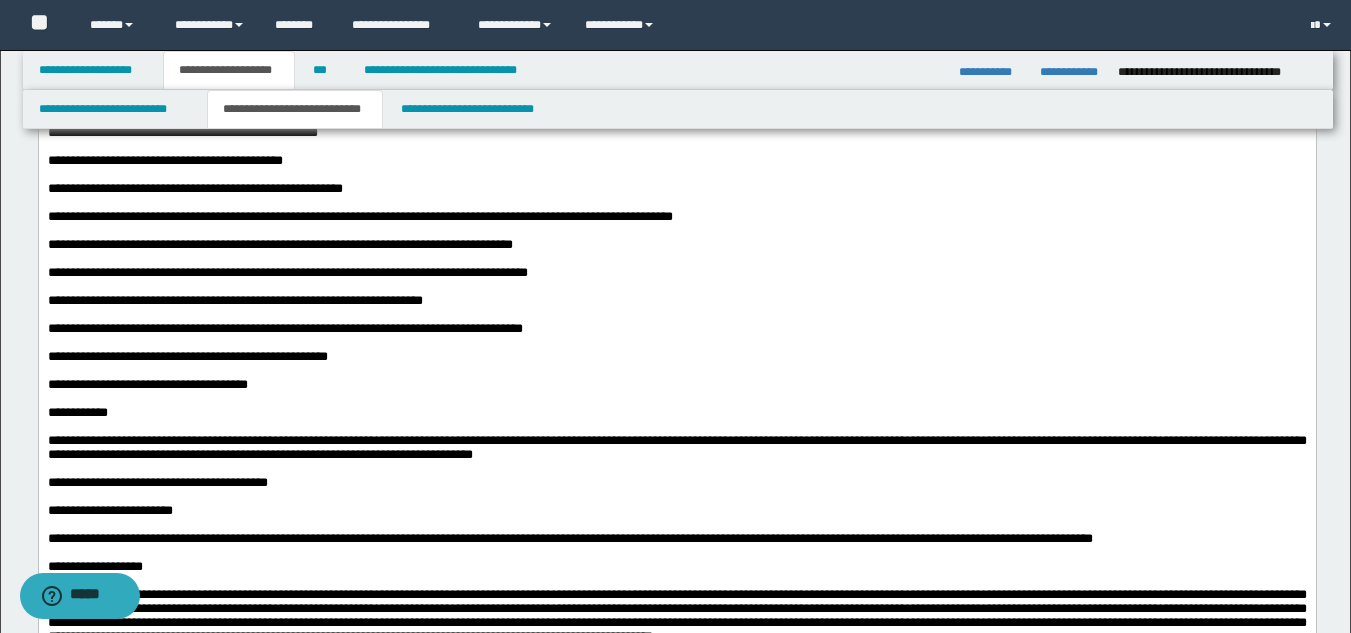click at bounding box center (676, 343) 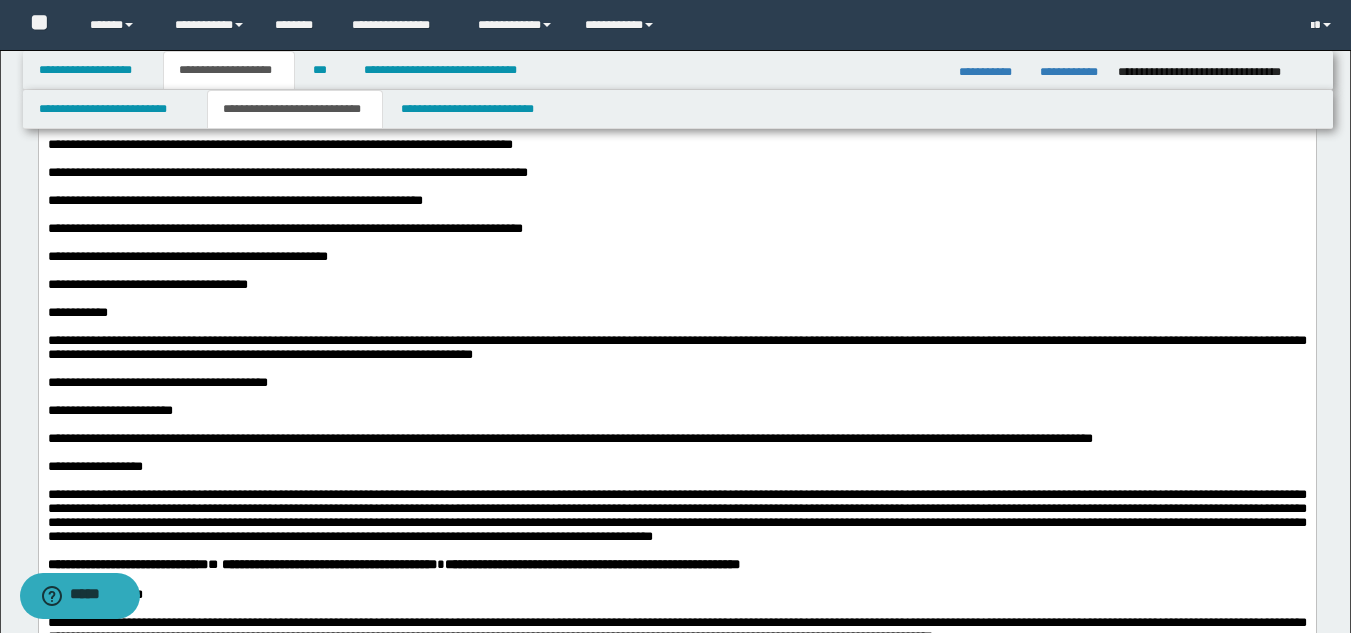 click at bounding box center (676, 299) 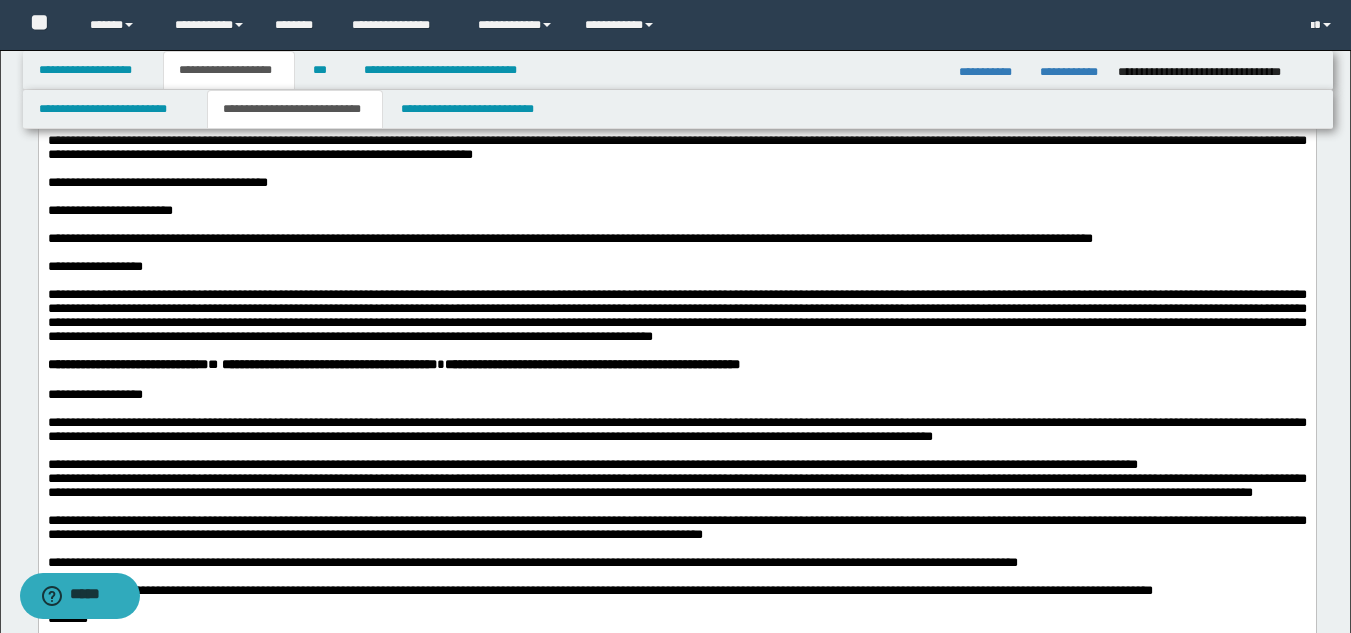 click on "**********" at bounding box center (569, 238) 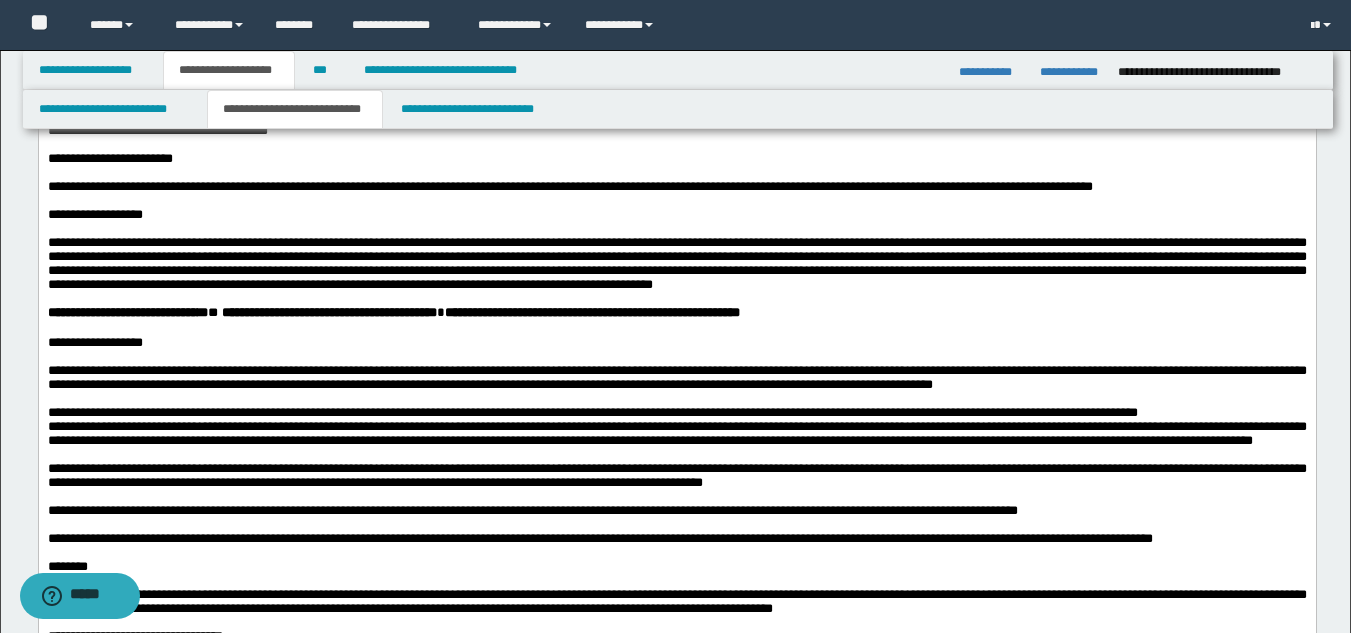 scroll, scrollTop: 1100, scrollLeft: 0, axis: vertical 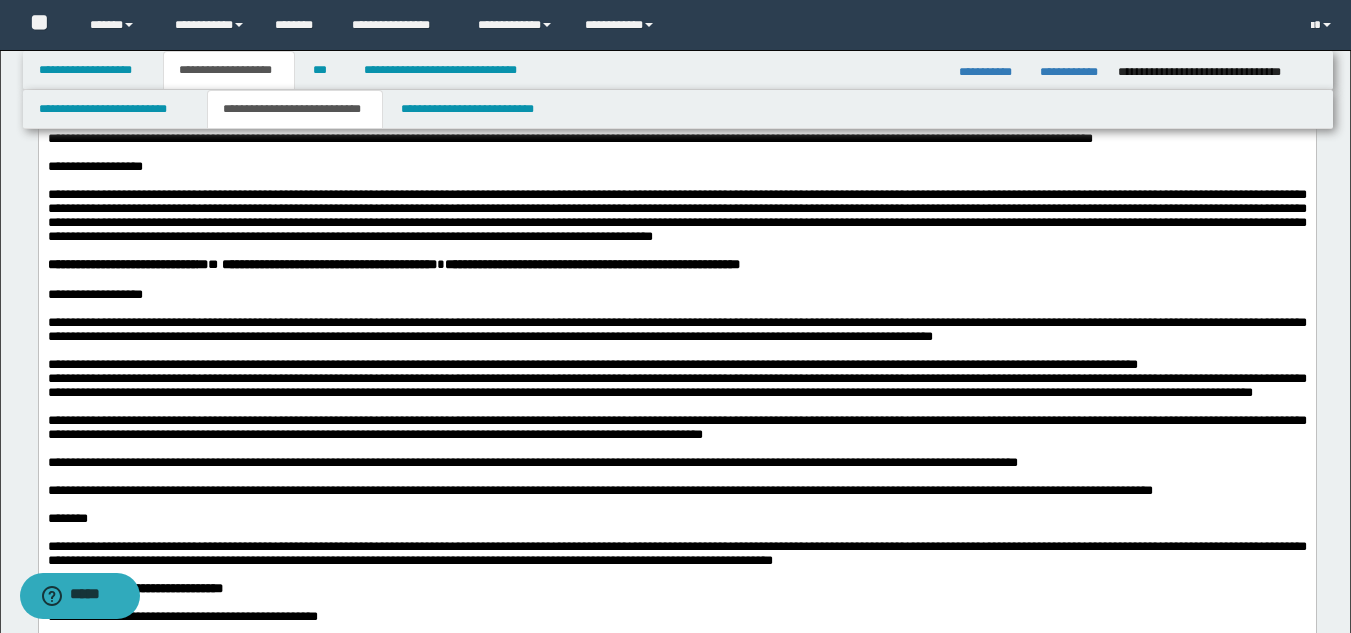 drag, startPoint x: 312, startPoint y: 431, endPoint x: 301, endPoint y: 442, distance: 15.556349 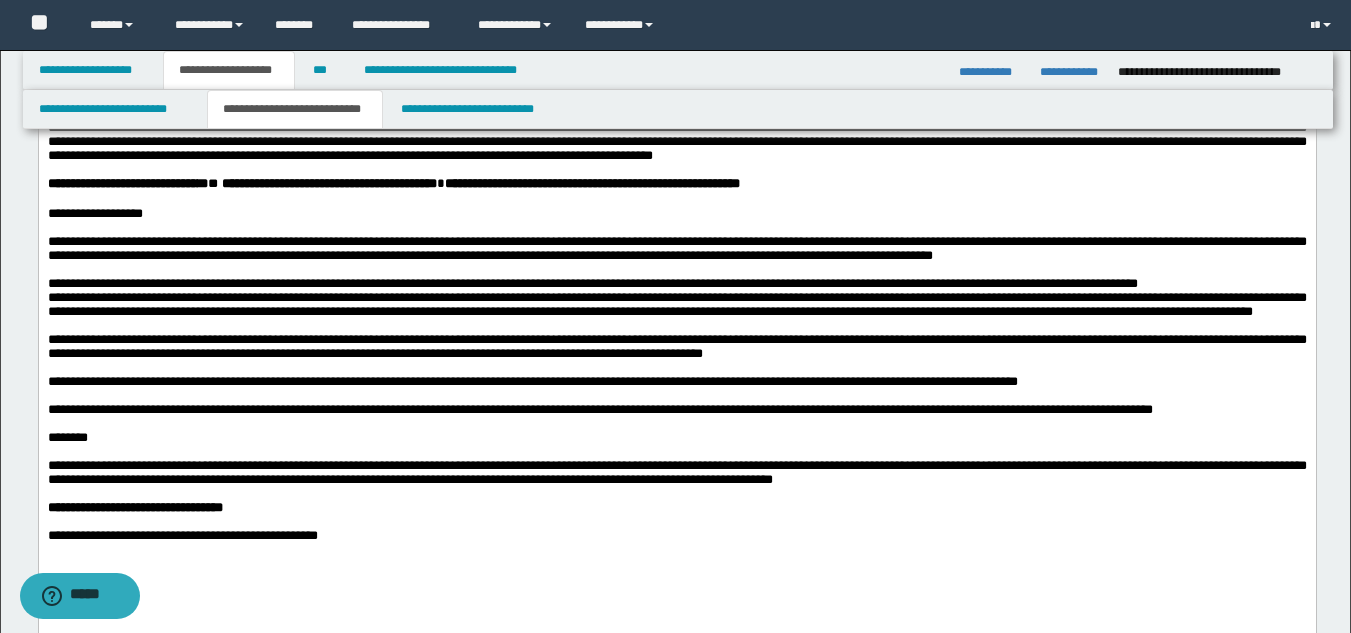 scroll, scrollTop: 1300, scrollLeft: 0, axis: vertical 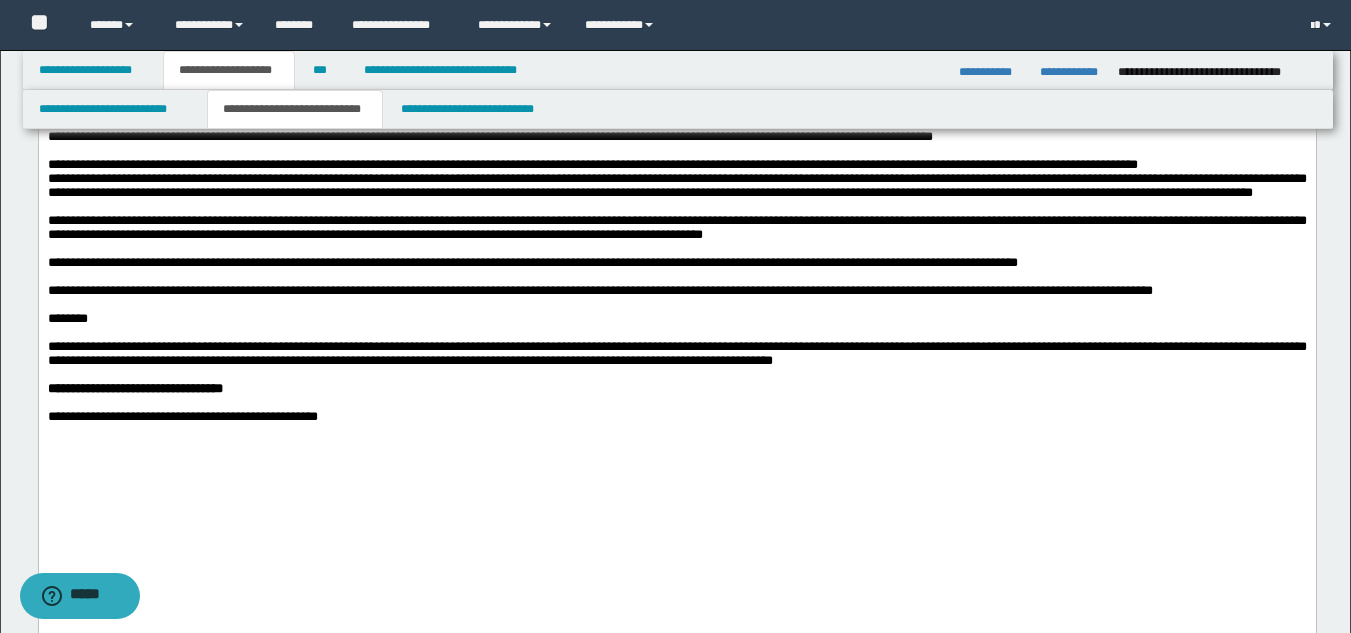 click at bounding box center (676, 249) 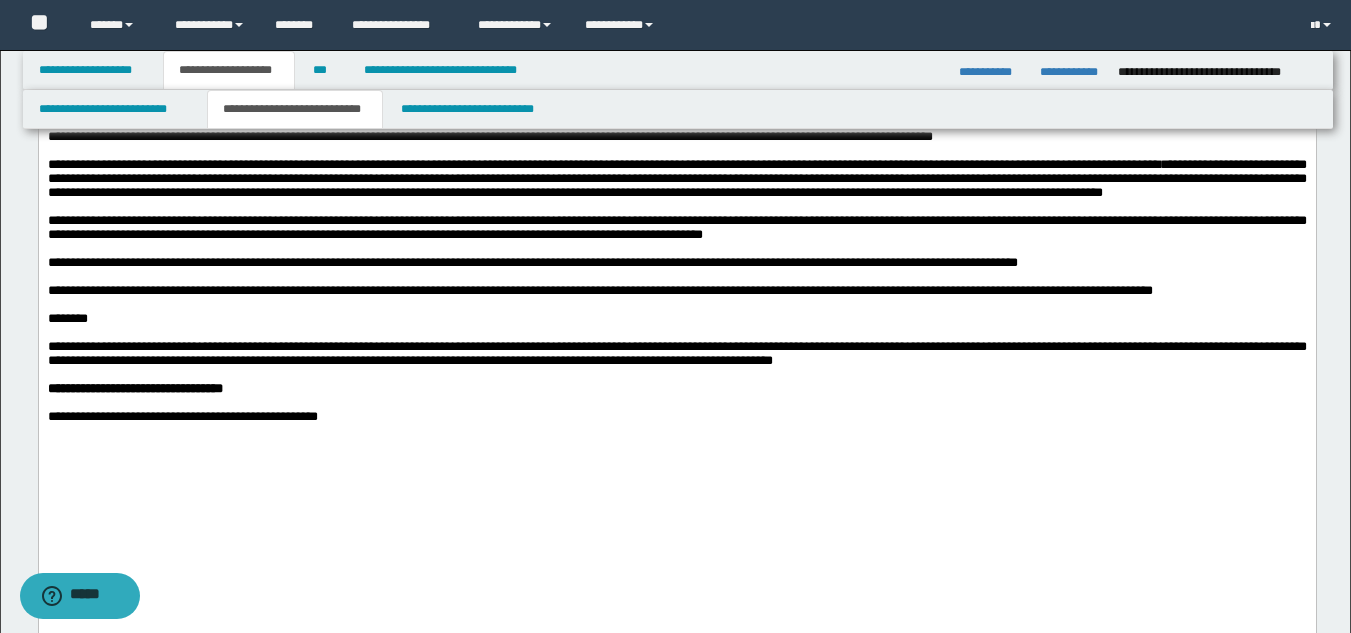 click on "**********" at bounding box center [676, 227] 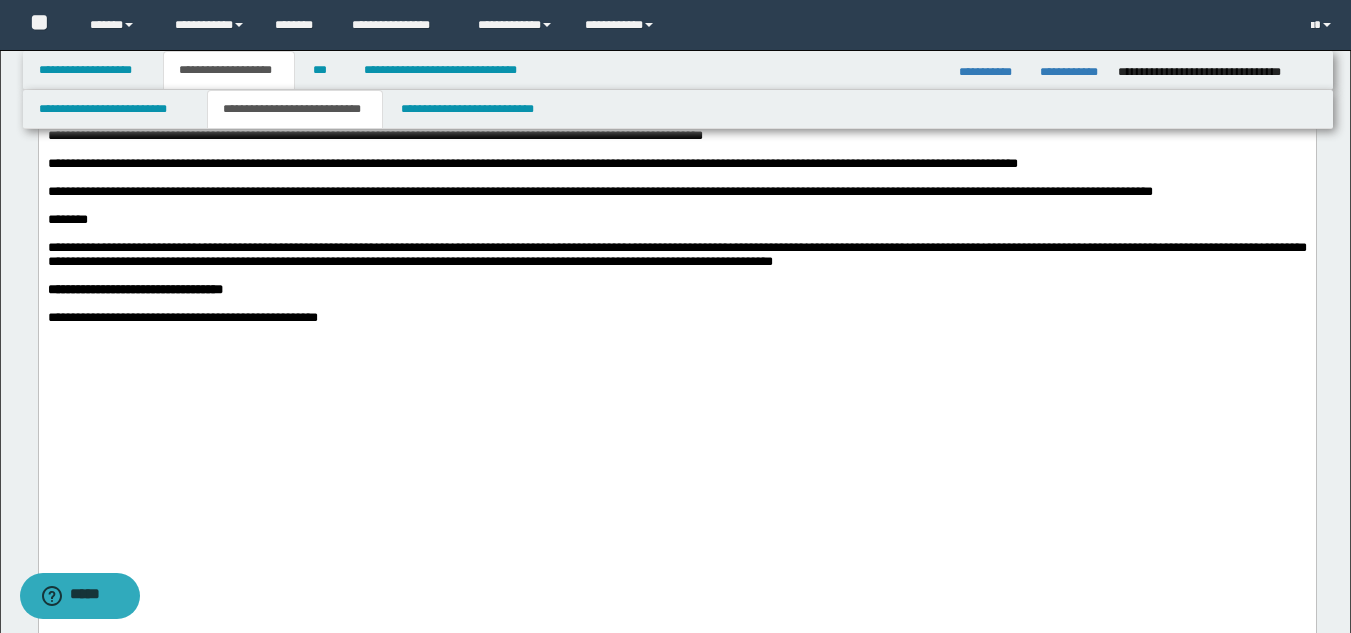 scroll, scrollTop: 1400, scrollLeft: 0, axis: vertical 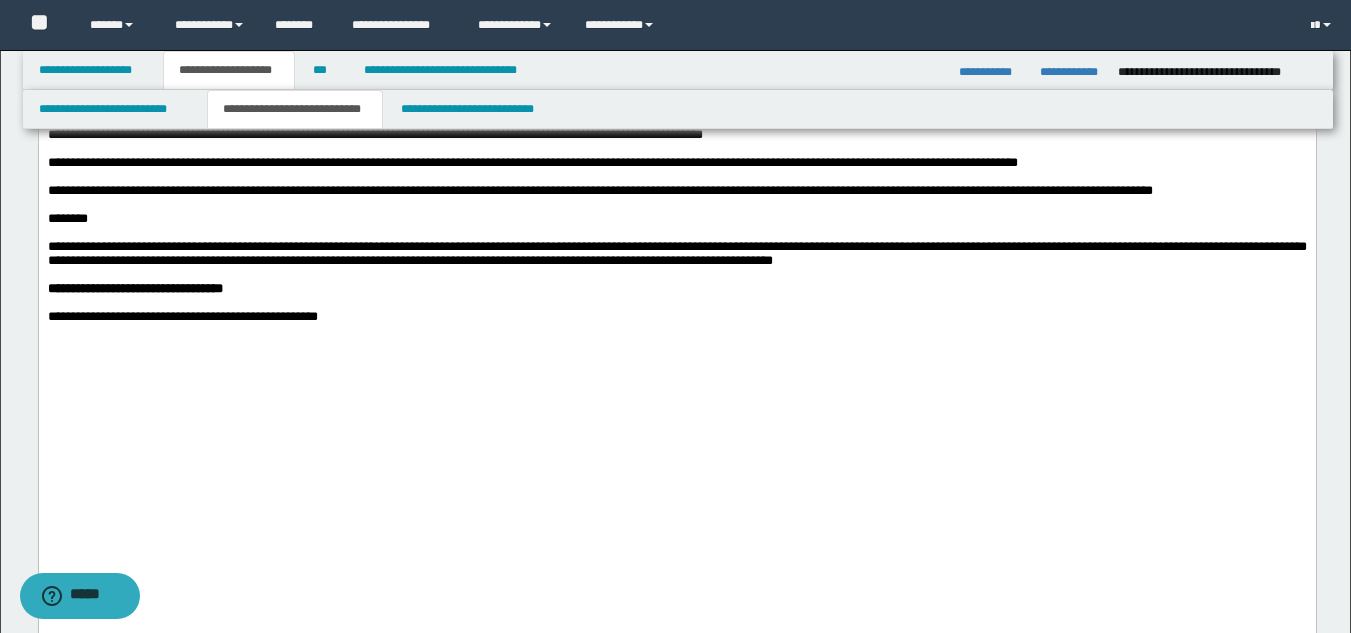 click at bounding box center (676, 233) 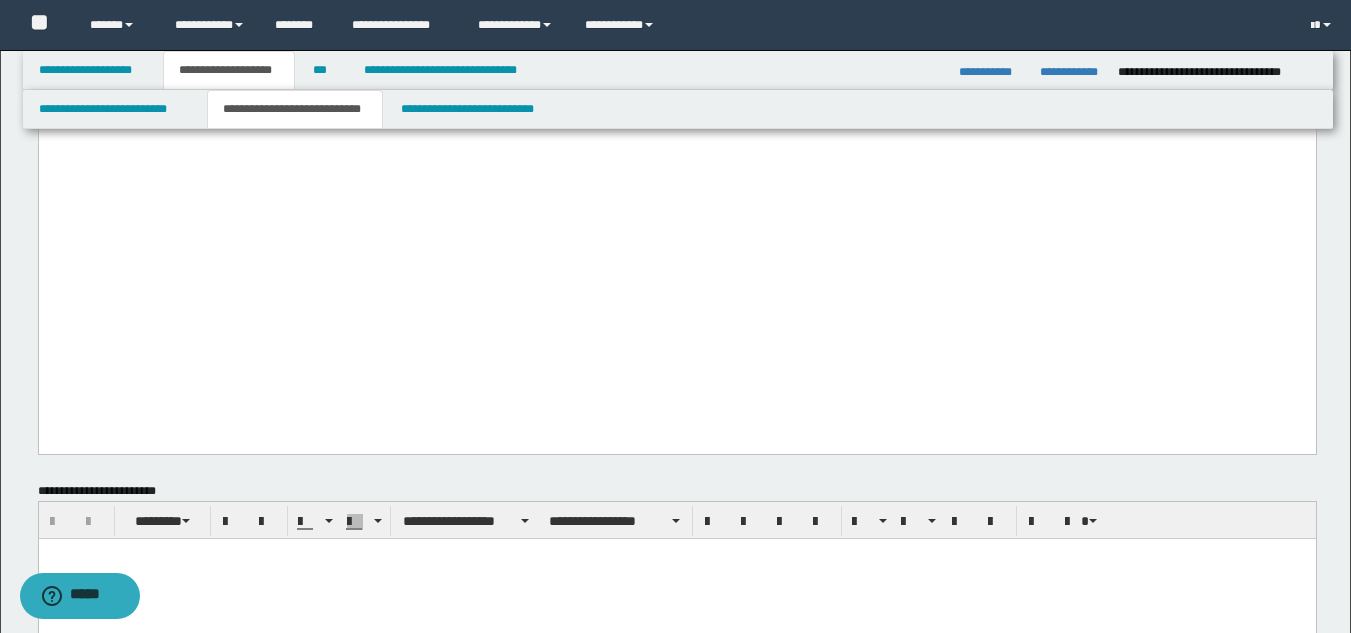 scroll, scrollTop: 1600, scrollLeft: 0, axis: vertical 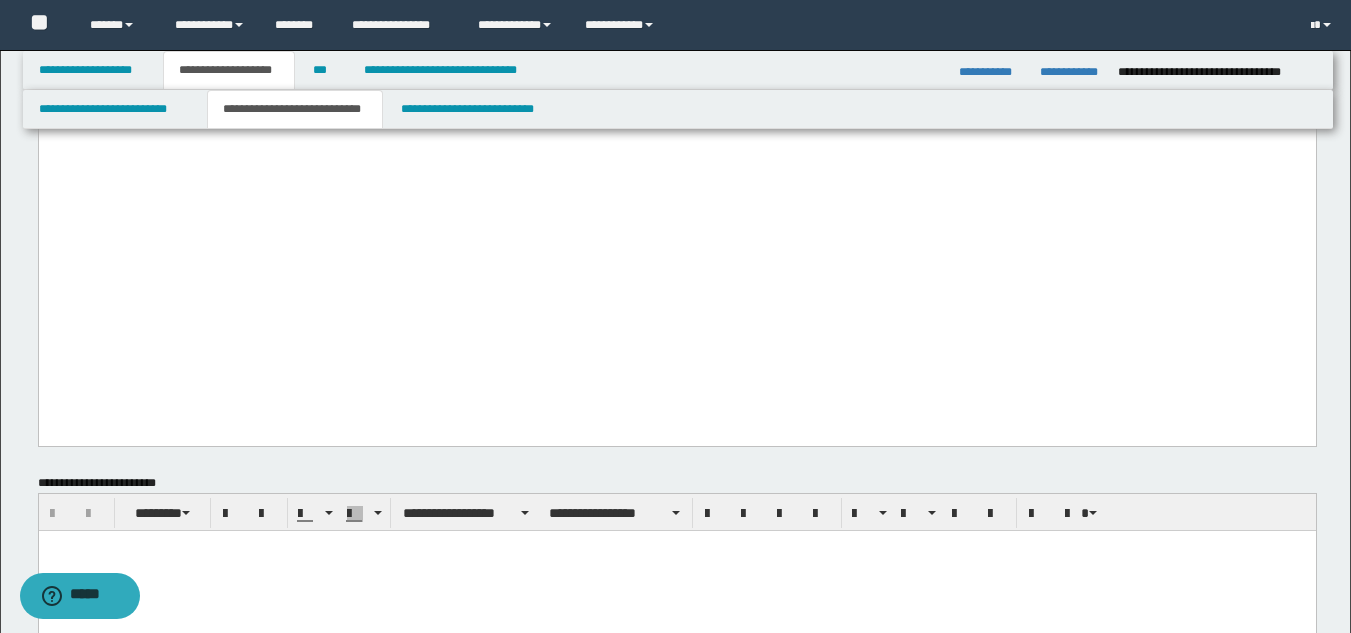 click on "**********" at bounding box center (676, -601) 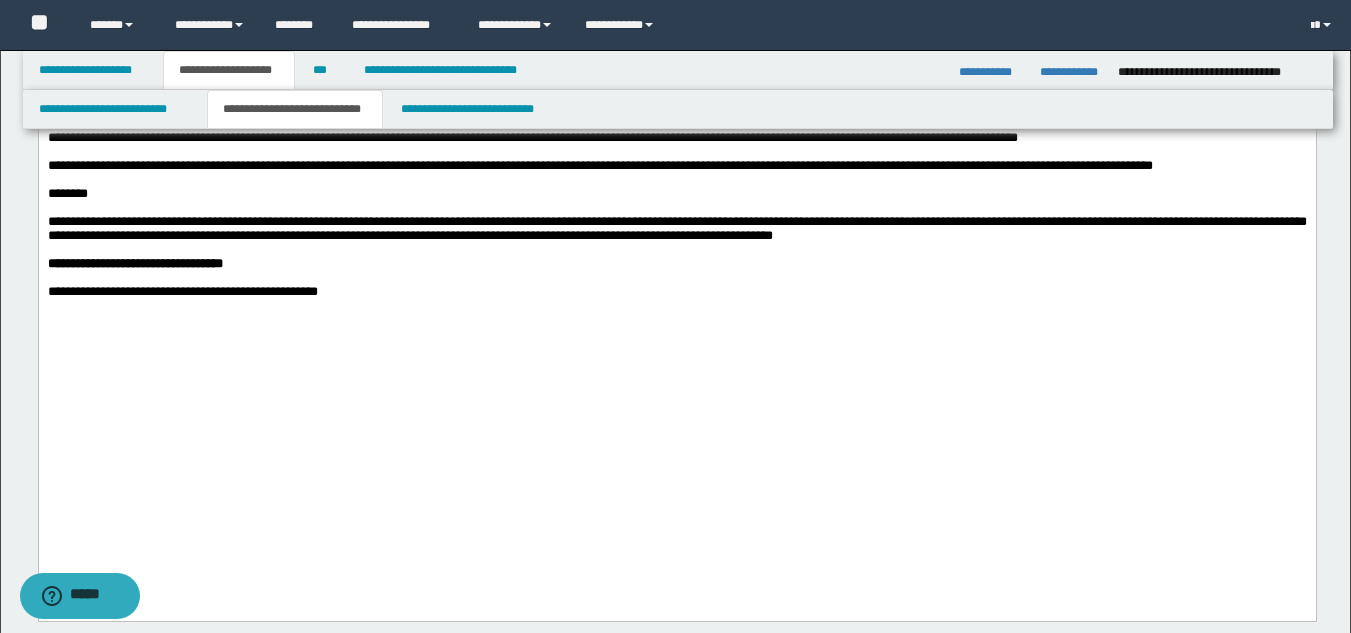 scroll, scrollTop: 1400, scrollLeft: 0, axis: vertical 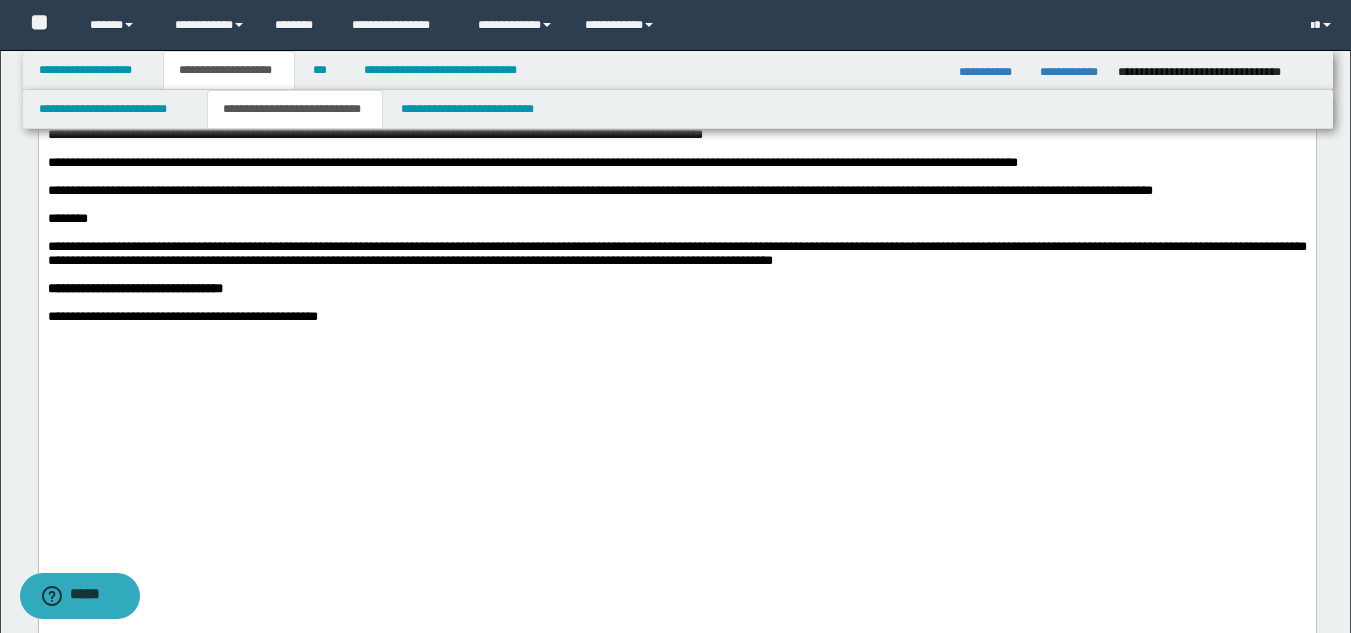 click on "**********" at bounding box center [676, 191] 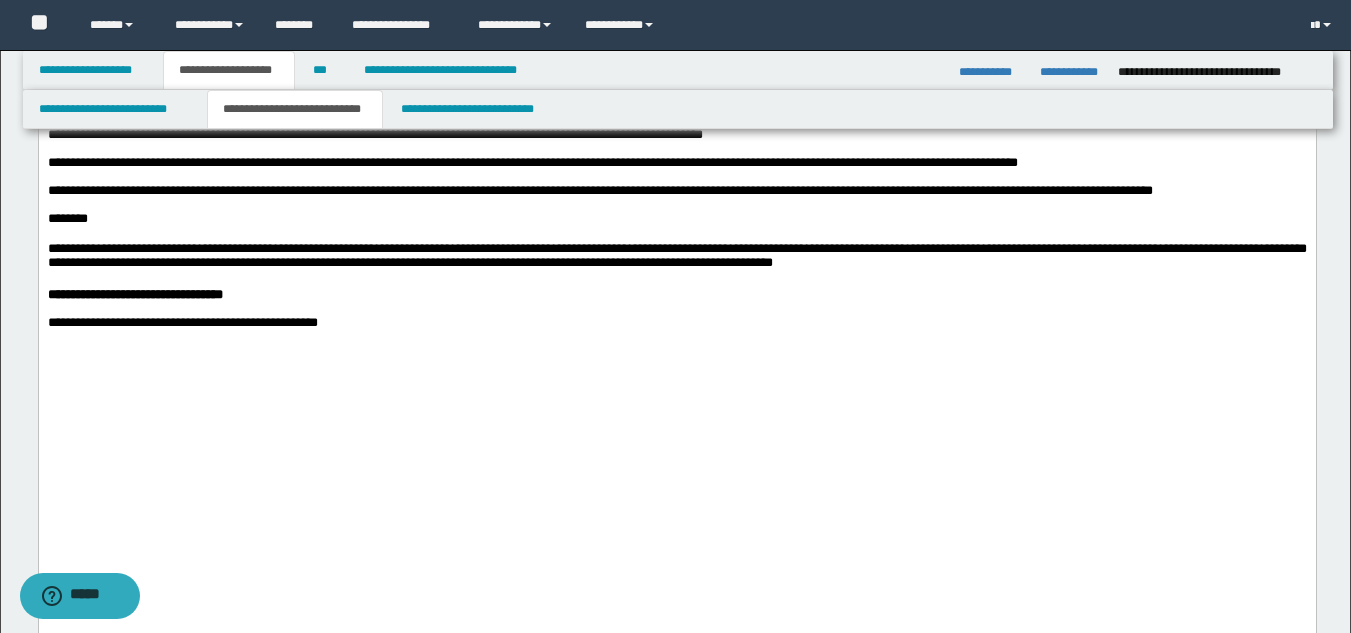 click on "**********" at bounding box center (676, 258) 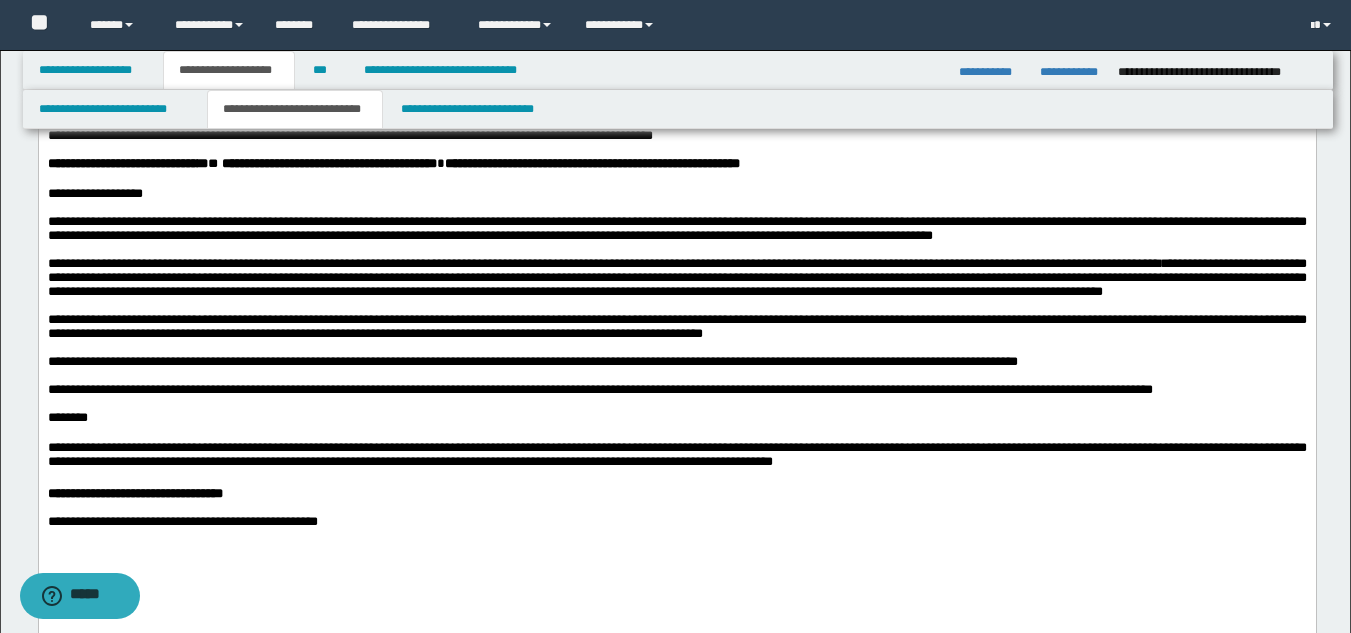 scroll, scrollTop: 1200, scrollLeft: 0, axis: vertical 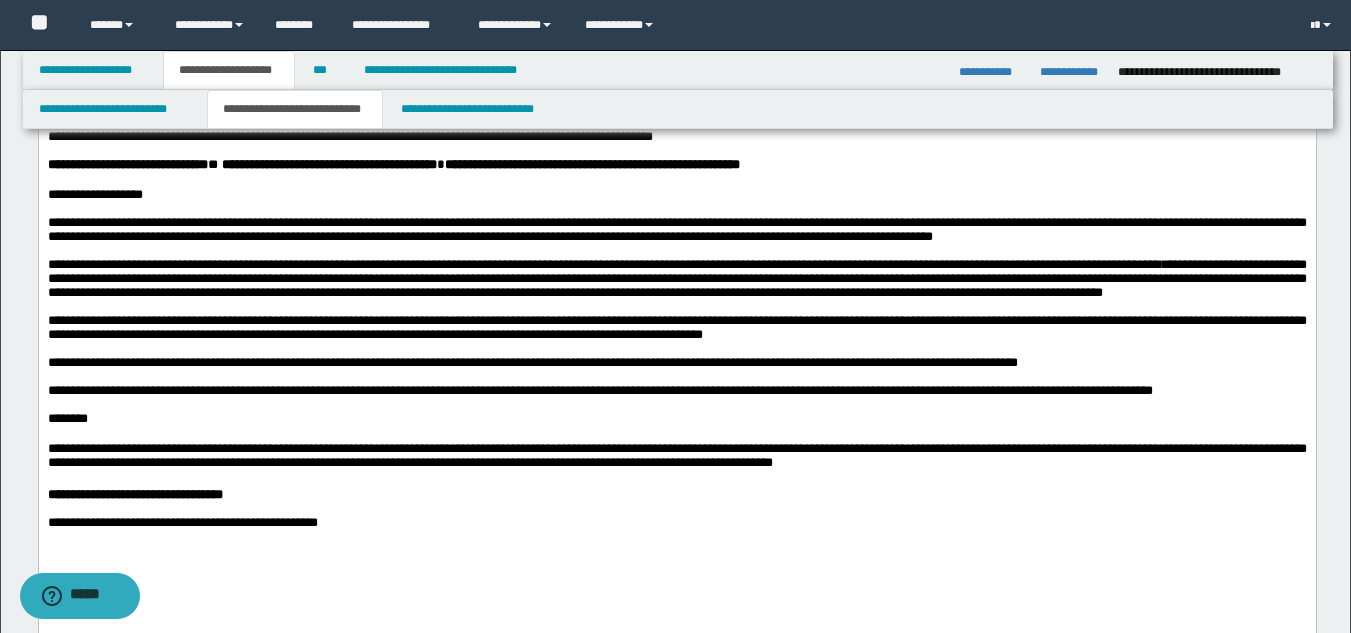 click on "**********" at bounding box center [603, 264] 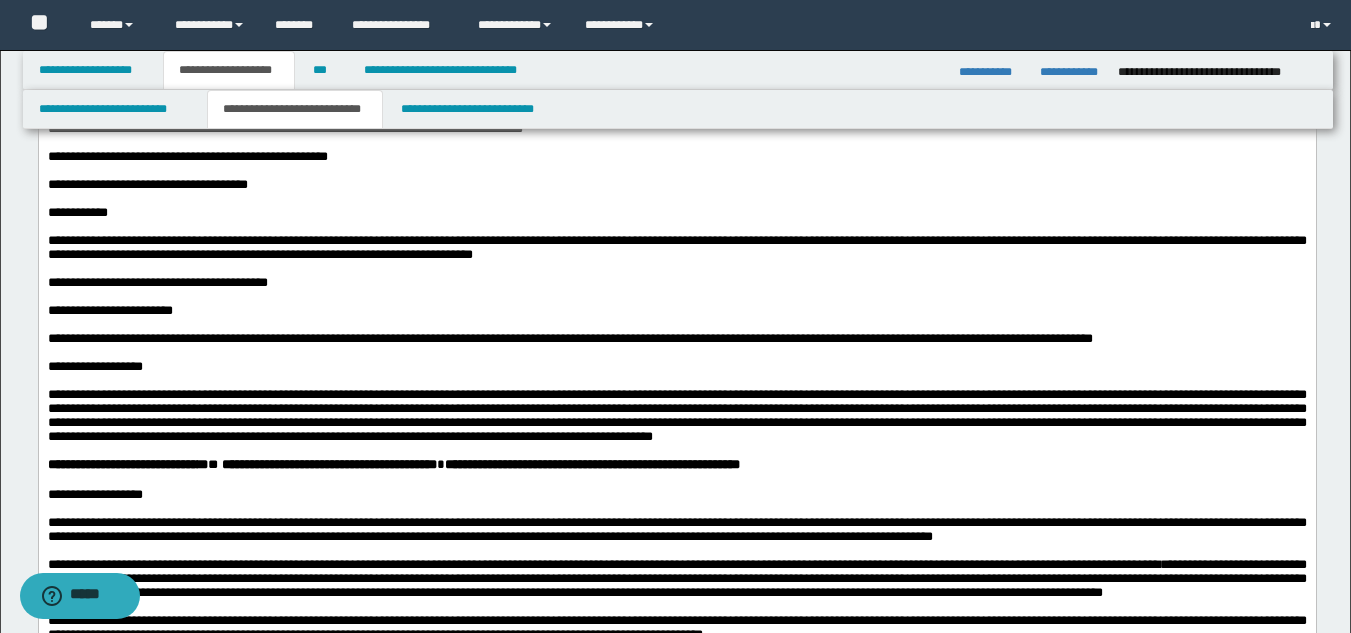 click at bounding box center [676, 297] 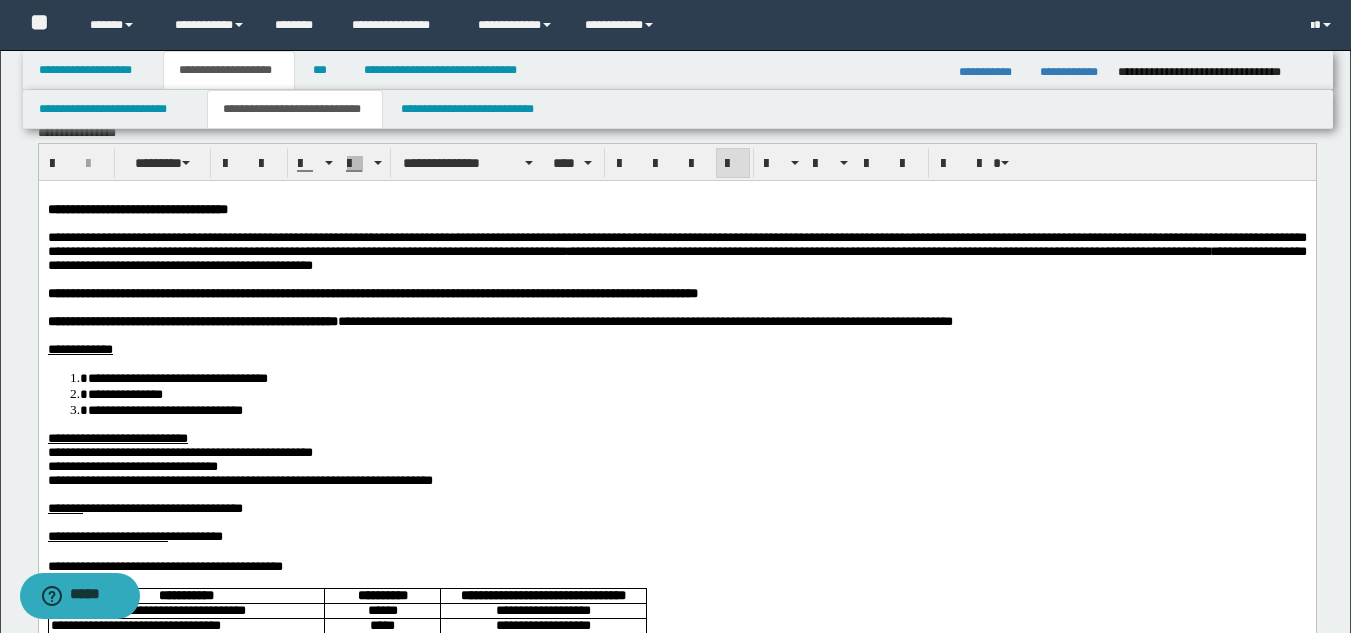 scroll, scrollTop: 0, scrollLeft: 0, axis: both 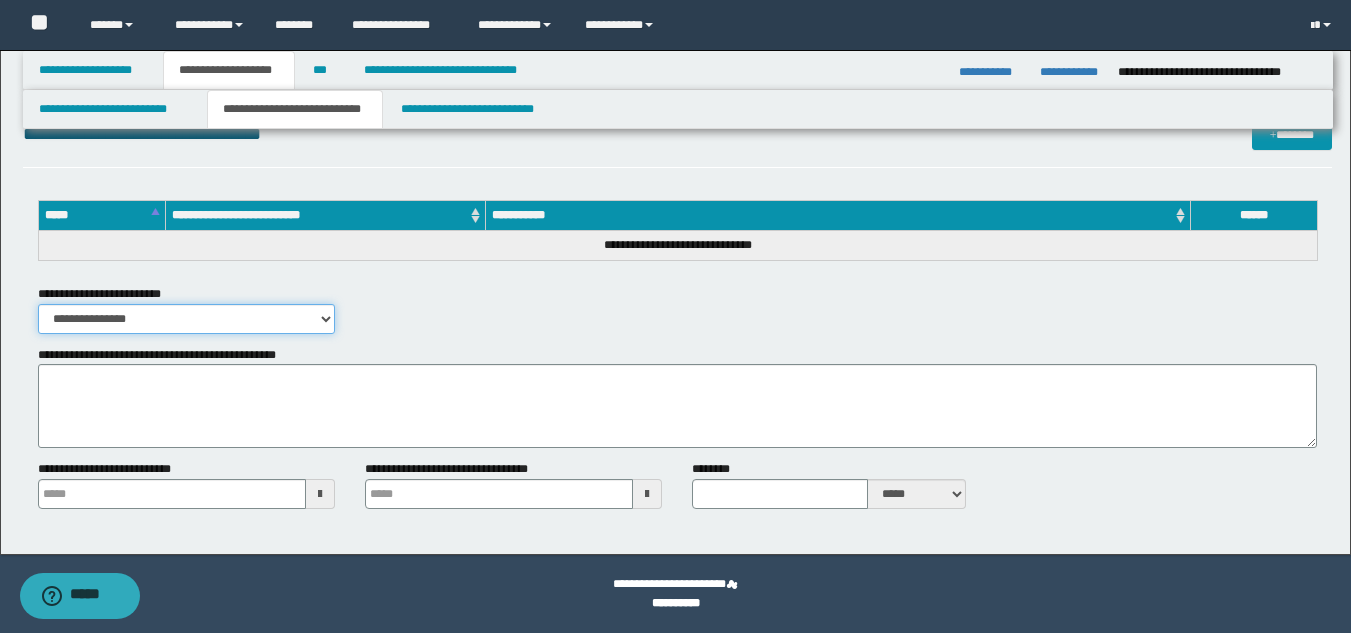 click on "**********" at bounding box center (186, 319) 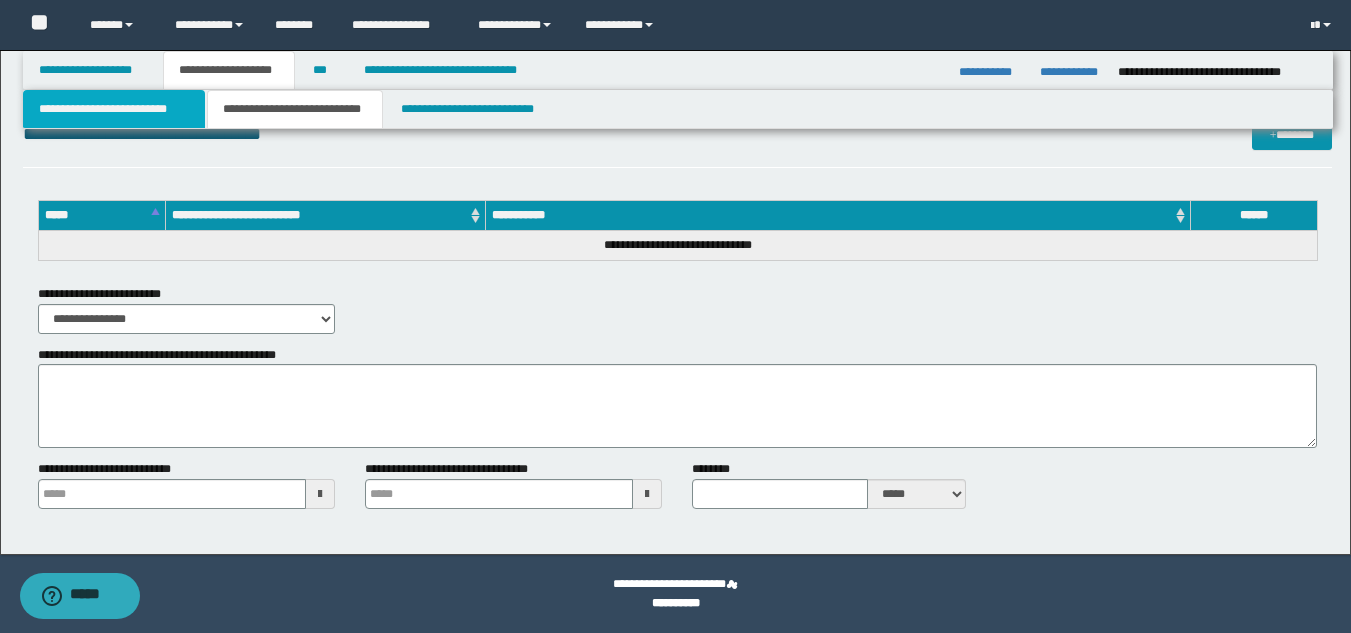 click on "**********" at bounding box center [114, 109] 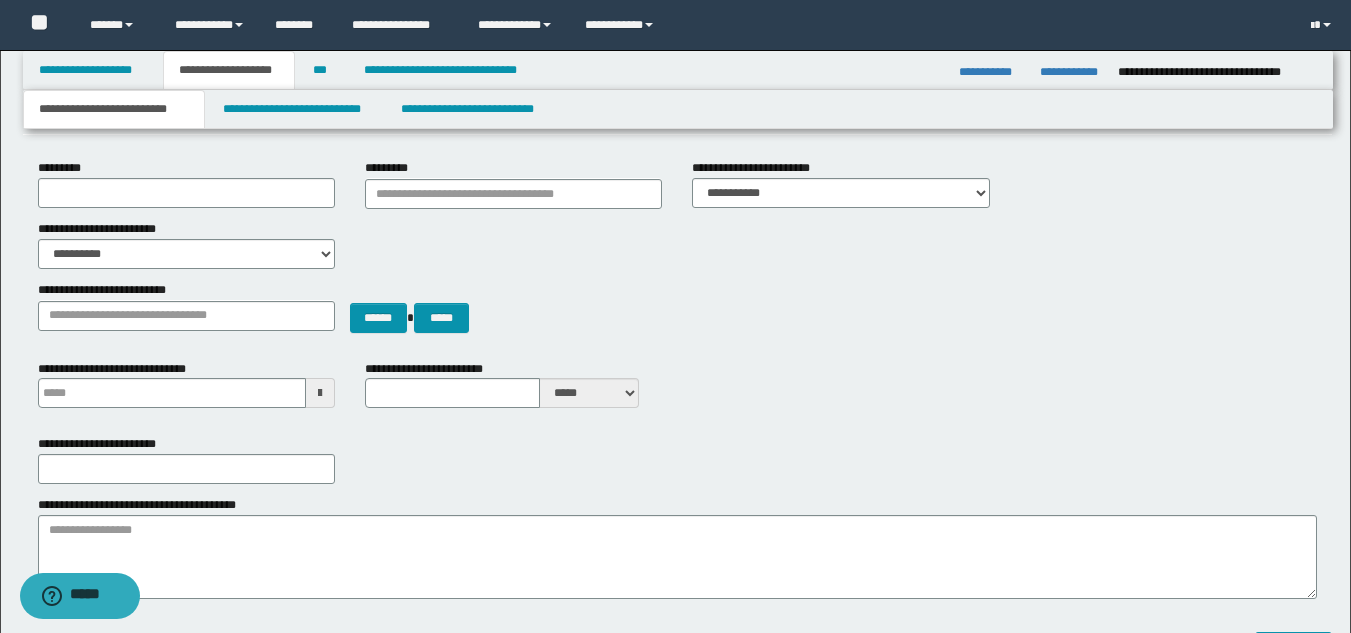 type 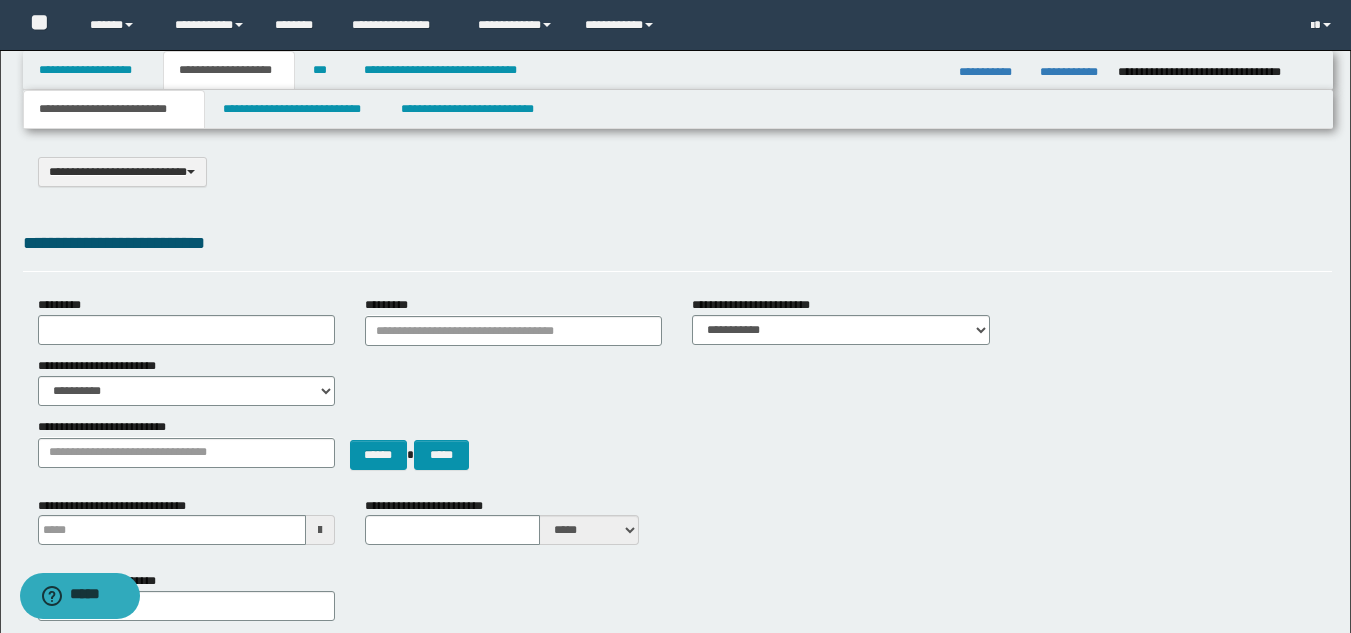 scroll, scrollTop: 0, scrollLeft: 0, axis: both 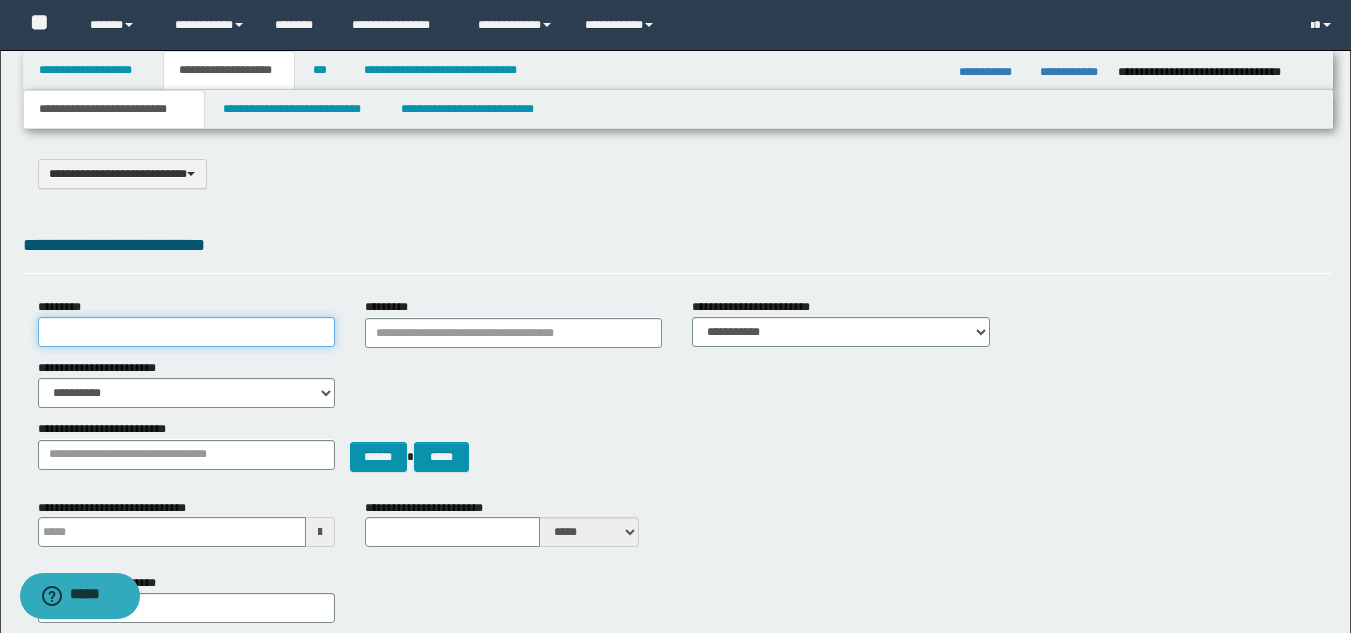 click on "*********" at bounding box center [186, 332] 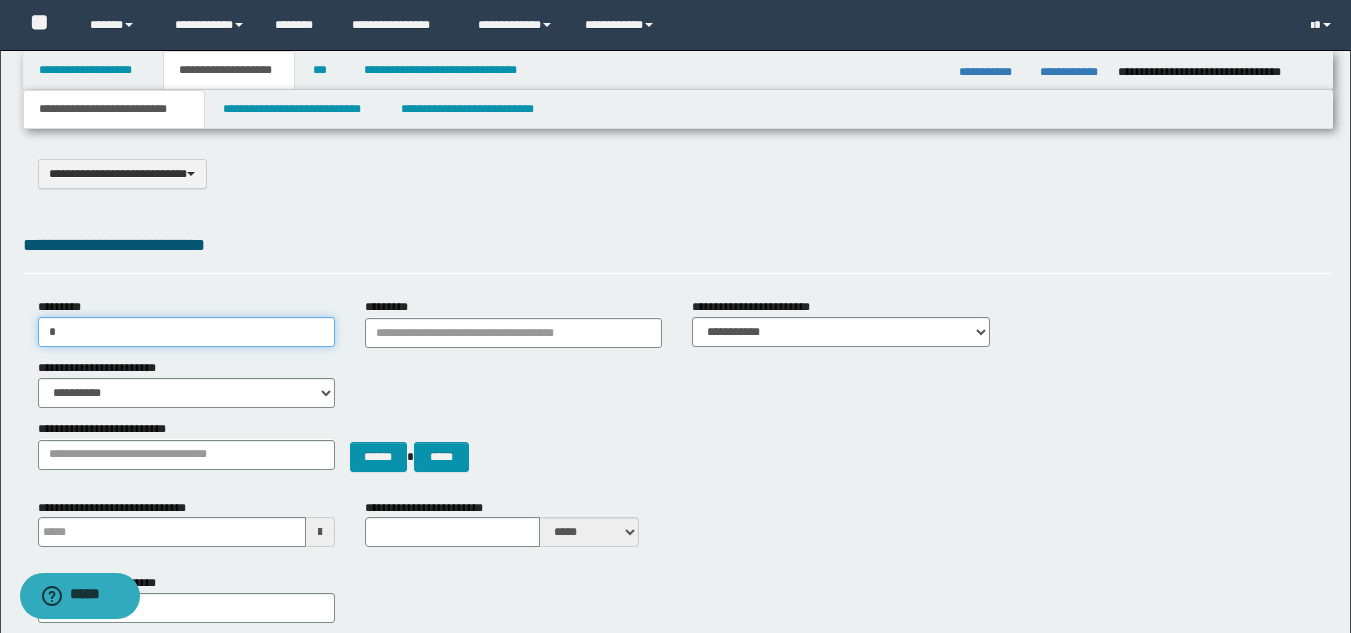 type on "******" 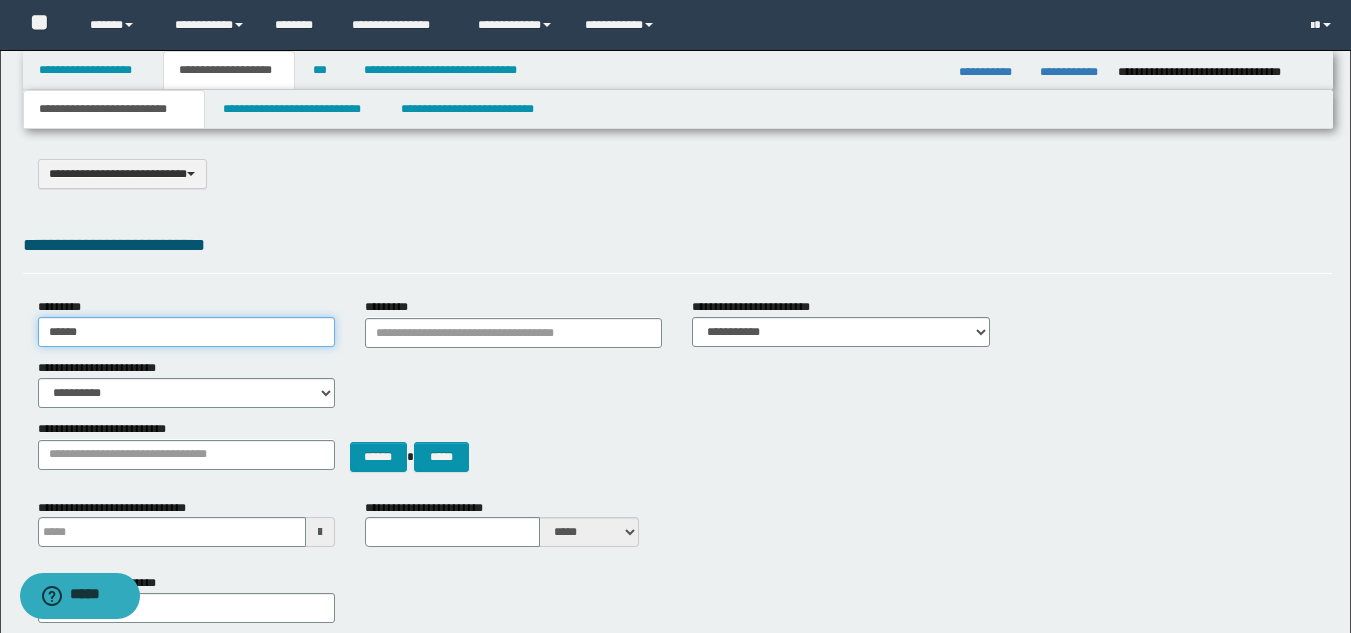 type 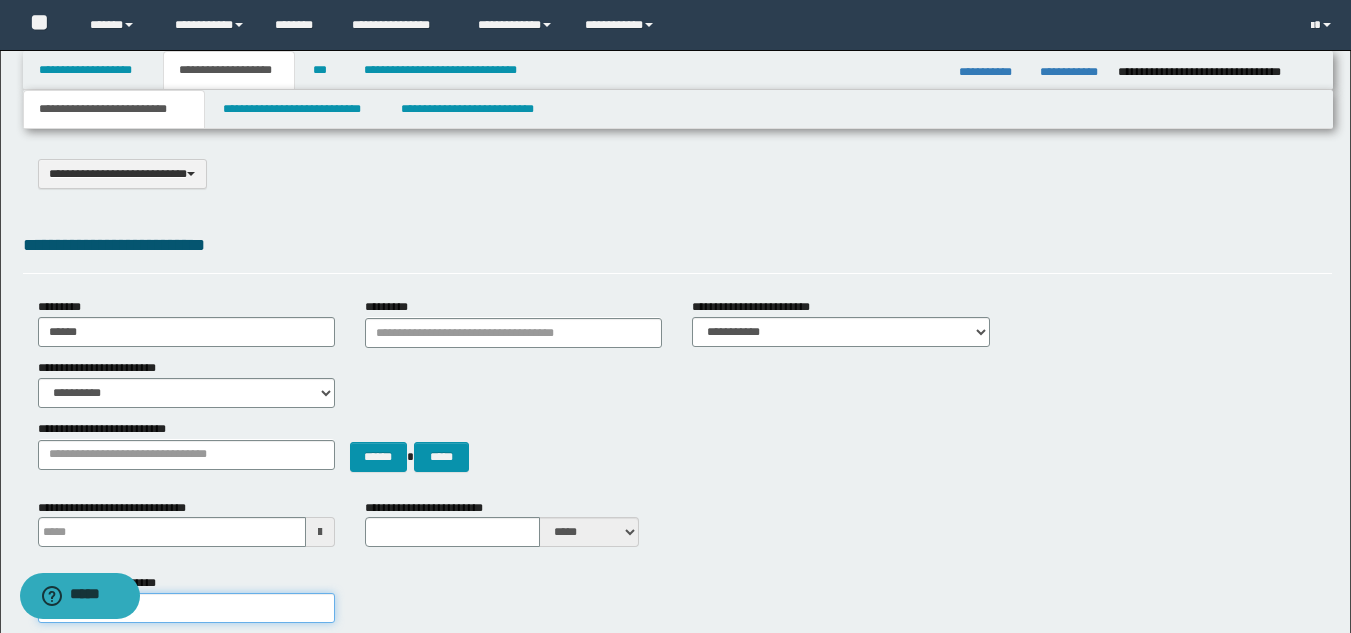 click on "**********" at bounding box center (186, 608) 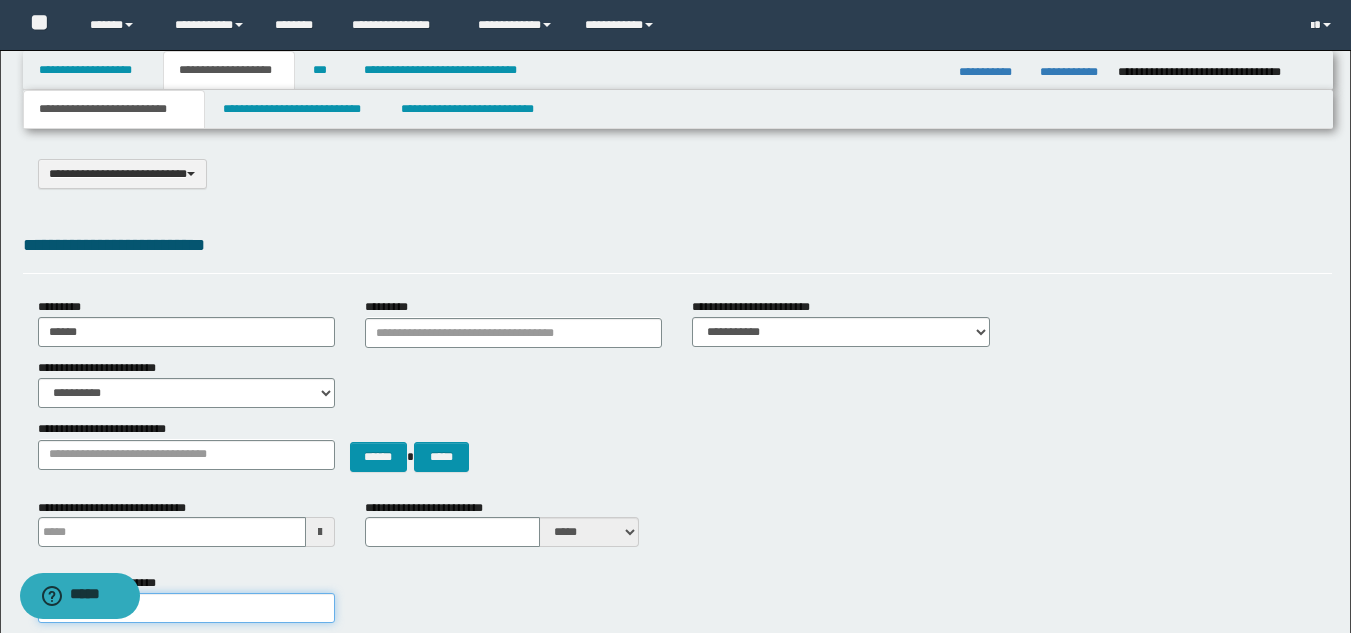 type on "******" 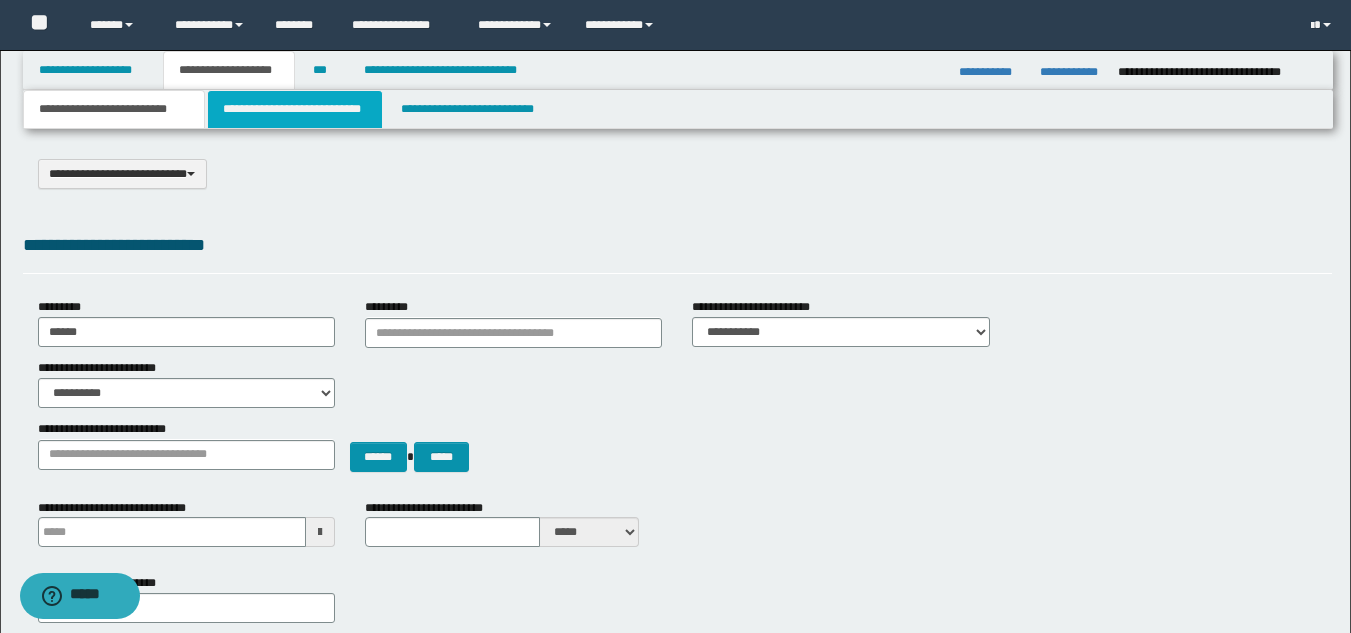 click on "**********" at bounding box center [295, 109] 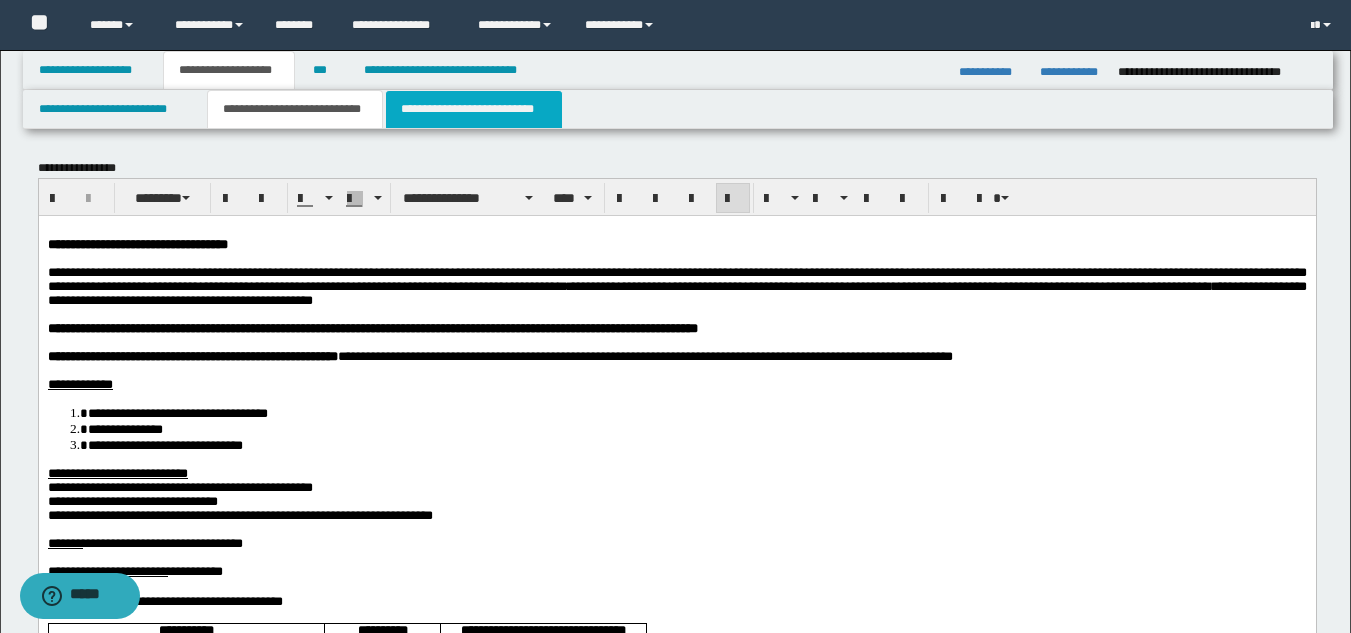 click on "**********" at bounding box center [474, 109] 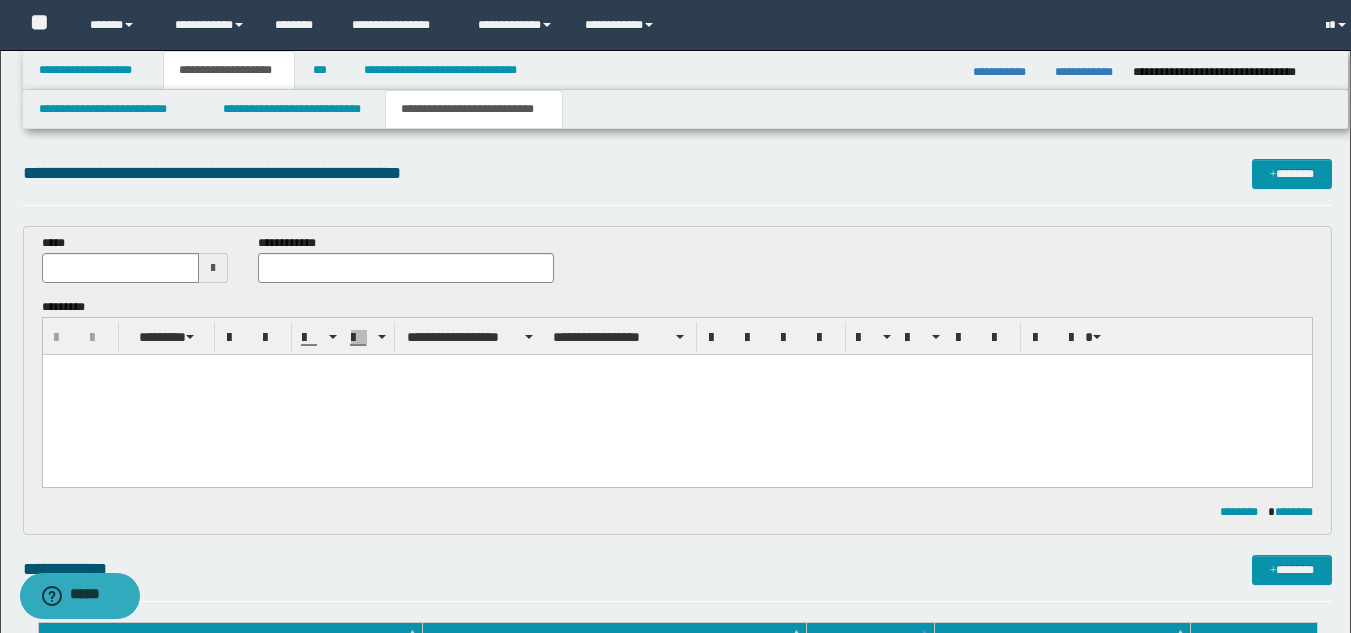 scroll, scrollTop: 0, scrollLeft: 0, axis: both 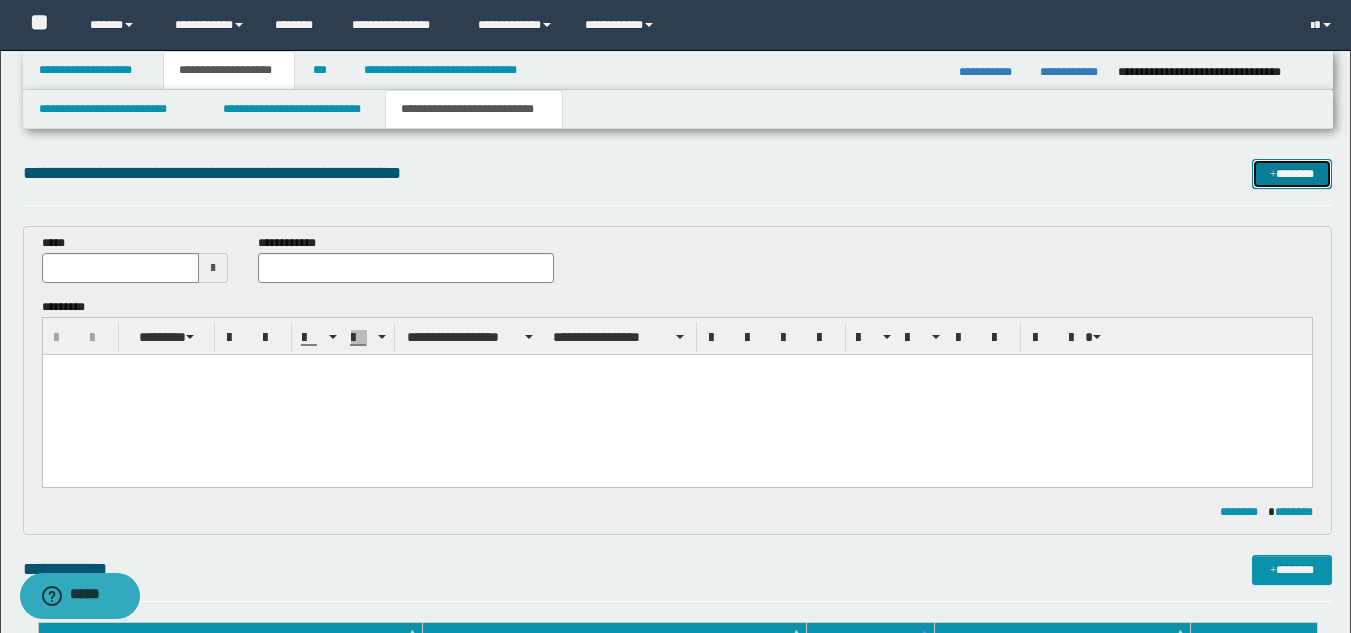 click on "*******" at bounding box center (1292, 174) 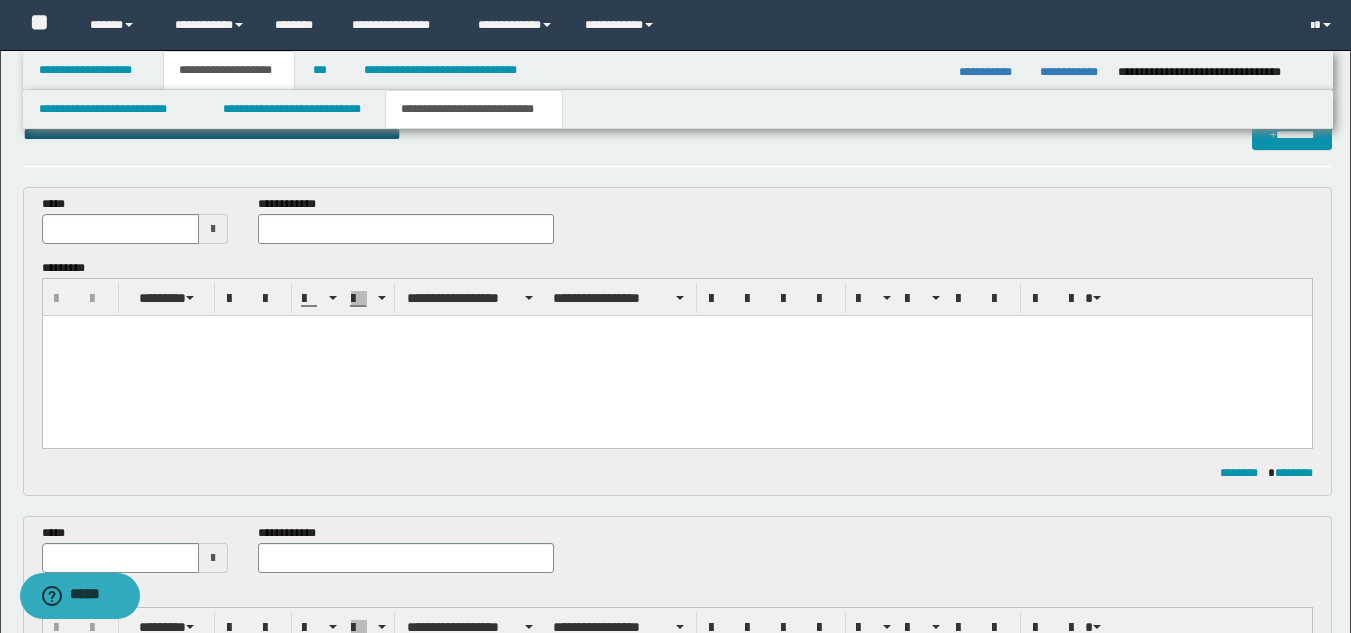 scroll, scrollTop: 0, scrollLeft: 0, axis: both 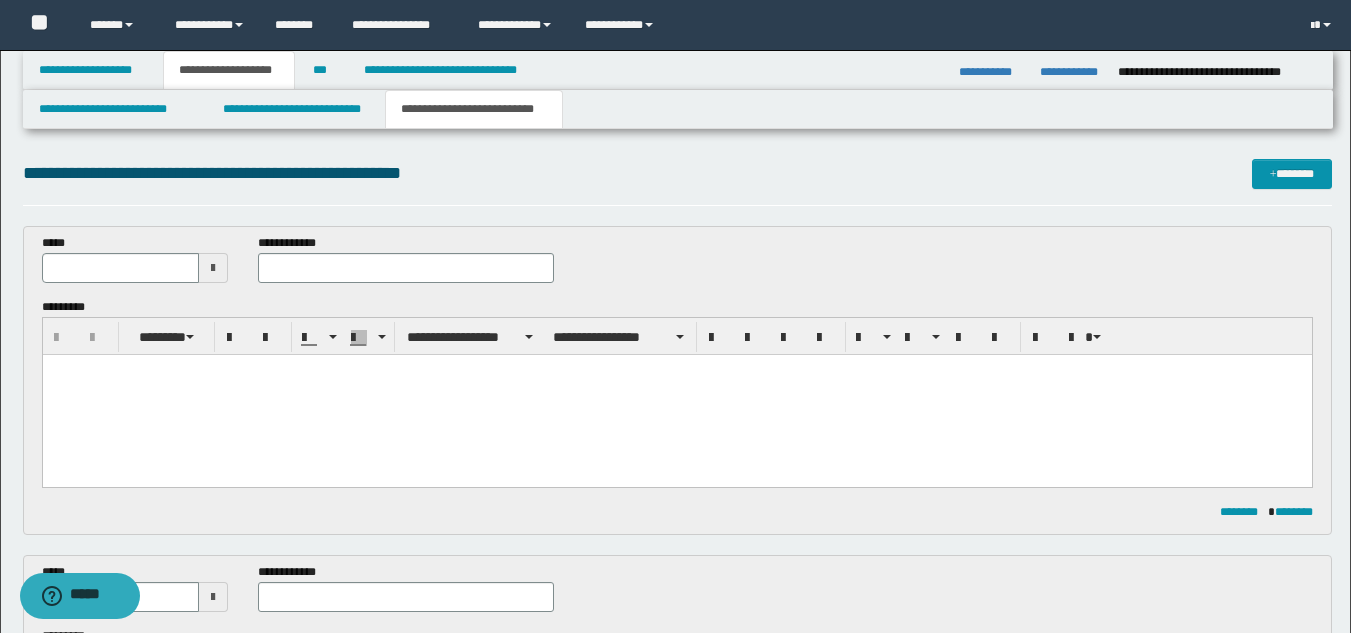 click at bounding box center (213, 268) 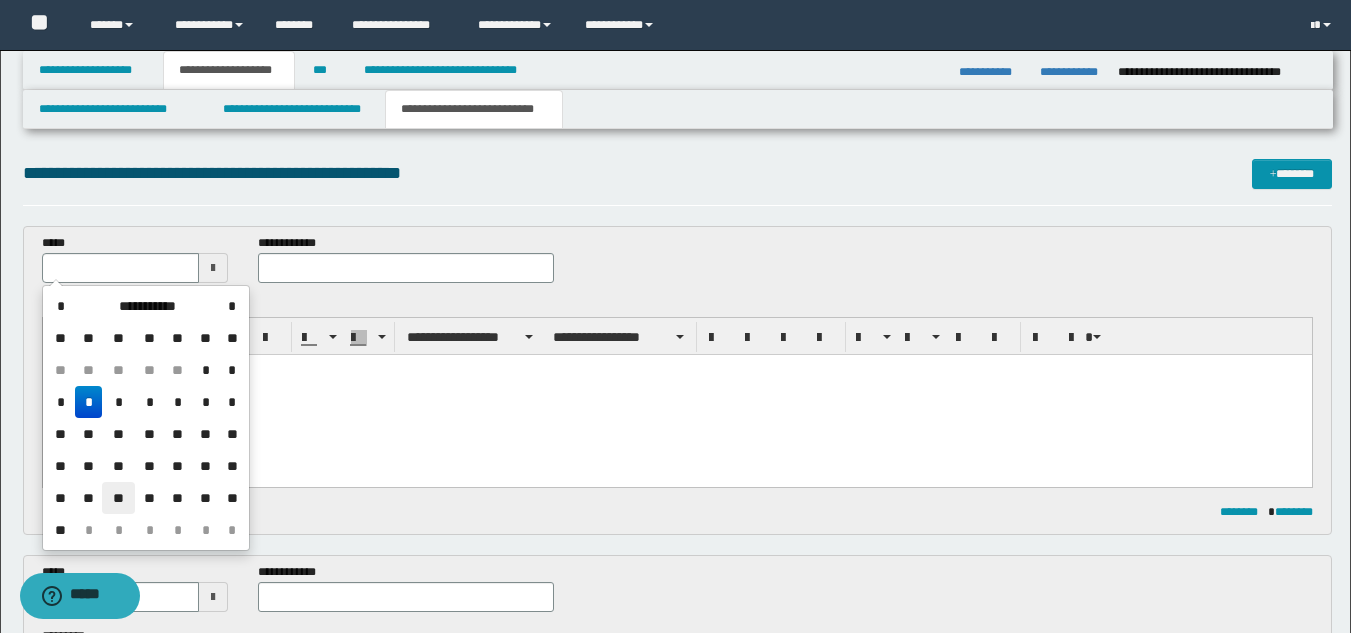click on "**" at bounding box center [118, 498] 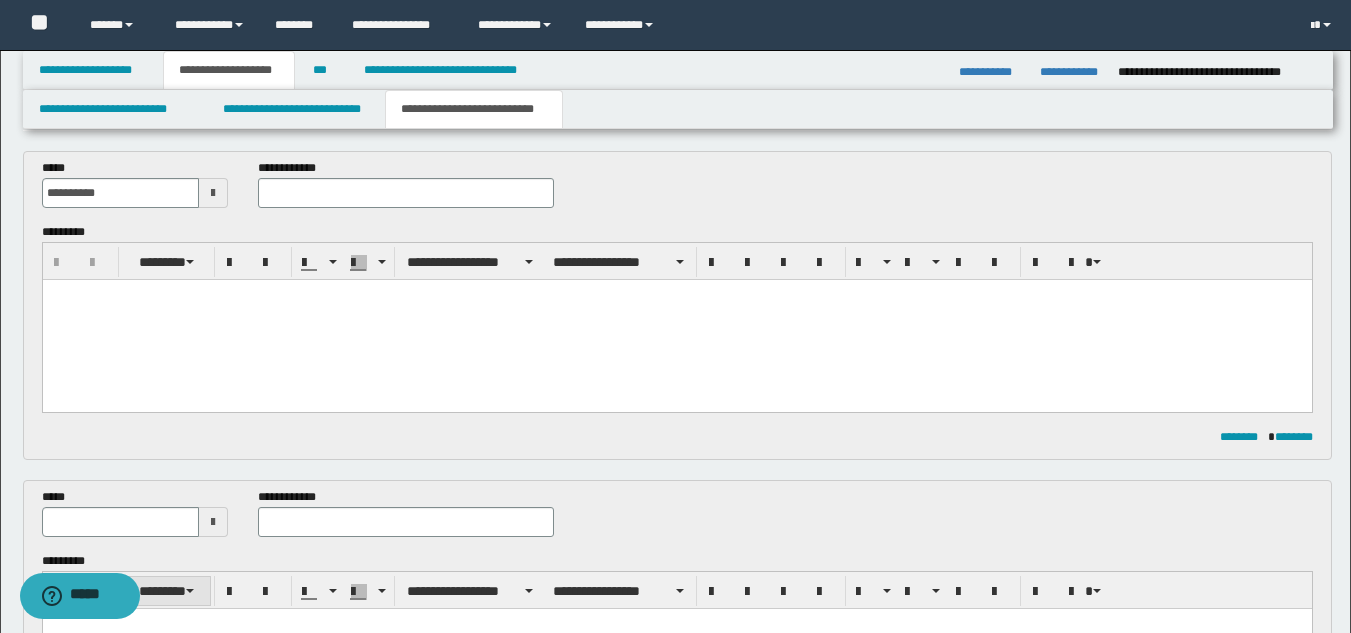 scroll, scrollTop: 200, scrollLeft: 0, axis: vertical 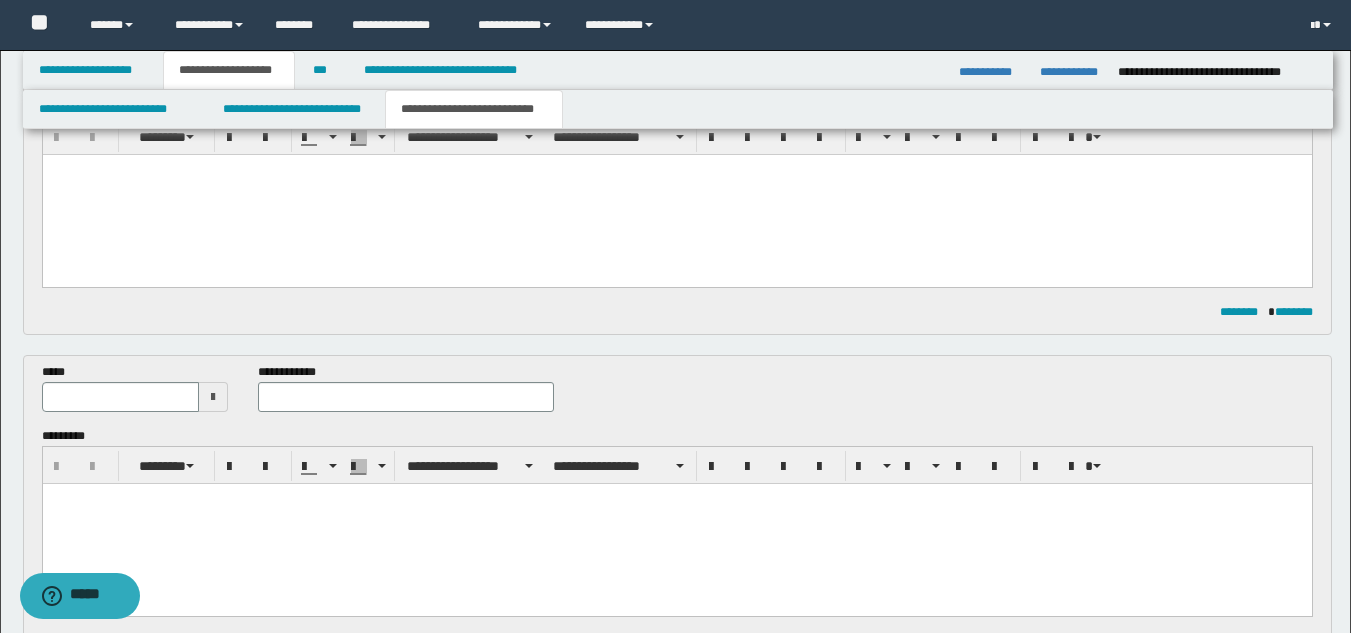 click at bounding box center (213, 397) 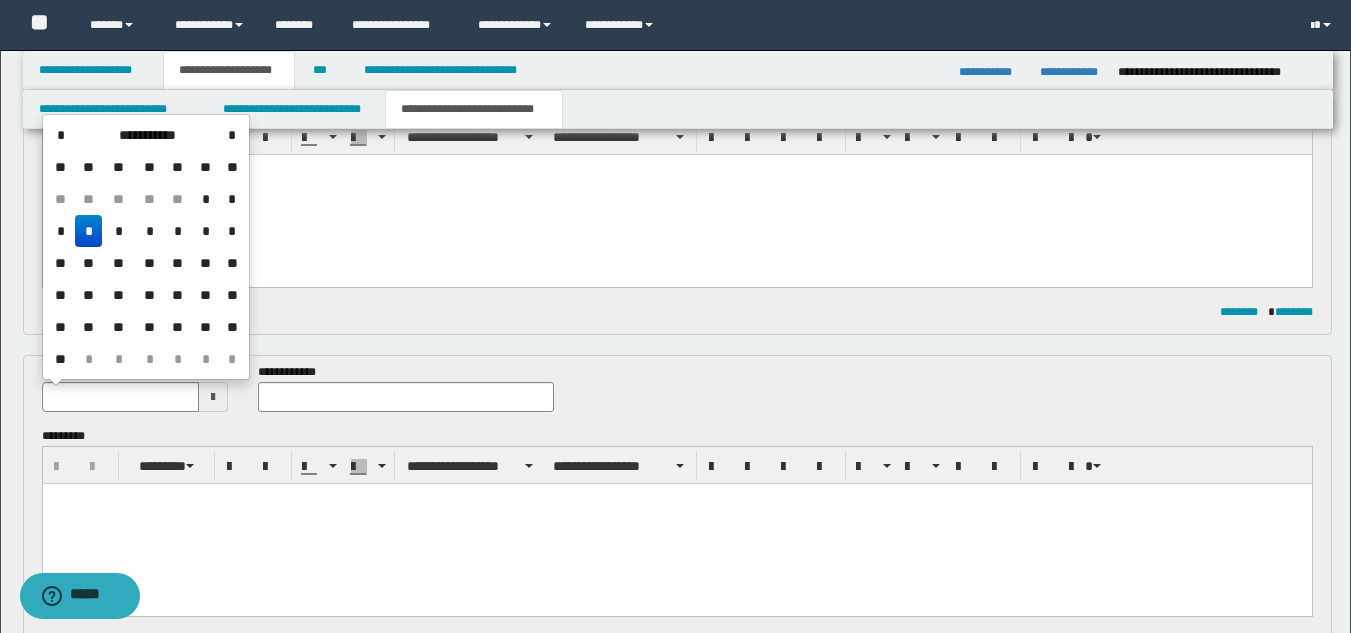 drag, startPoint x: 118, startPoint y: 323, endPoint x: 204, endPoint y: 350, distance: 90.13878 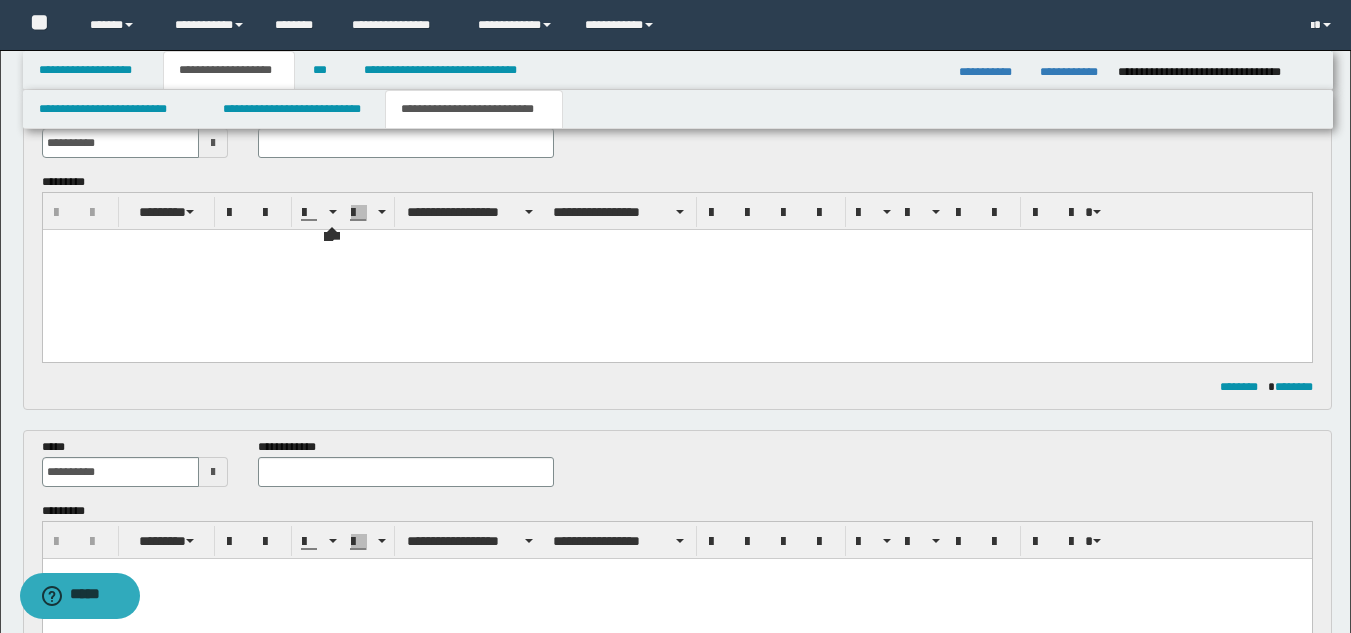 scroll, scrollTop: 0, scrollLeft: 0, axis: both 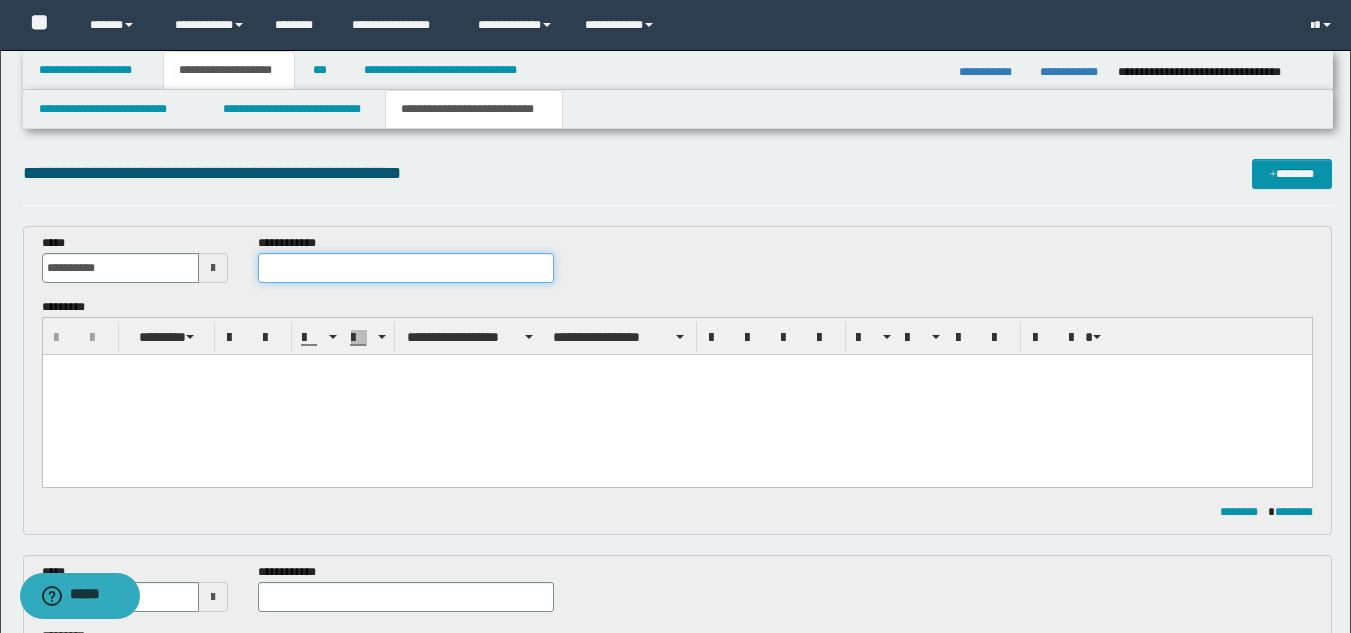 click at bounding box center [405, 268] 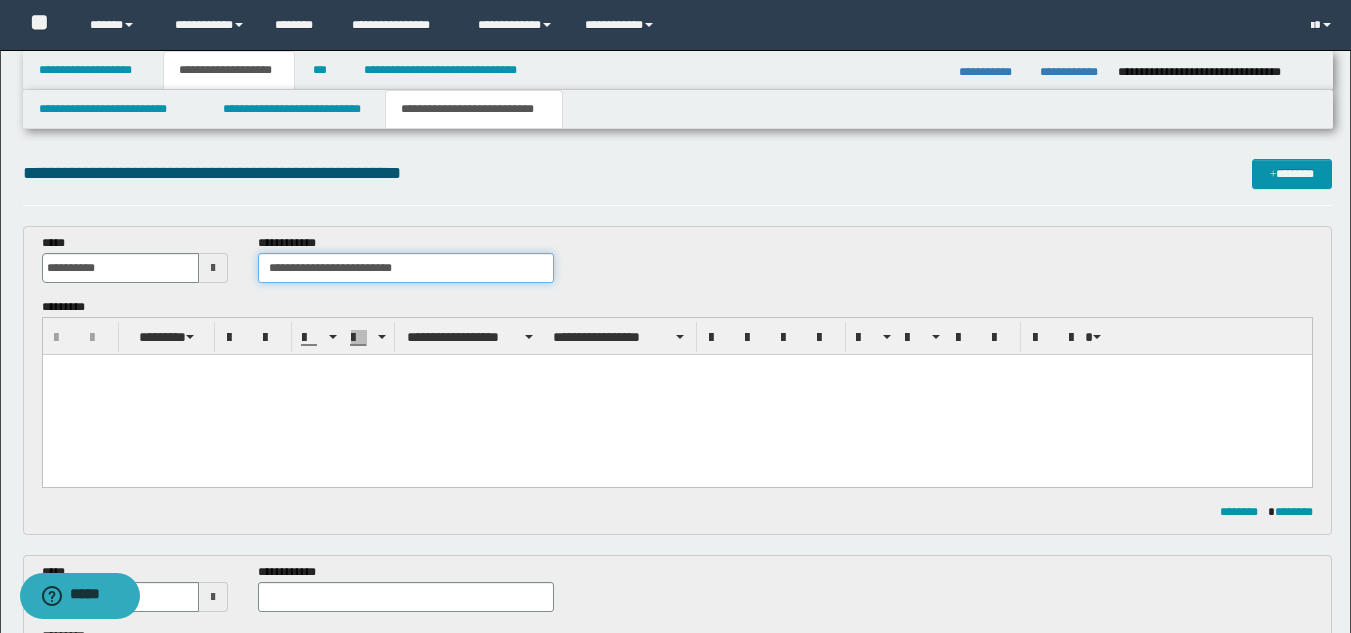 type on "**********" 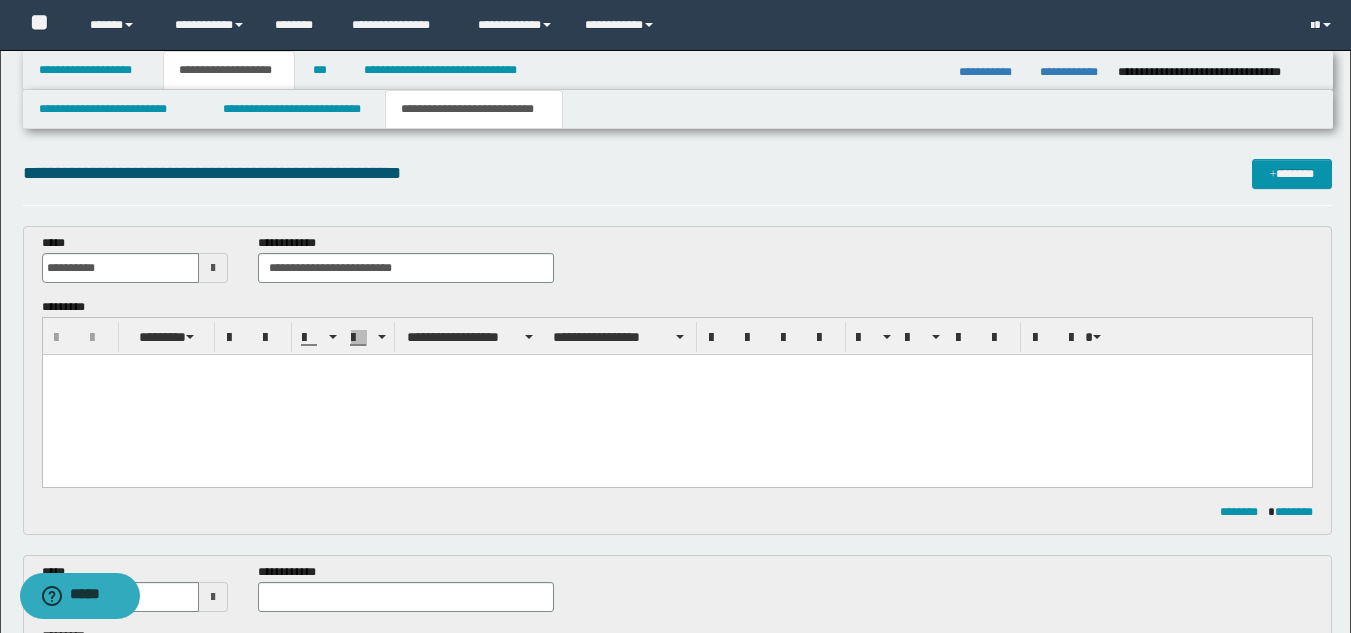 click at bounding box center [676, 395] 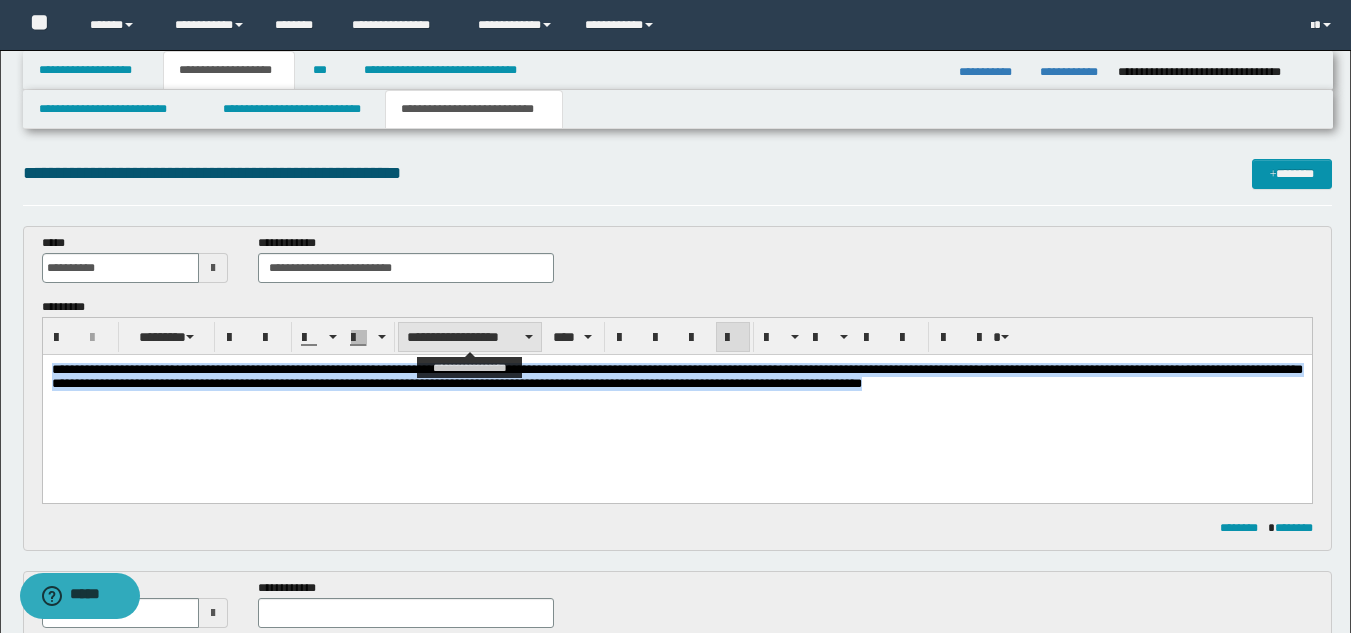 click on "**********" at bounding box center [470, 337] 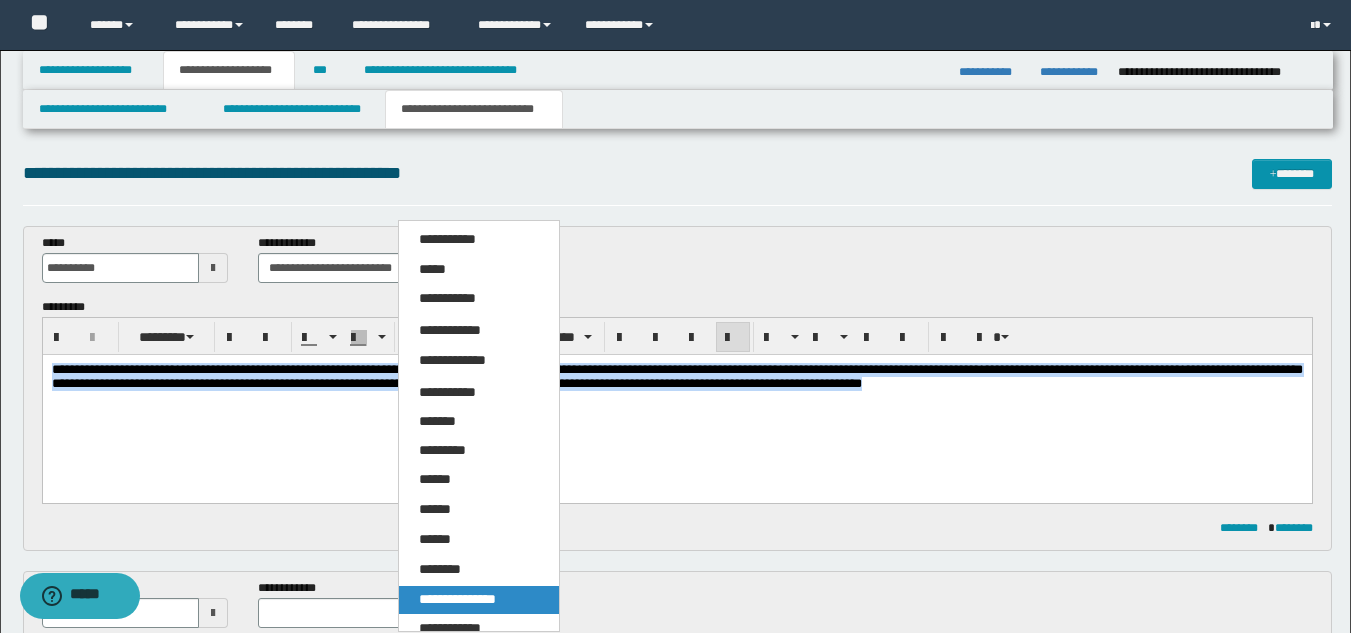 click on "**********" at bounding box center [457, 599] 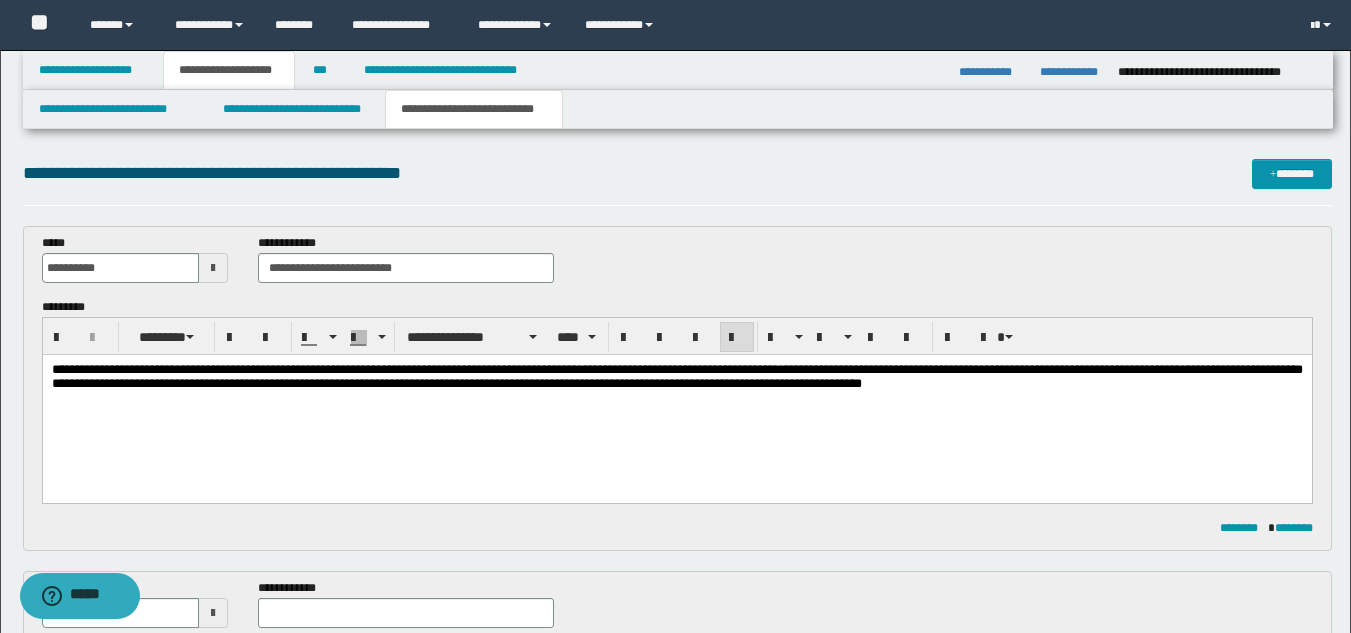 drag, startPoint x: 801, startPoint y: 462, endPoint x: 832, endPoint y: 442, distance: 36.891735 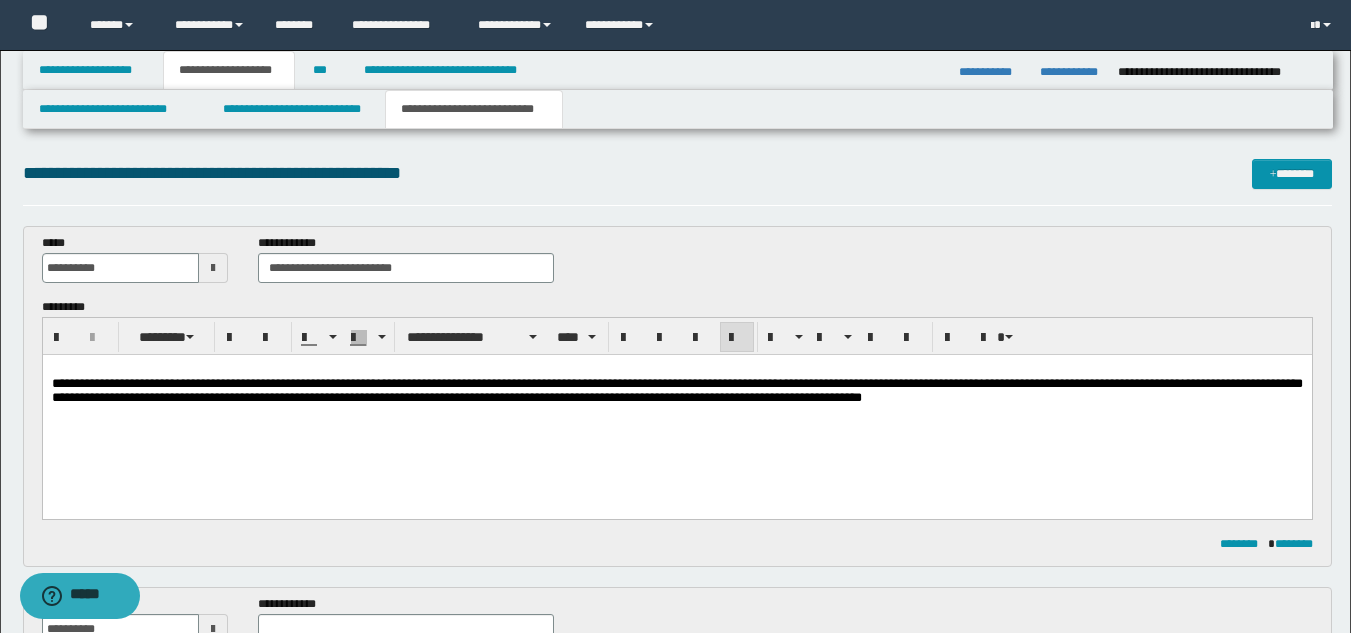 drag, startPoint x: 173, startPoint y: 407, endPoint x: 186, endPoint y: 410, distance: 13.341664 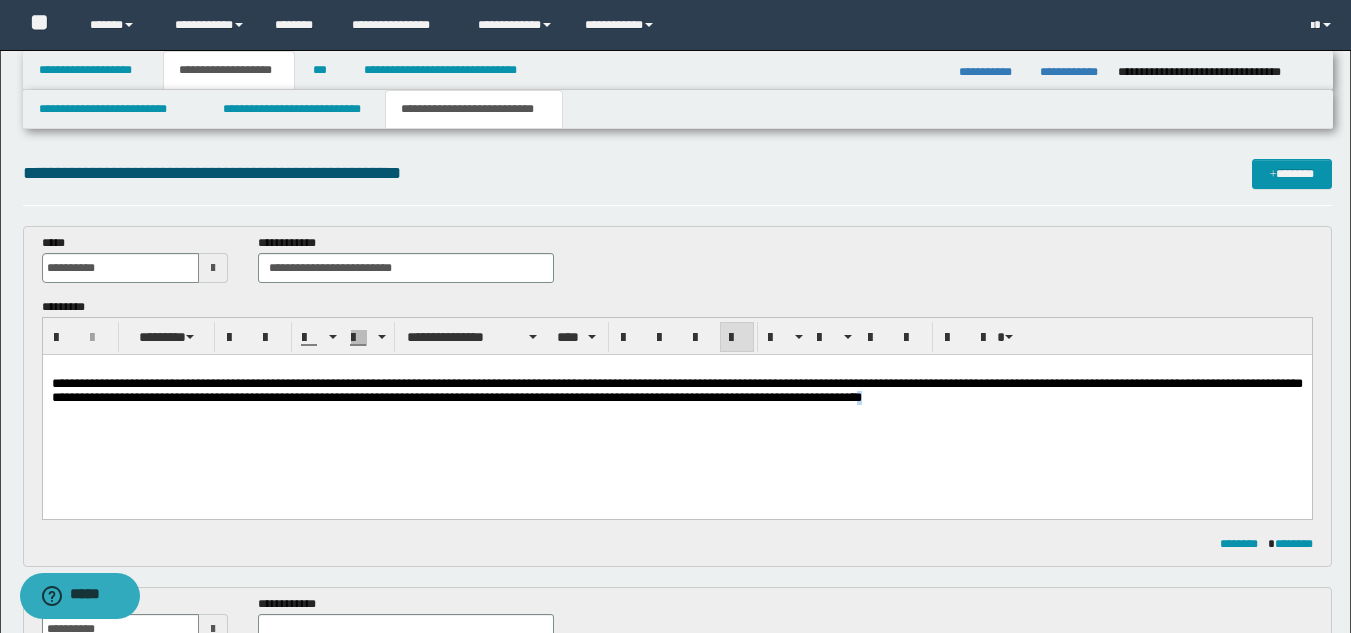 click on "**********" at bounding box center (676, 391) 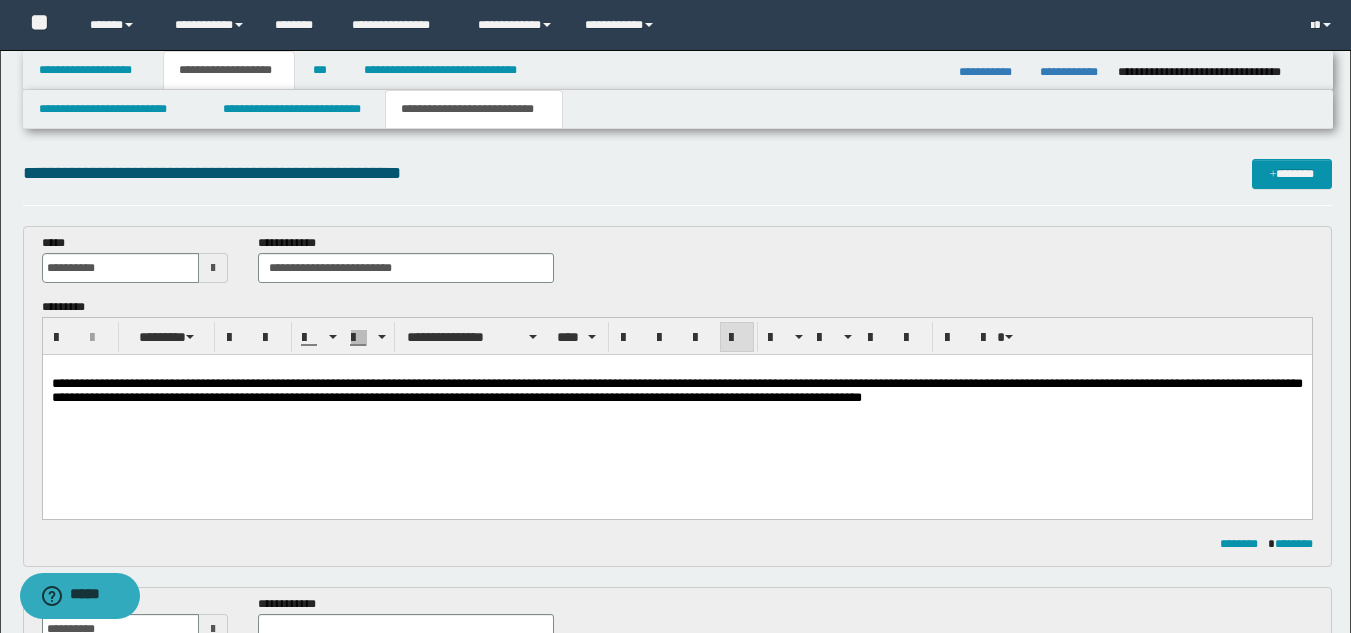 click on "**********" at bounding box center (676, 409) 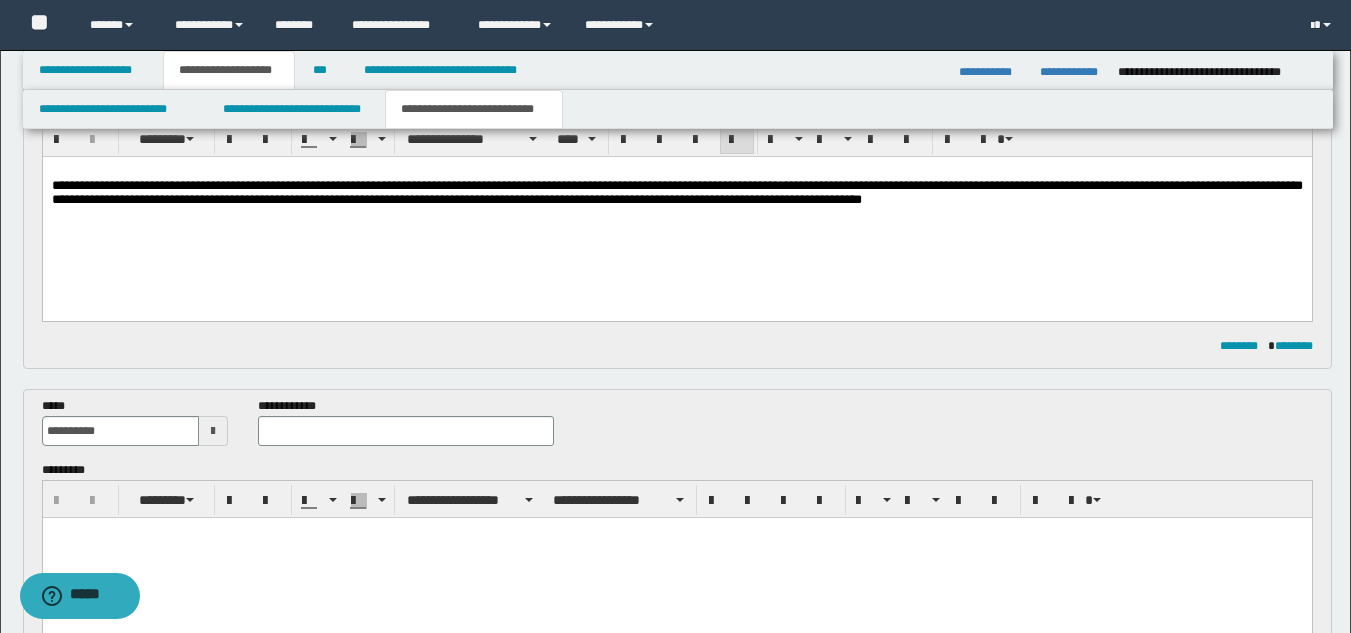 scroll, scrollTop: 200, scrollLeft: 0, axis: vertical 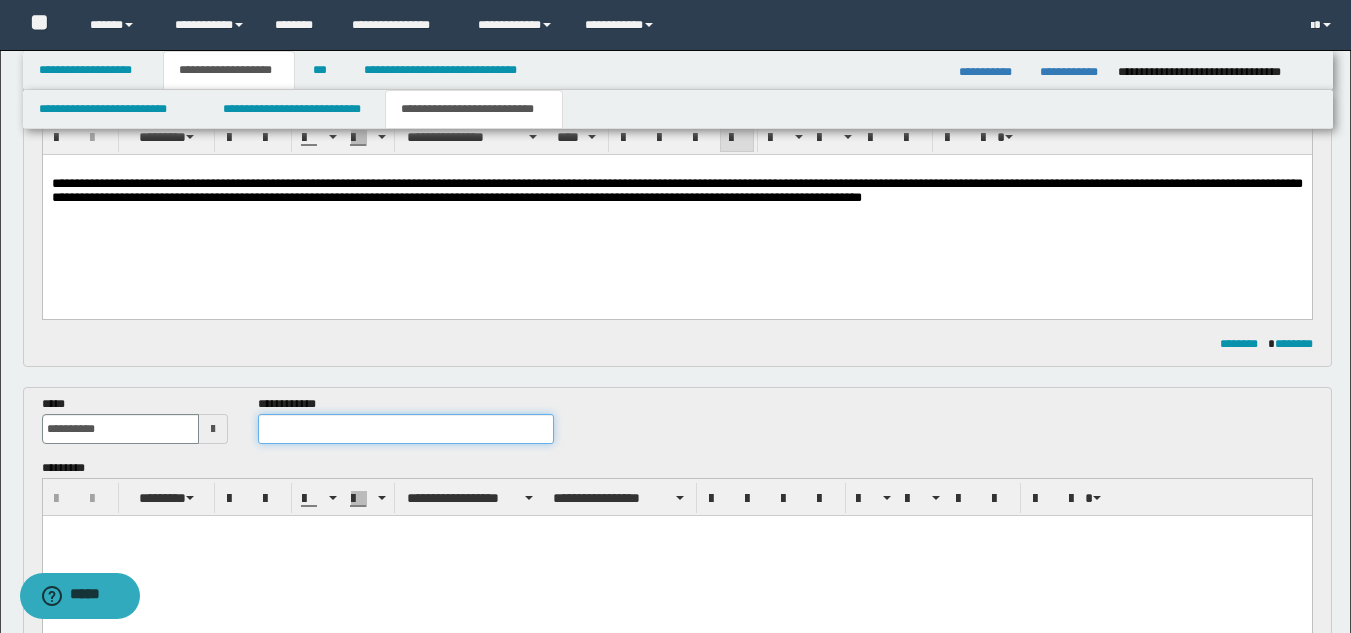 click at bounding box center [405, 429] 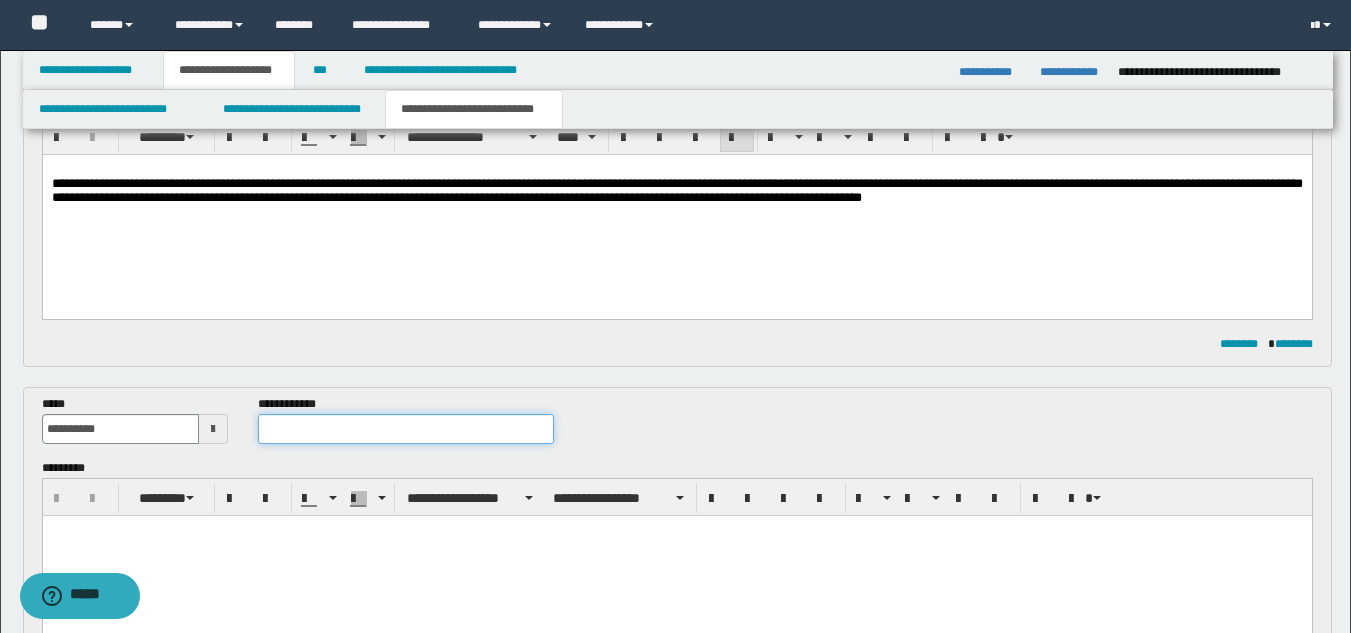 paste on "**********" 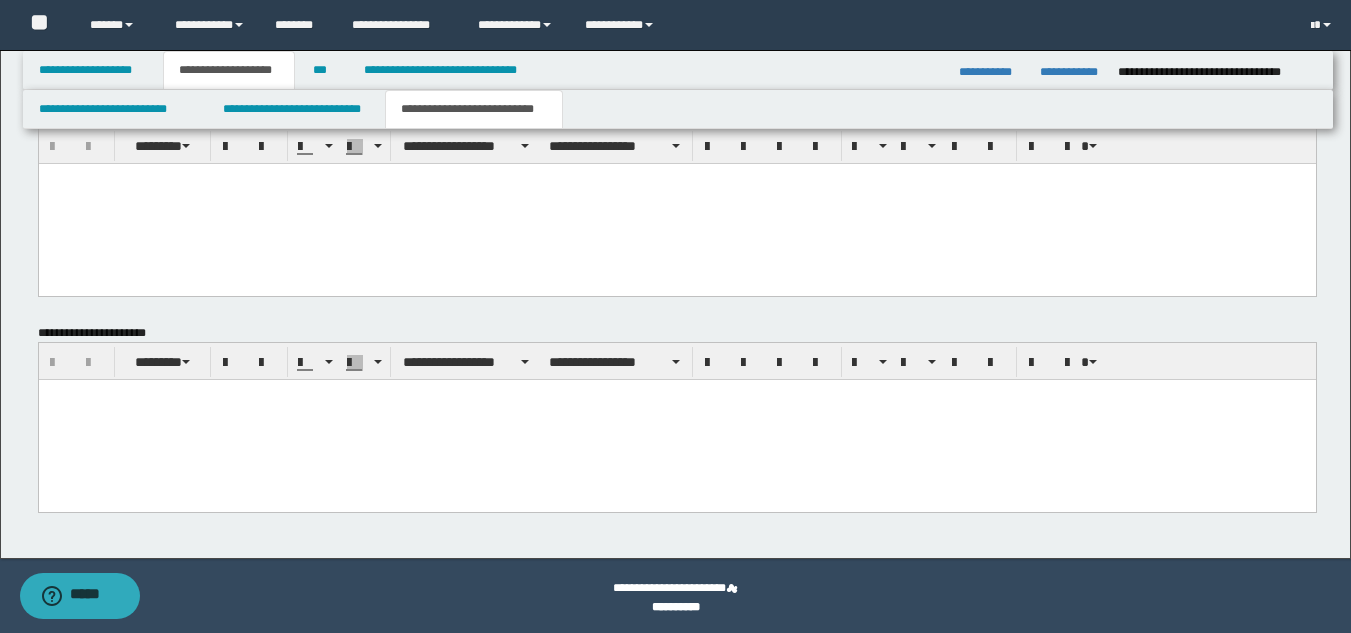 scroll, scrollTop: 1246, scrollLeft: 0, axis: vertical 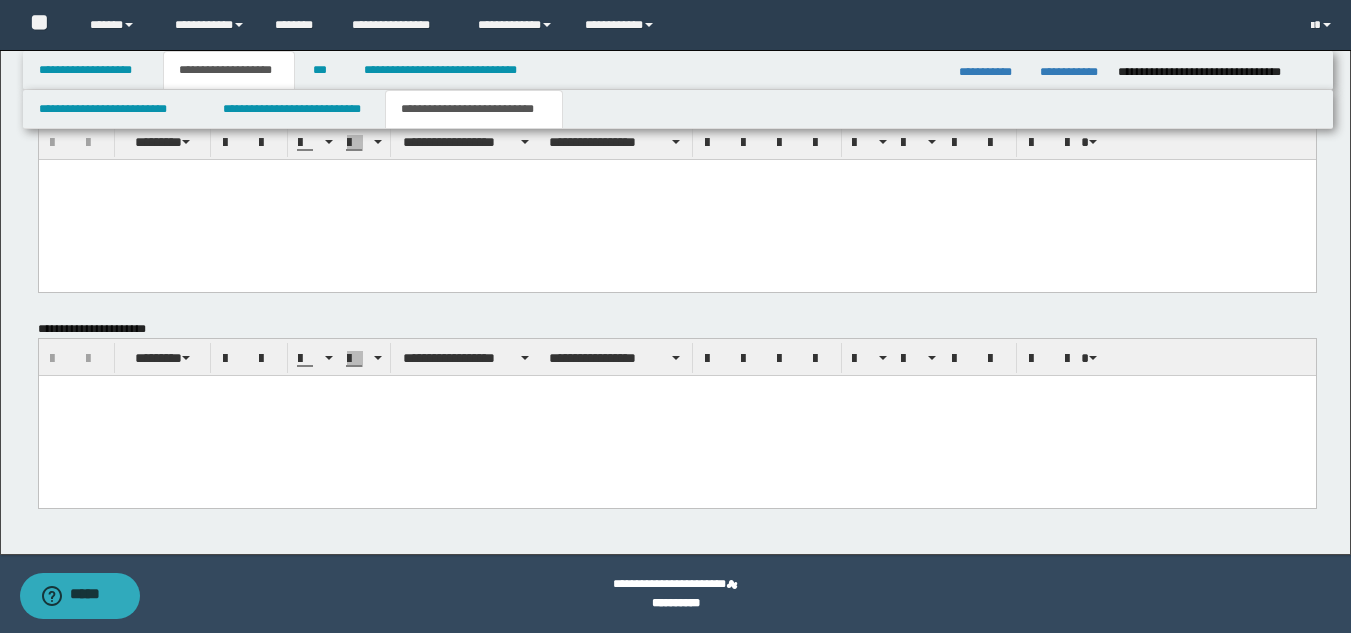 type on "**********" 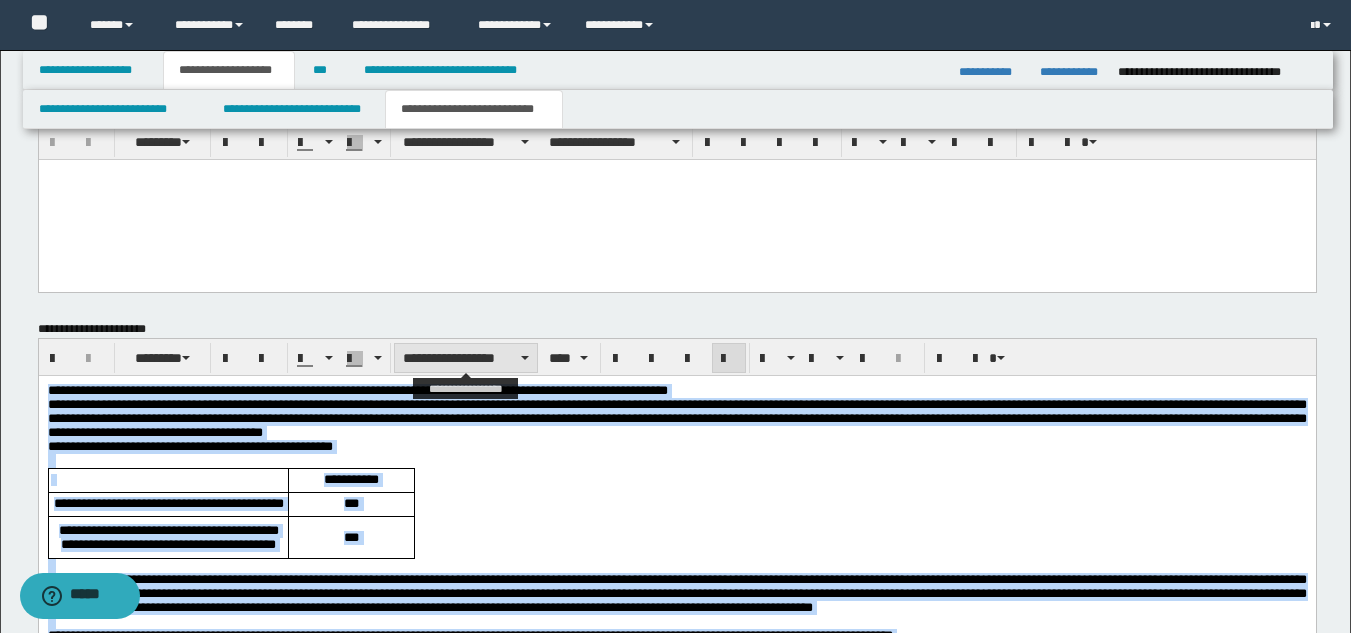 click on "**********" at bounding box center [466, 358] 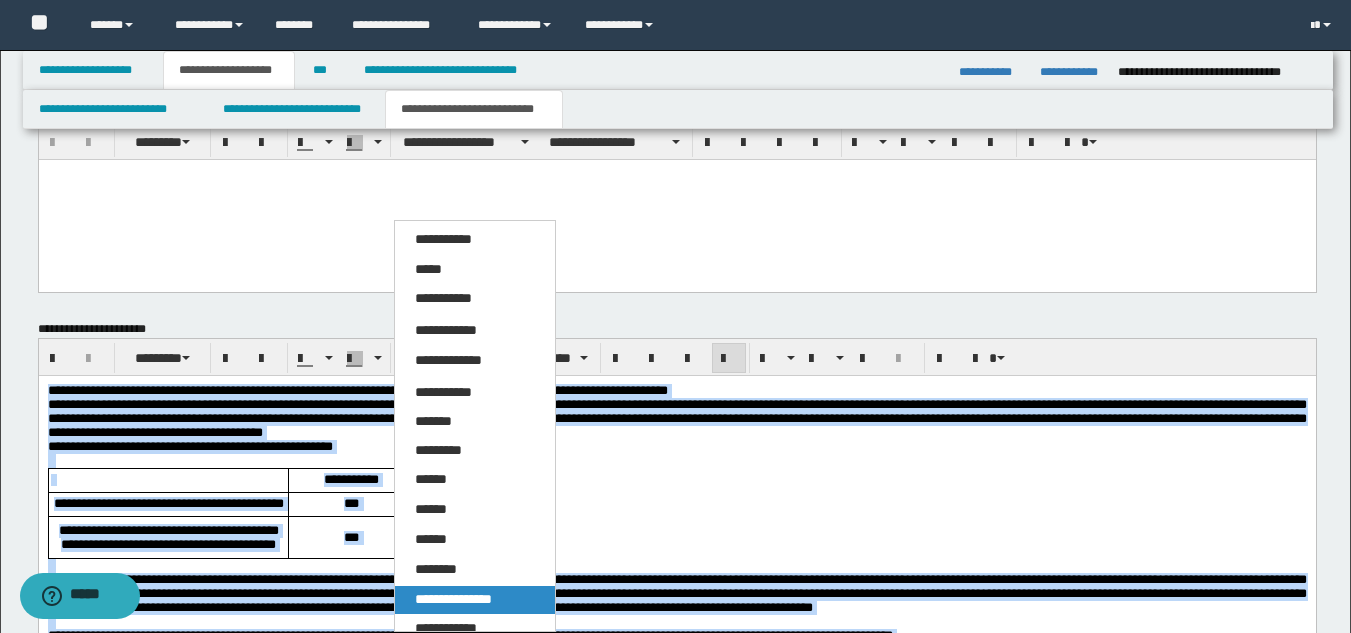 click on "**********" at bounding box center [453, 599] 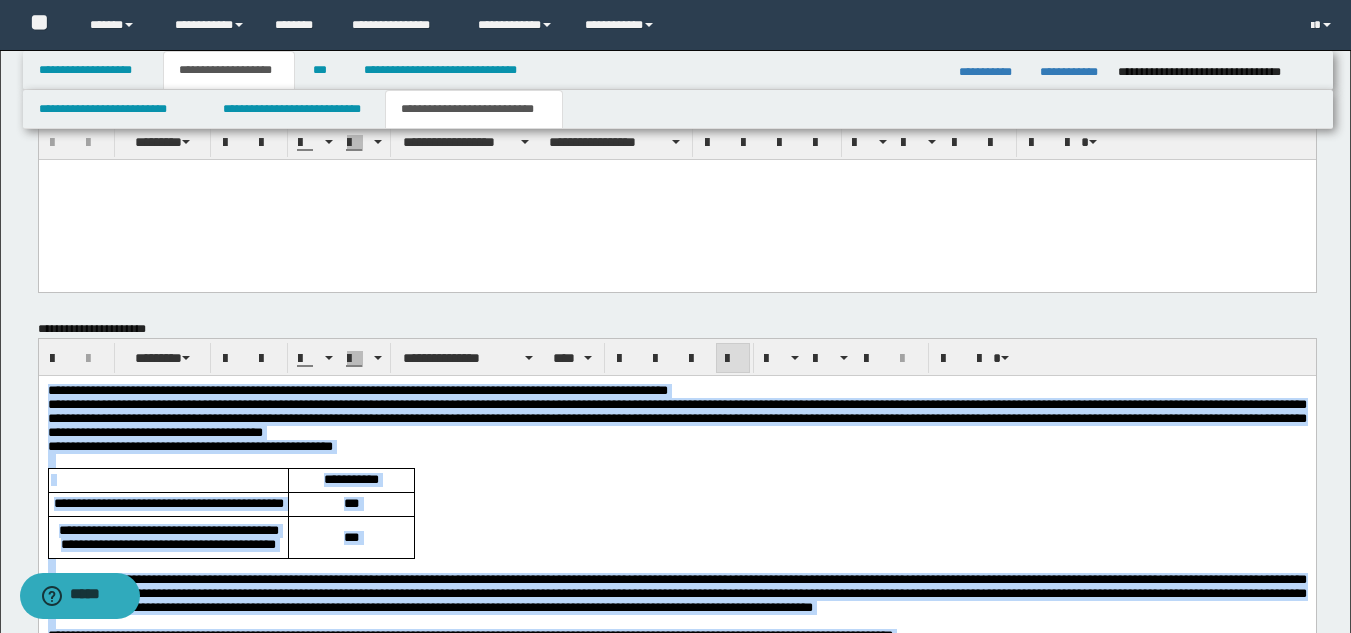 click on "**********" at bounding box center (676, 419) 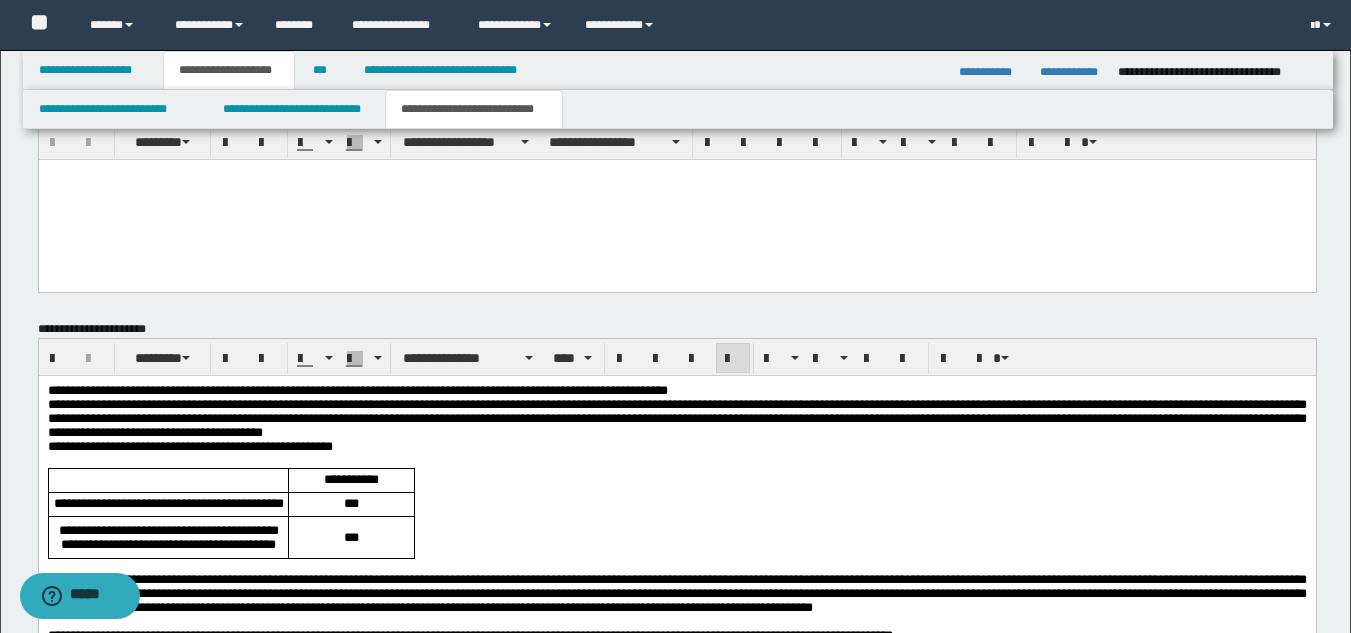 click on "**********" at bounding box center [676, 391] 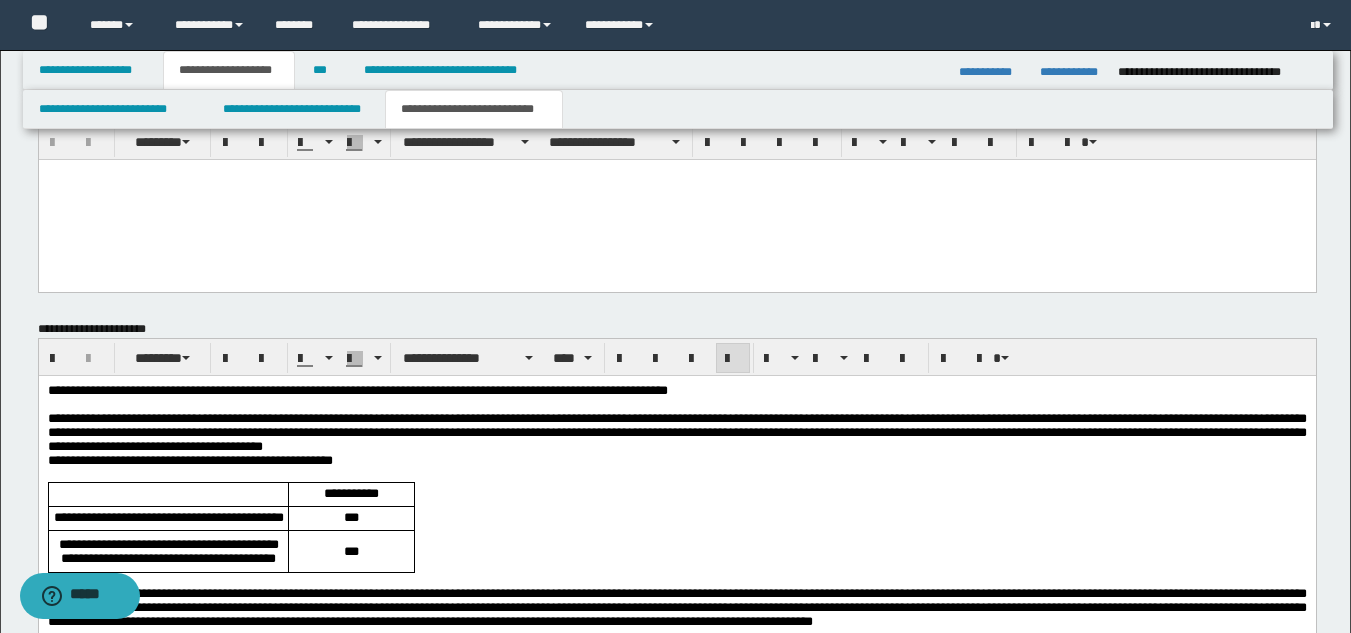 click on "**********" at bounding box center [357, 390] 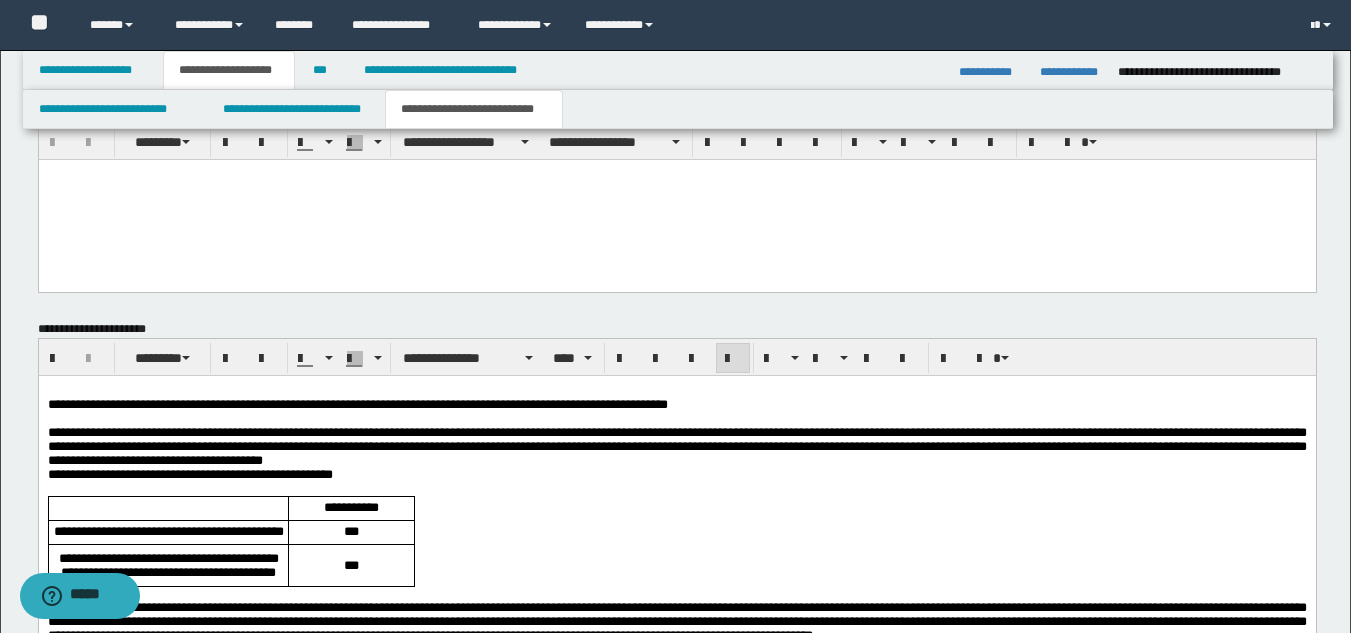 click on "**********" at bounding box center (676, 446) 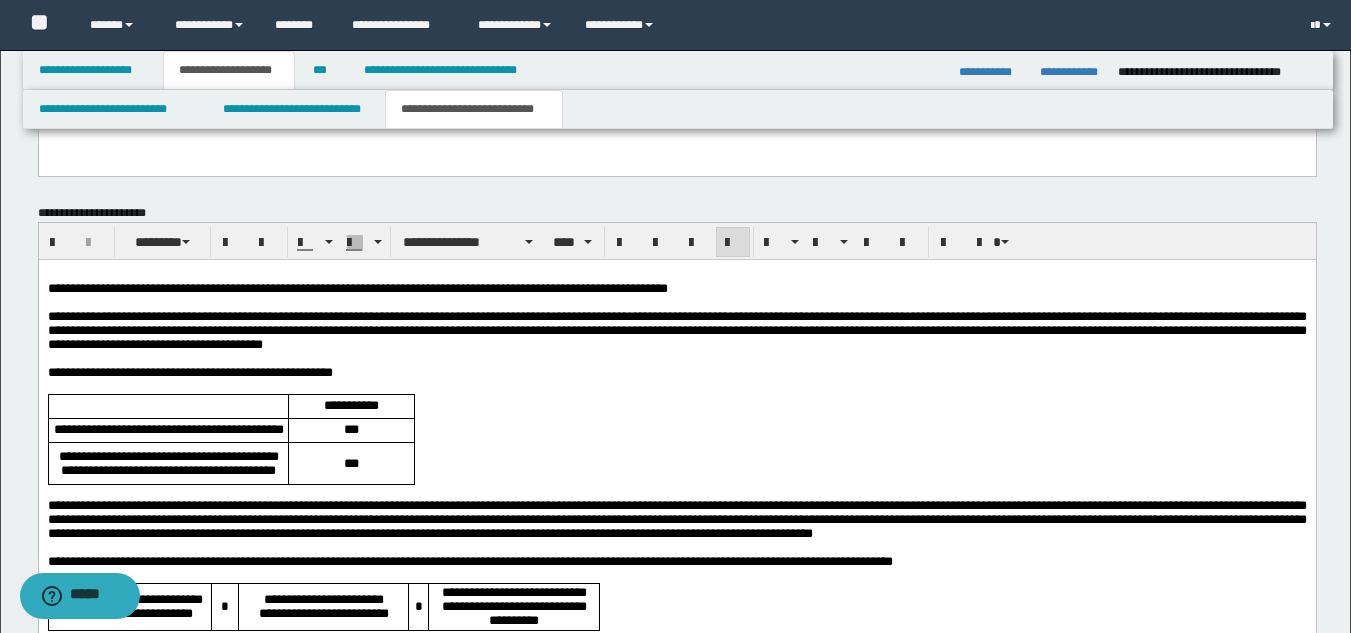 scroll, scrollTop: 1646, scrollLeft: 0, axis: vertical 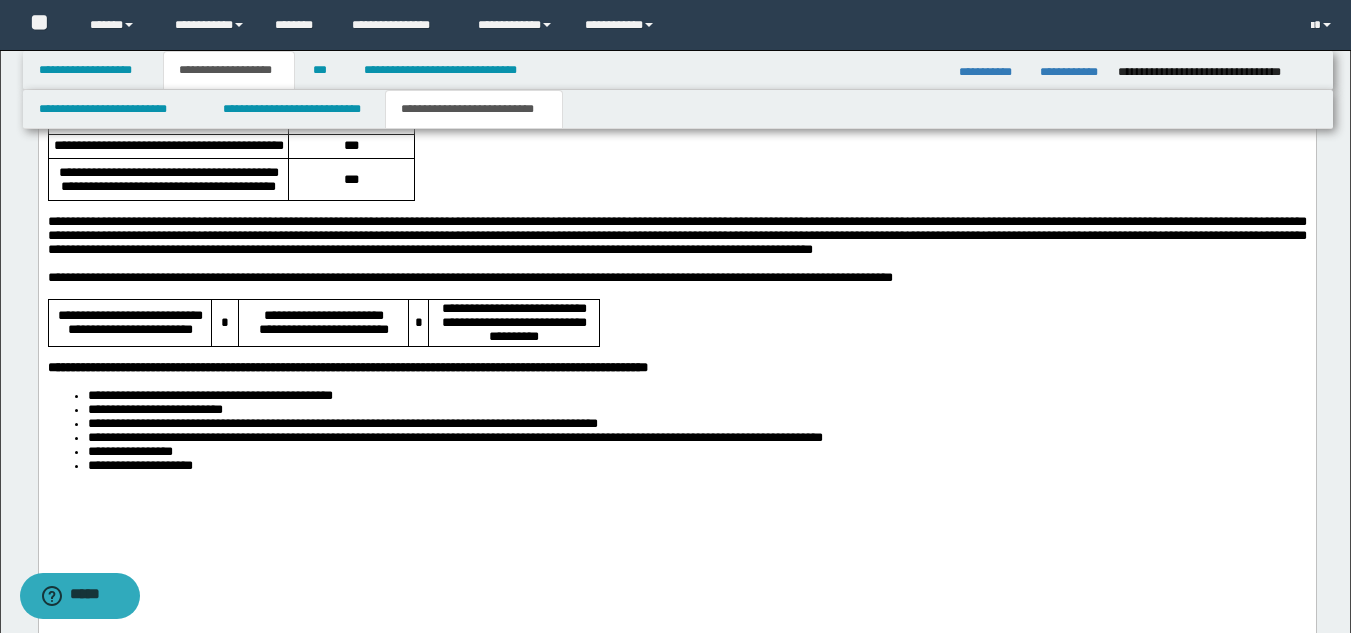 click on "**********" at bounding box center (676, 261) 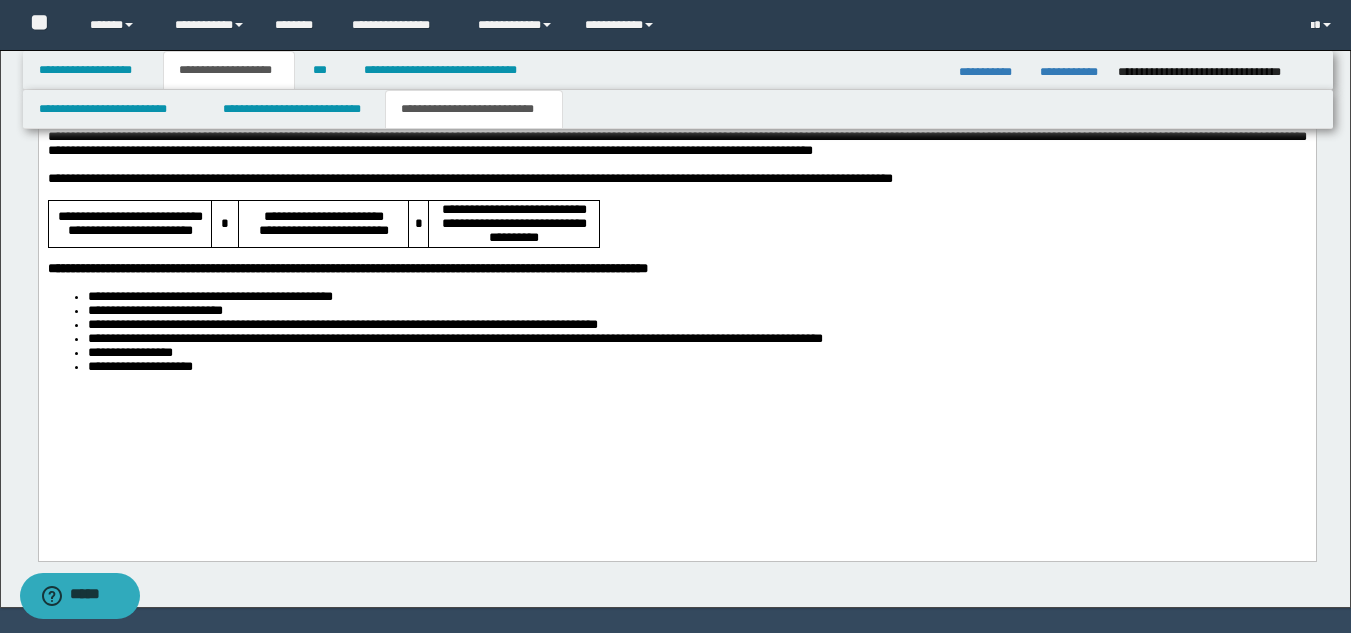 scroll, scrollTop: 1746, scrollLeft: 0, axis: vertical 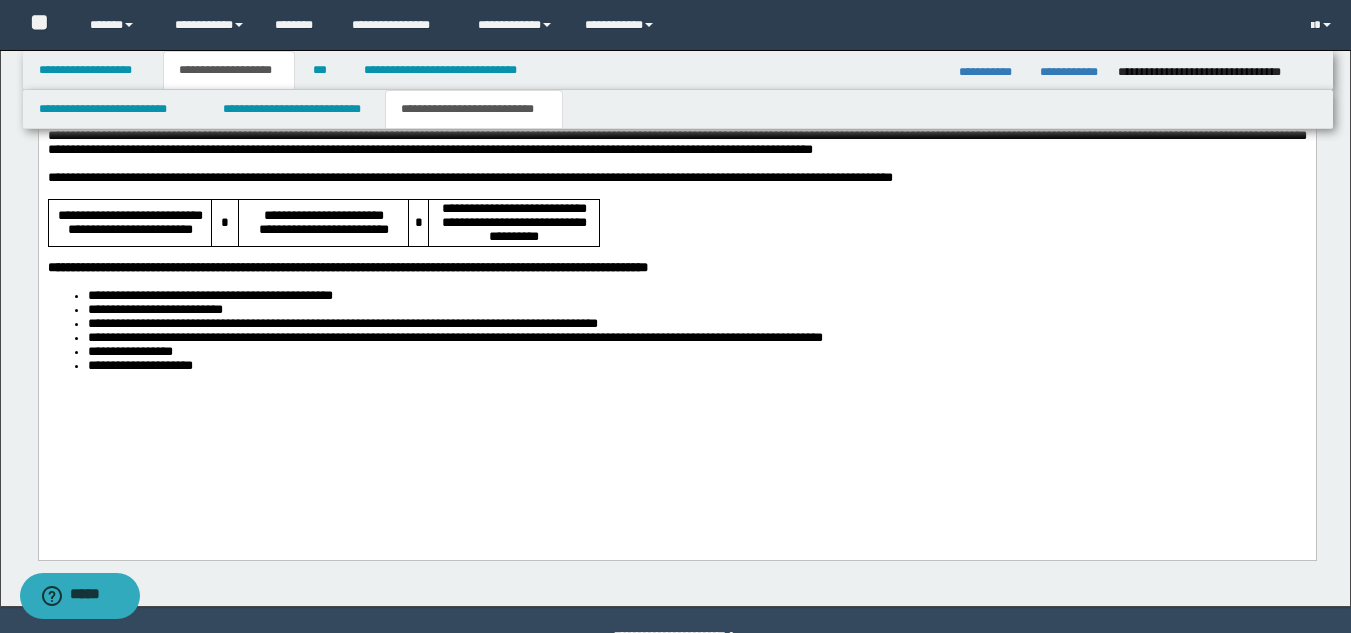 click on "**********" at bounding box center [696, 353] 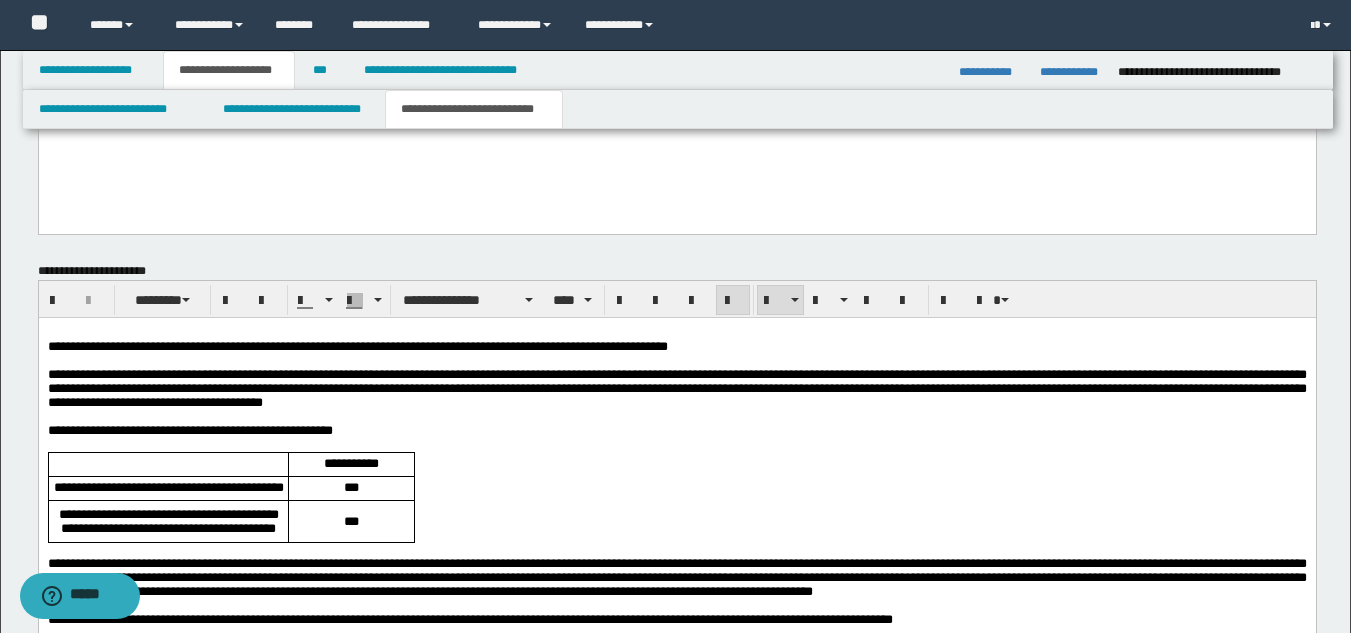 scroll, scrollTop: 1146, scrollLeft: 0, axis: vertical 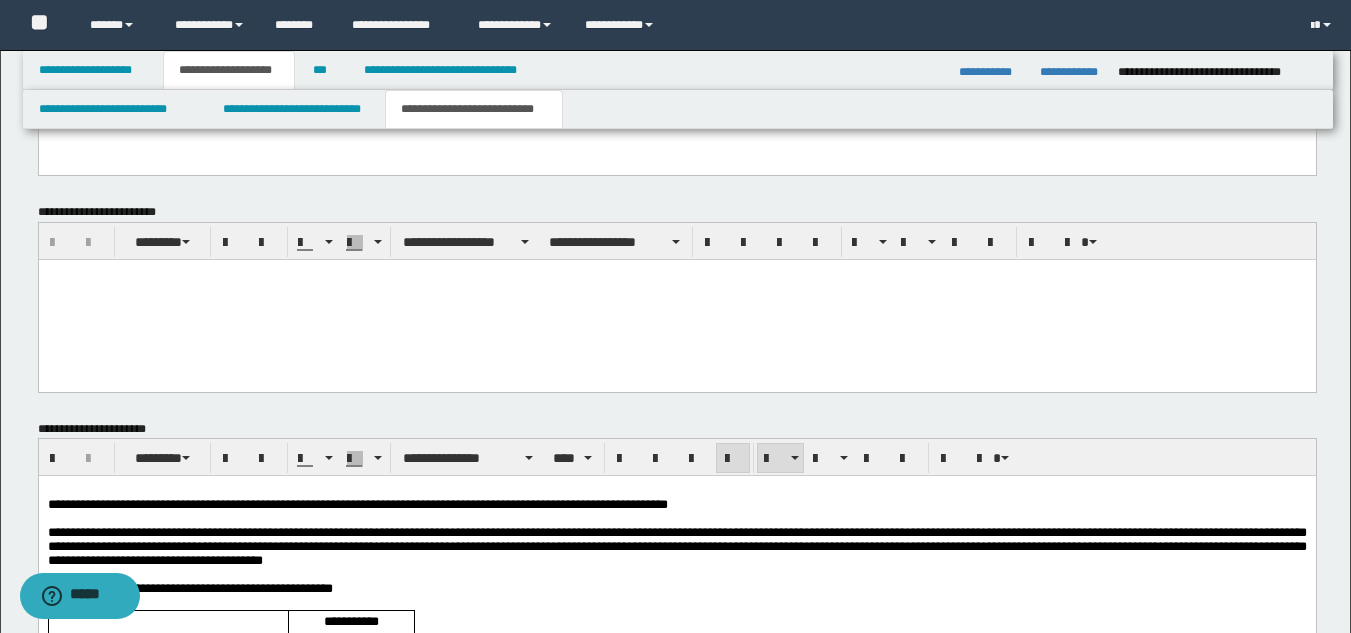 click on "**********" at bounding box center [676, 546] 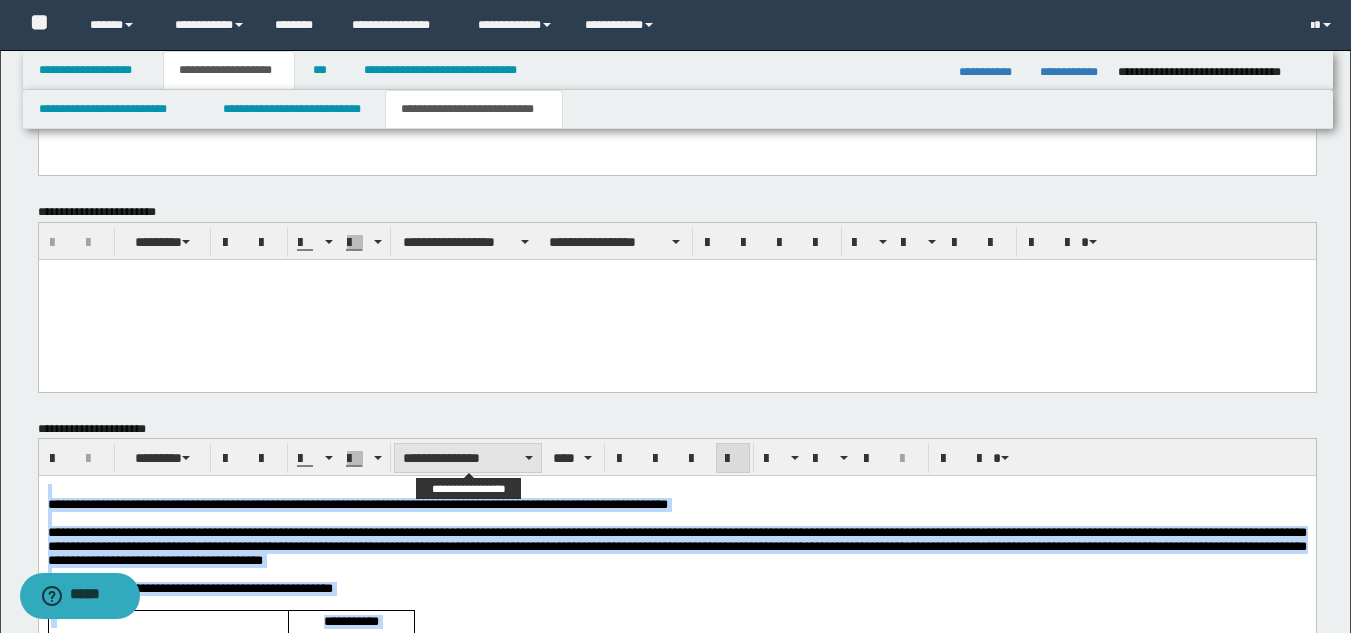 click on "**********" at bounding box center (468, 458) 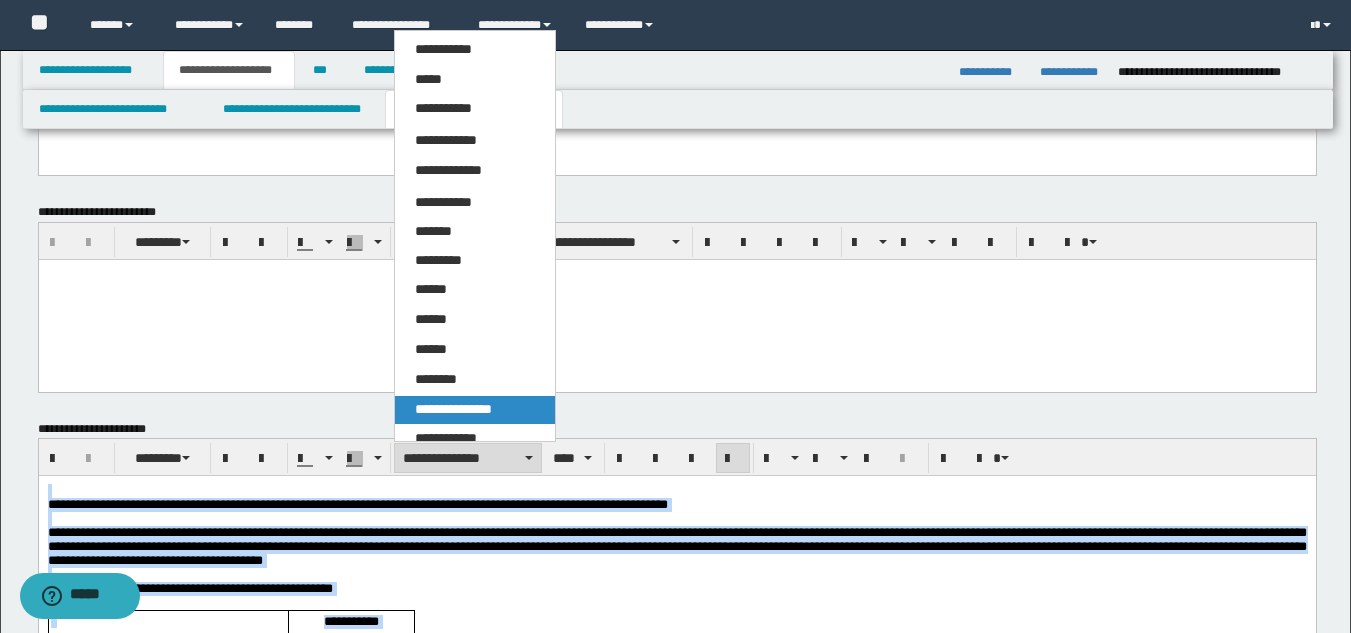click on "**********" at bounding box center (453, 409) 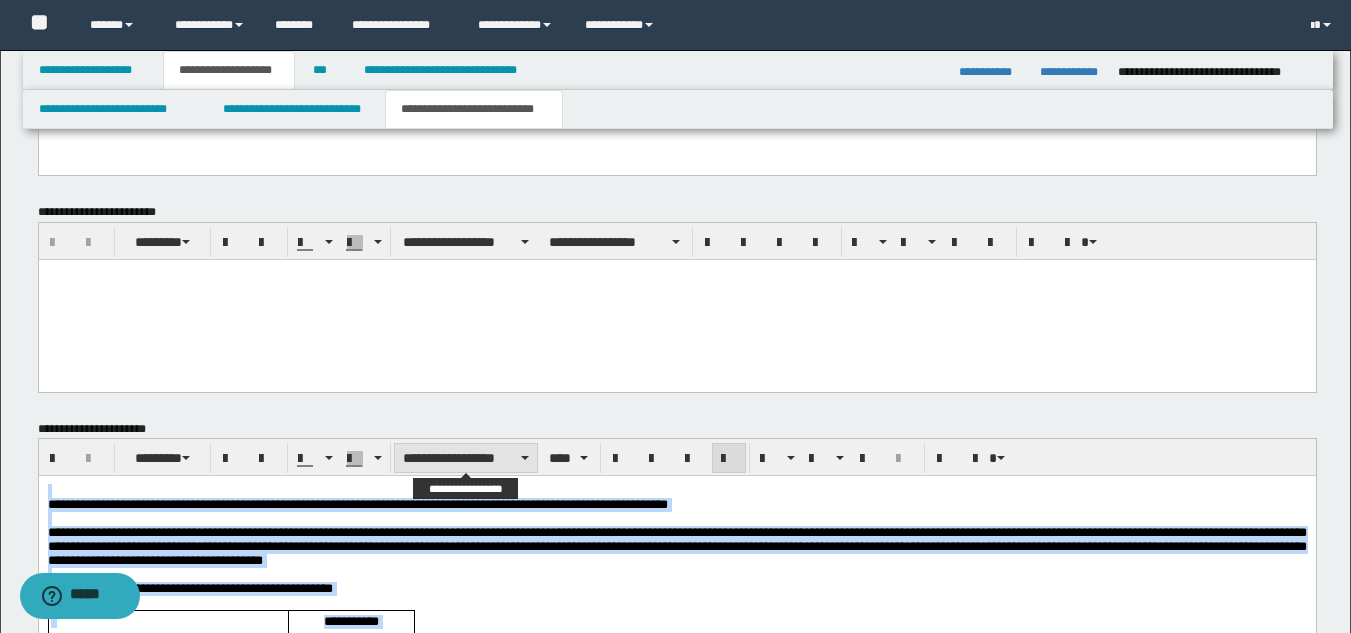 click on "**********" at bounding box center [466, 458] 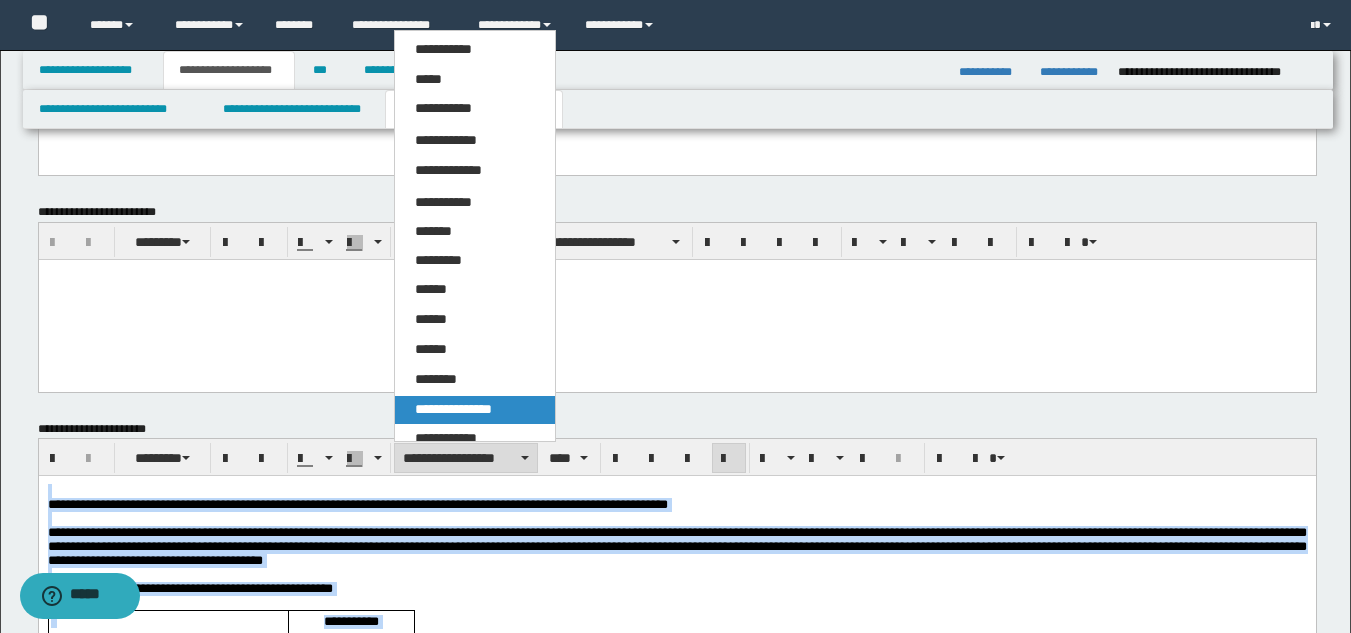 click on "**********" at bounding box center [453, 409] 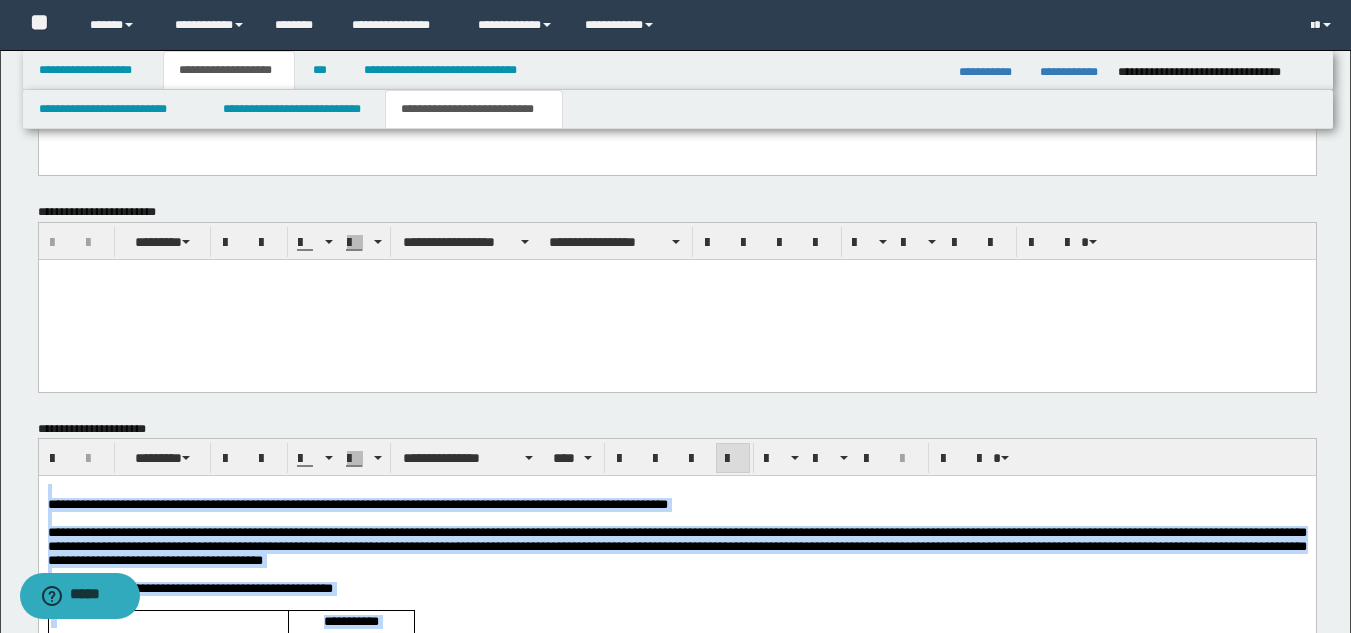 click on "**********" at bounding box center [676, 546] 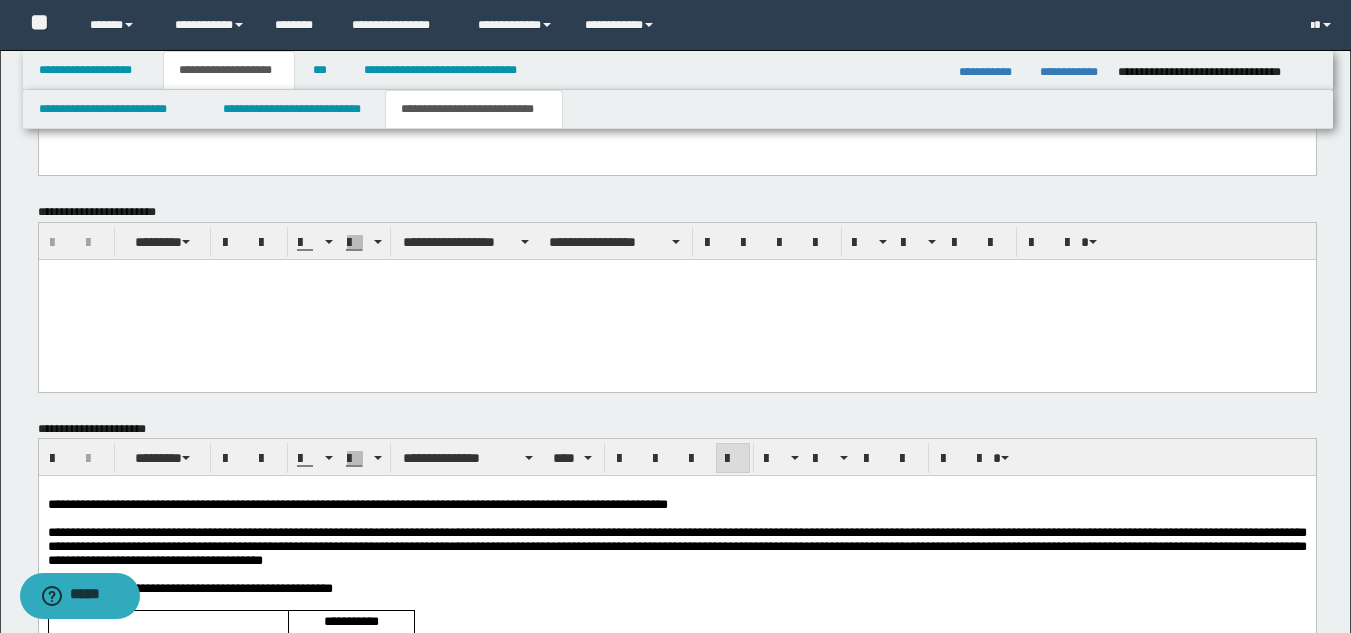 drag, startPoint x: 442, startPoint y: 547, endPoint x: 497, endPoint y: 563, distance: 57.280014 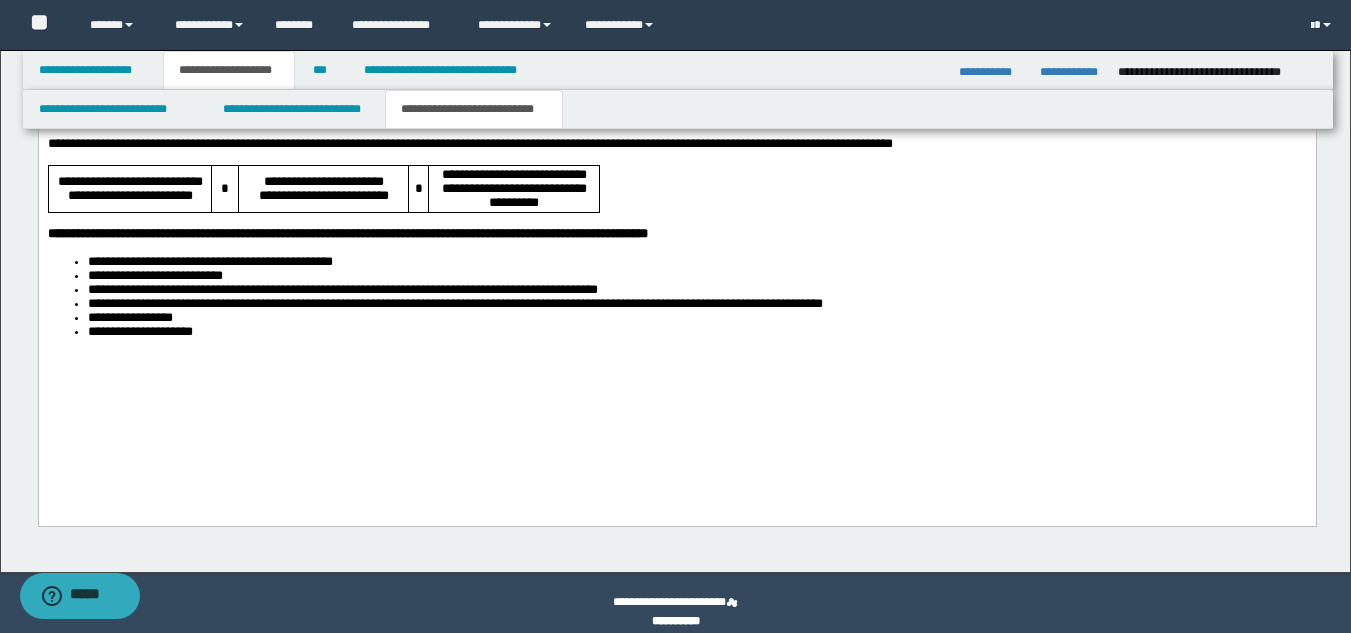 scroll, scrollTop: 1798, scrollLeft: 0, axis: vertical 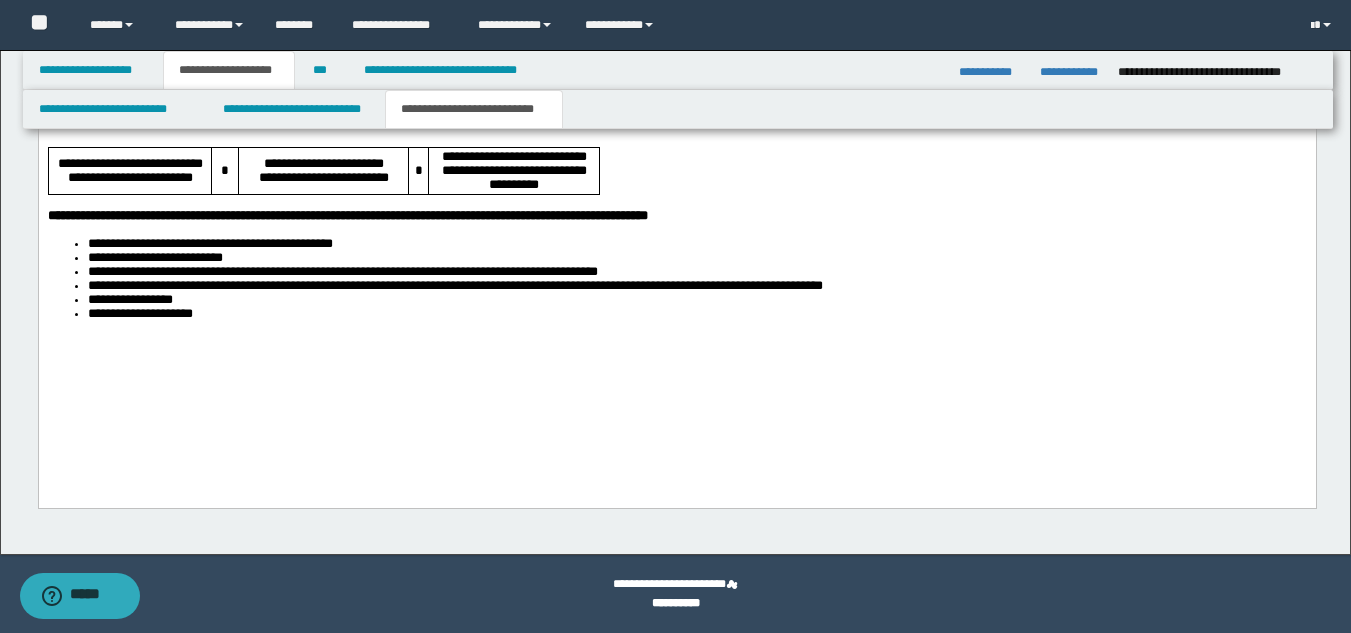 click on "**********" at bounding box center (676, 109) 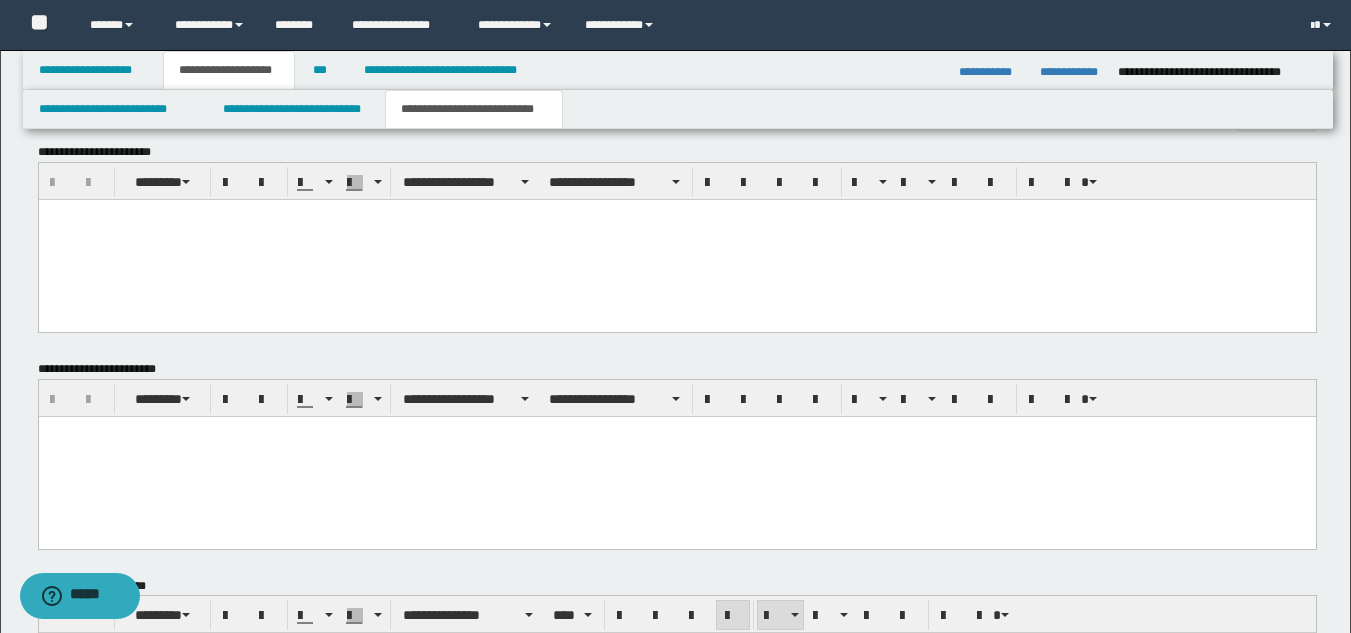 scroll, scrollTop: 798, scrollLeft: 0, axis: vertical 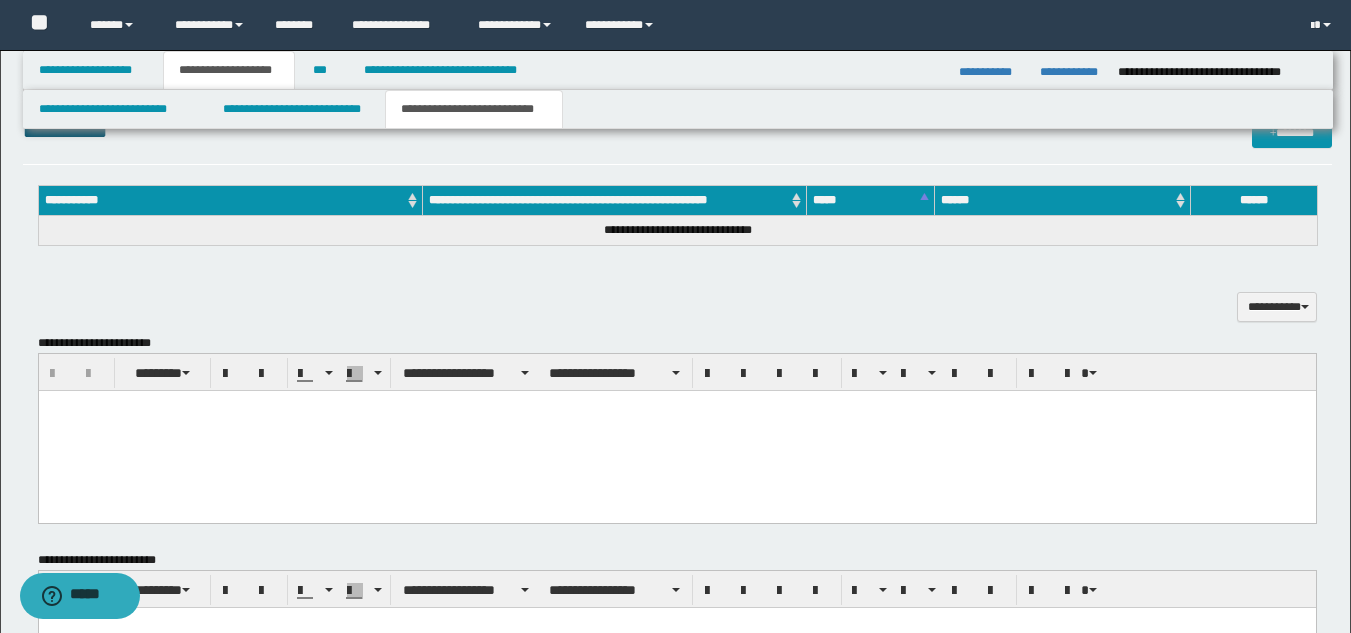 click at bounding box center [676, 430] 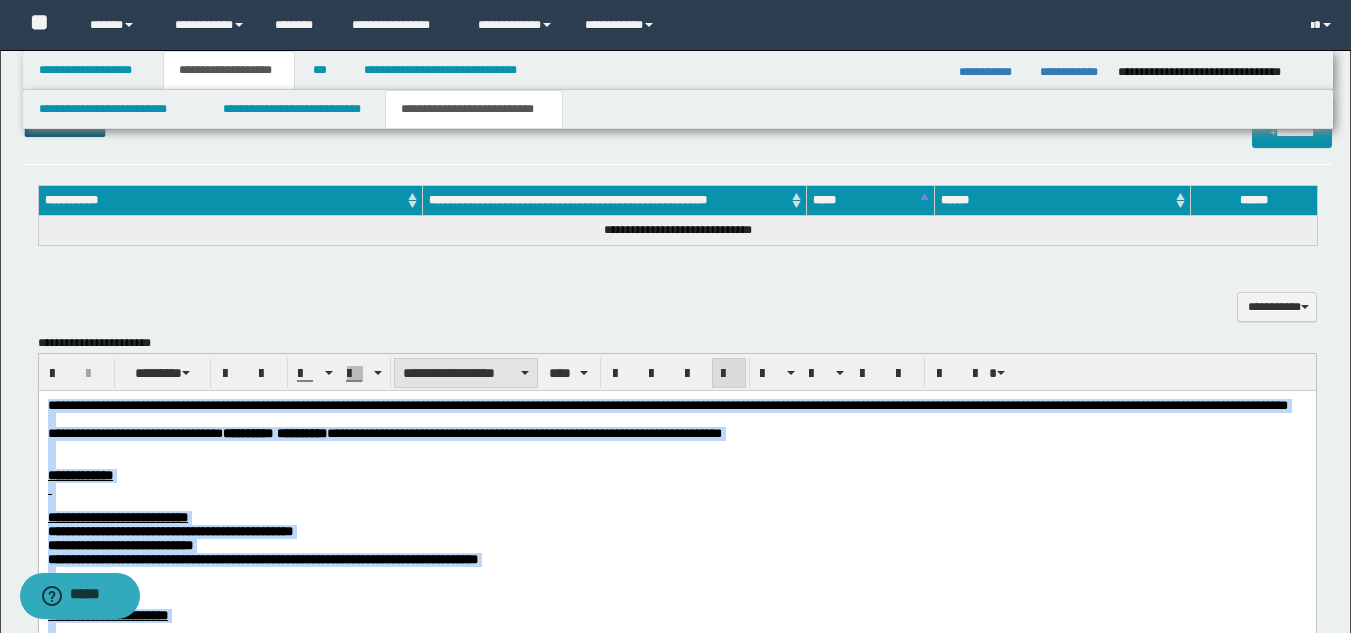 click on "**********" at bounding box center [466, 373] 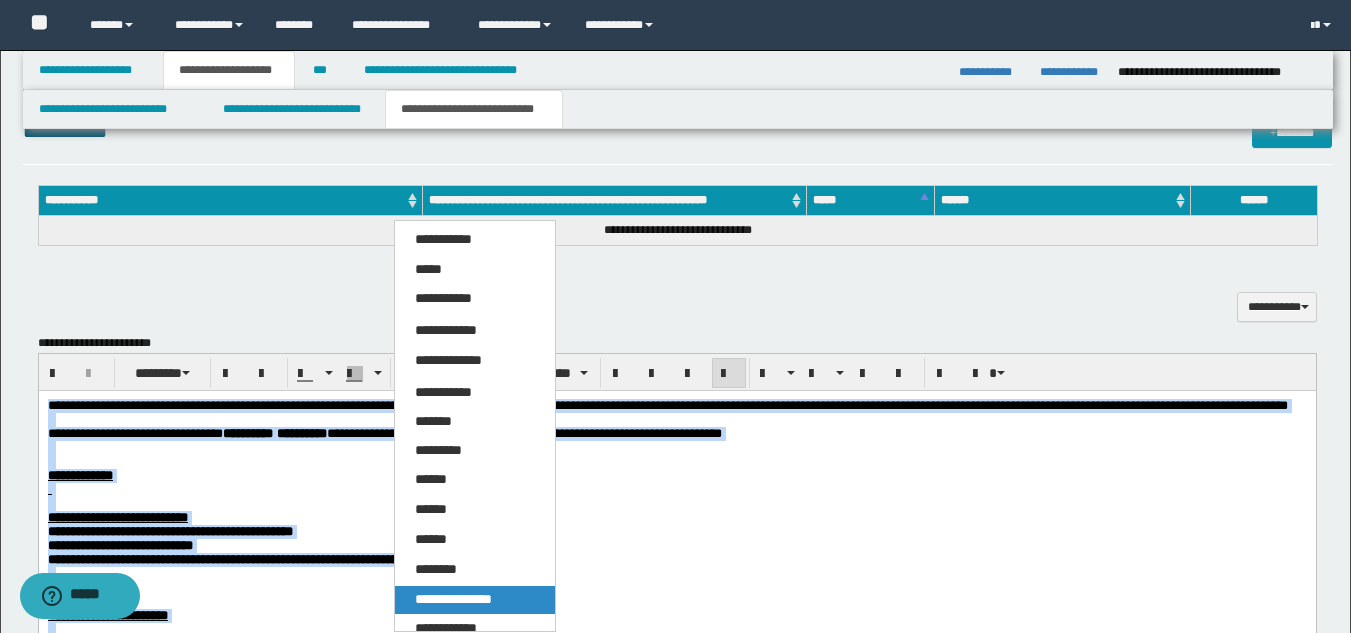 click on "**********" at bounding box center [453, 599] 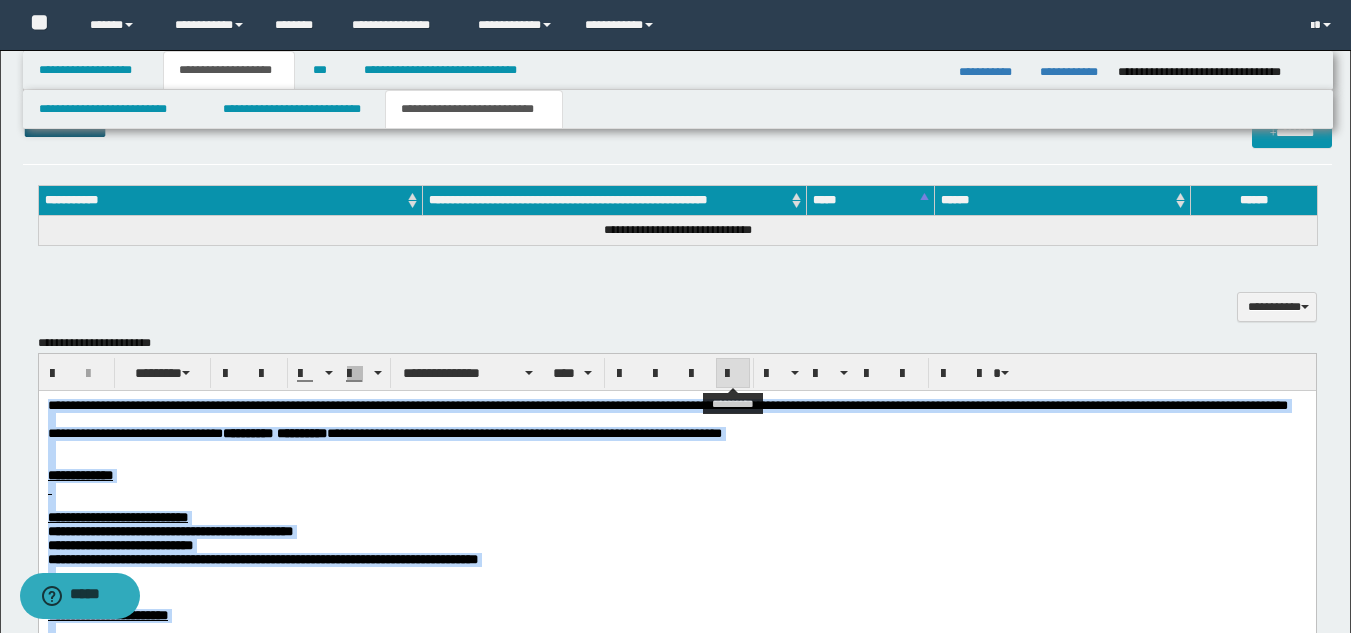 click at bounding box center [733, 374] 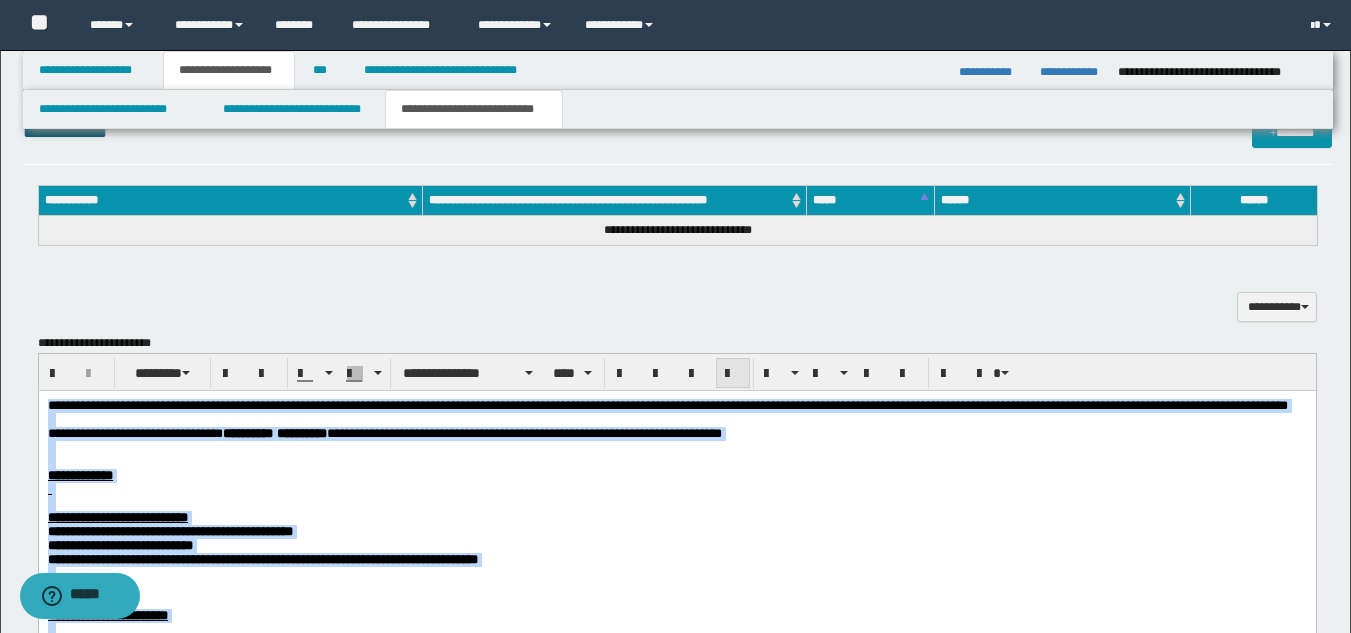 click at bounding box center [733, 374] 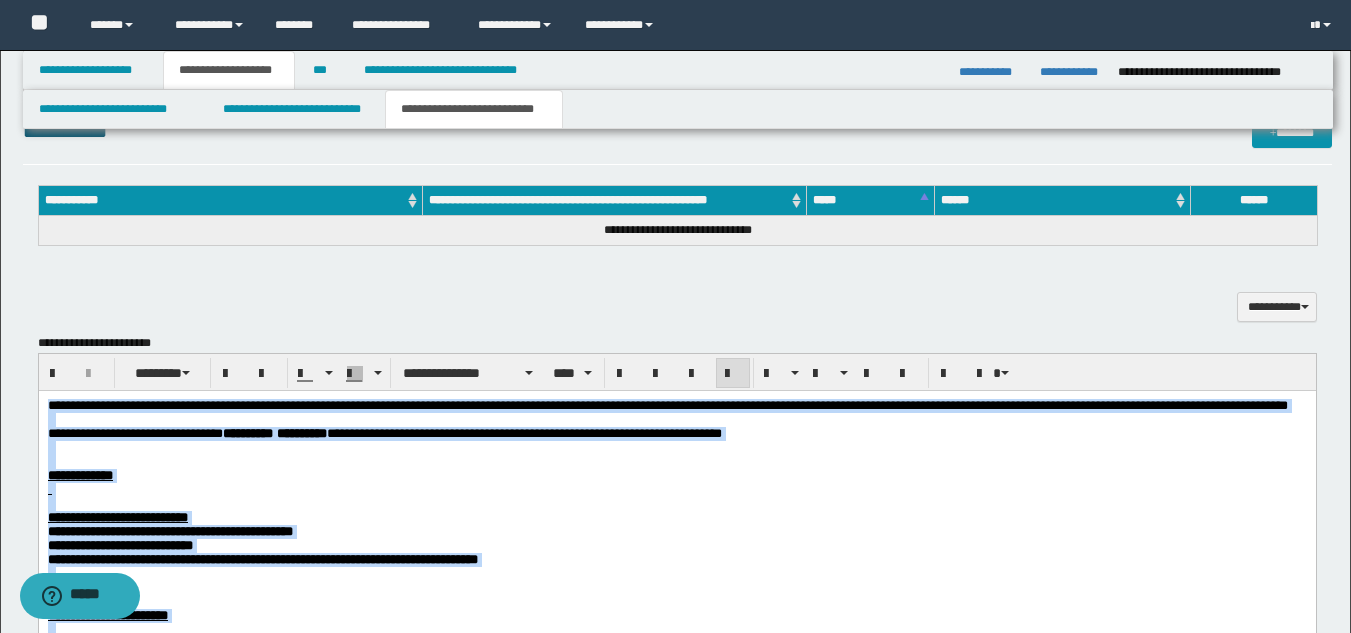 click at bounding box center (676, 419) 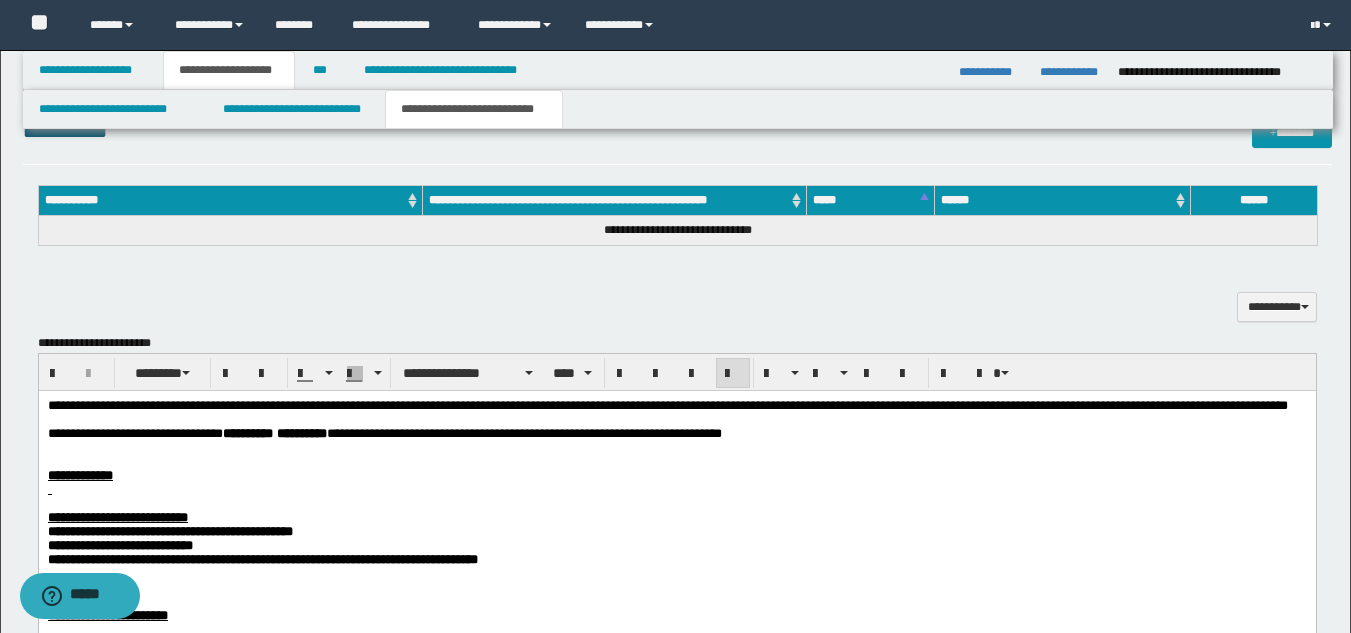 click on "**********" at bounding box center (676, 570) 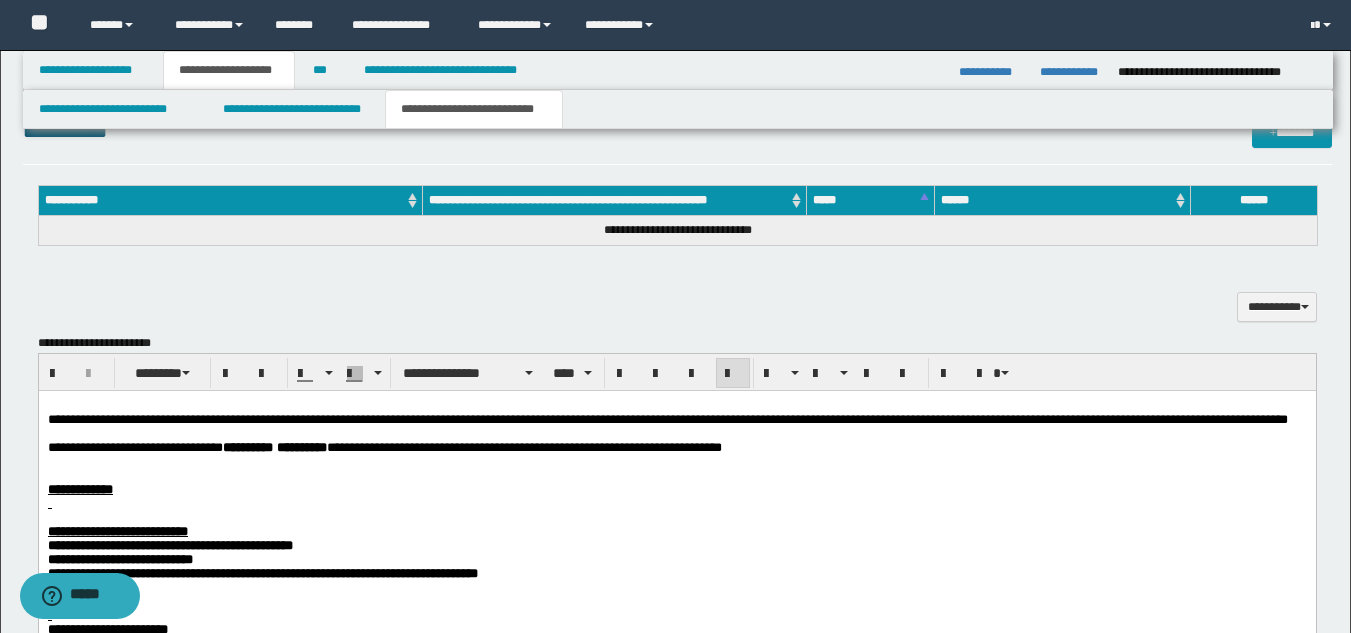 click at bounding box center (676, 517) 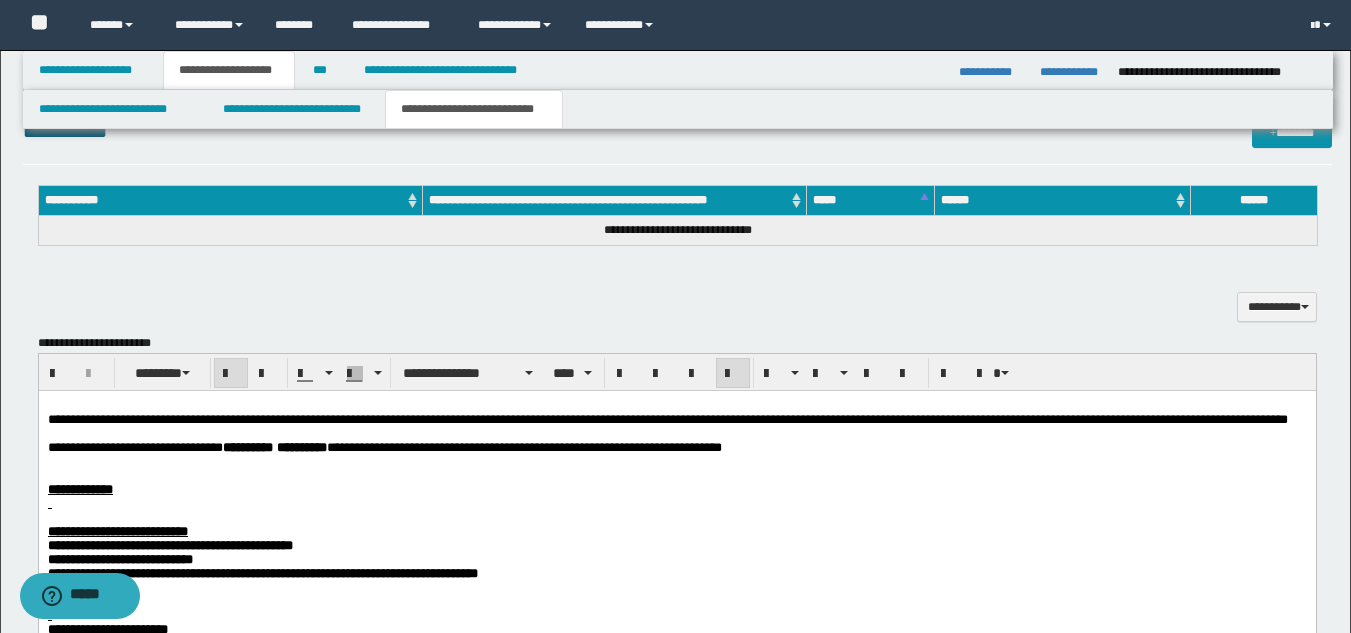 scroll, scrollTop: 998, scrollLeft: 0, axis: vertical 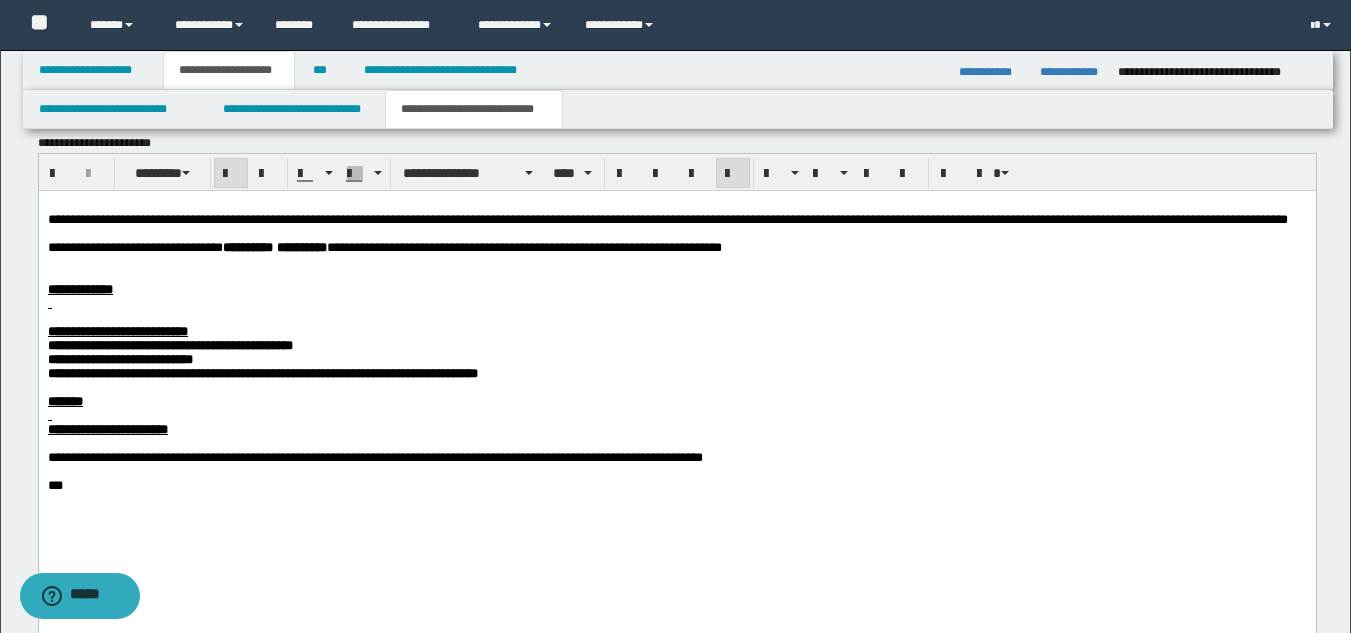 click at bounding box center (676, 443) 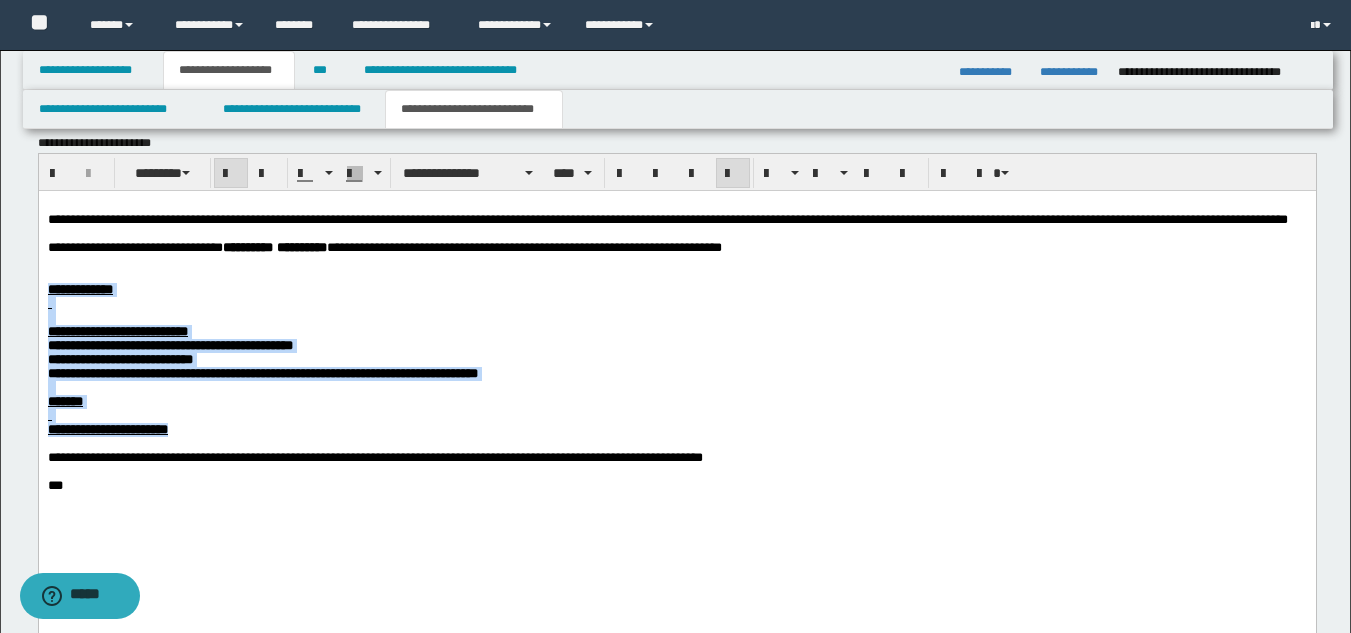 drag, startPoint x: 260, startPoint y: 481, endPoint x: 61, endPoint y: 507, distance: 200.6913 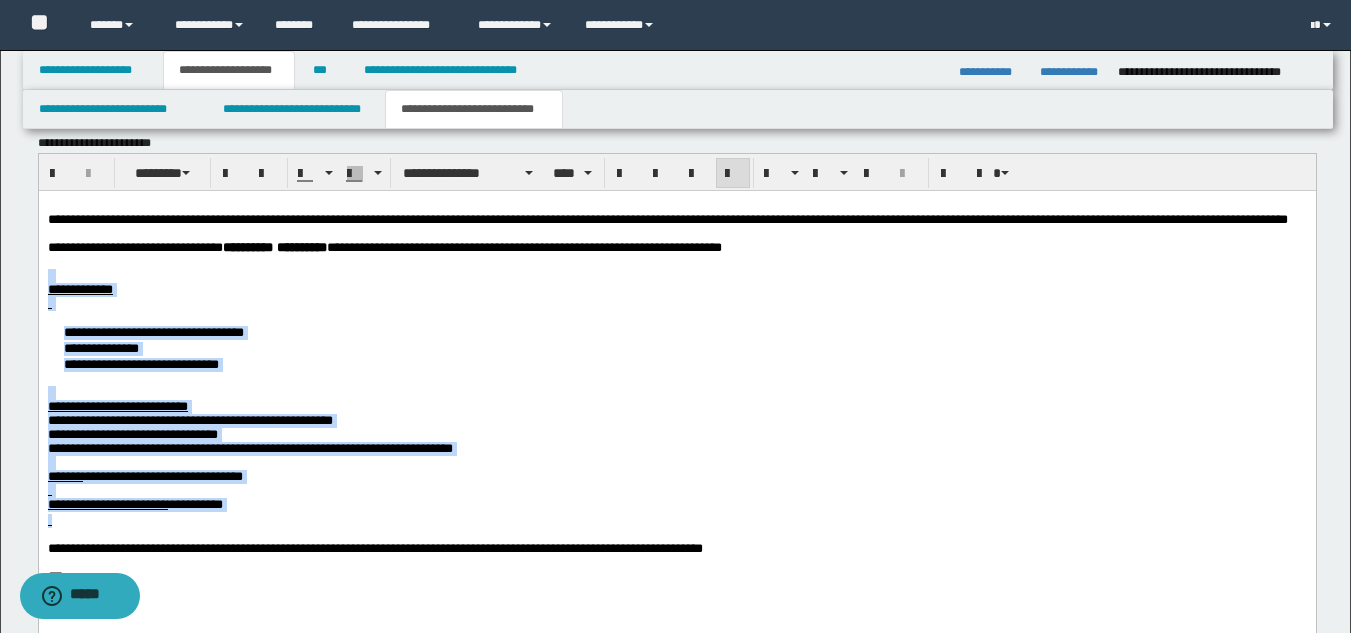 drag, startPoint x: 308, startPoint y: 563, endPoint x: 105, endPoint y: 267, distance: 358.922 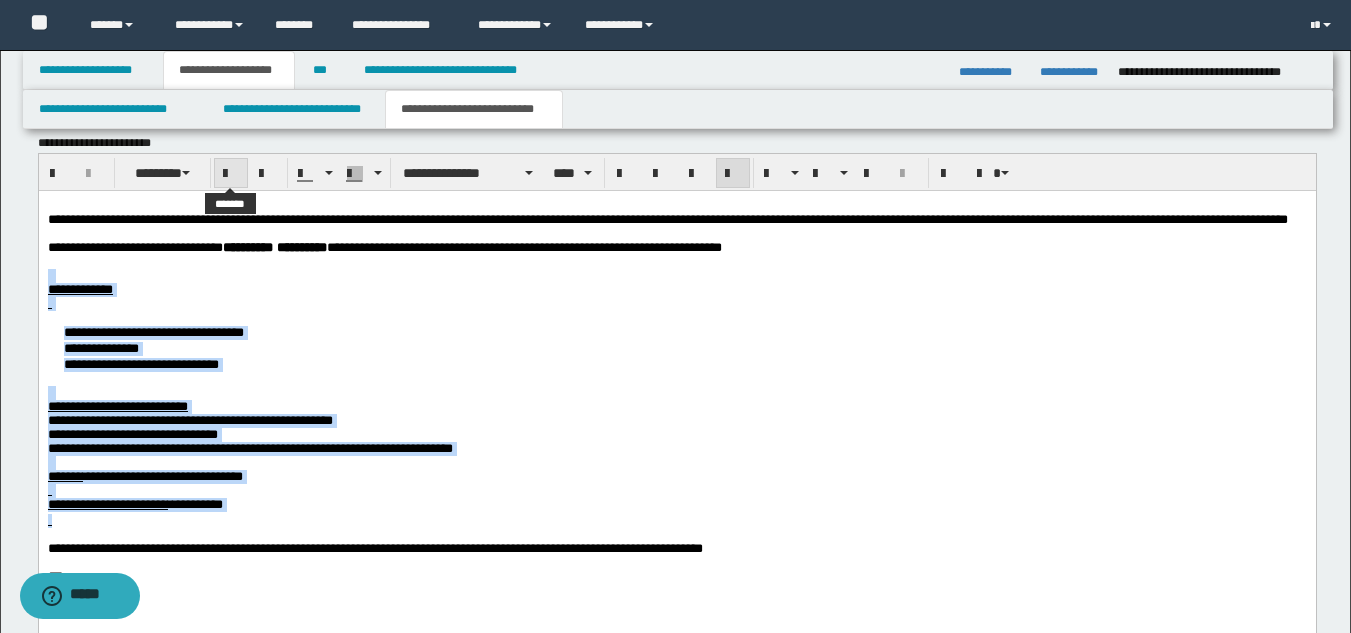 click at bounding box center (231, 174) 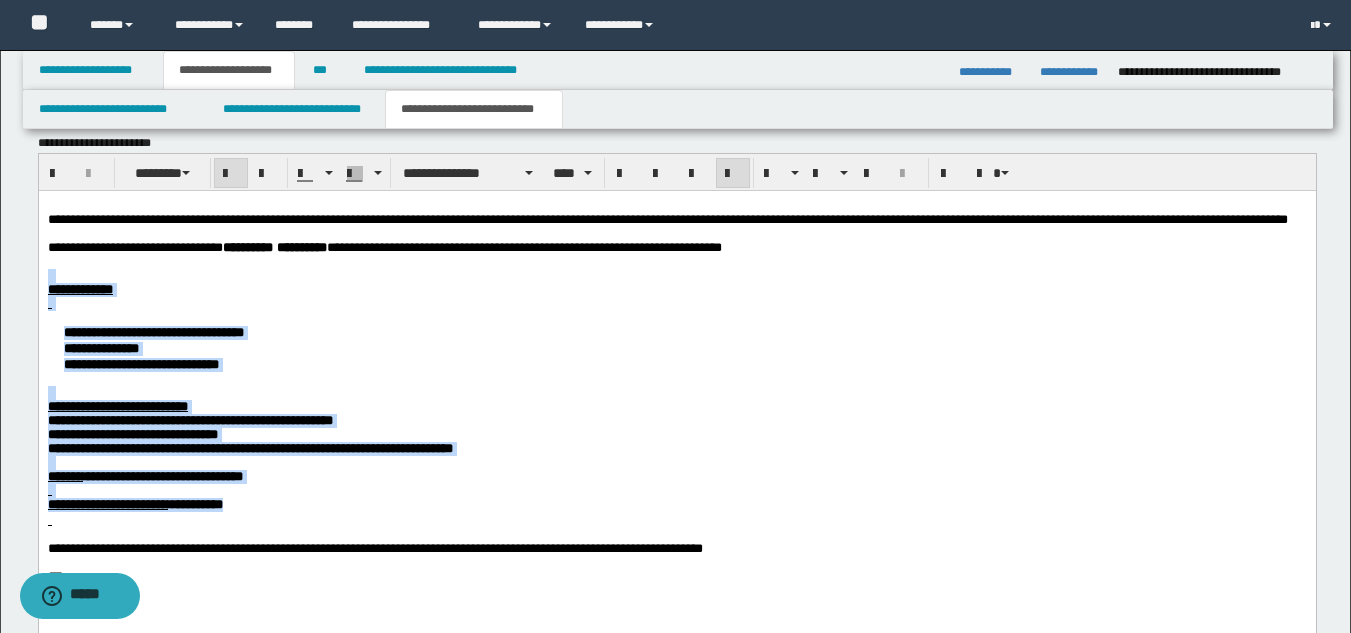 click on "**********" at bounding box center (676, 422) 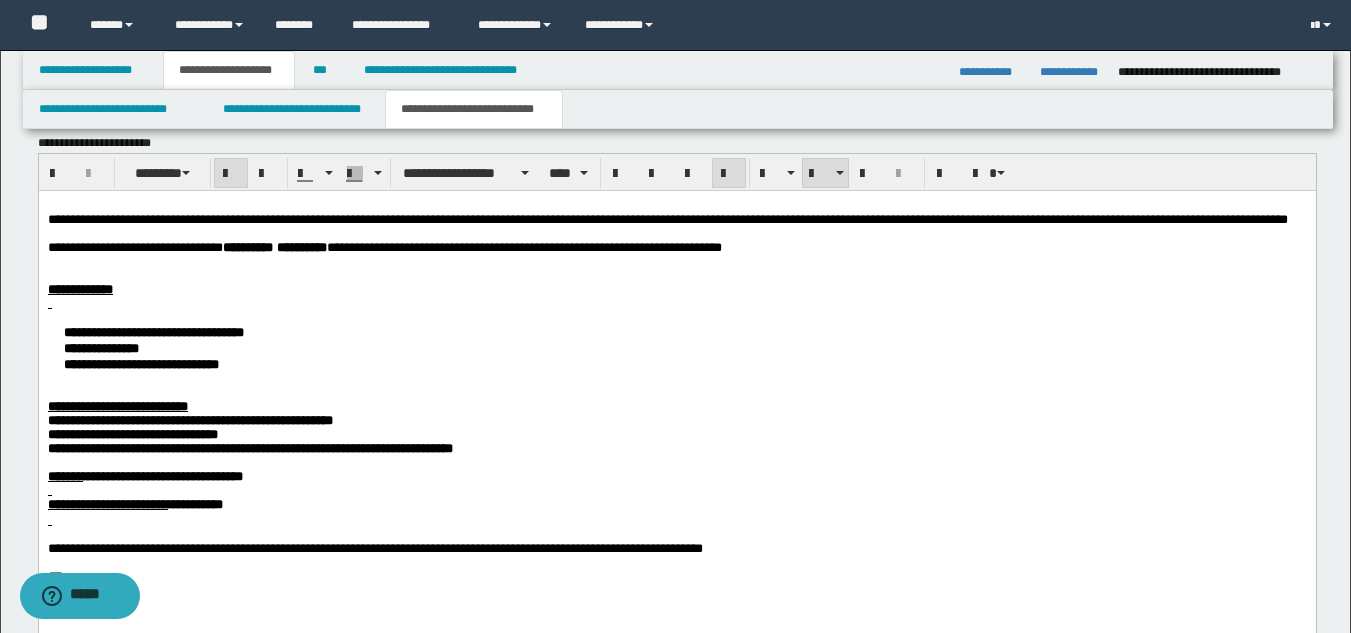 click on "**********" at bounding box center [79, 288] 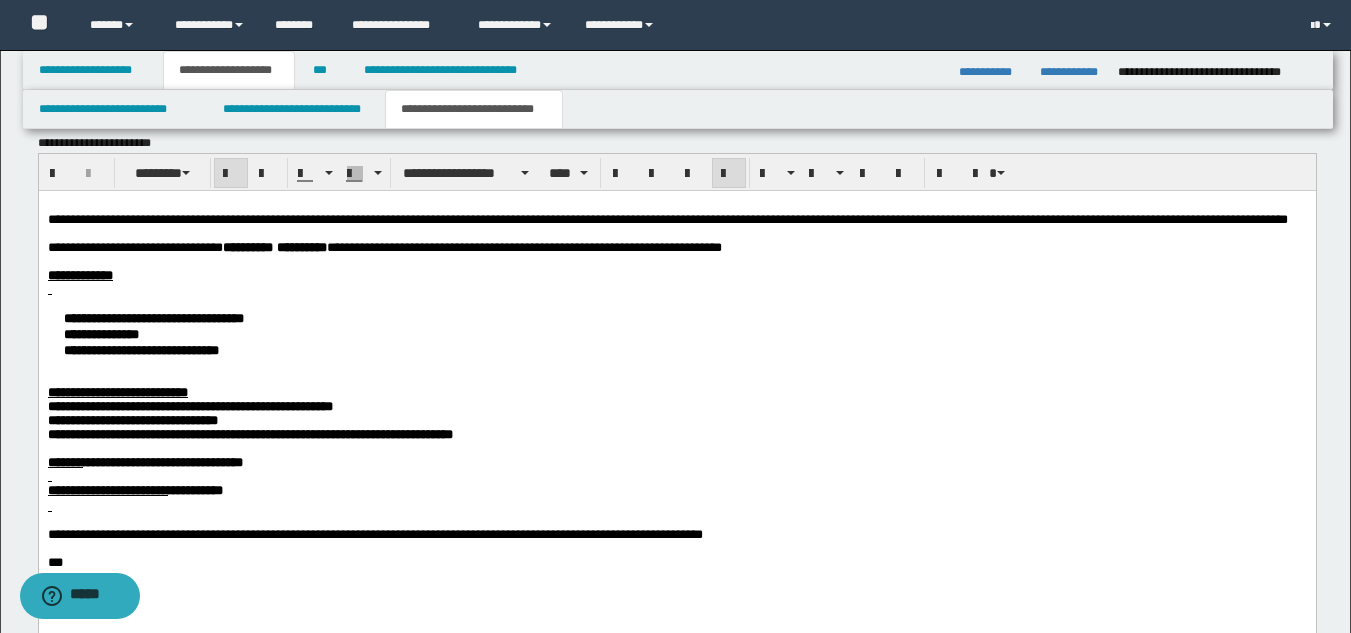 click on "**********" at bounding box center (676, 333) 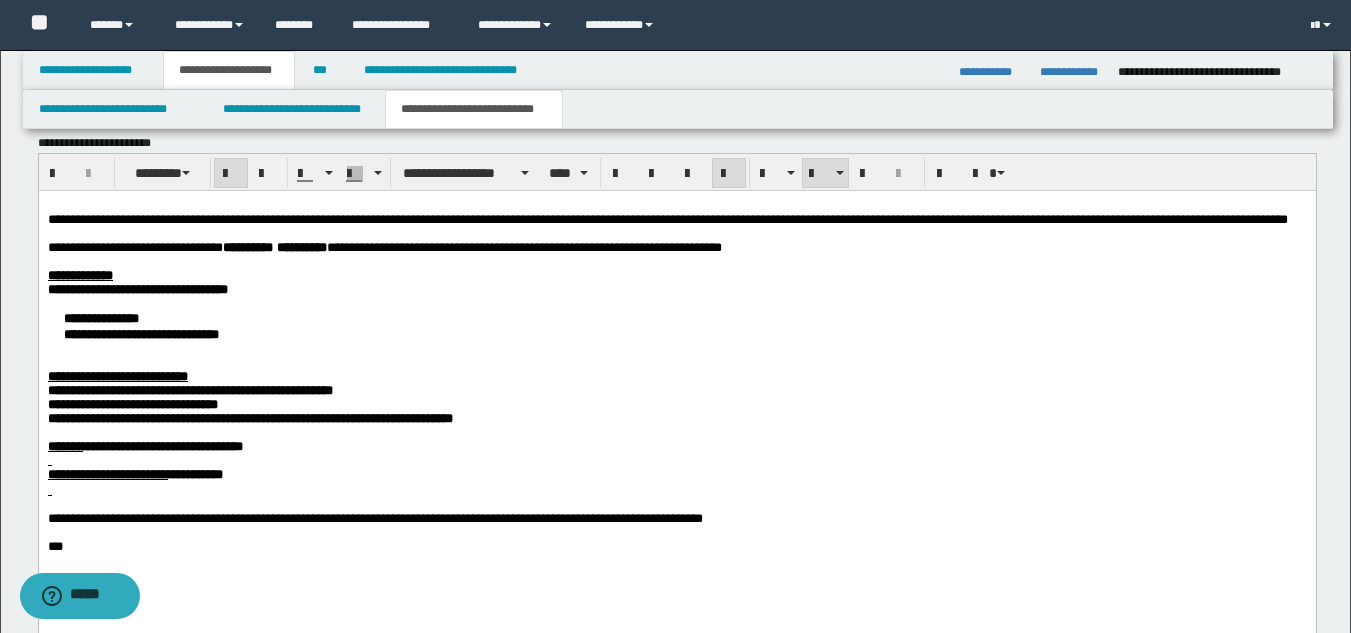 click on "**********" at bounding box center [676, 325] 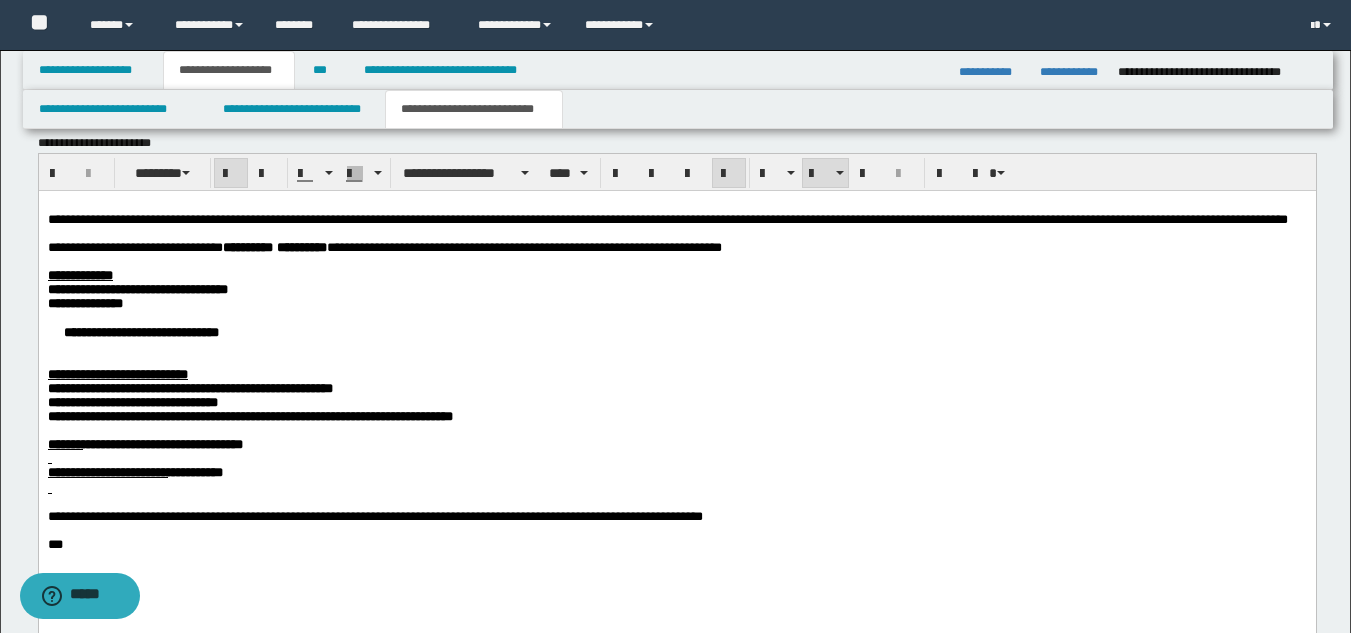 click on "**********" at bounding box center (676, 331) 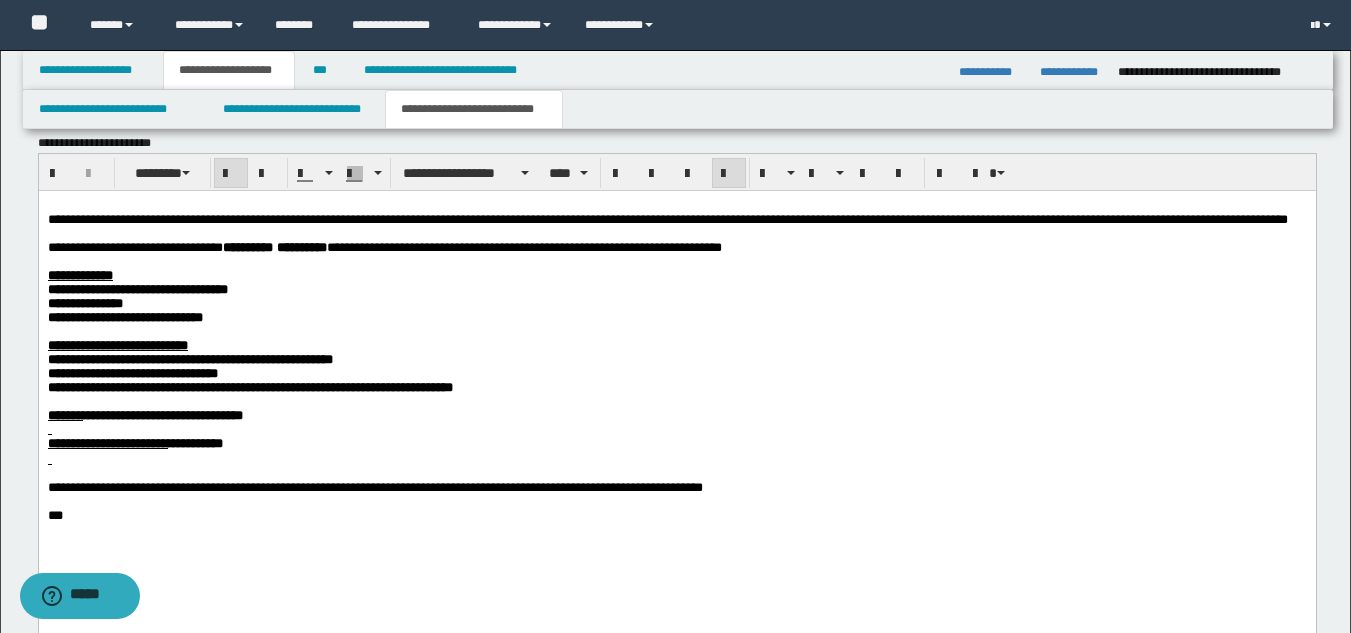 click on "**********" at bounding box center (676, 392) 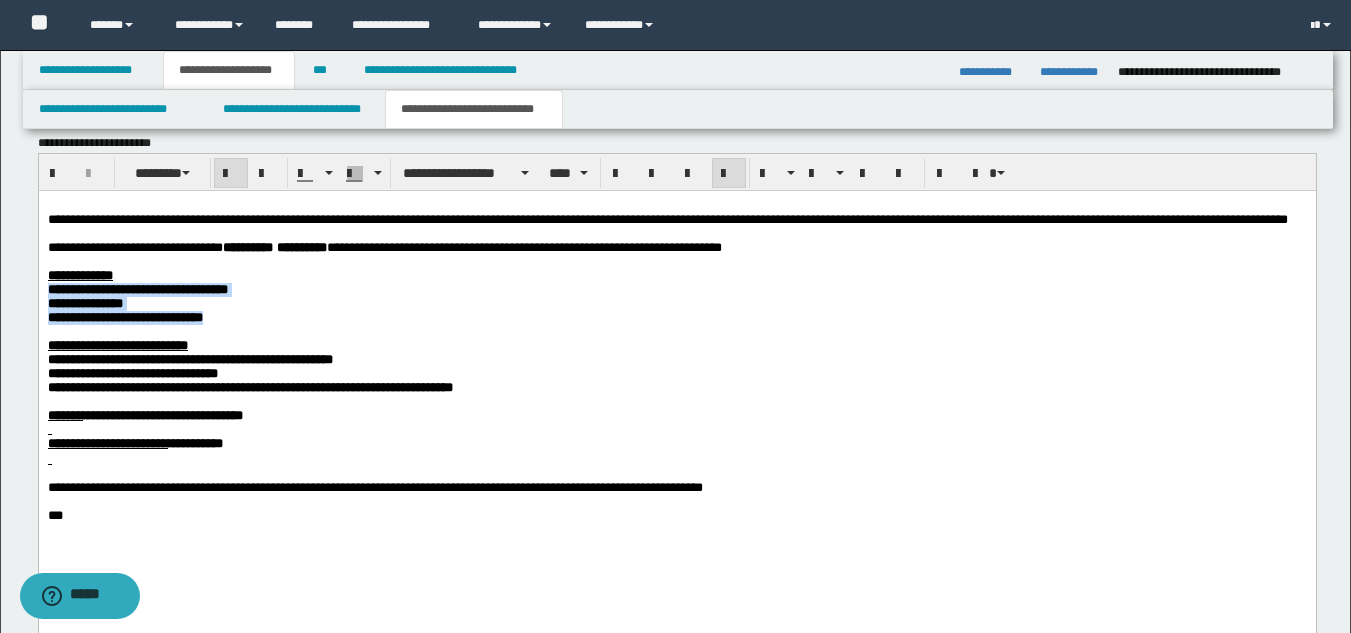 drag, startPoint x: 295, startPoint y: 351, endPoint x: 40, endPoint y: 321, distance: 256.75864 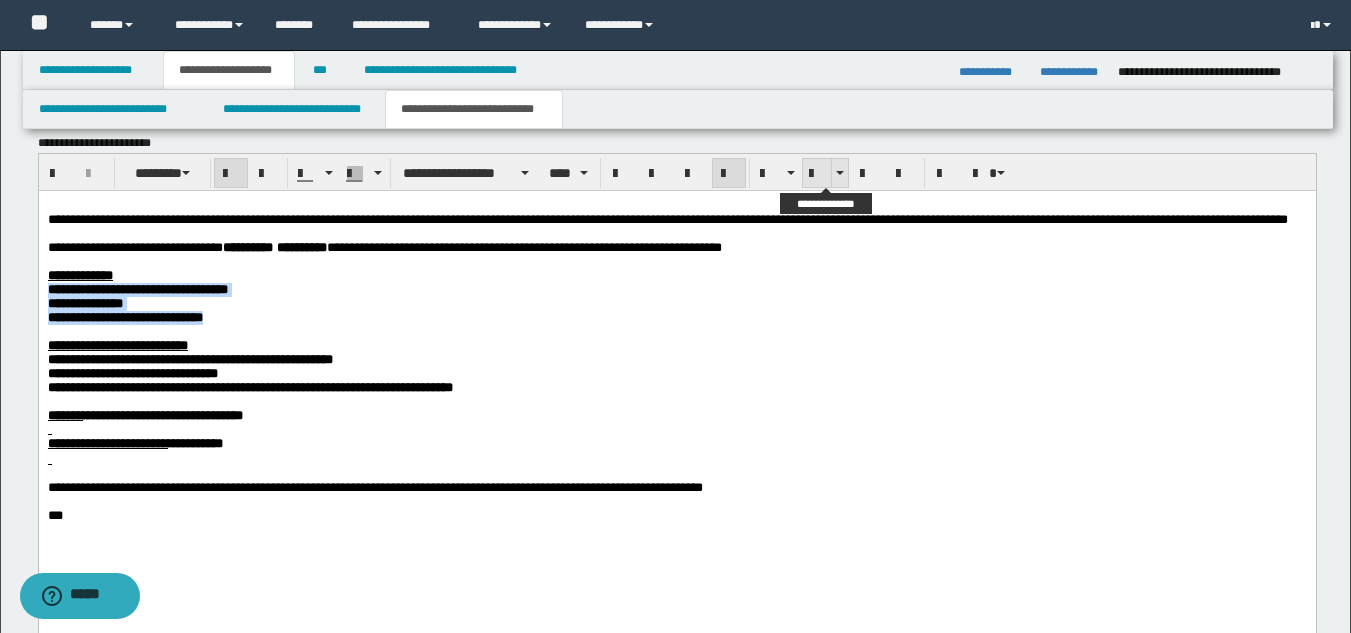click at bounding box center [817, 174] 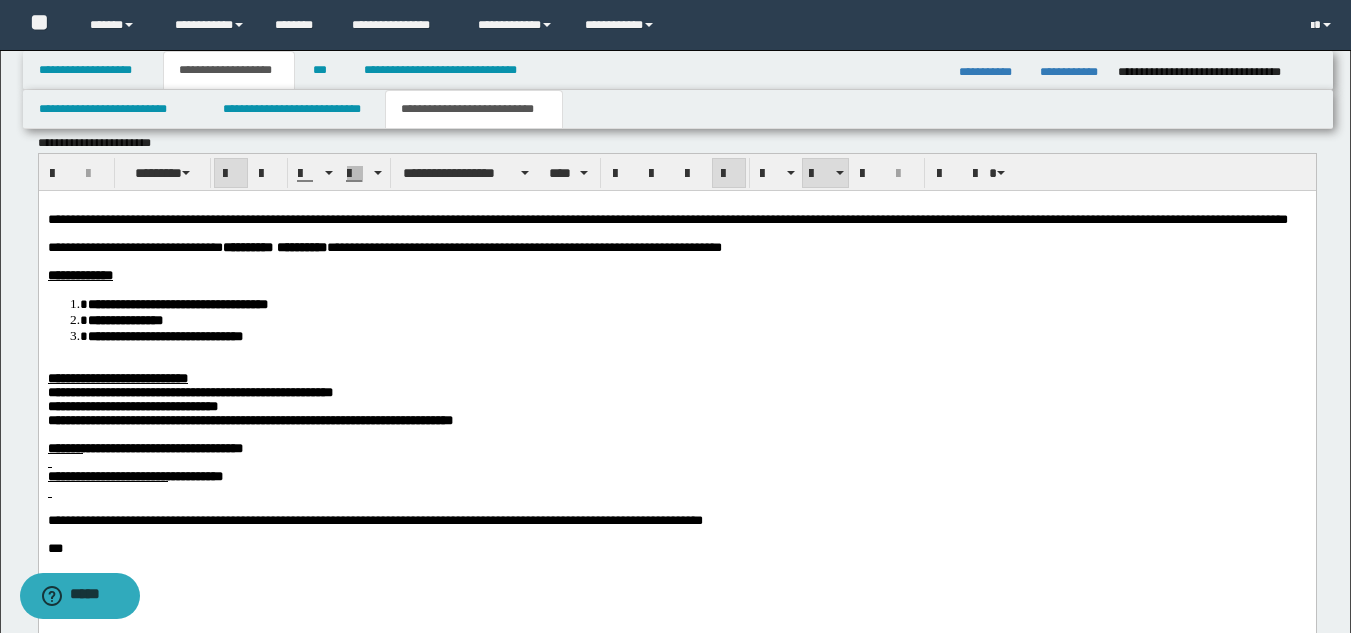 click on "**********" at bounding box center (117, 377) 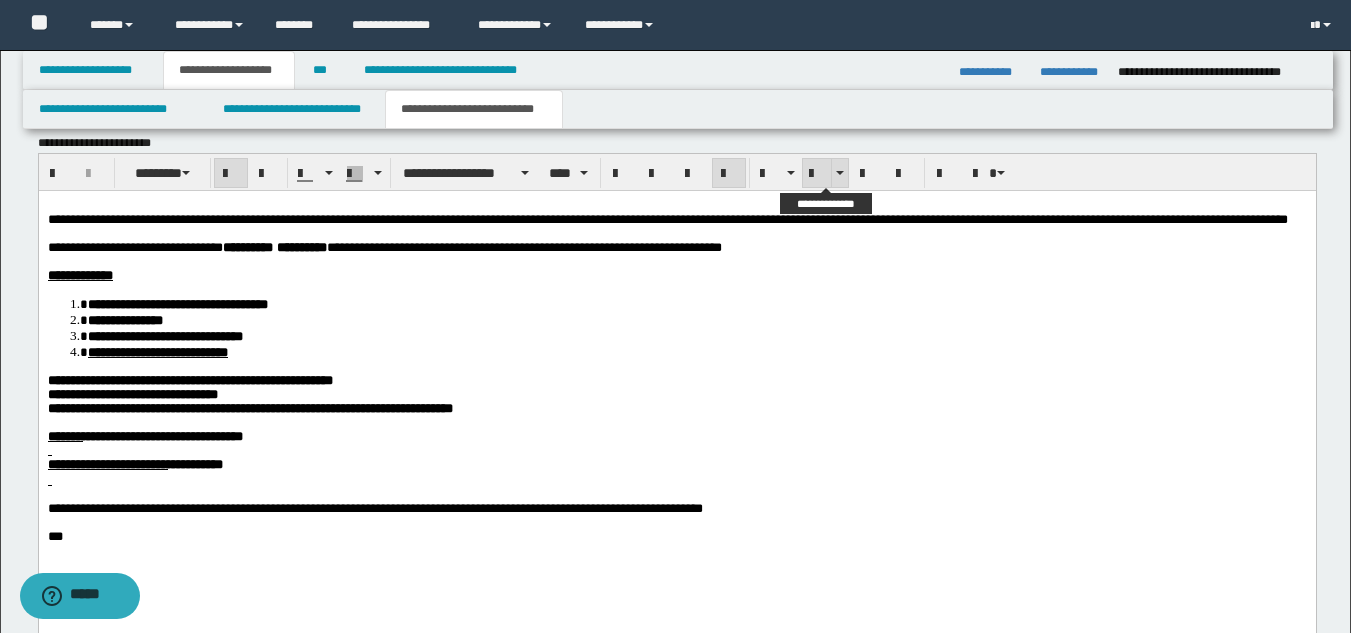 drag, startPoint x: 812, startPoint y: 178, endPoint x: 728, endPoint y: 18, distance: 180.70972 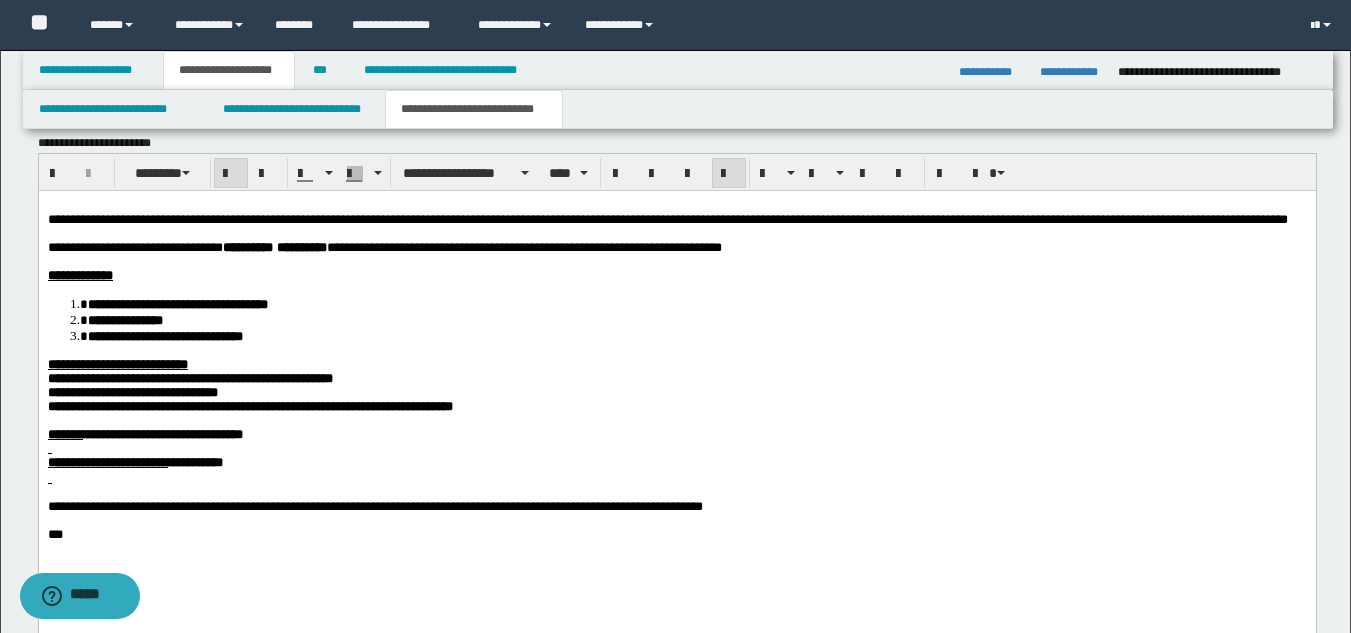 click on "**********" at bounding box center [132, 391] 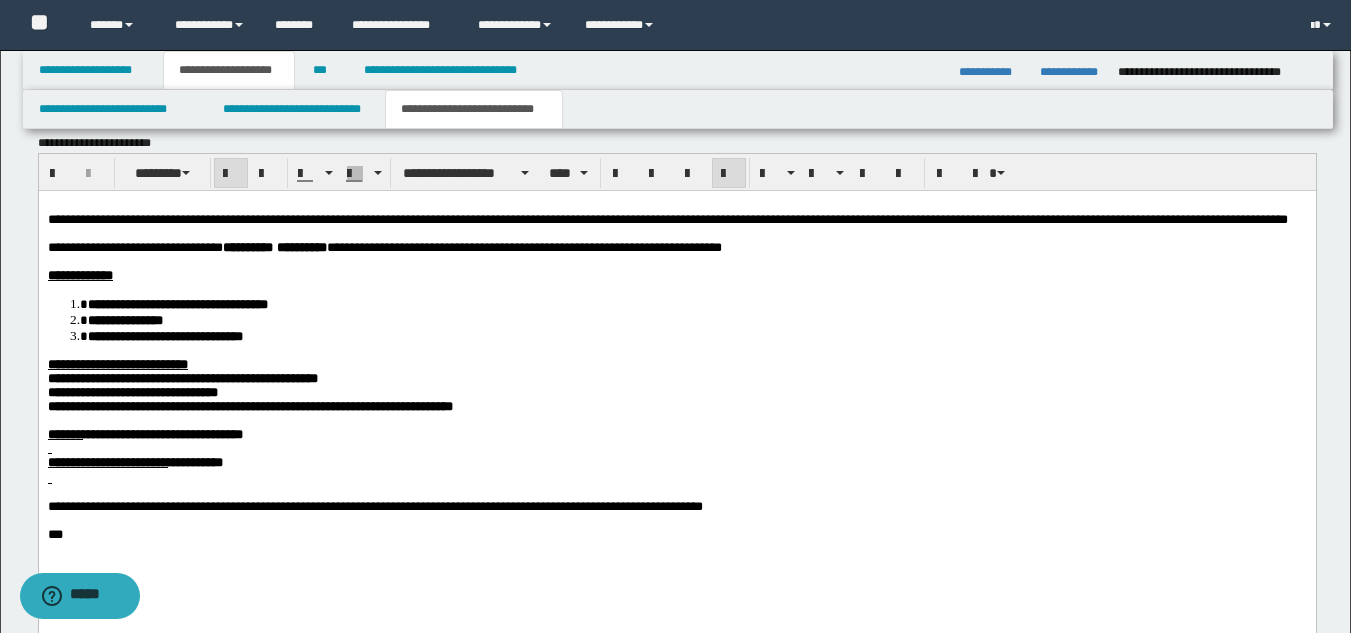 click on "**********" at bounding box center (249, 405) 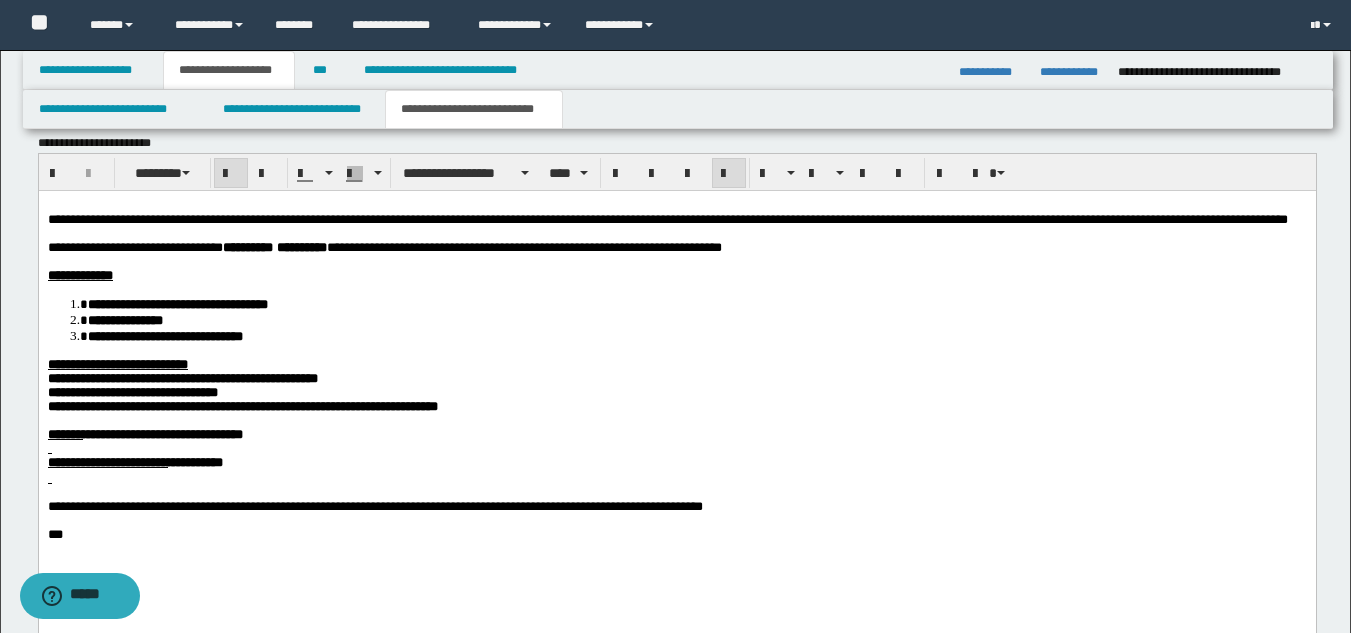 click on "**********" at bounding box center [162, 433] 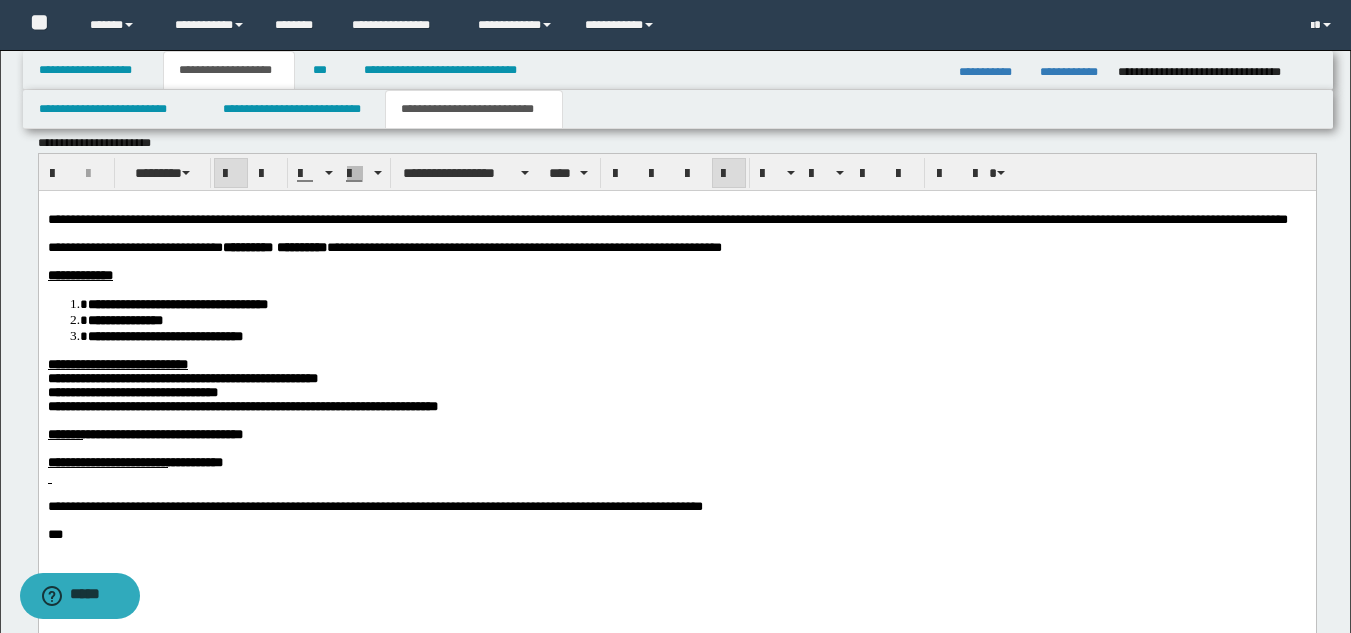 click at bounding box center (676, 492) 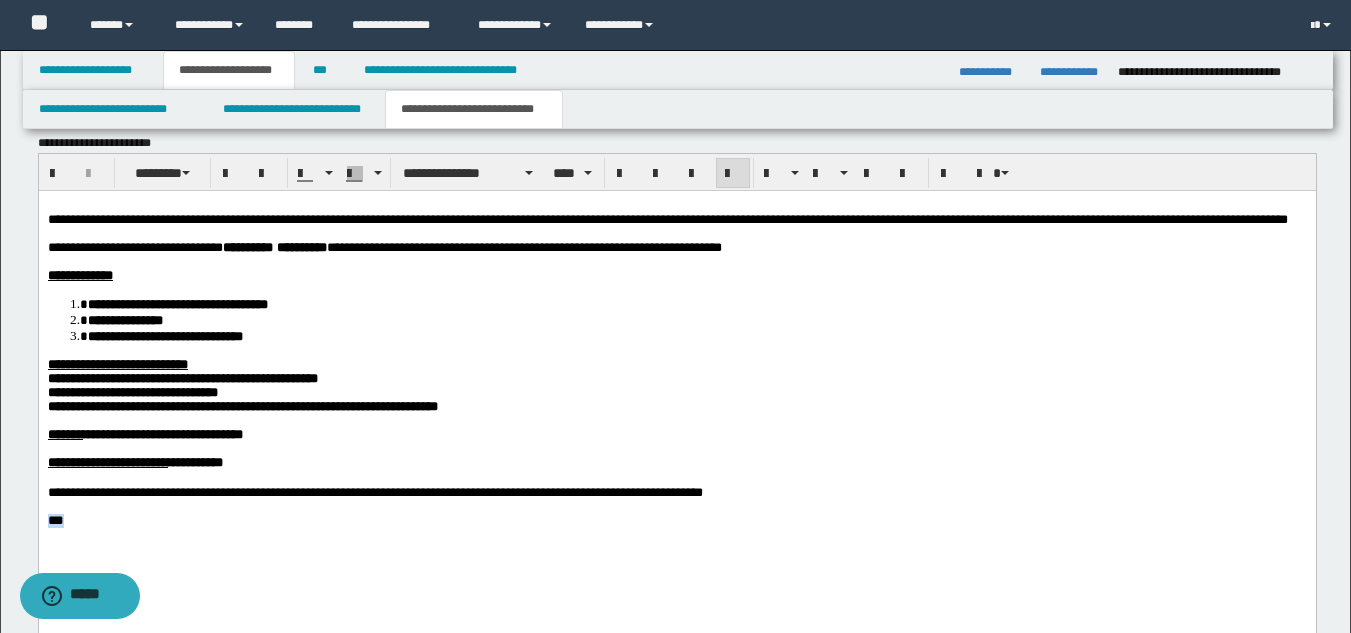 drag, startPoint x: 77, startPoint y: 567, endPoint x: 41, endPoint y: 564, distance: 36.124783 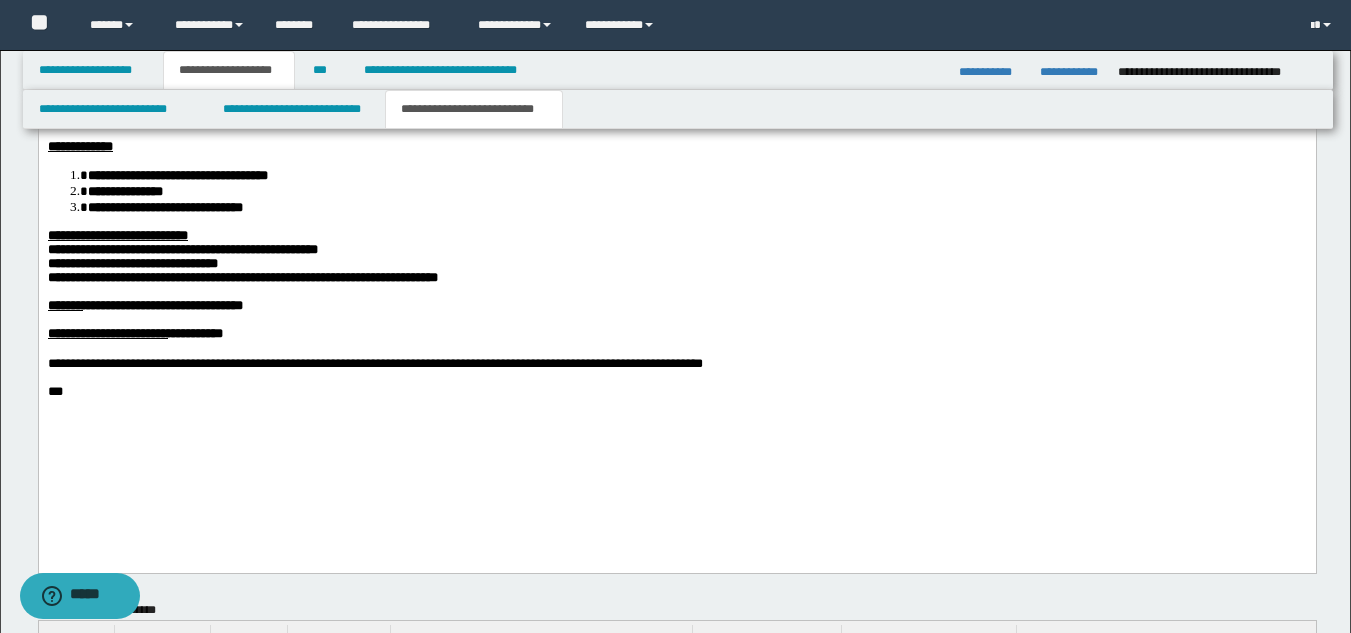 scroll, scrollTop: 1298, scrollLeft: 0, axis: vertical 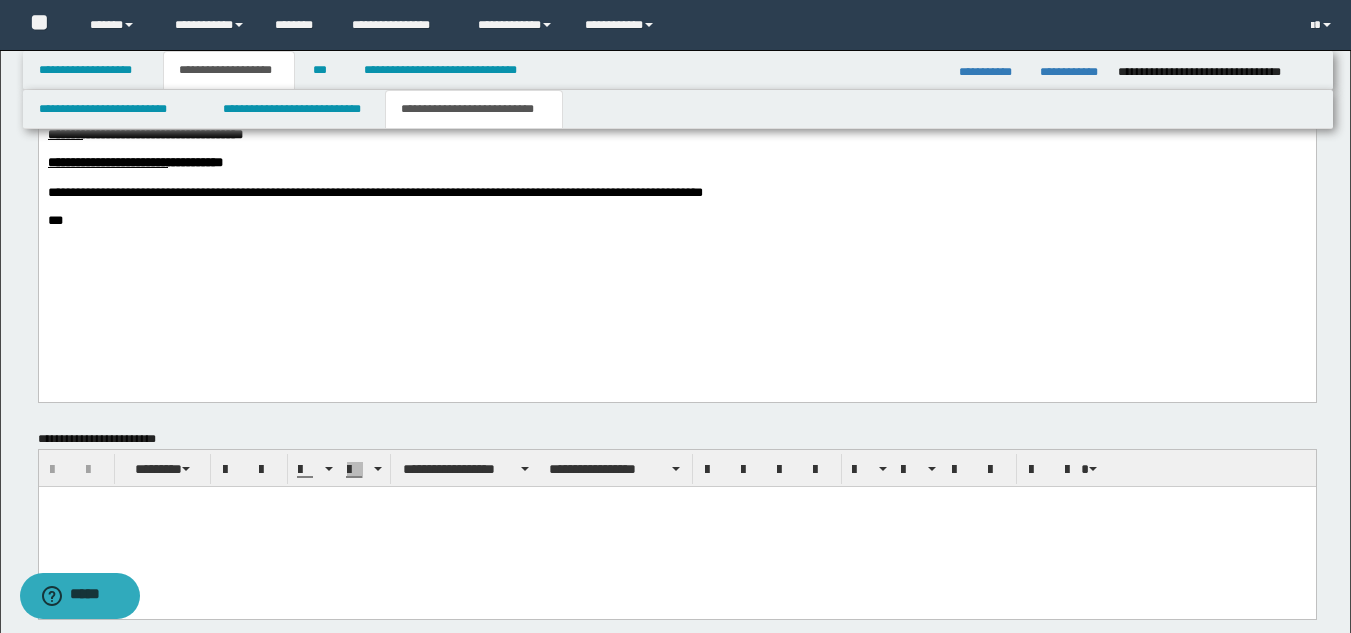 click on "**********" at bounding box center (676, 95) 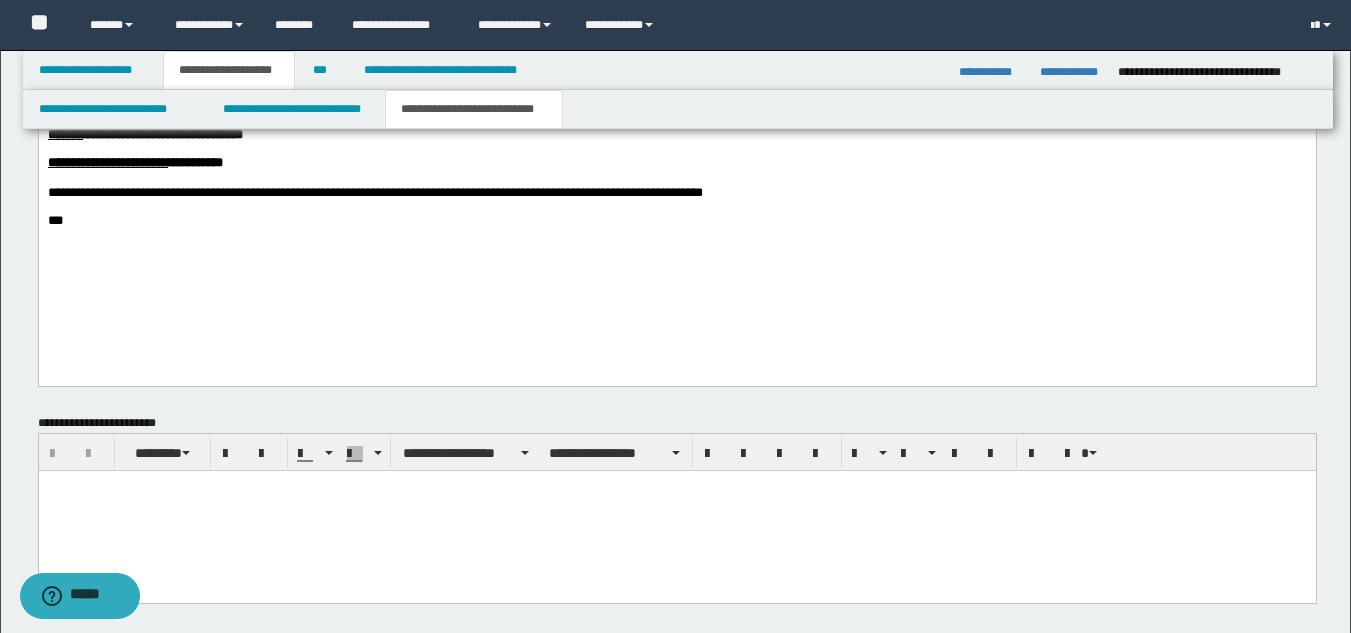 click on "**********" at bounding box center (676, 88) 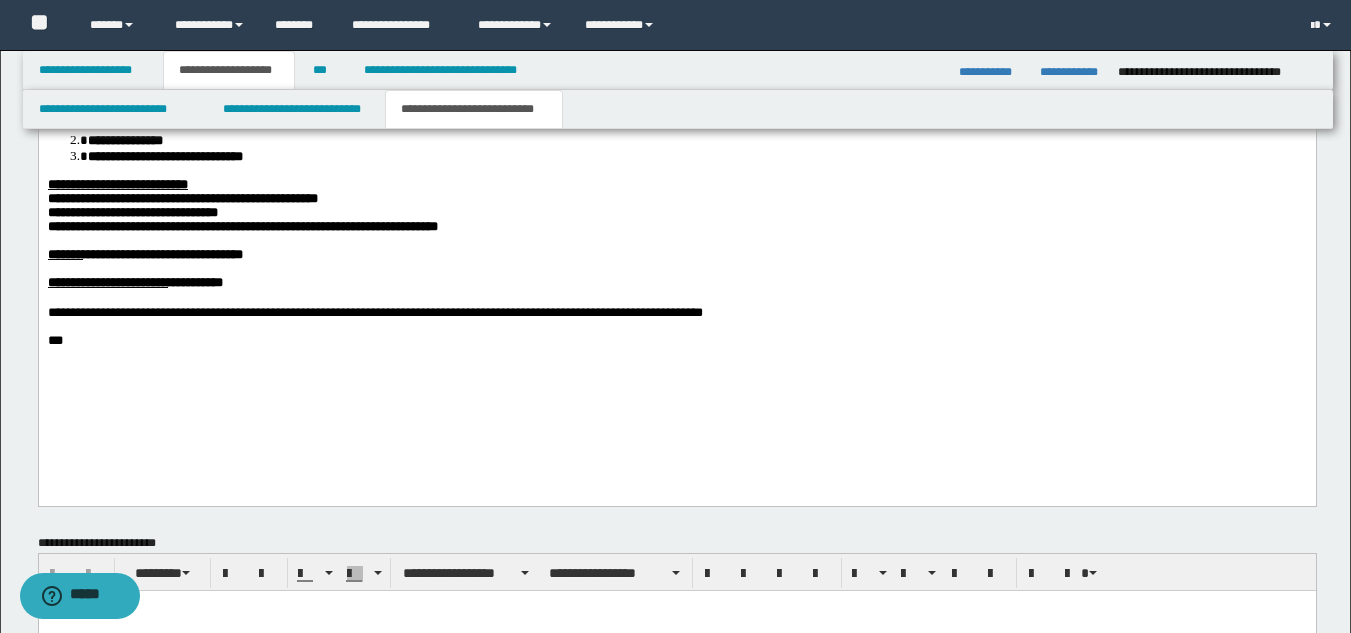 scroll, scrollTop: 998, scrollLeft: 0, axis: vertical 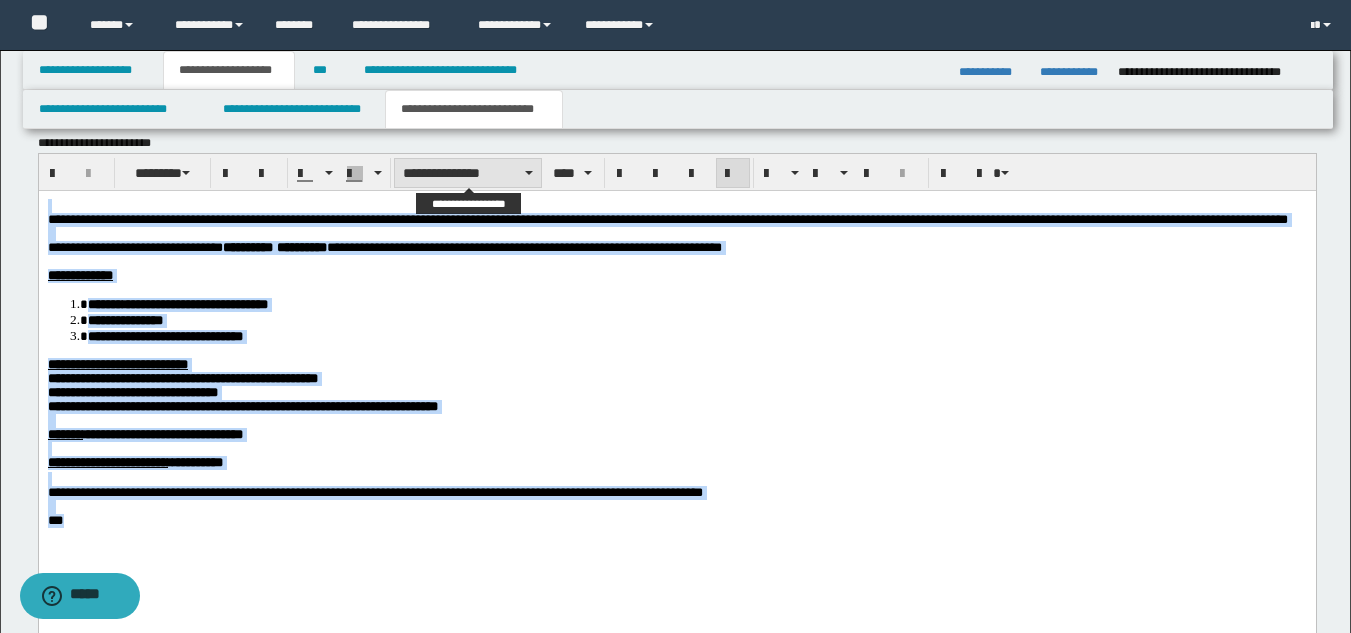 click on "**********" at bounding box center [468, 173] 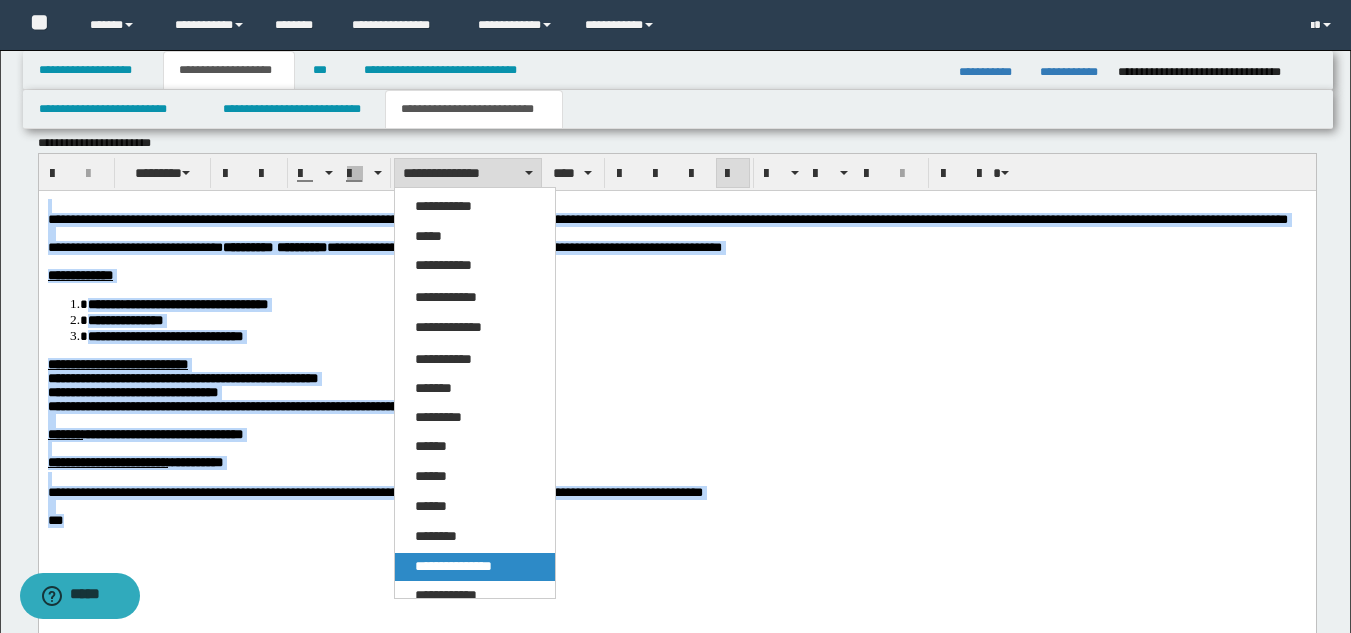 click on "**********" at bounding box center (453, 566) 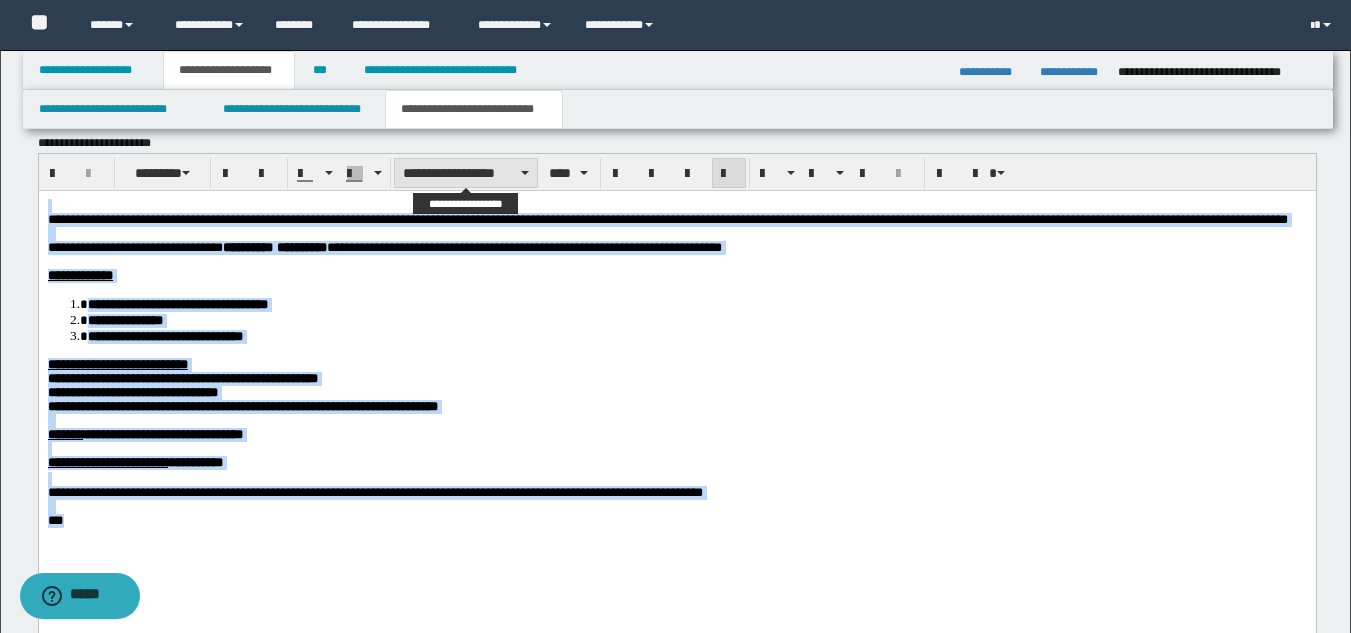 click on "**********" at bounding box center (466, 173) 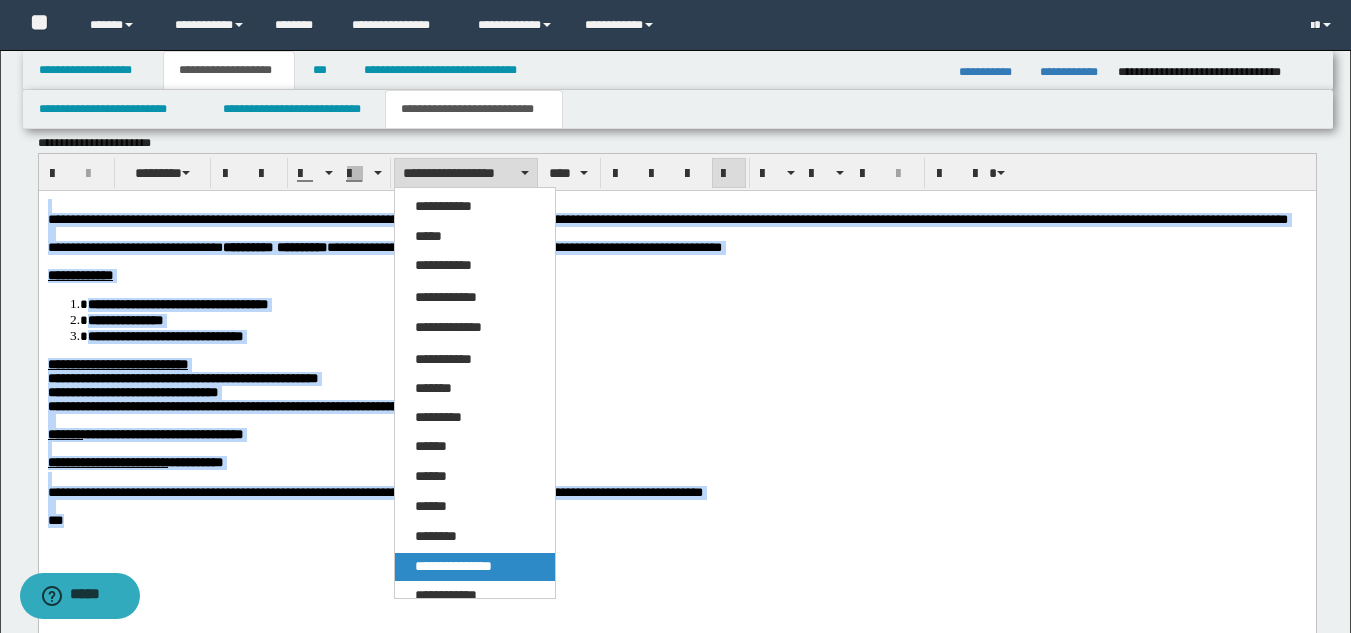 drag, startPoint x: 455, startPoint y: 563, endPoint x: 423, endPoint y: 360, distance: 205.50668 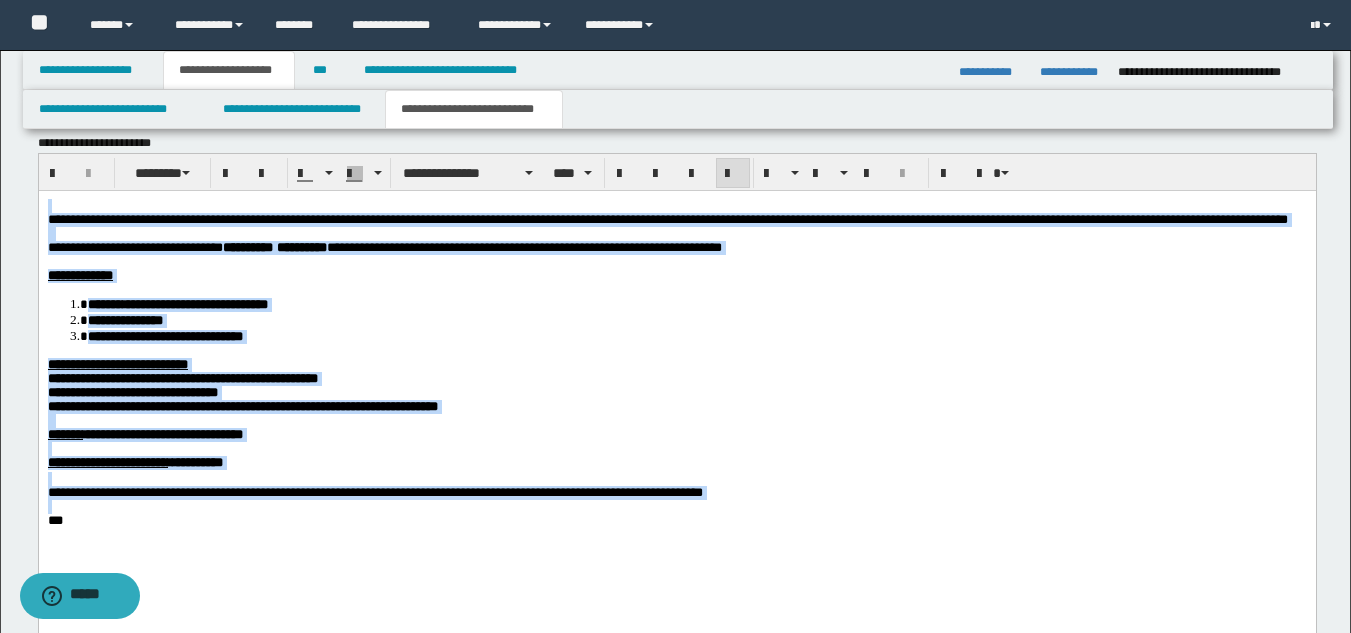drag, startPoint x: 540, startPoint y: 290, endPoint x: 550, endPoint y: 286, distance: 10.770329 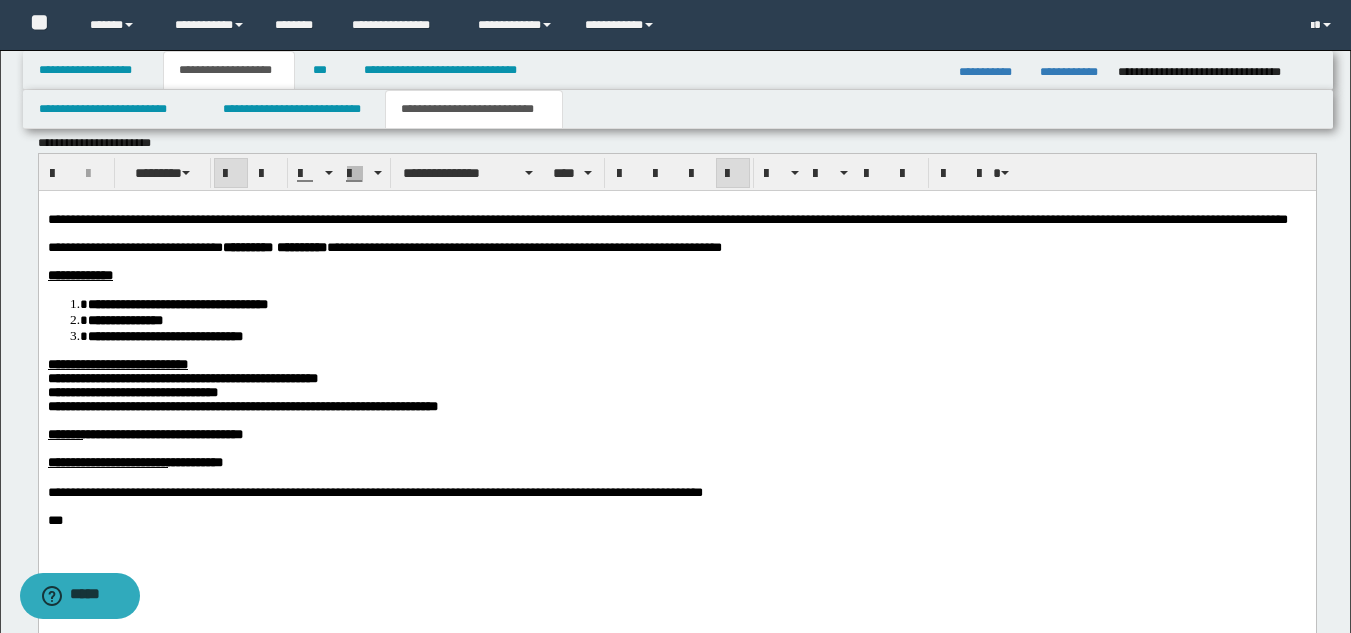 click on "**********" at bounding box center [676, 387] 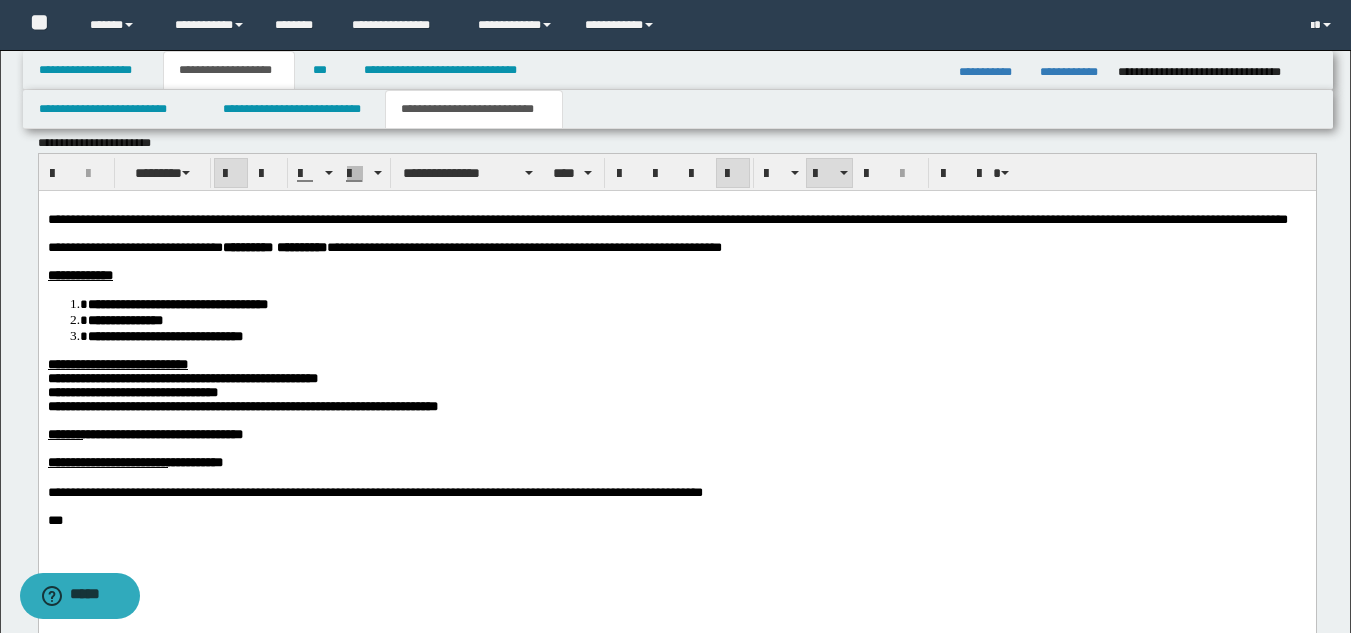 click on "**********" at bounding box center [696, 335] 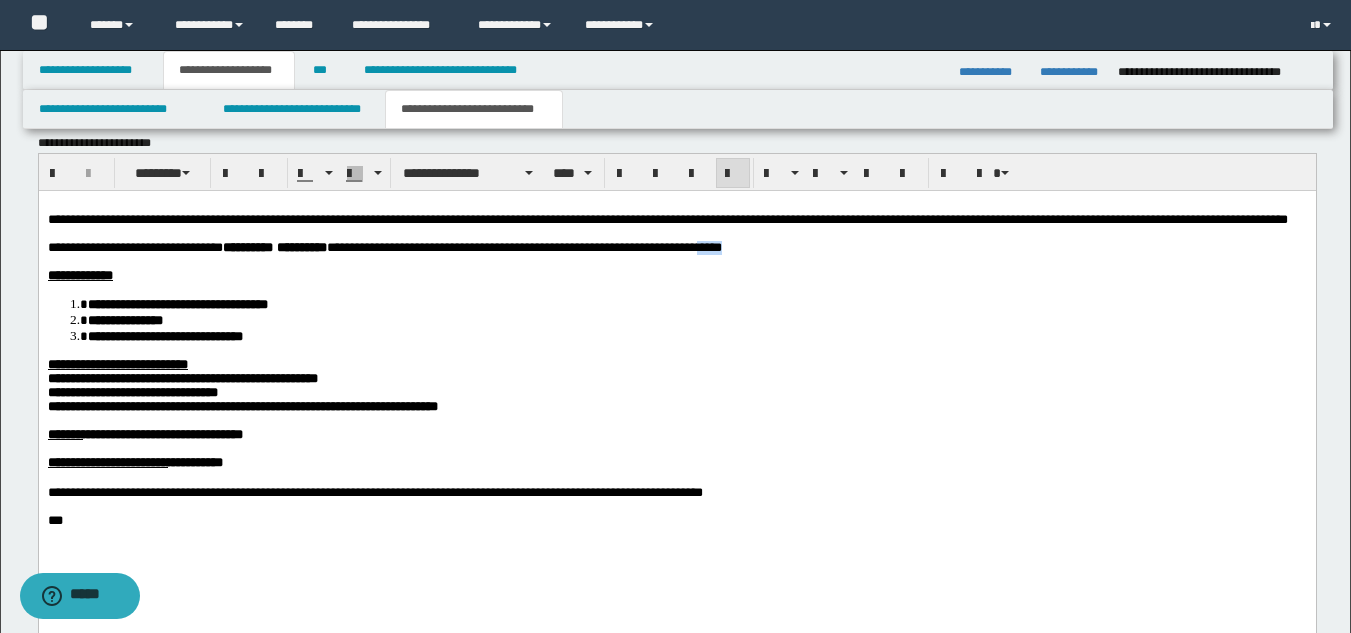 drag, startPoint x: 795, startPoint y: 266, endPoint x: 838, endPoint y: 271, distance: 43.289722 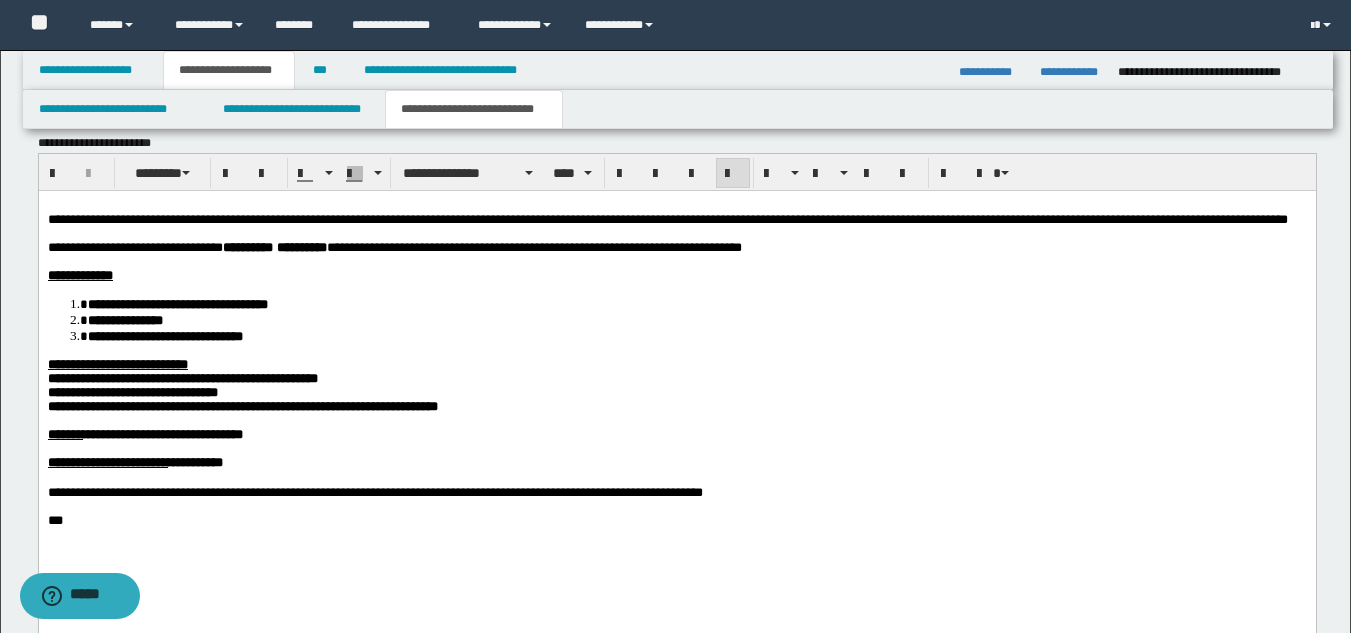 click on "**********" at bounding box center (676, 387) 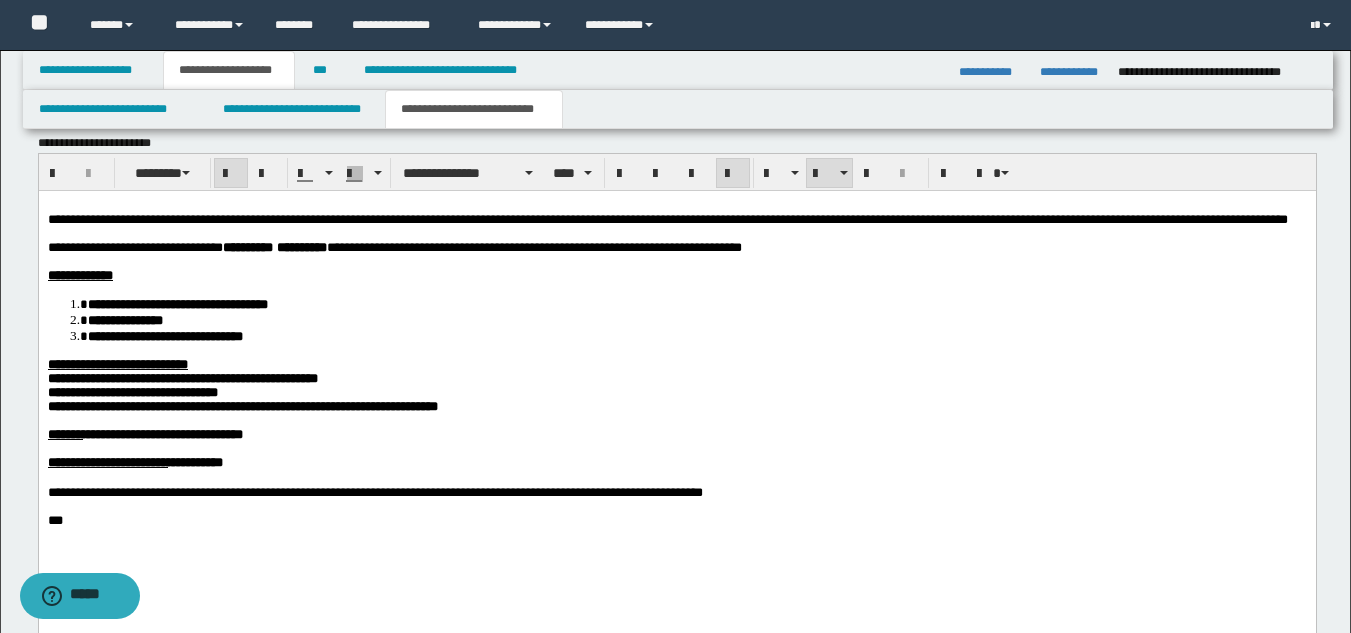 click on "**********" at bounding box center [696, 319] 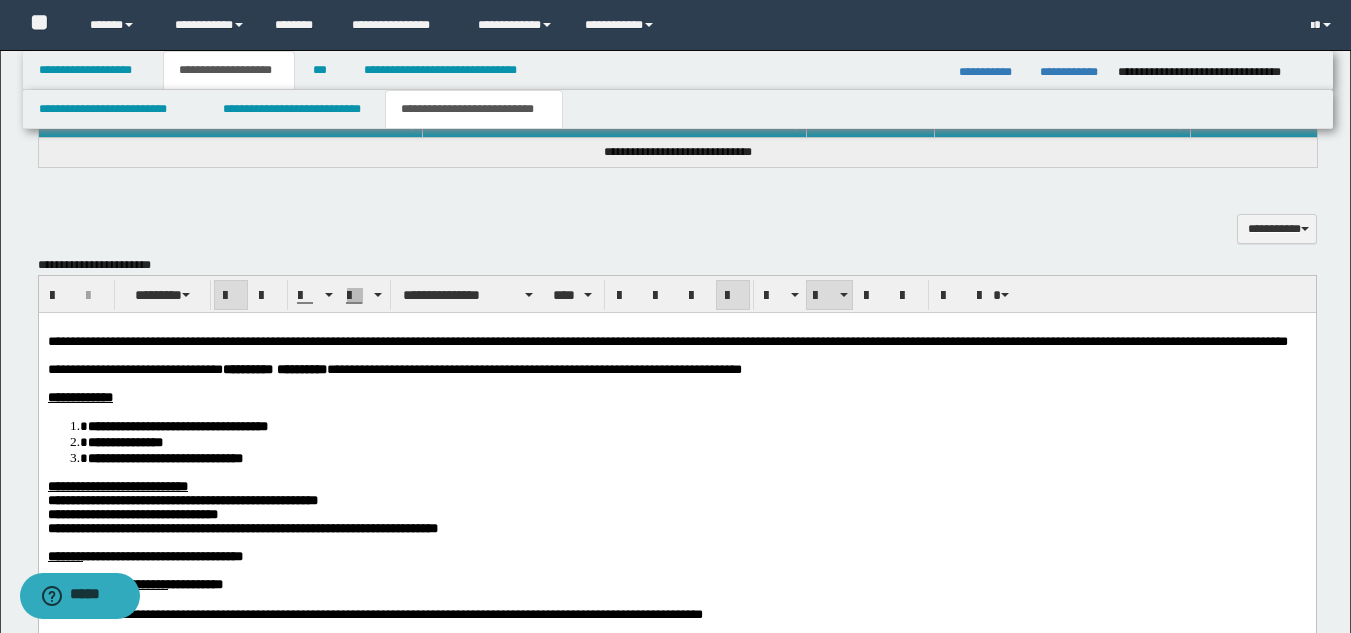 scroll, scrollTop: 698, scrollLeft: 0, axis: vertical 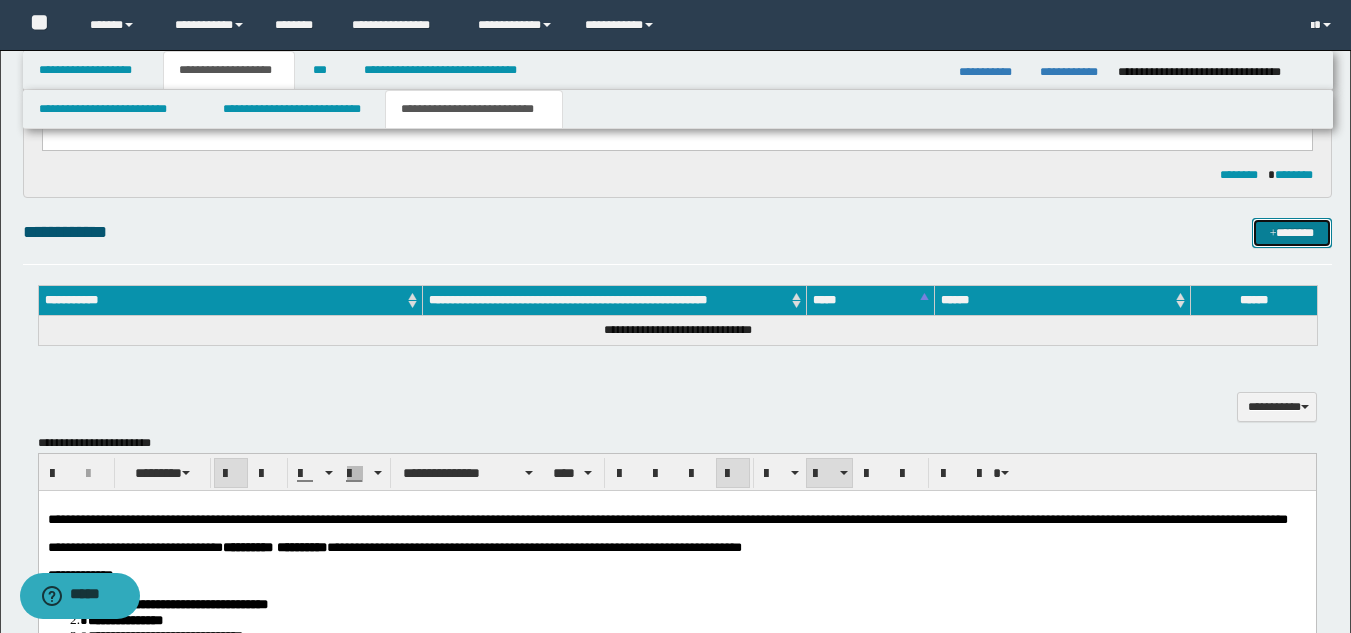click on "*******" at bounding box center [1292, 233] 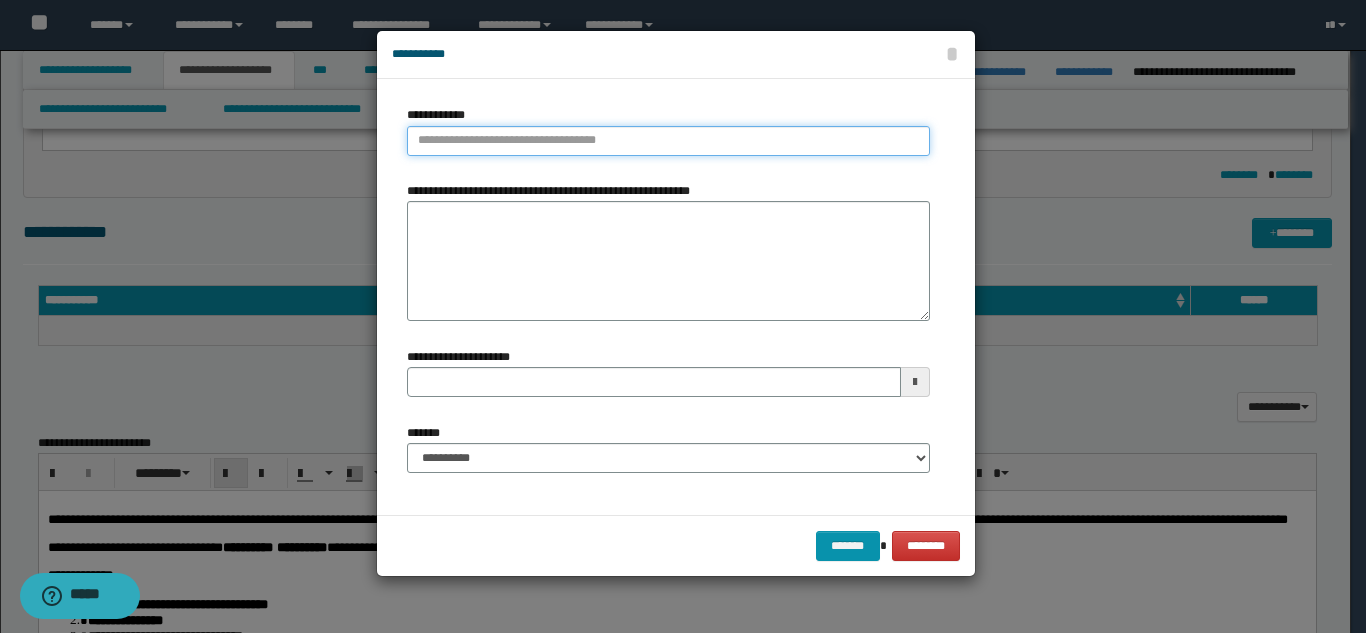 click on "**********" at bounding box center [668, 141] 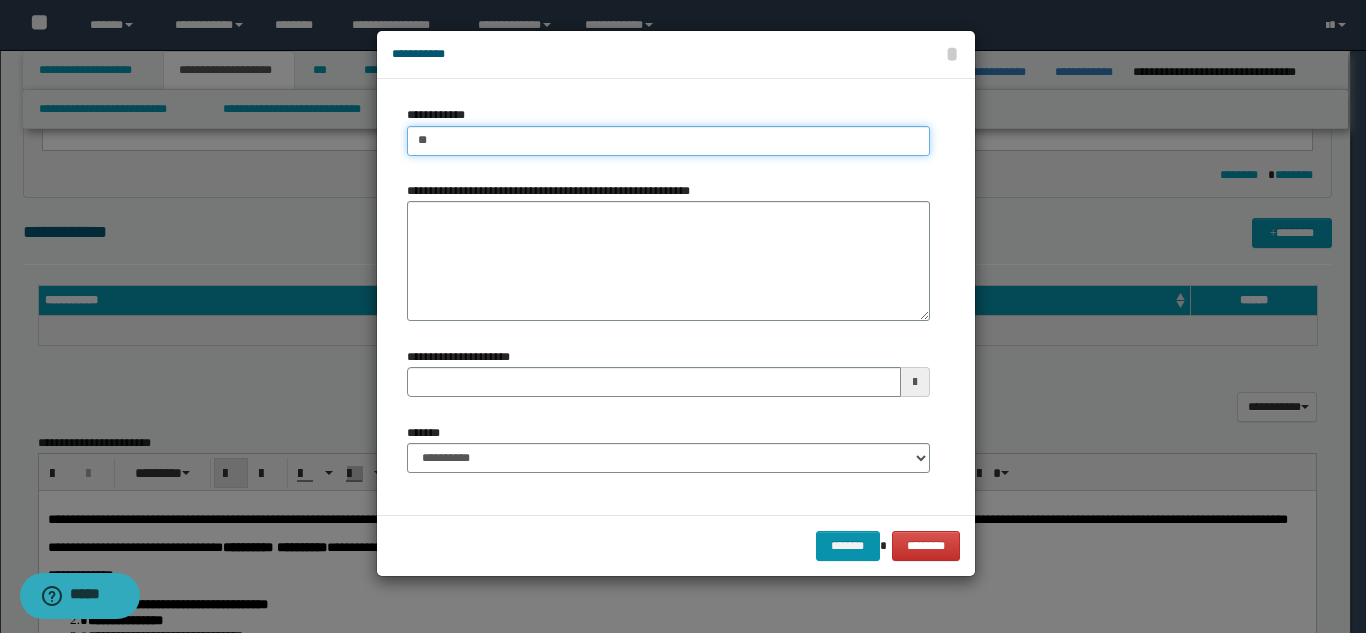 type on "*" 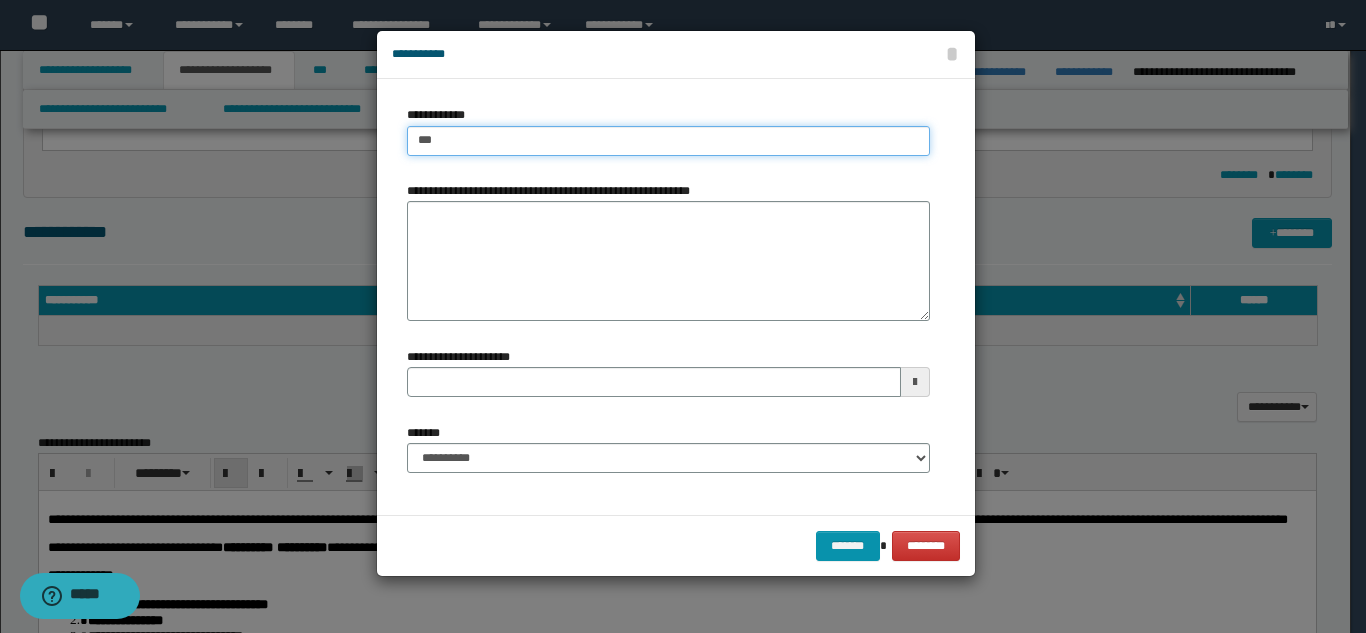 type on "****" 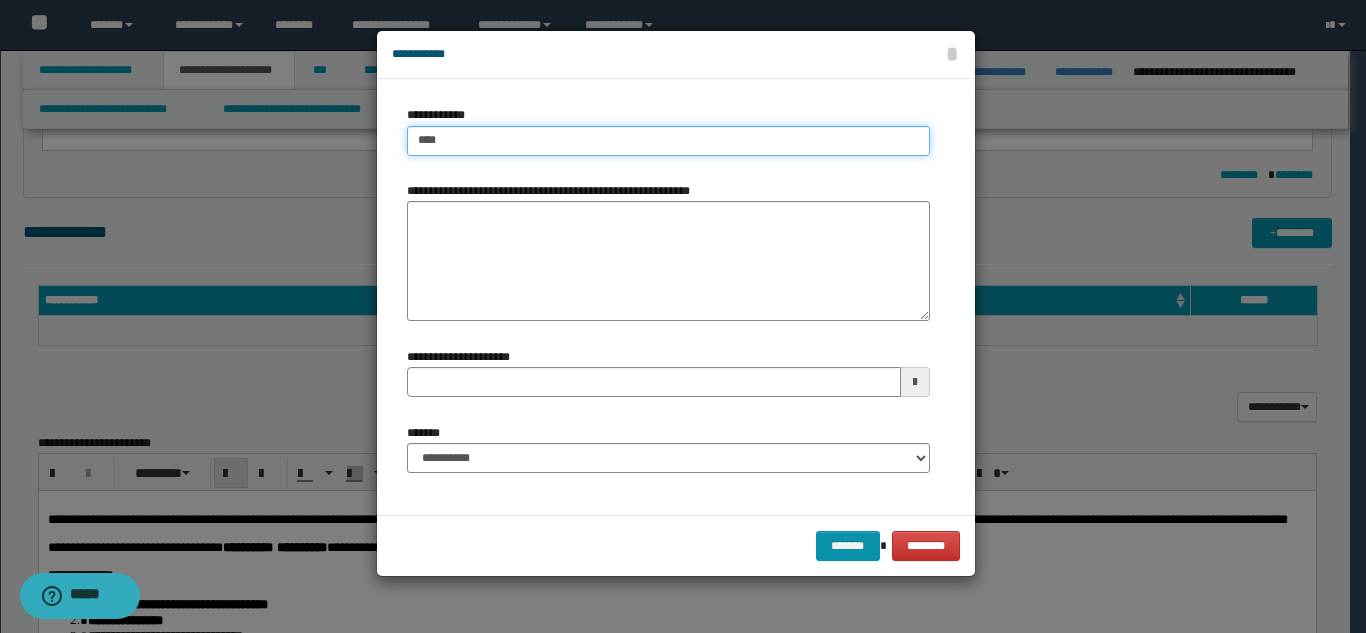 type on "****" 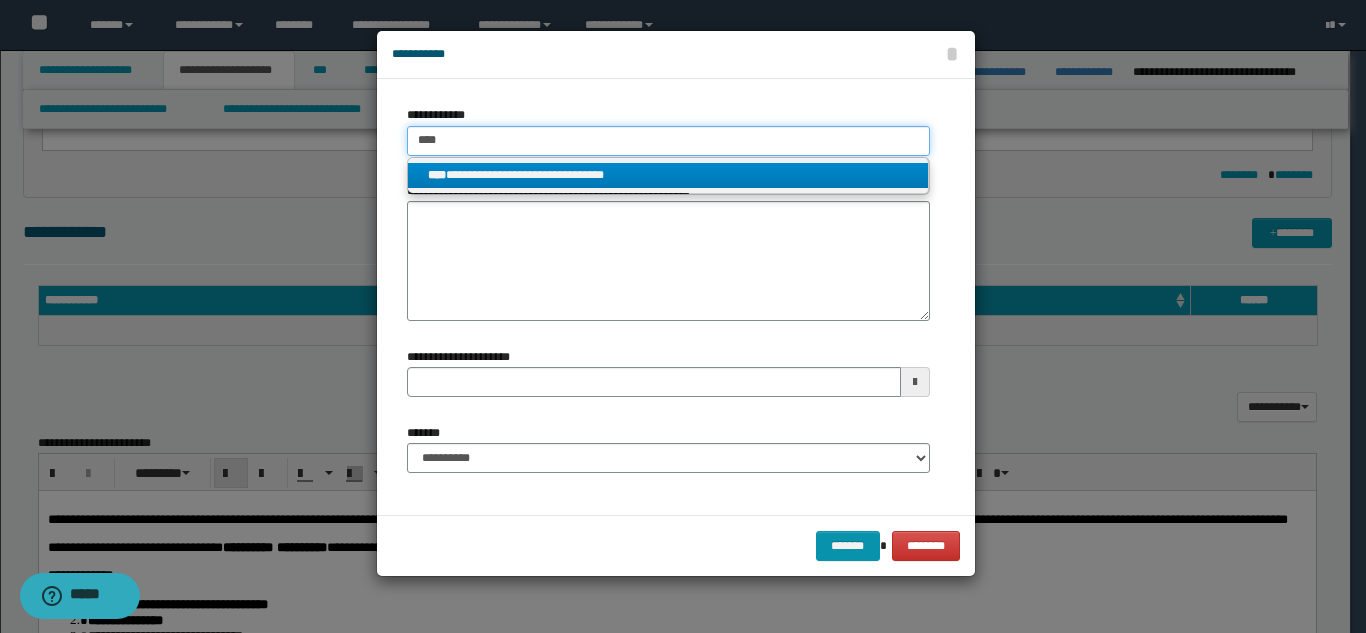 type on "****" 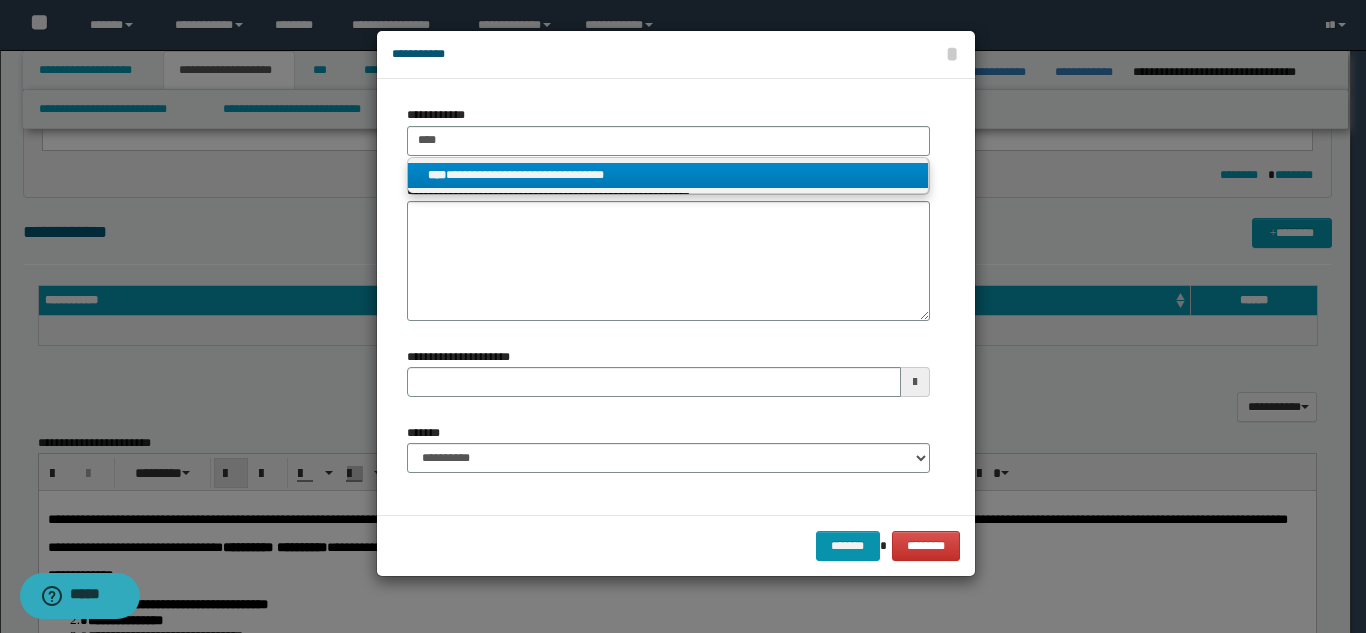 click on "**********" at bounding box center [668, 176] 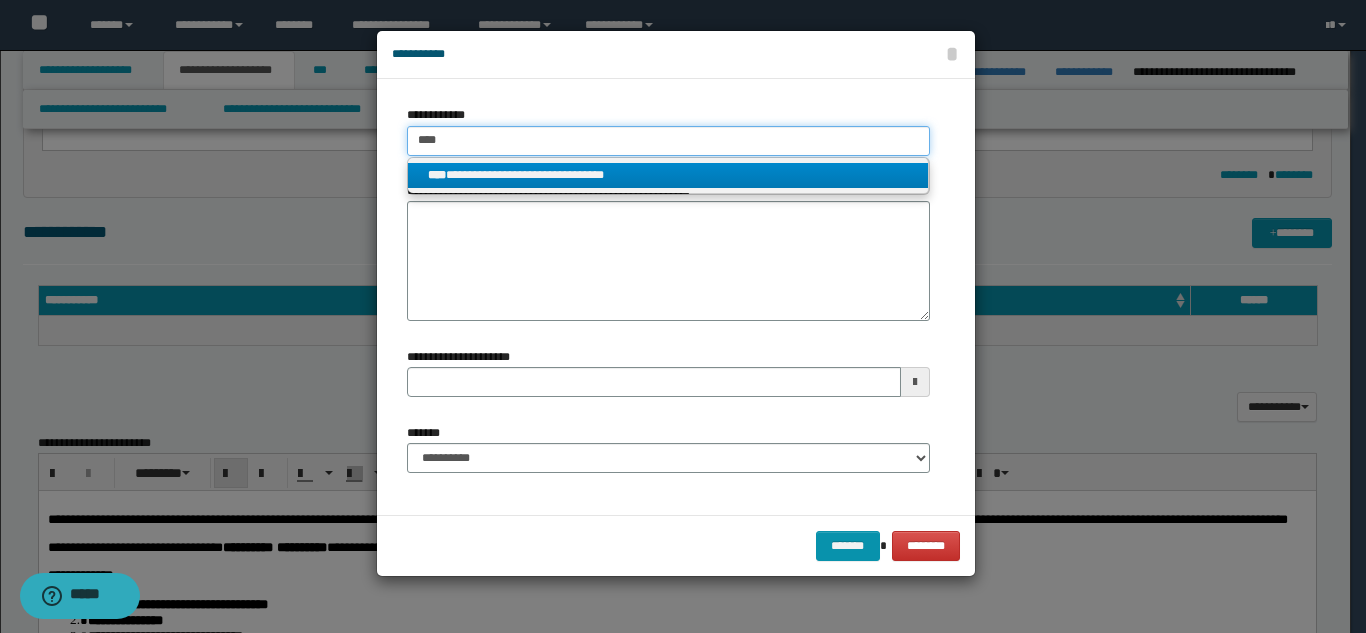 type 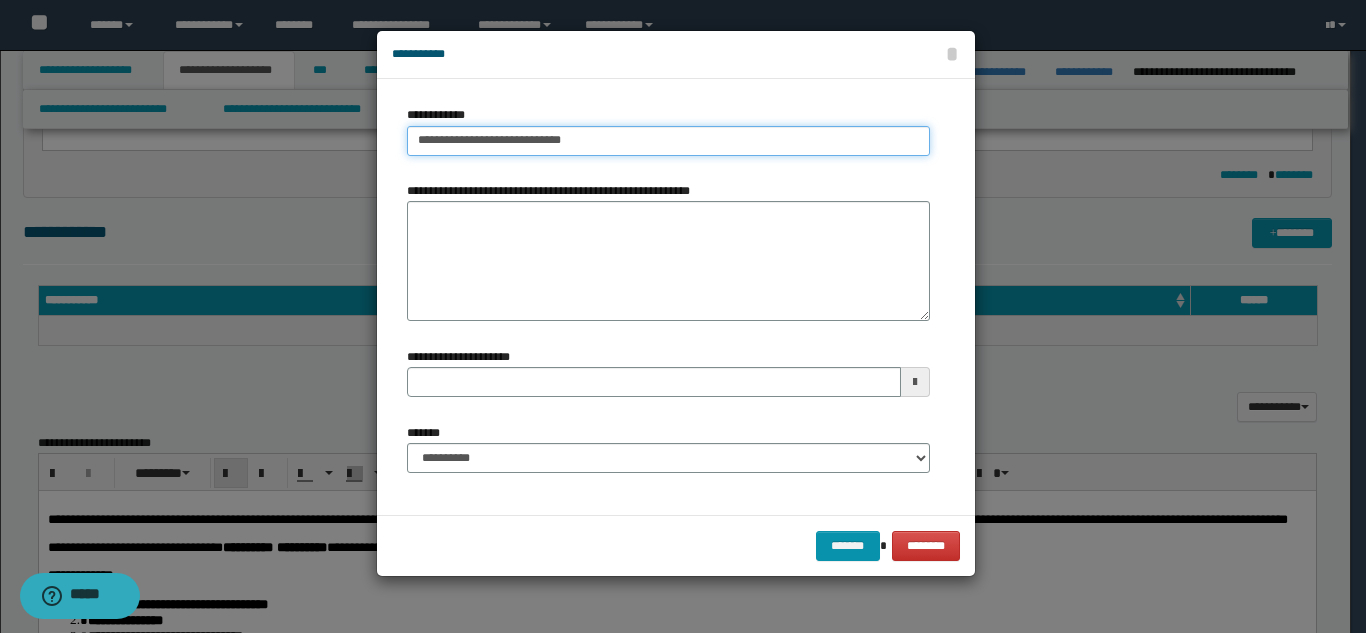 type on "**********" 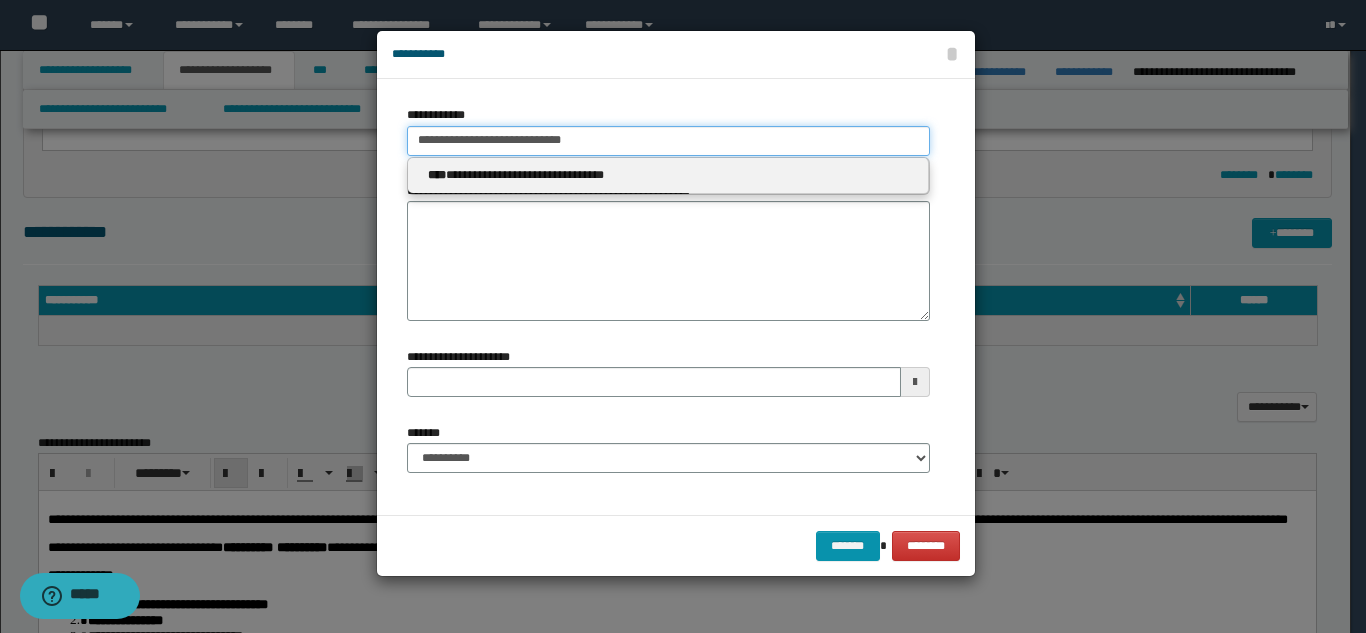 type 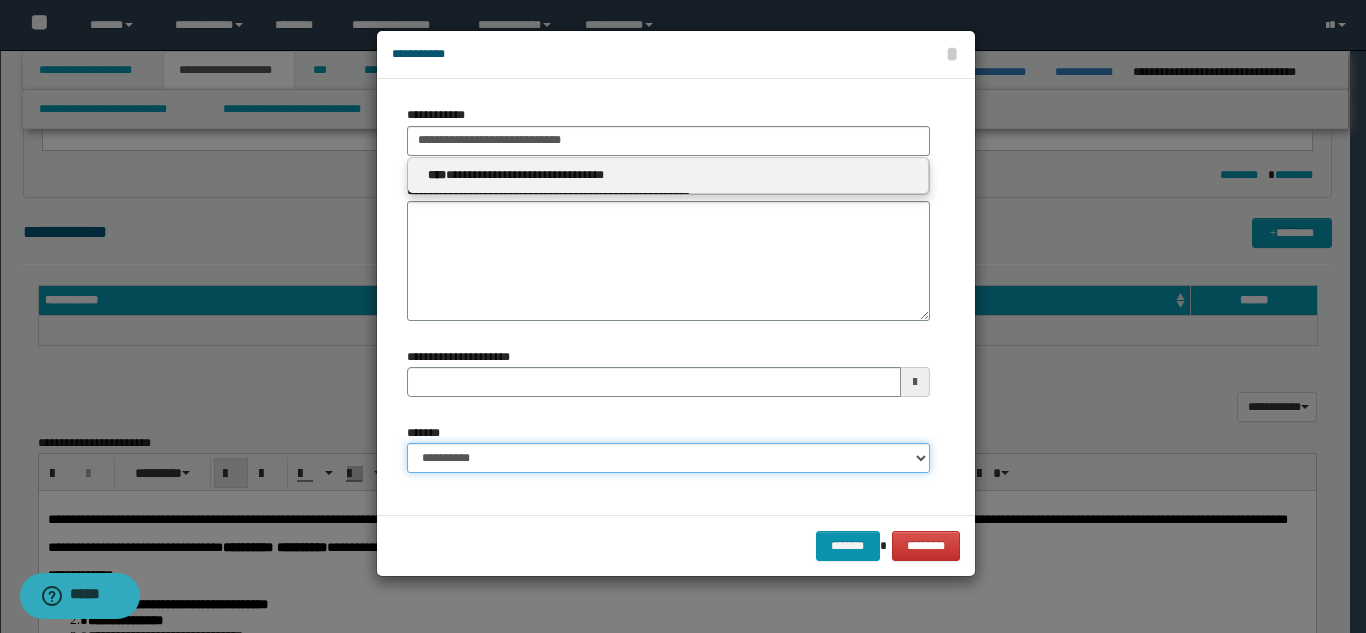 type 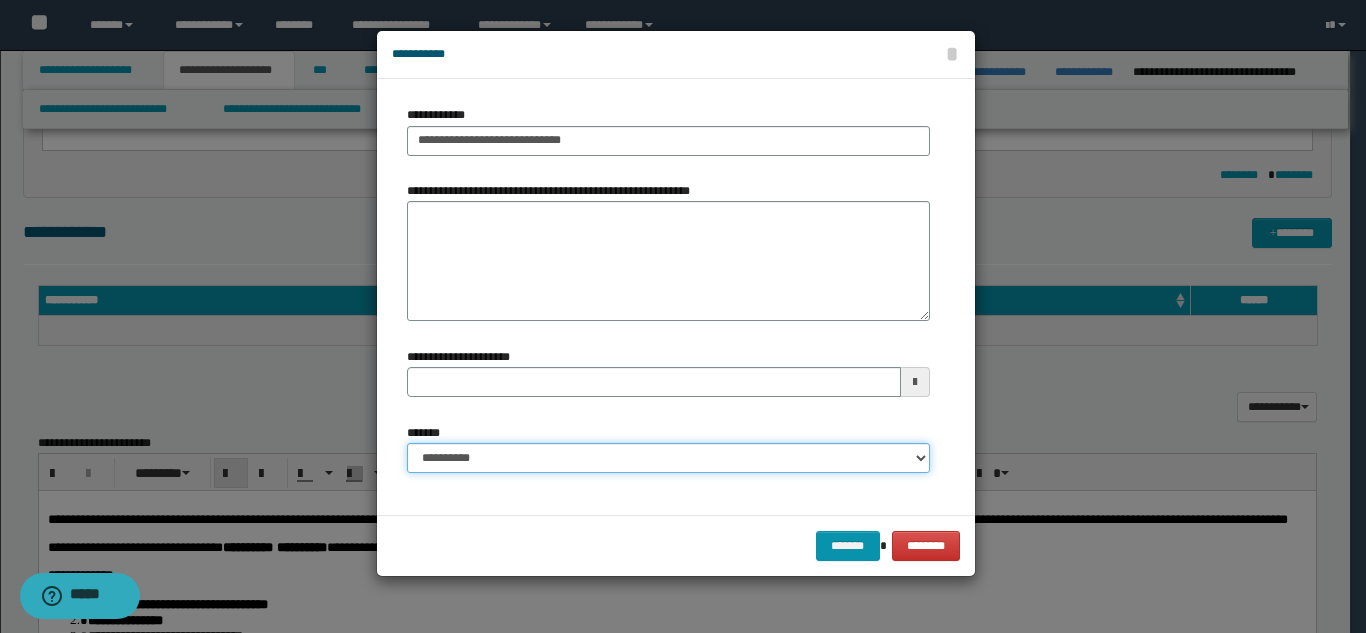 click on "**********" at bounding box center (668, 458) 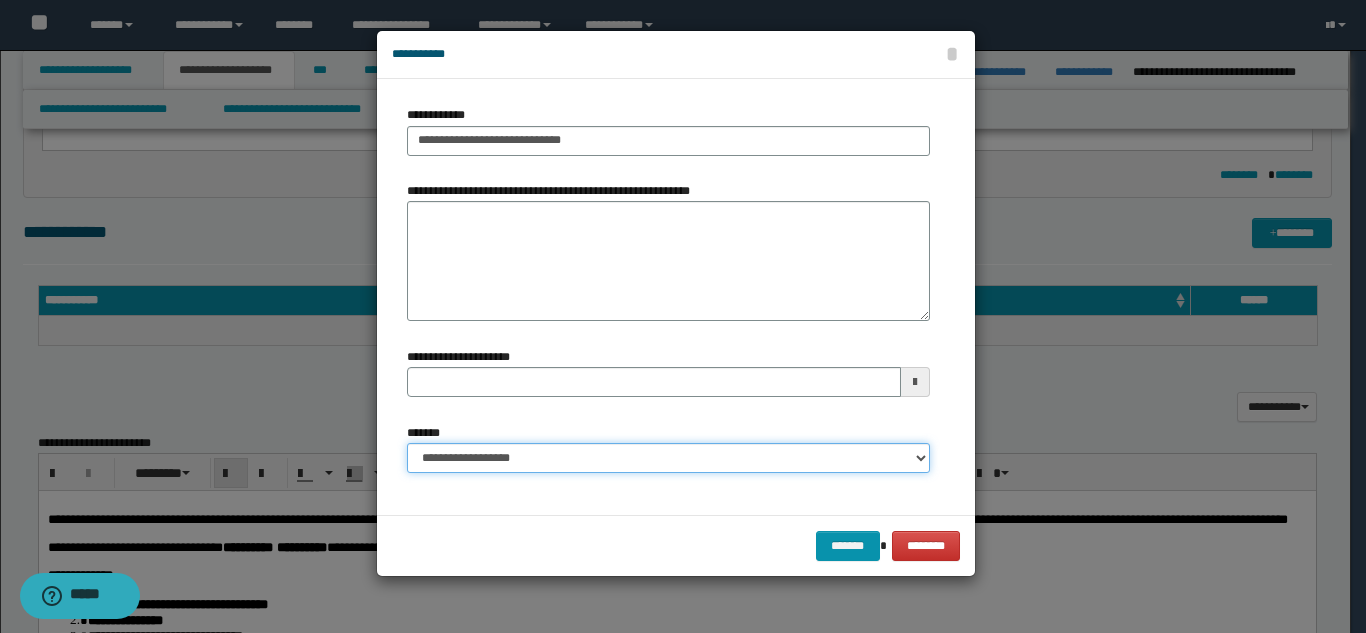 click on "**********" at bounding box center (668, 458) 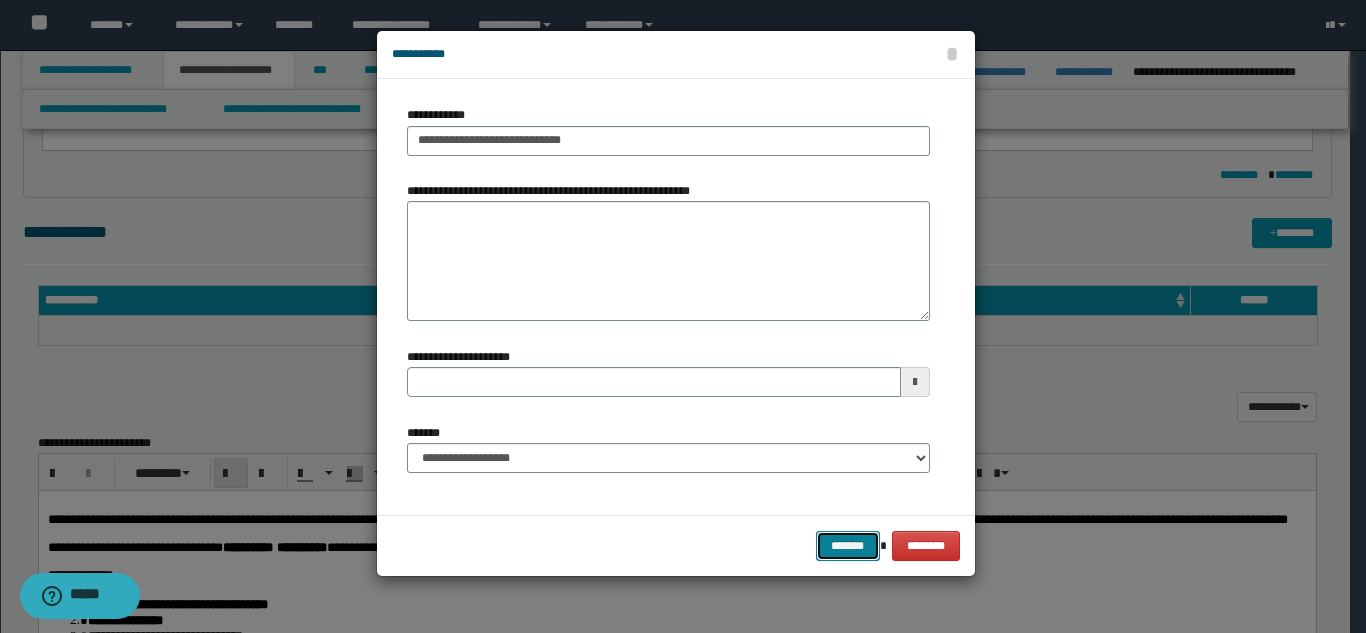 click on "*******" at bounding box center (848, 546) 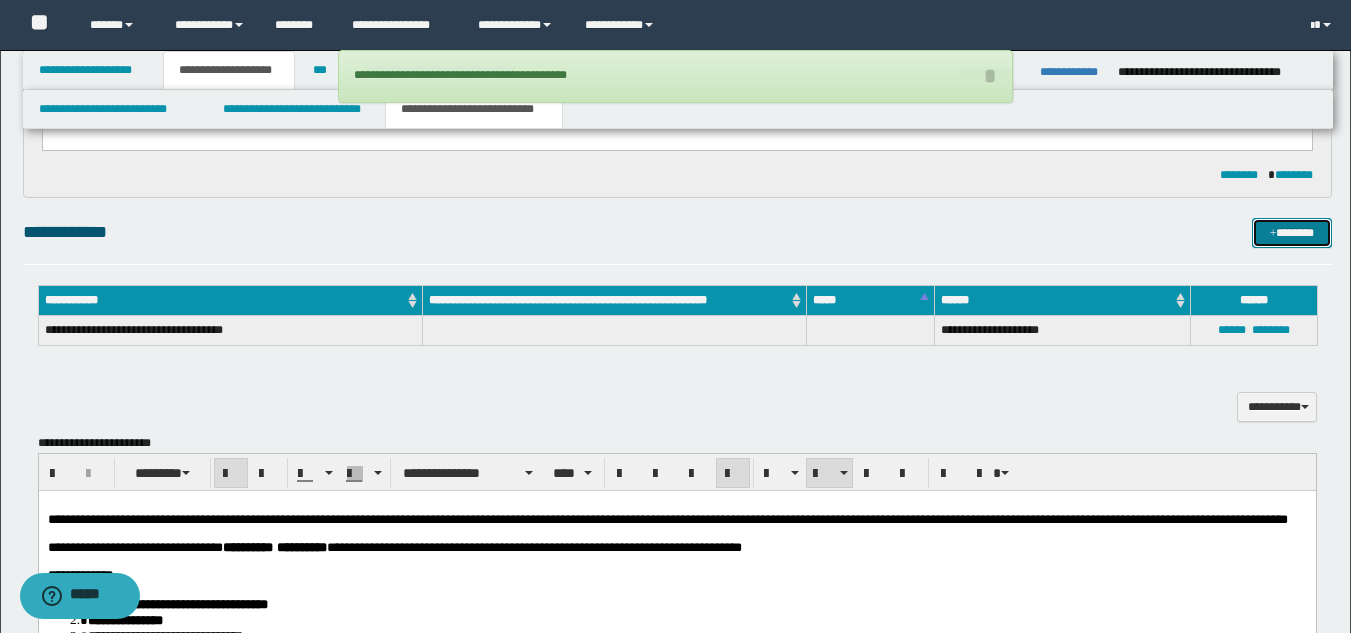 click on "*******" at bounding box center (1292, 233) 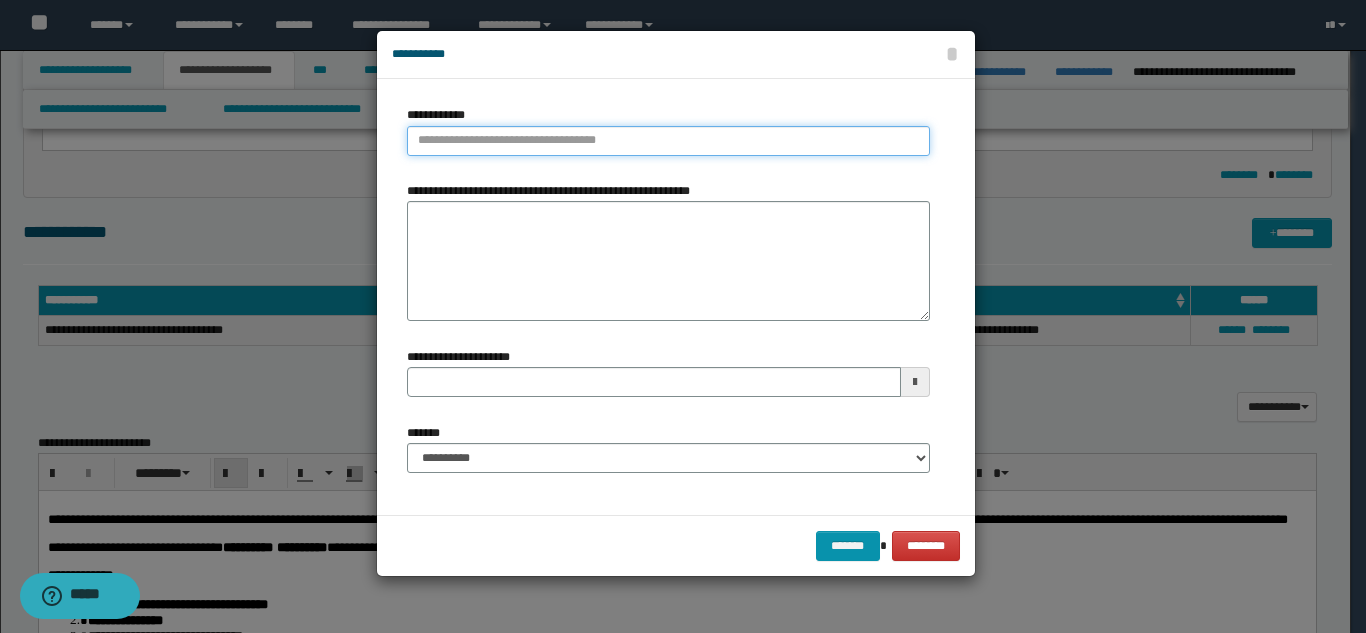 type on "**********" 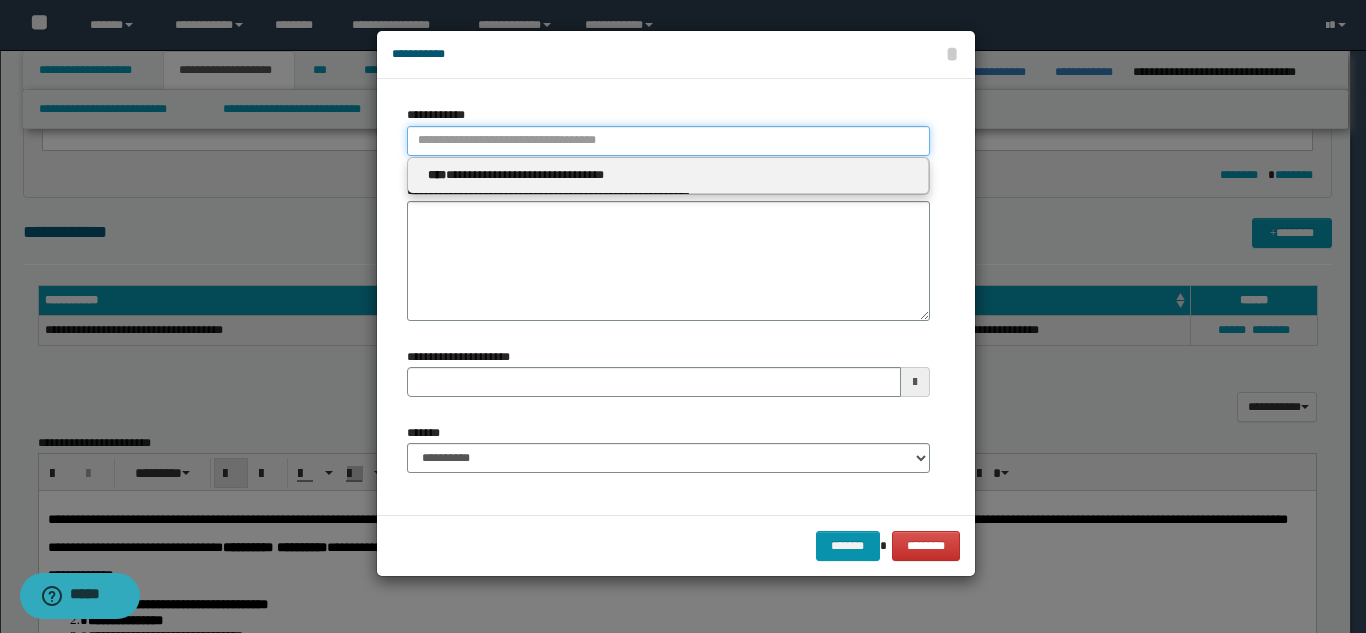 click on "**********" at bounding box center [668, 141] 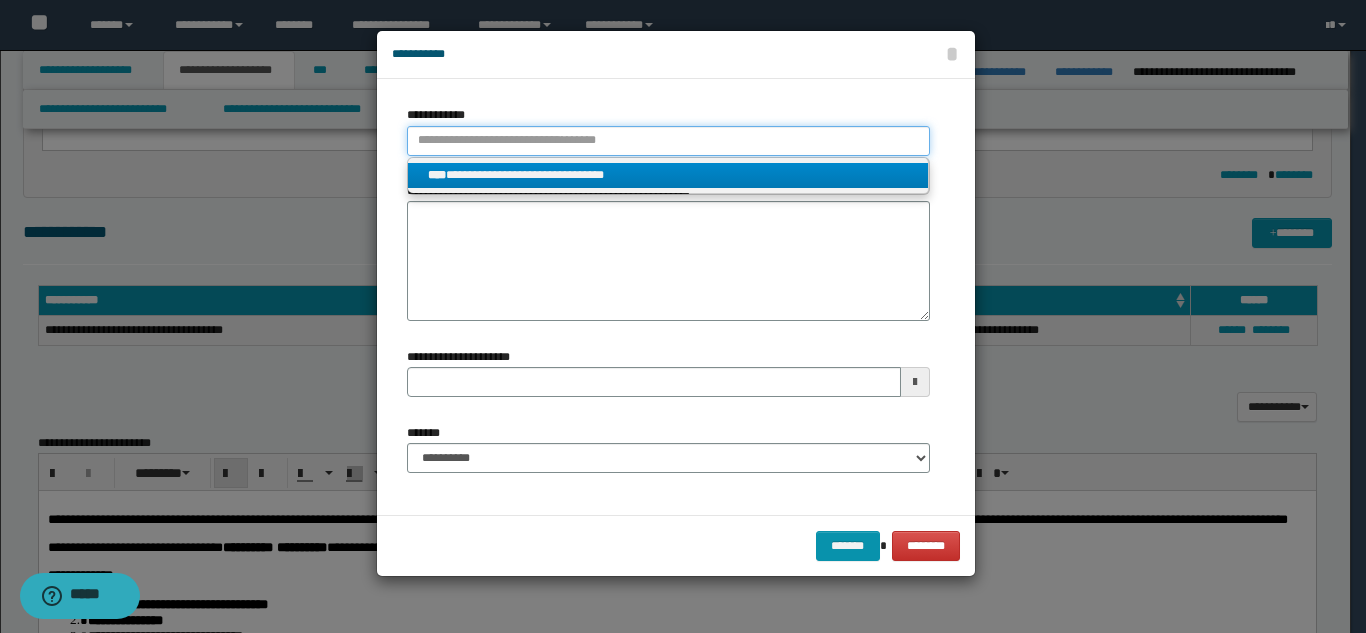 type 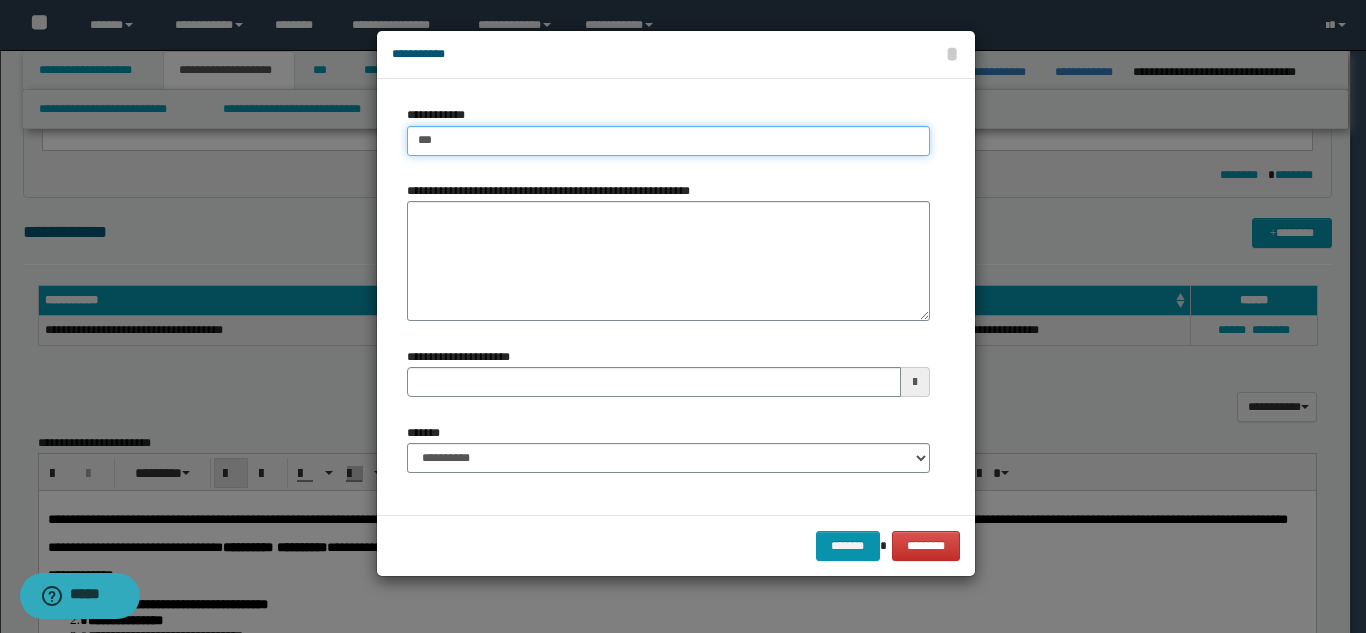 type on "****" 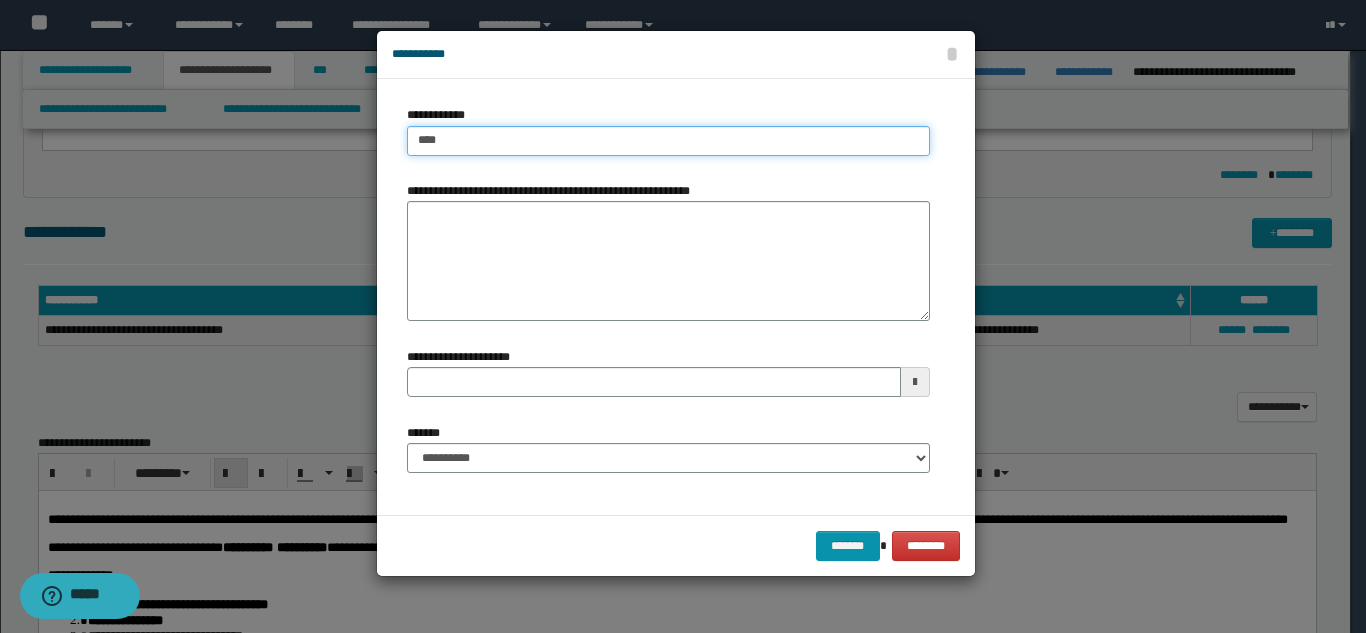 type on "****" 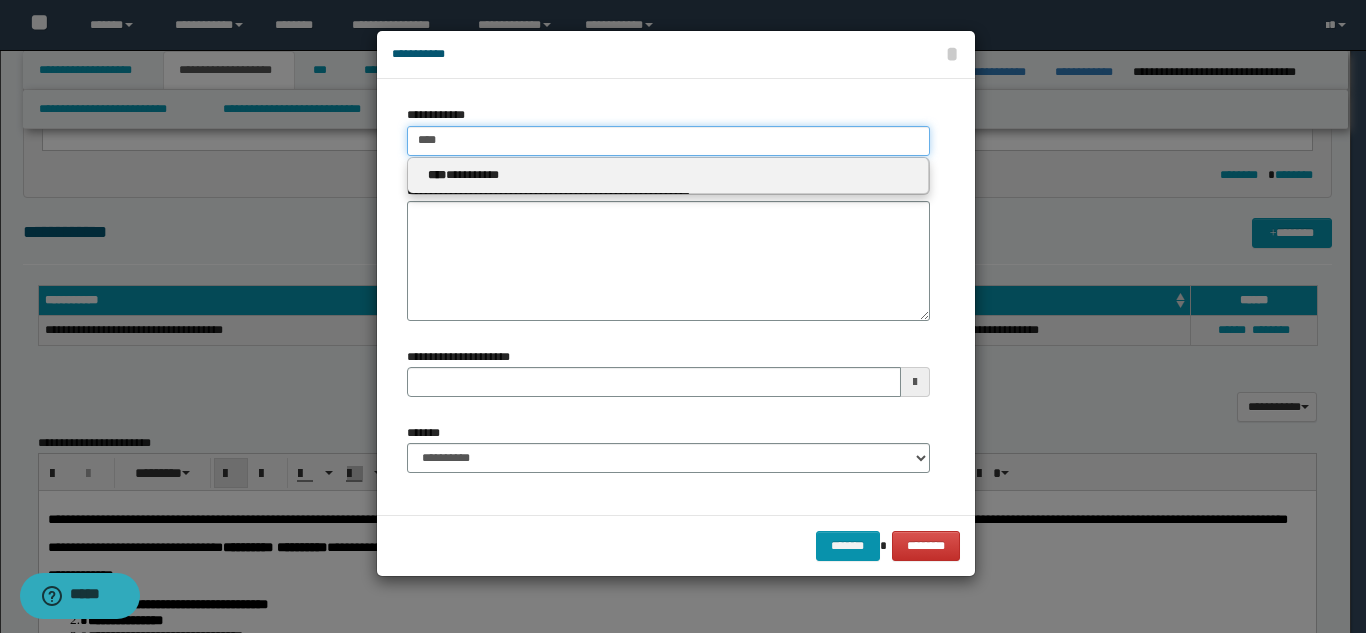 type on "****" 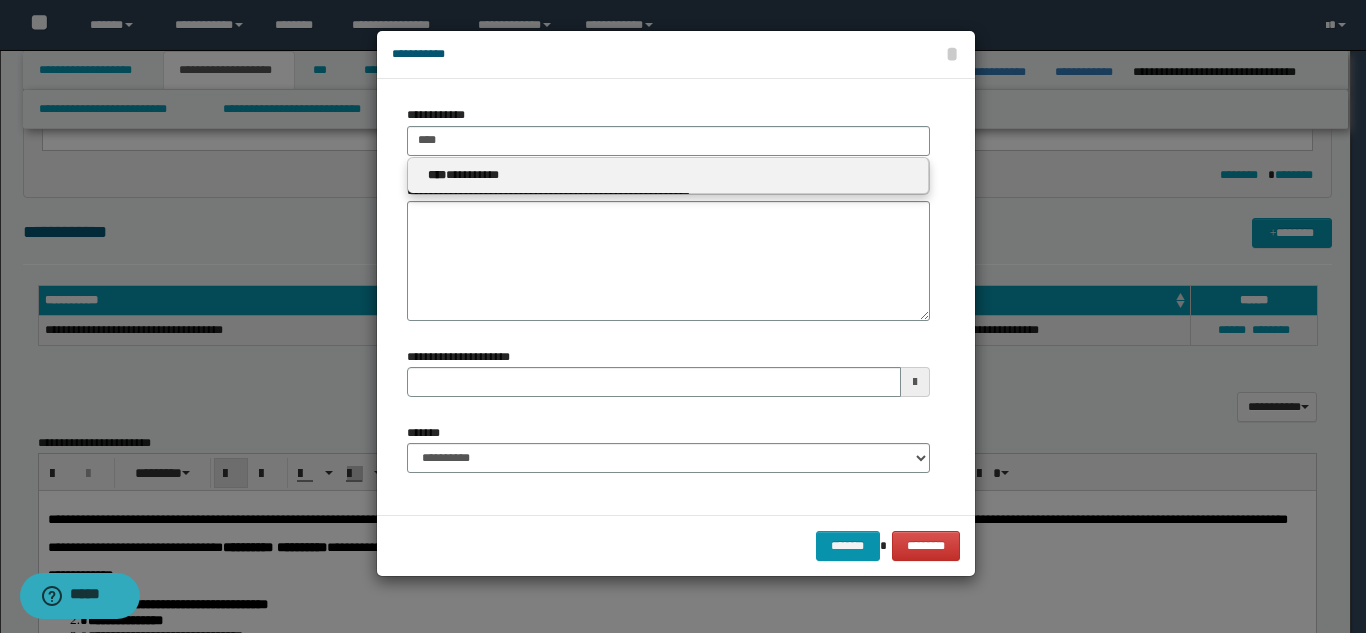 click on "**********" at bounding box center [668, 175] 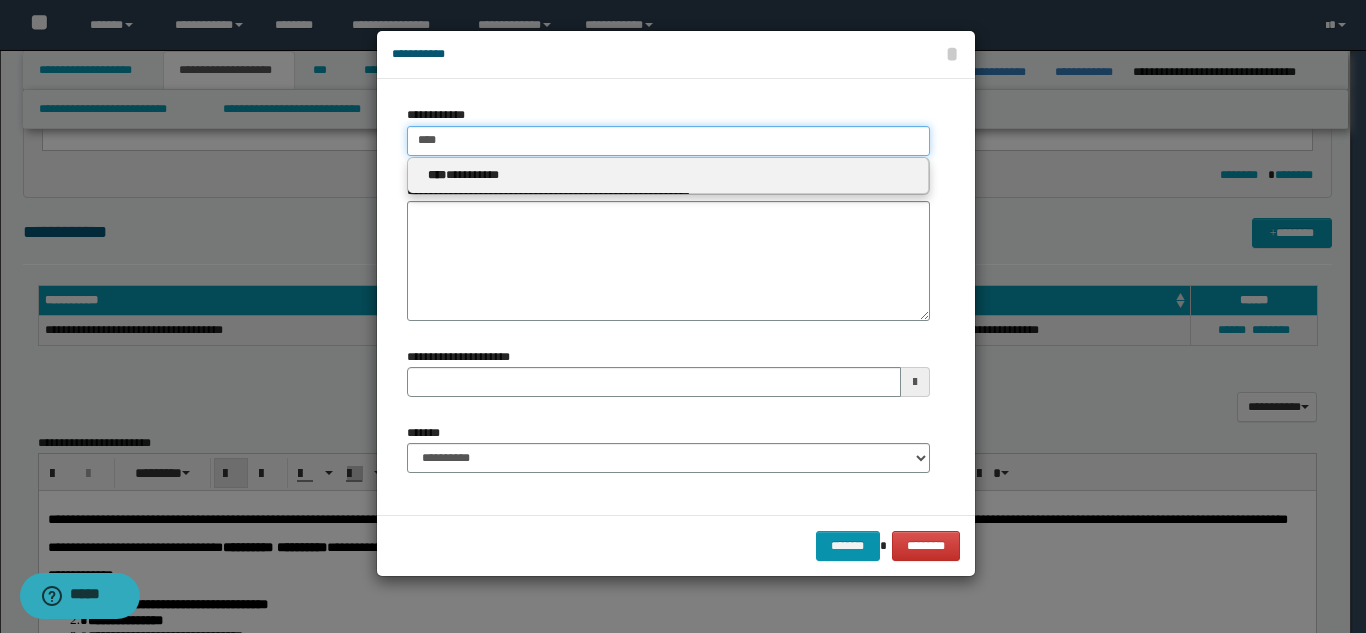 type 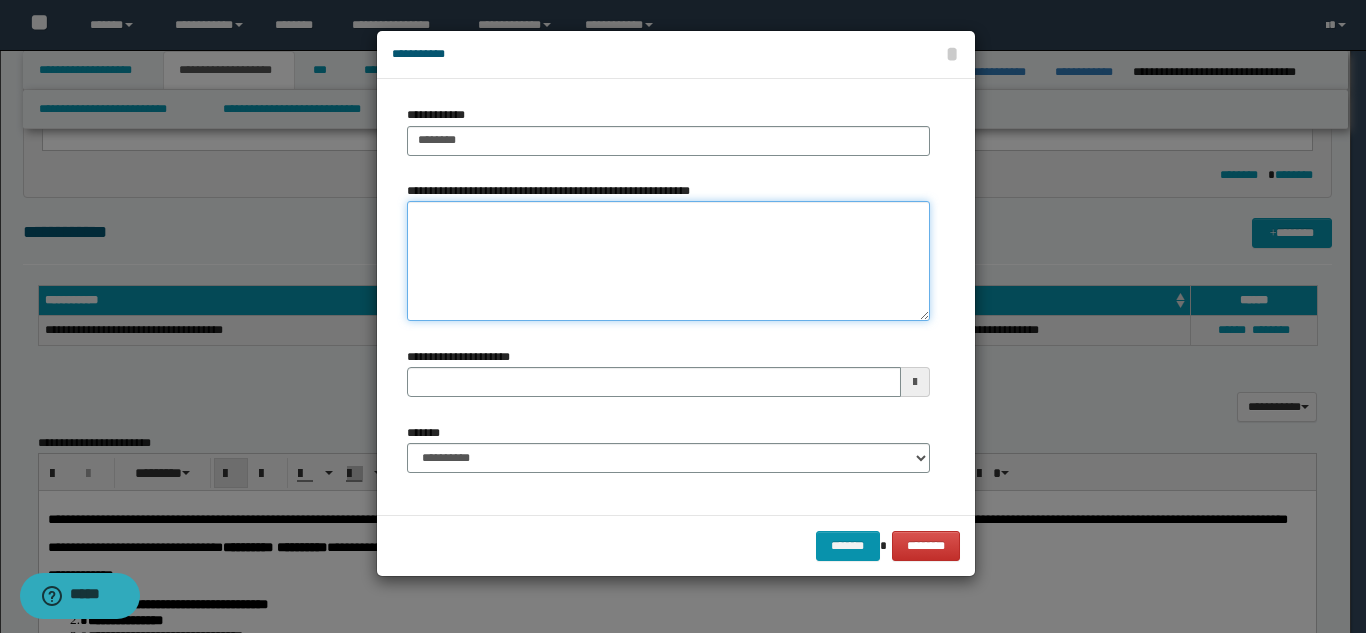 click on "**********" at bounding box center [668, 261] 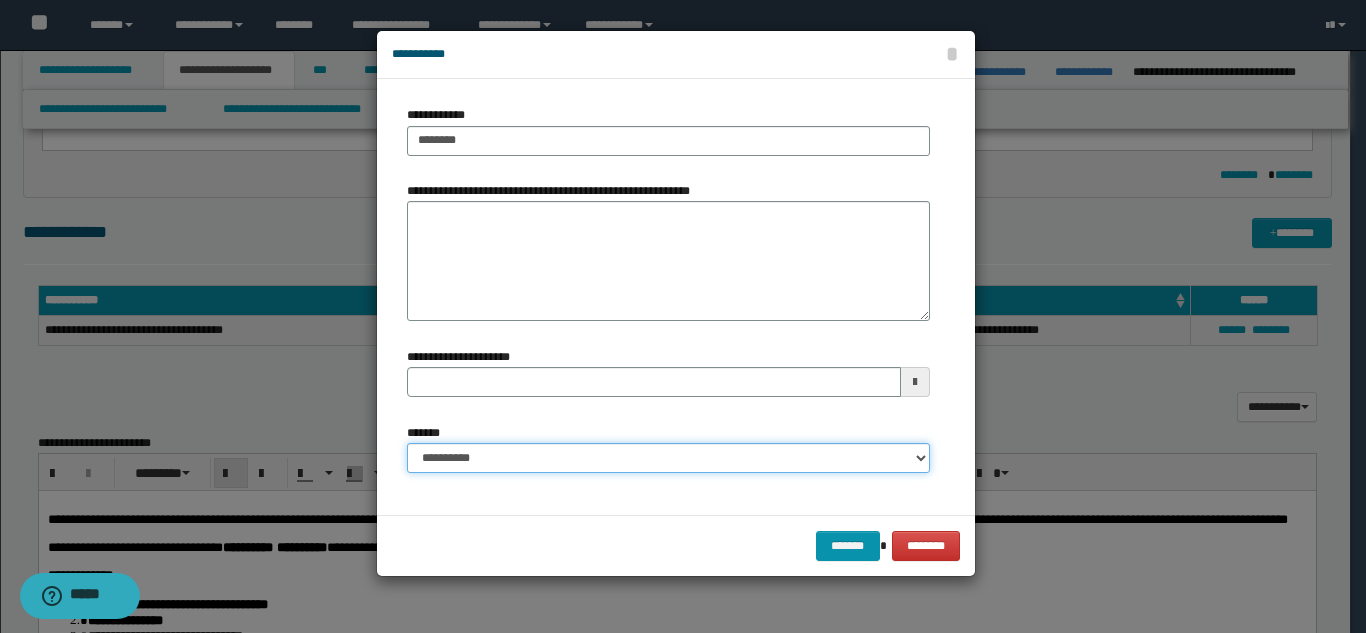 click on "**********" at bounding box center (668, 458) 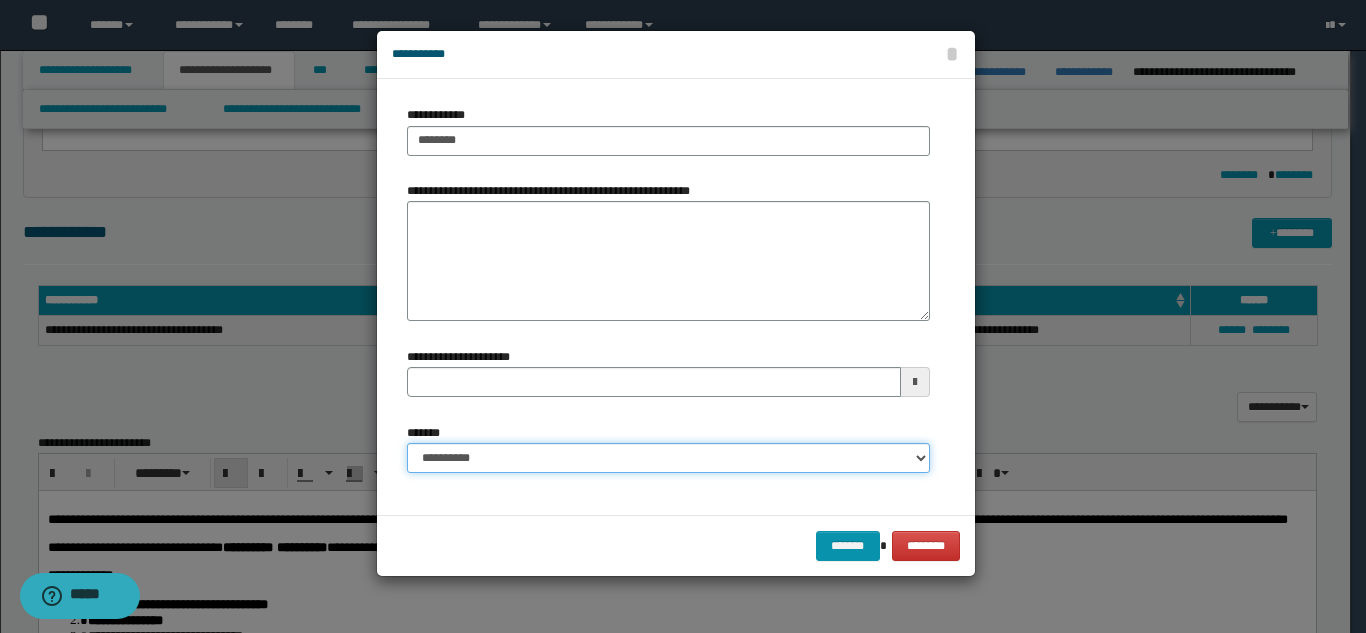select on "*" 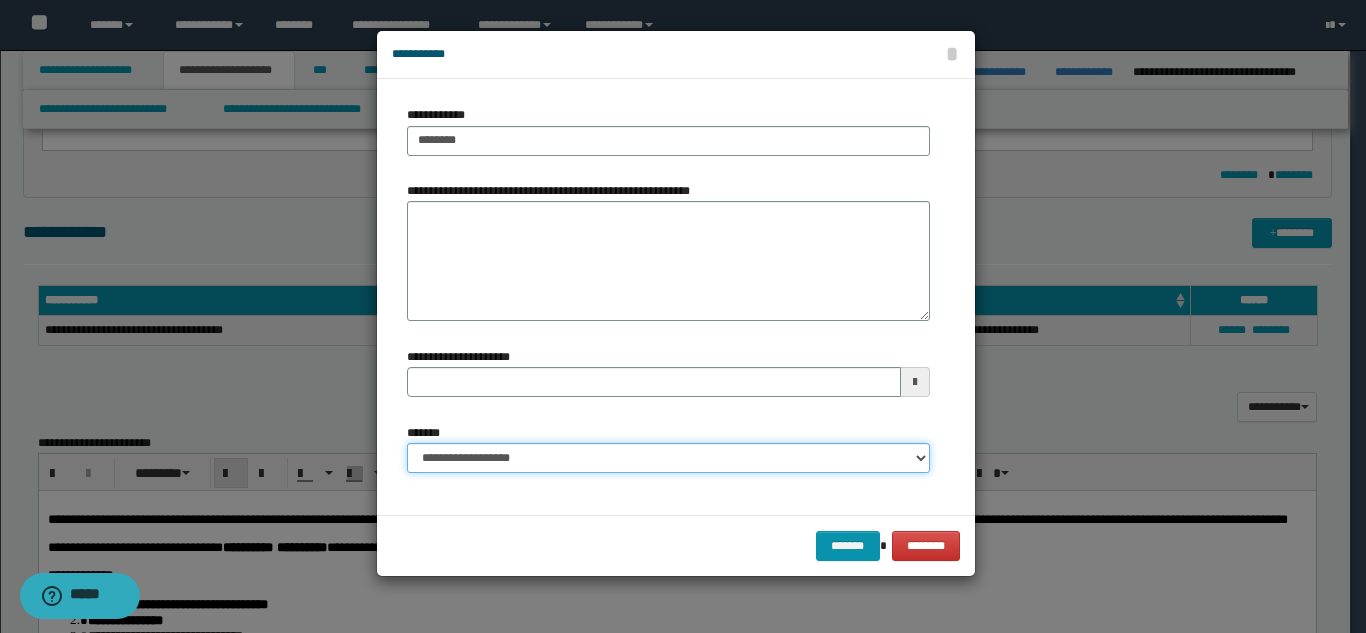 type 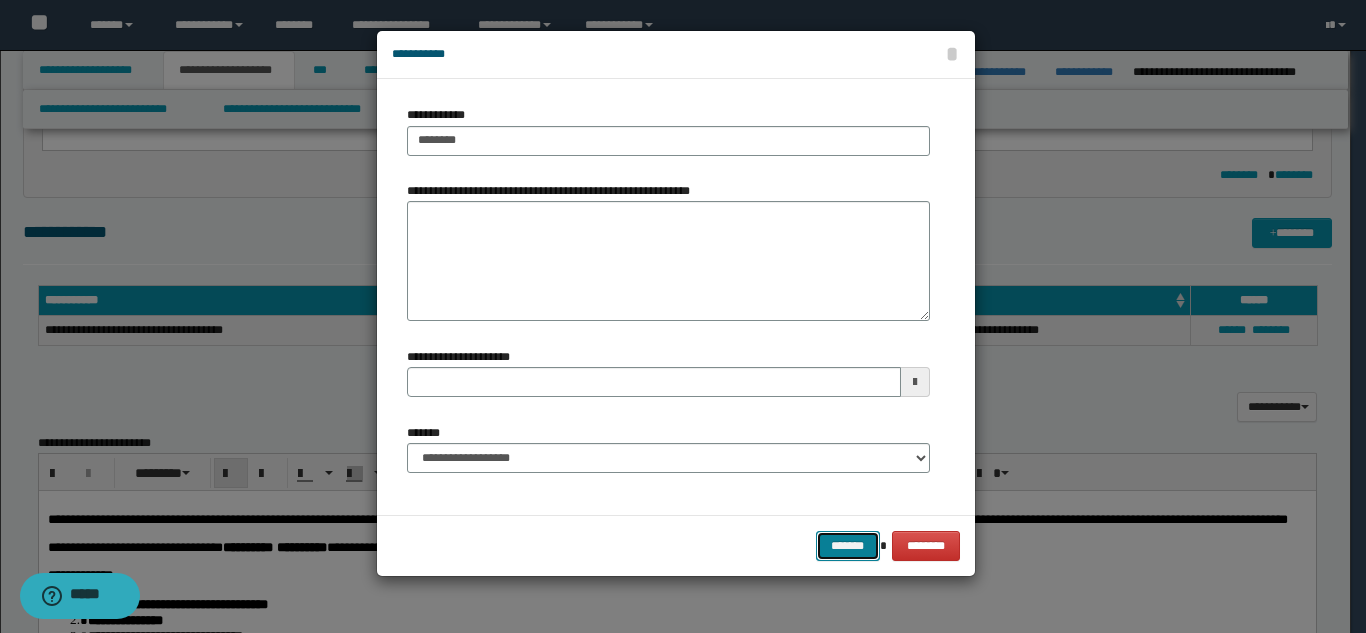click on "*******" at bounding box center [848, 546] 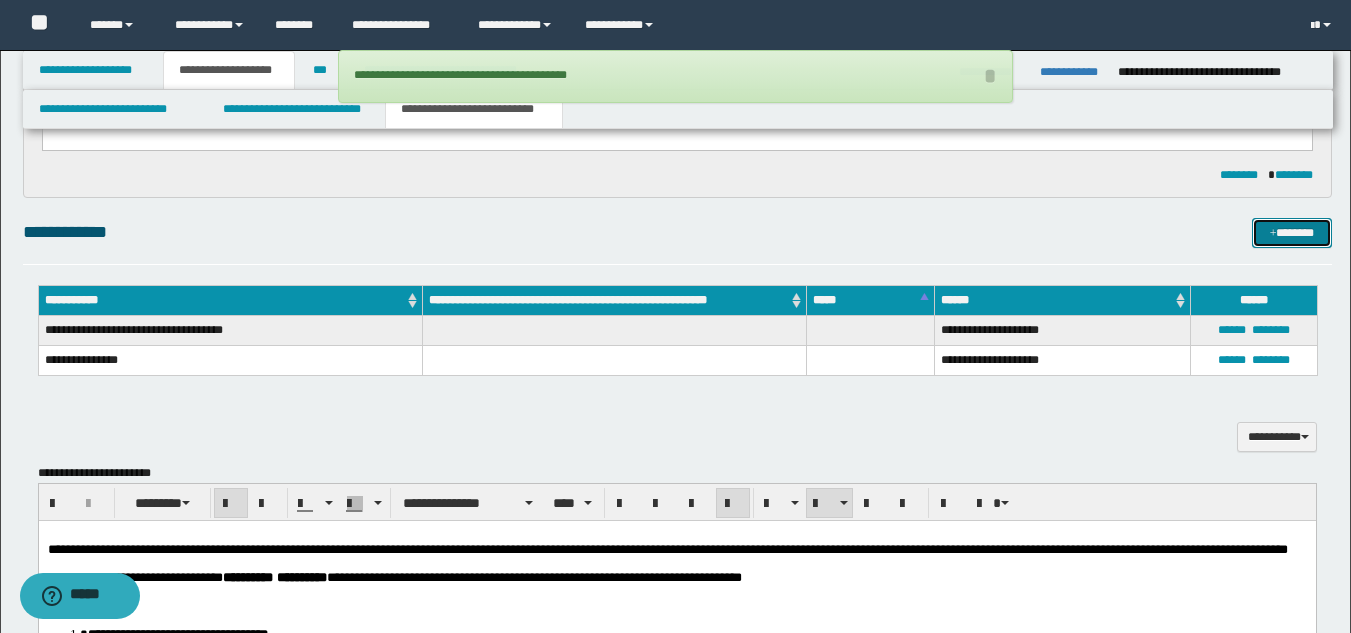 click on "*******" at bounding box center (1292, 233) 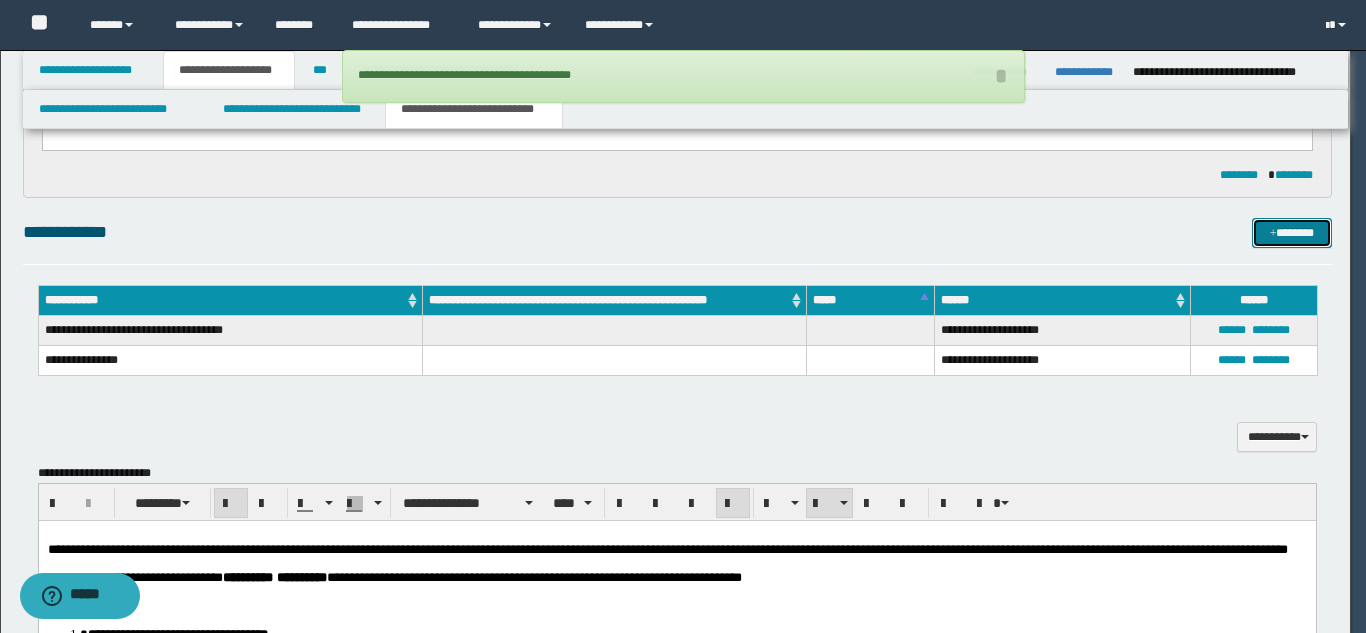 type 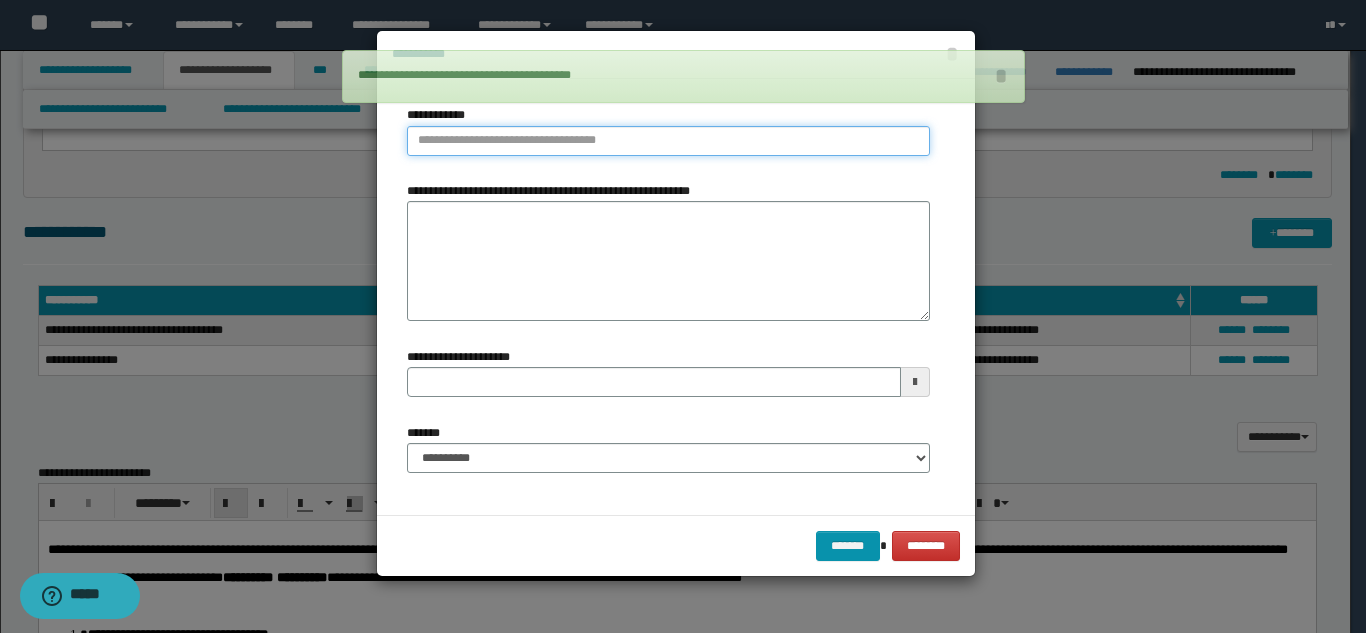 type on "********" 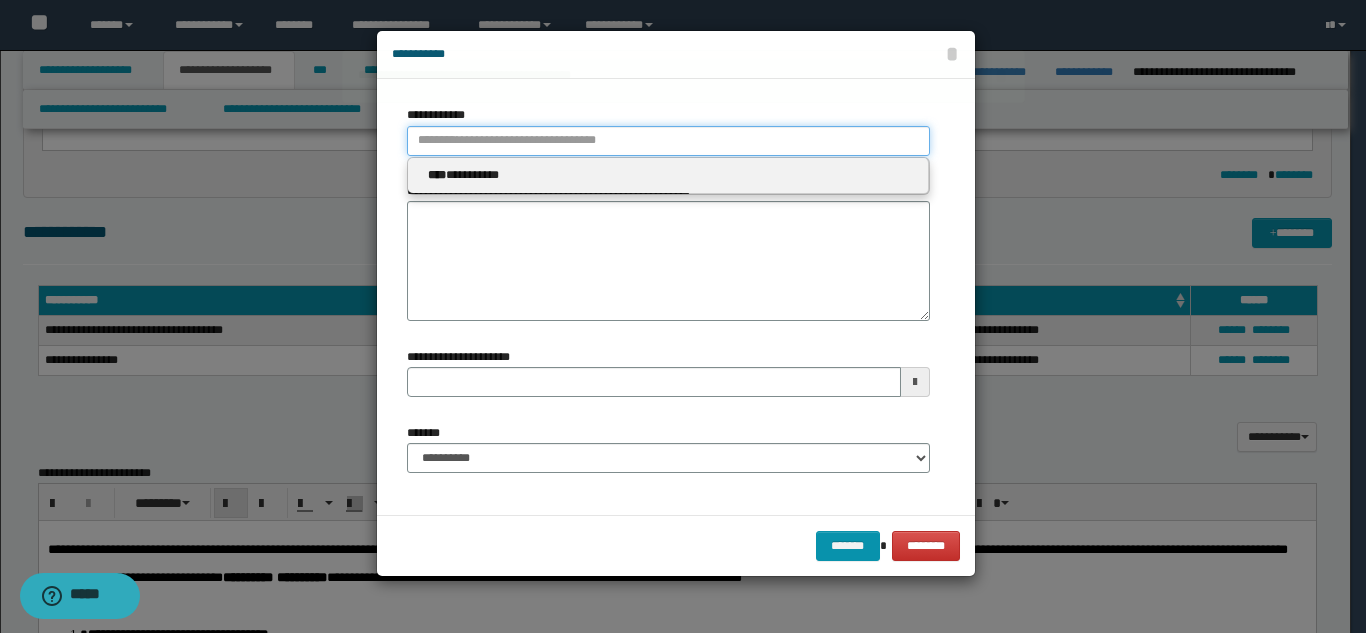 click on "**********" at bounding box center (668, 141) 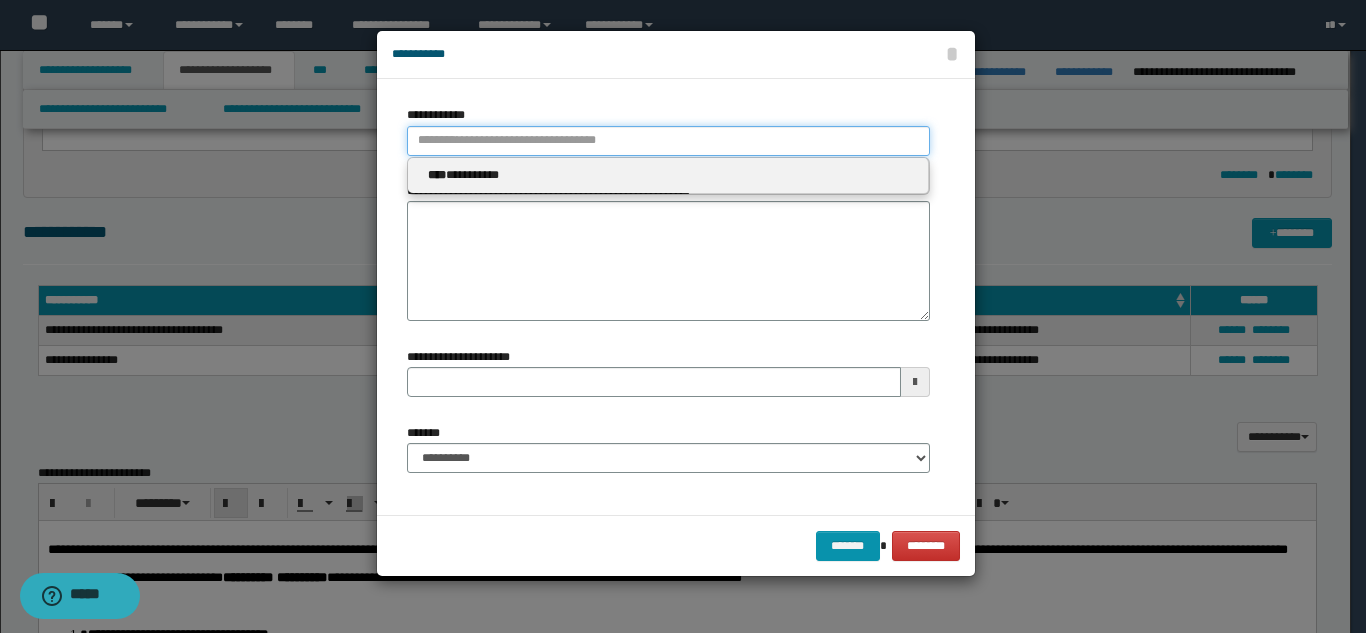 type 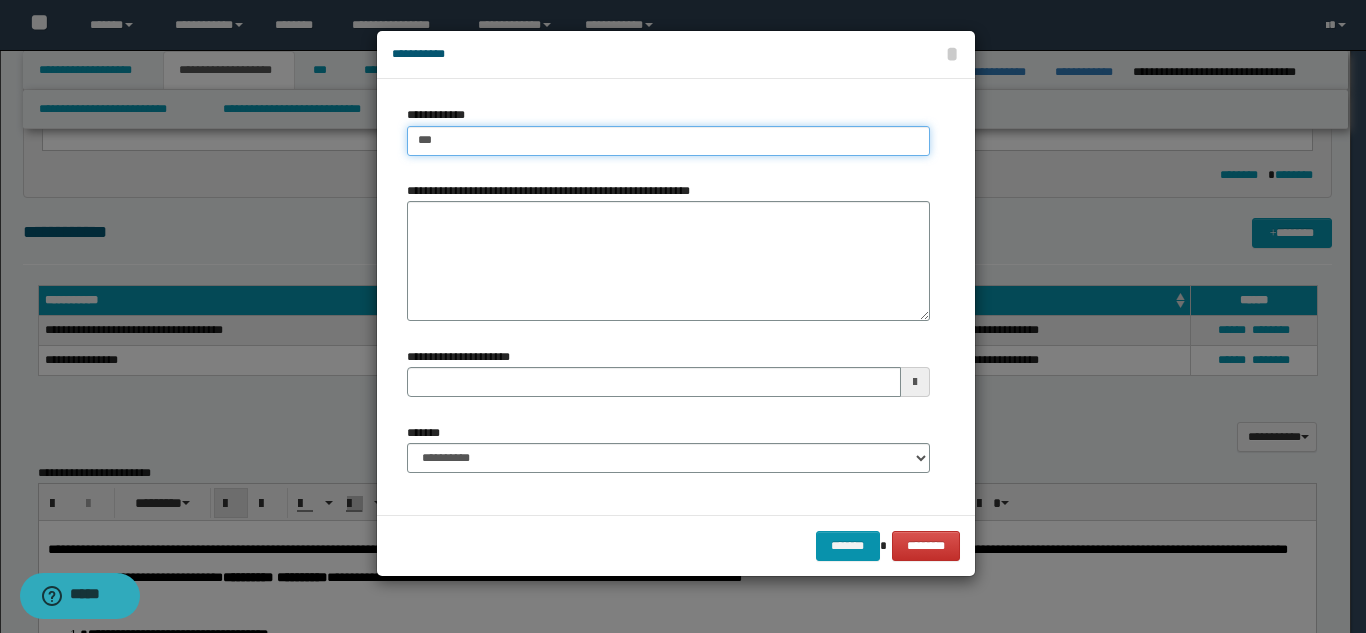 type on "****" 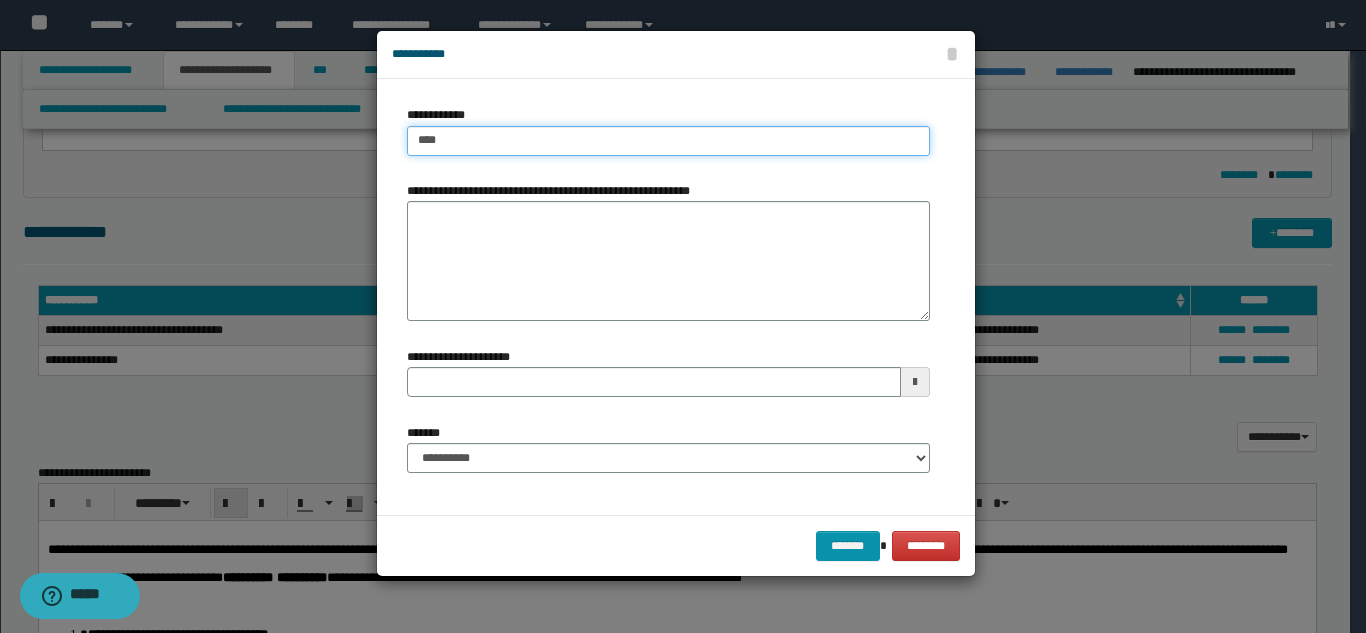 type on "****" 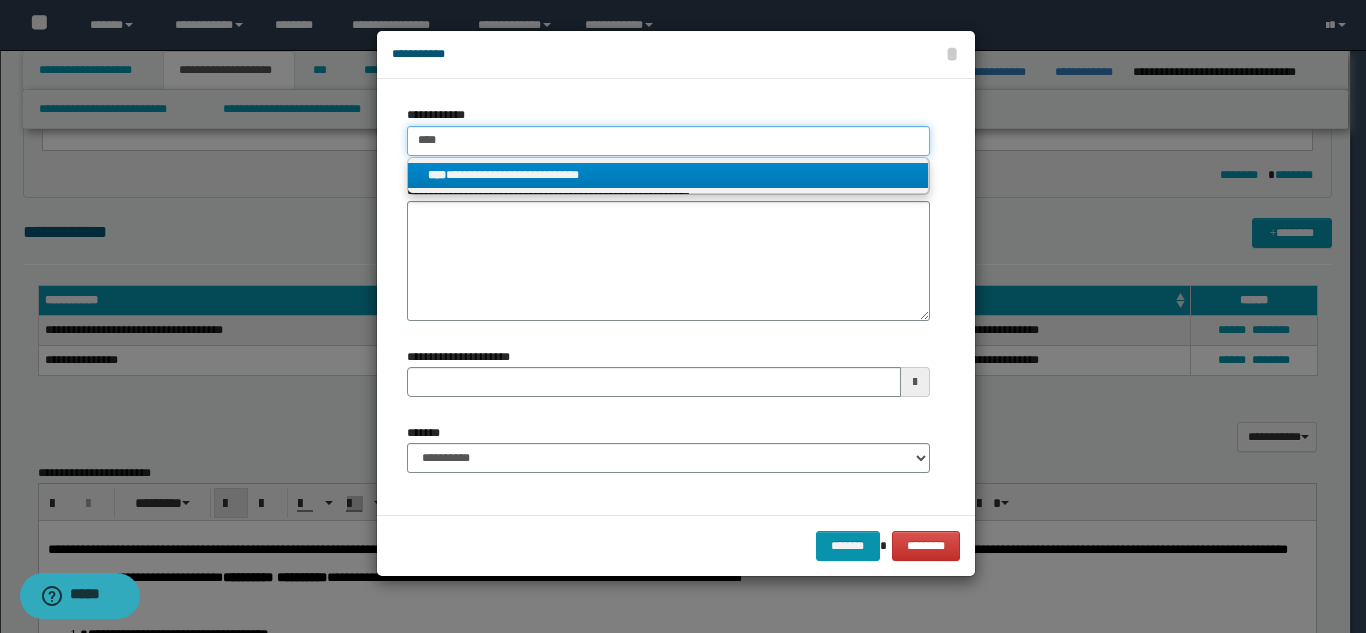 type on "****" 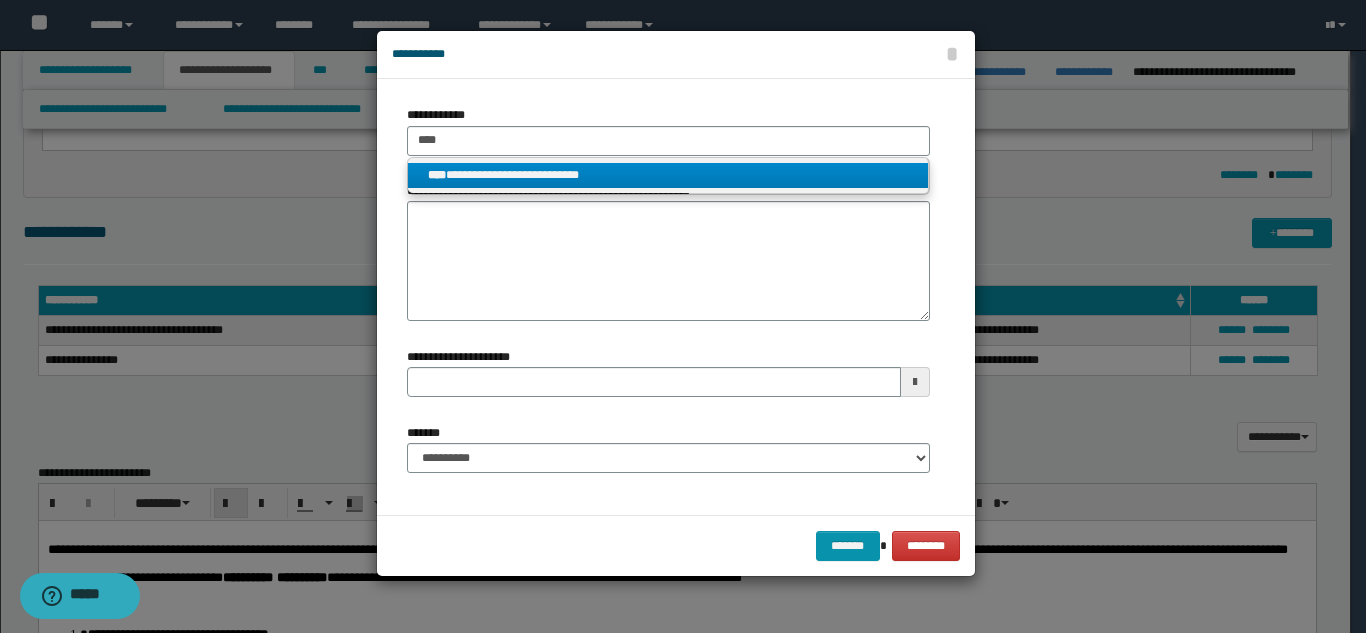 click on "**********" at bounding box center [668, 176] 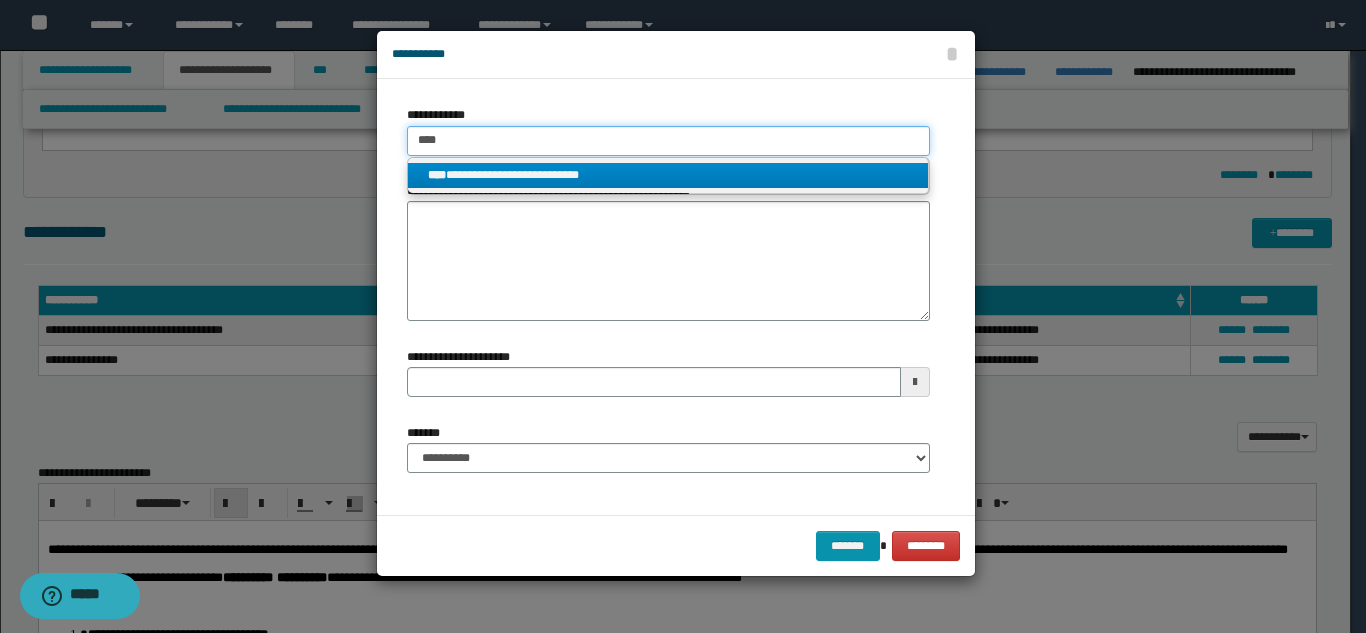 type 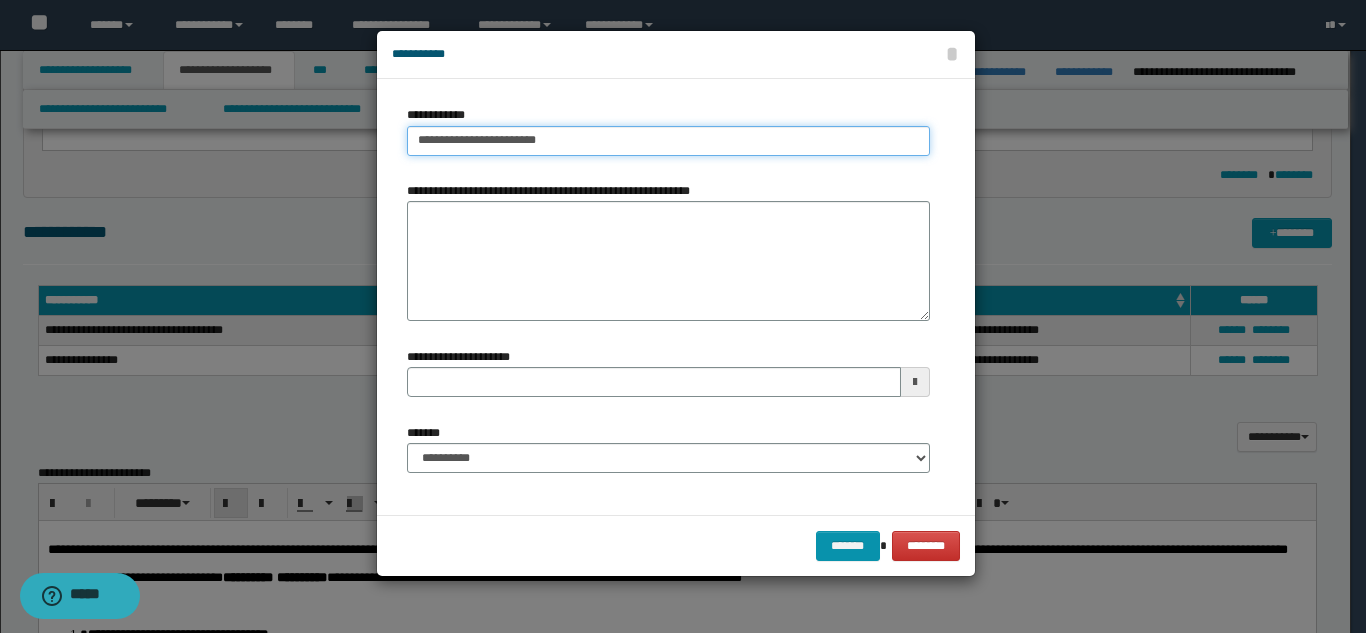 type on "**********" 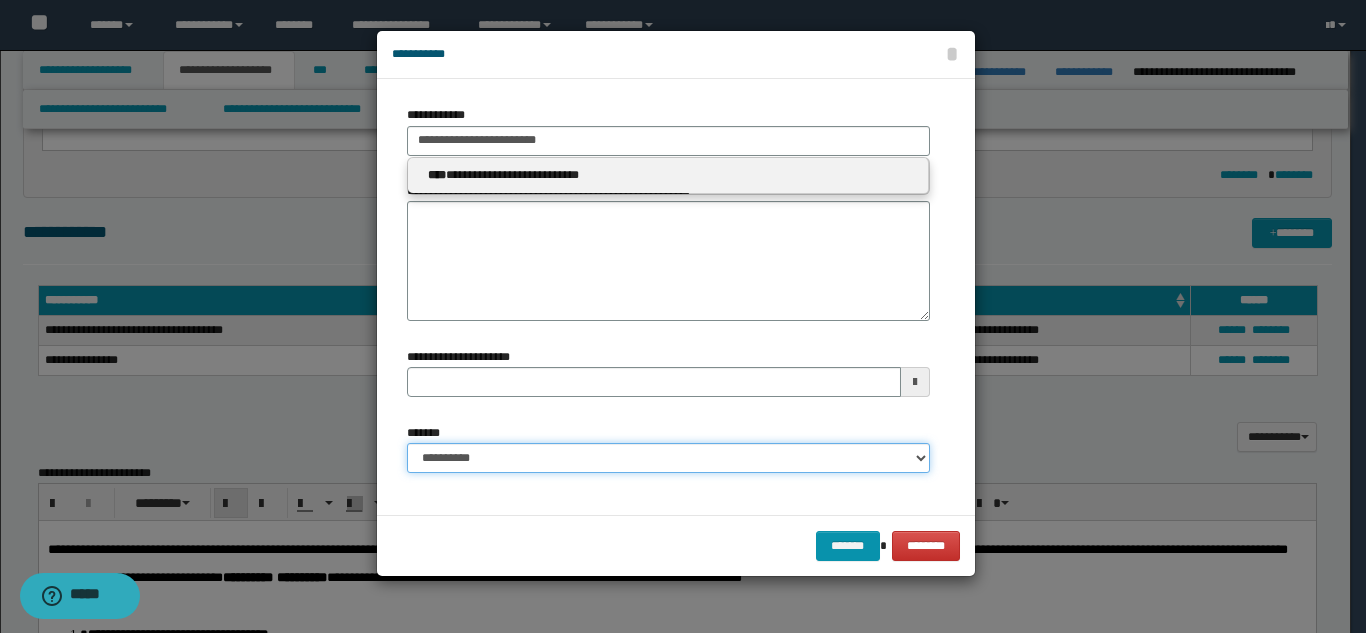 type 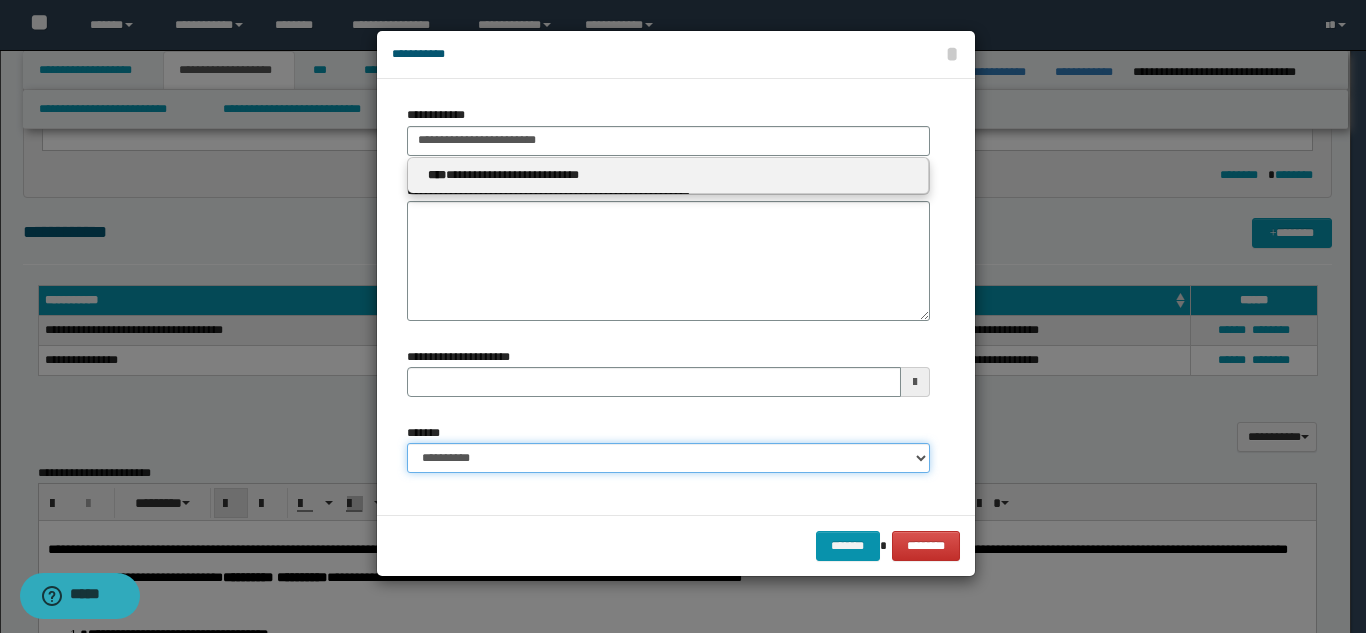 click on "**********" at bounding box center [668, 458] 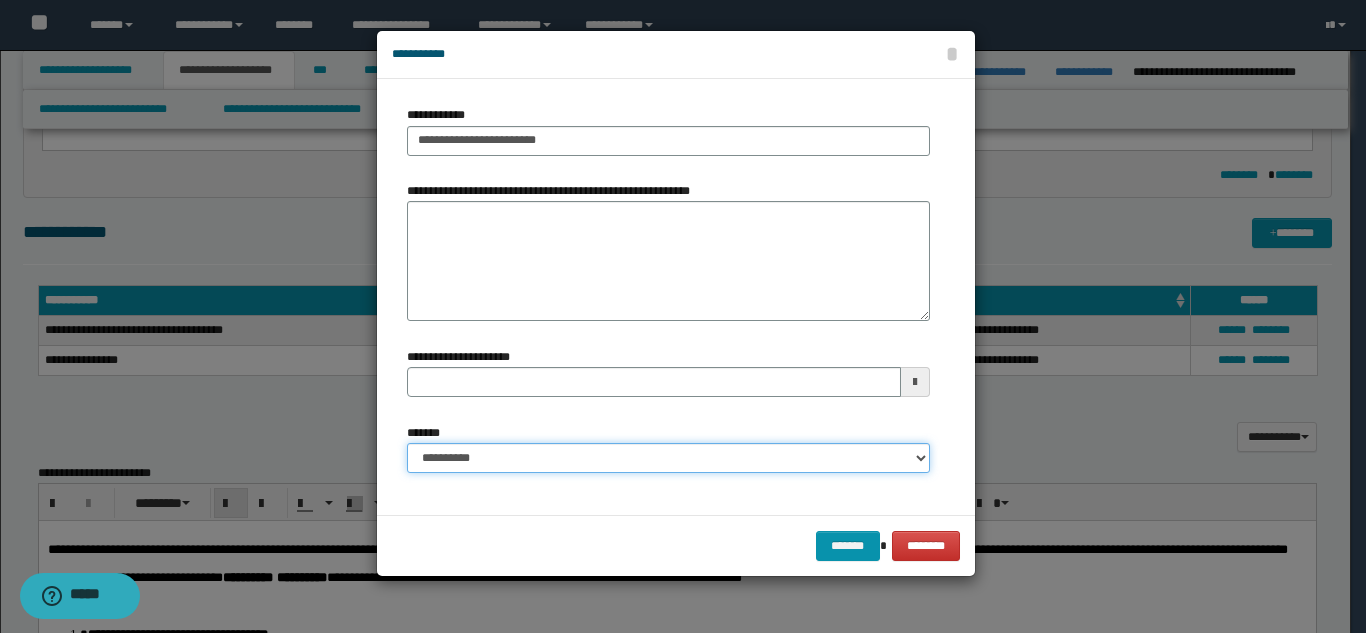 select on "*" 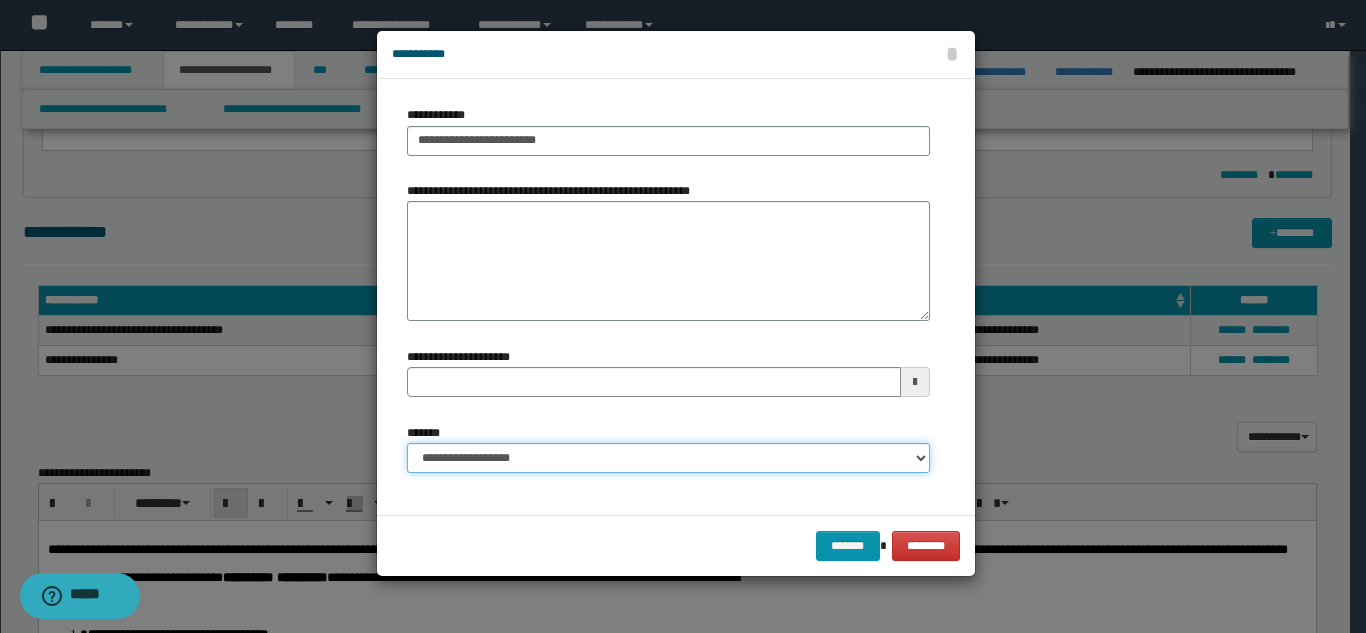 type 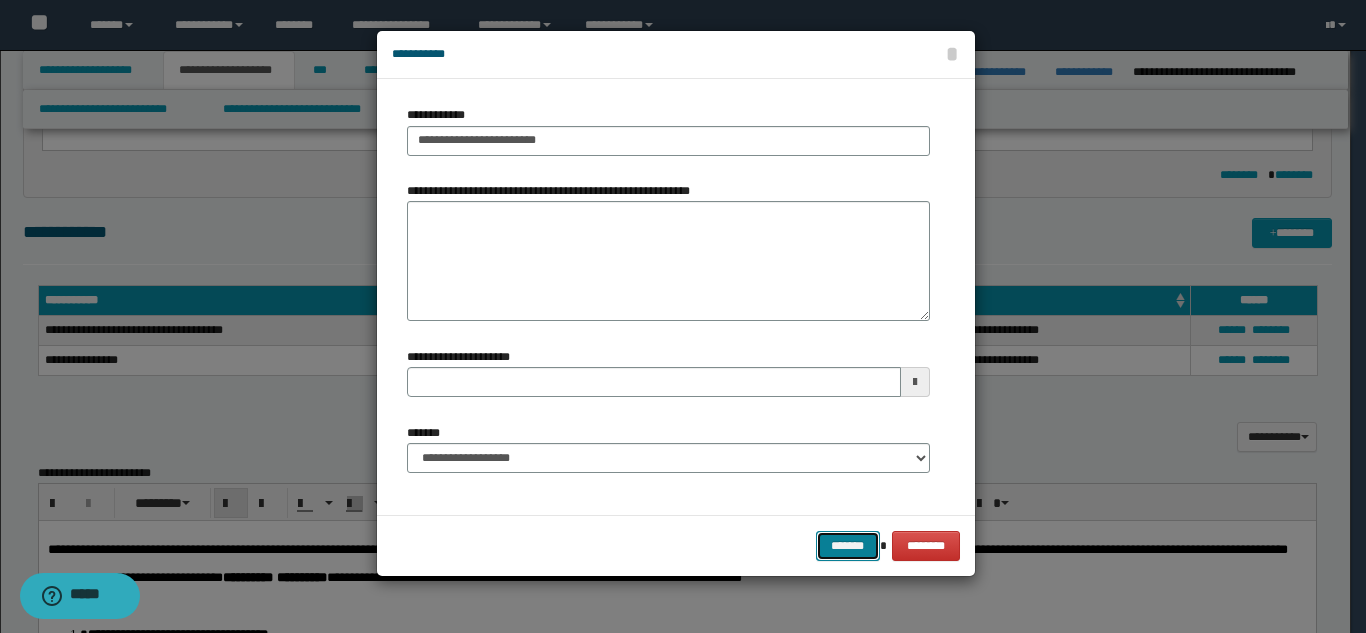 click on "*******" at bounding box center [848, 546] 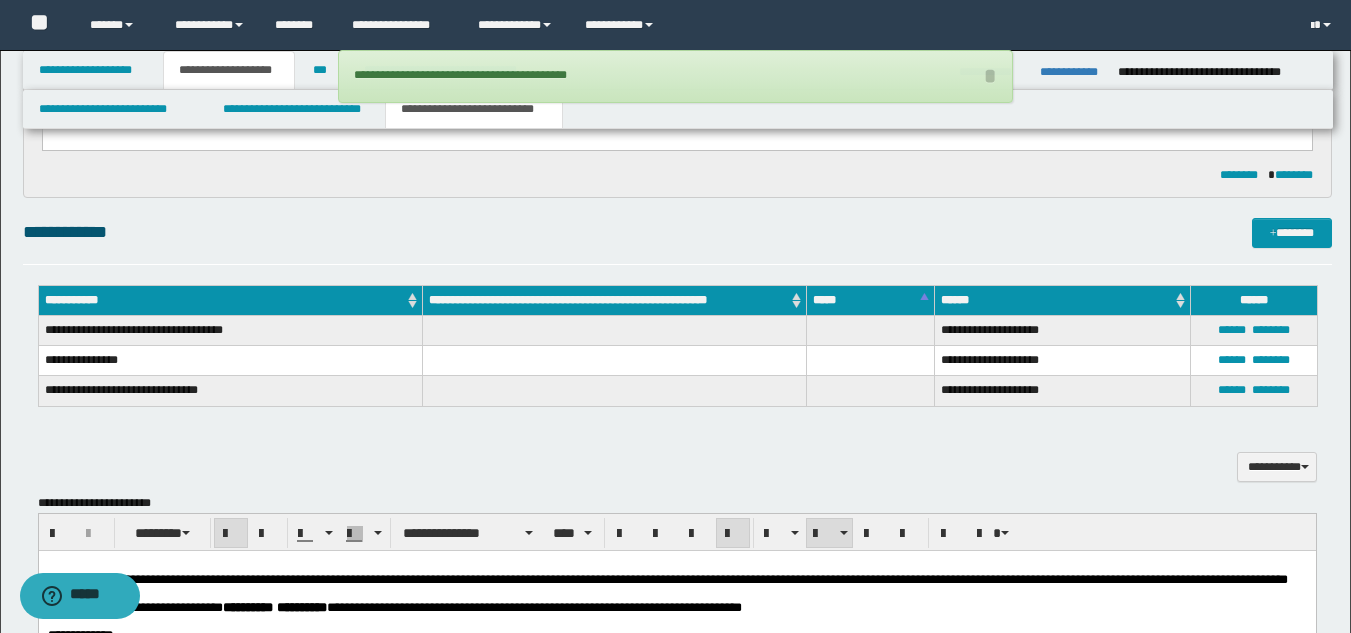 click on "**********" at bounding box center (677, 457) 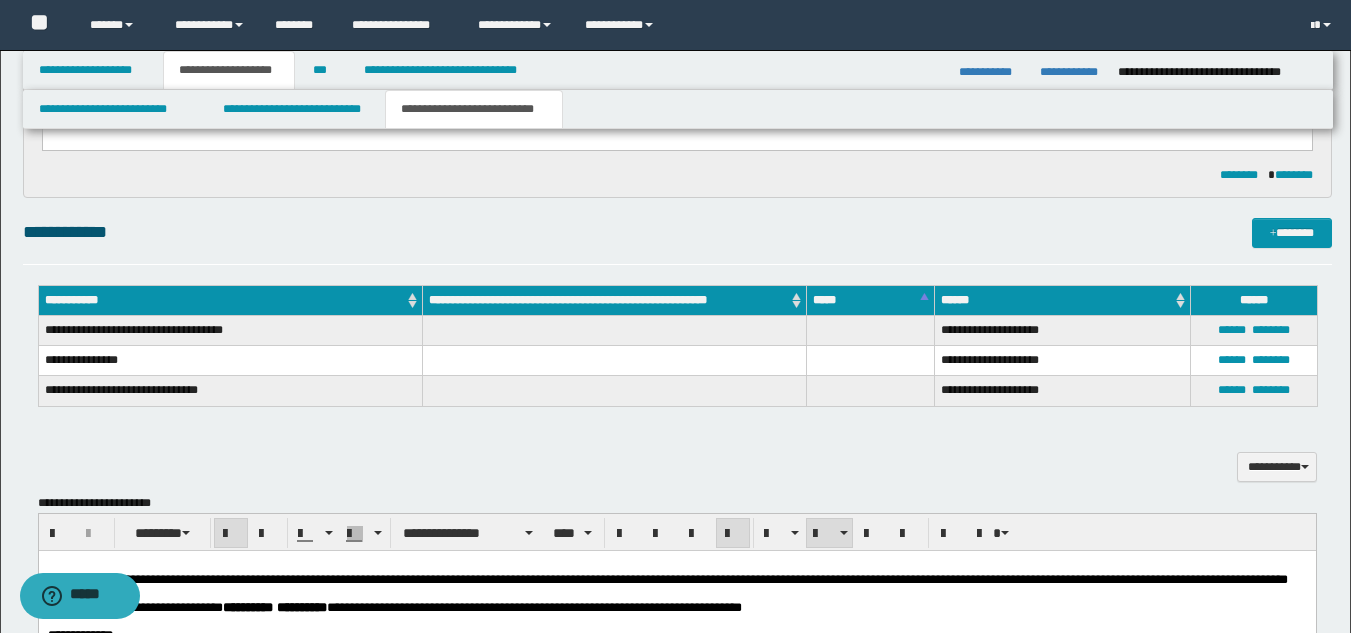 click on "**********" at bounding box center (677, 754) 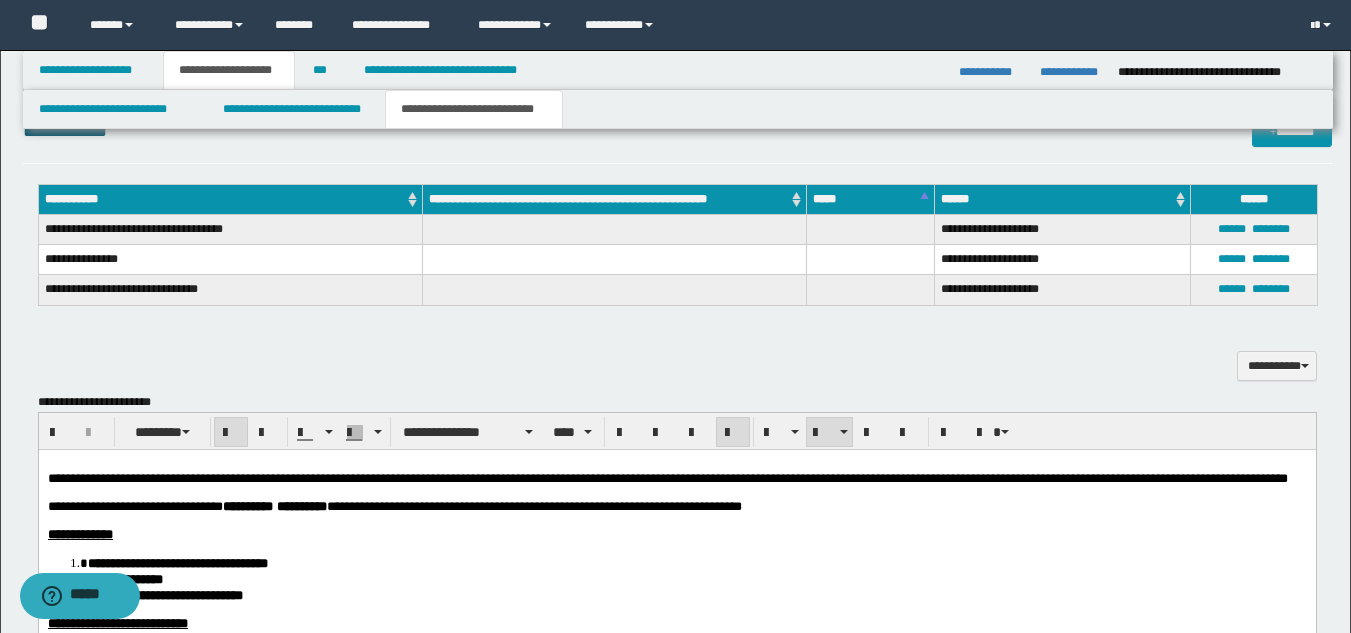 scroll, scrollTop: 1098, scrollLeft: 0, axis: vertical 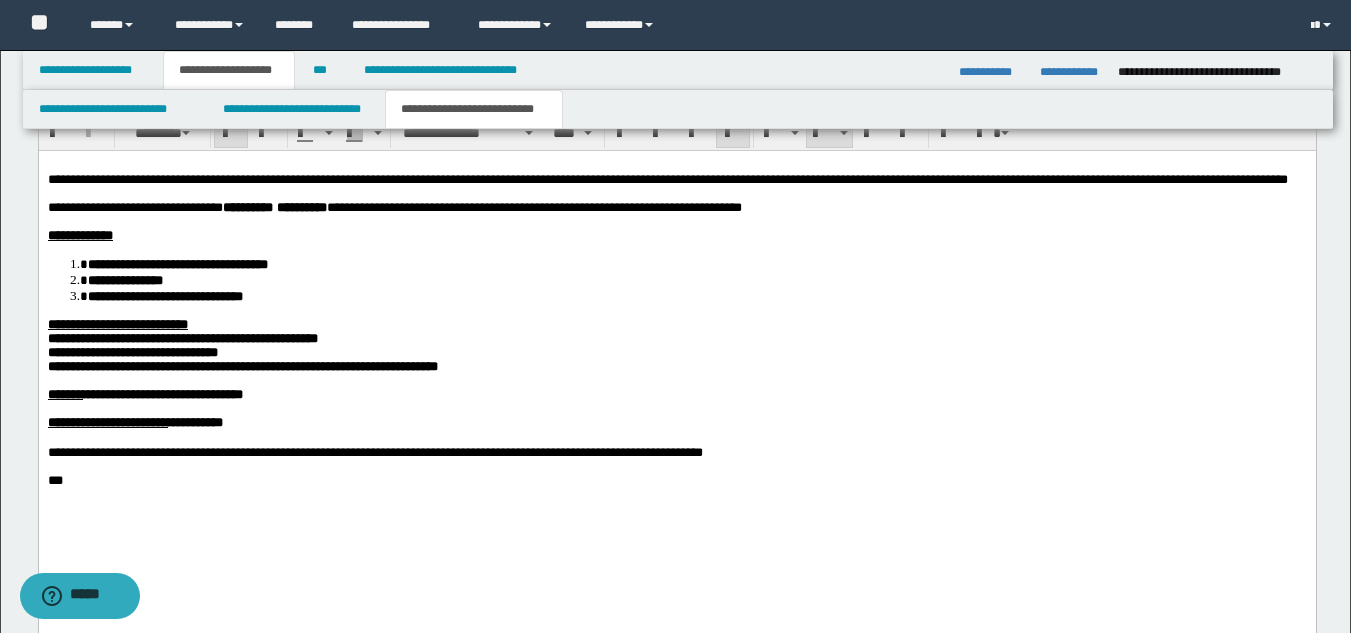 click at bounding box center [676, 409] 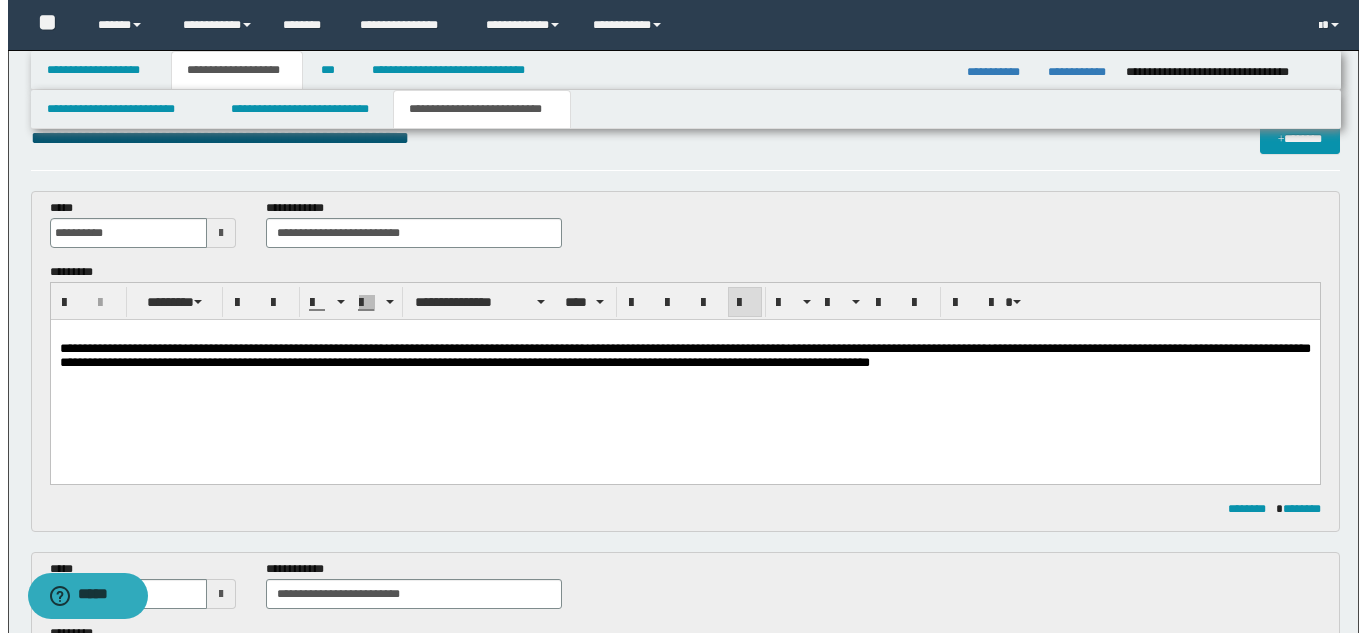 scroll, scrollTop: 0, scrollLeft: 0, axis: both 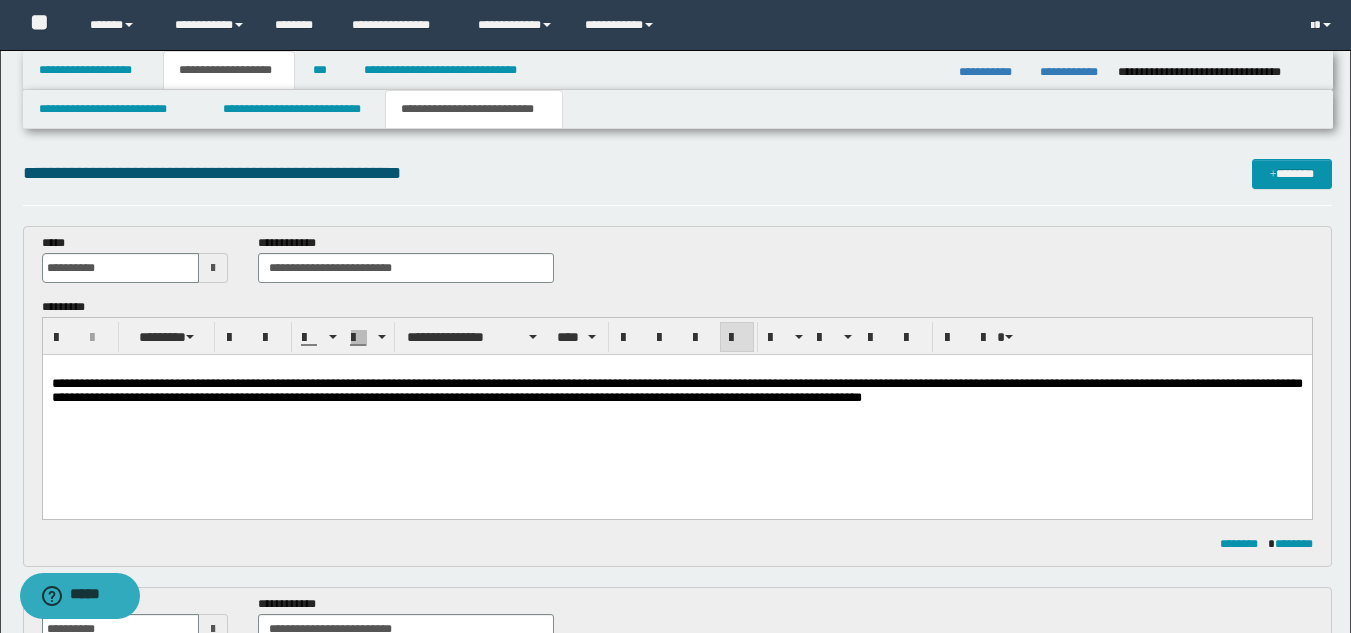 click on "**********" at bounding box center (676, 409) 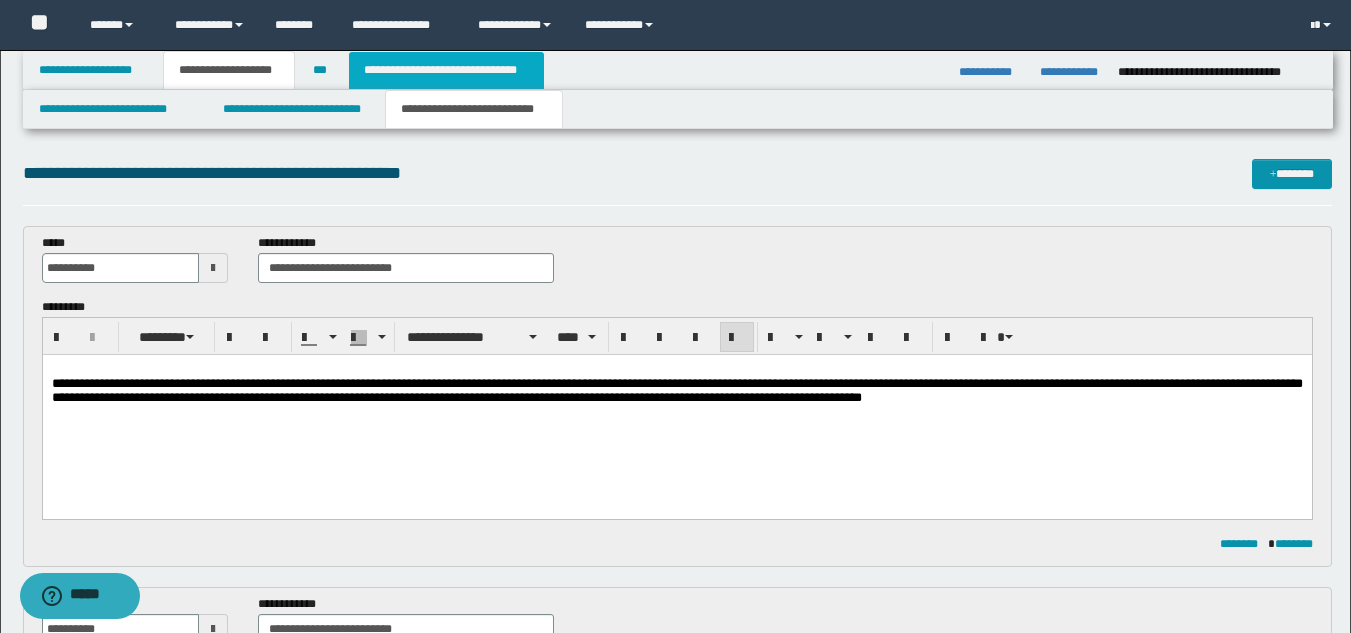click on "**********" at bounding box center [446, 70] 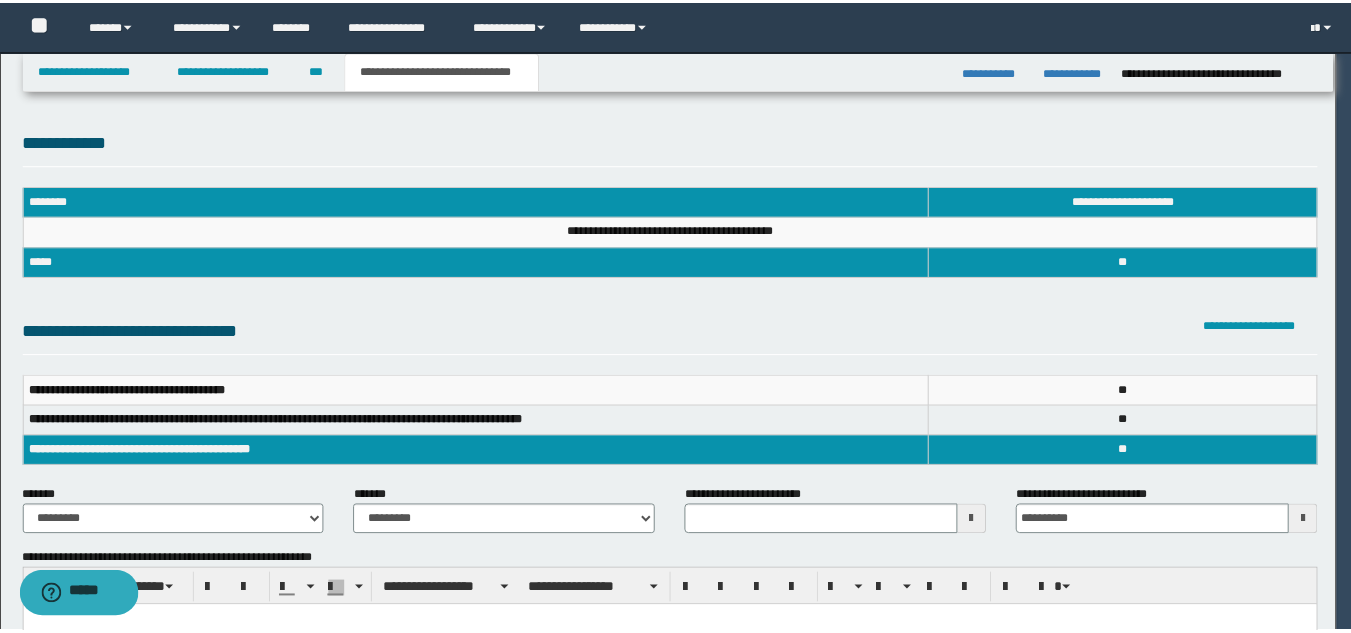 scroll, scrollTop: 0, scrollLeft: 0, axis: both 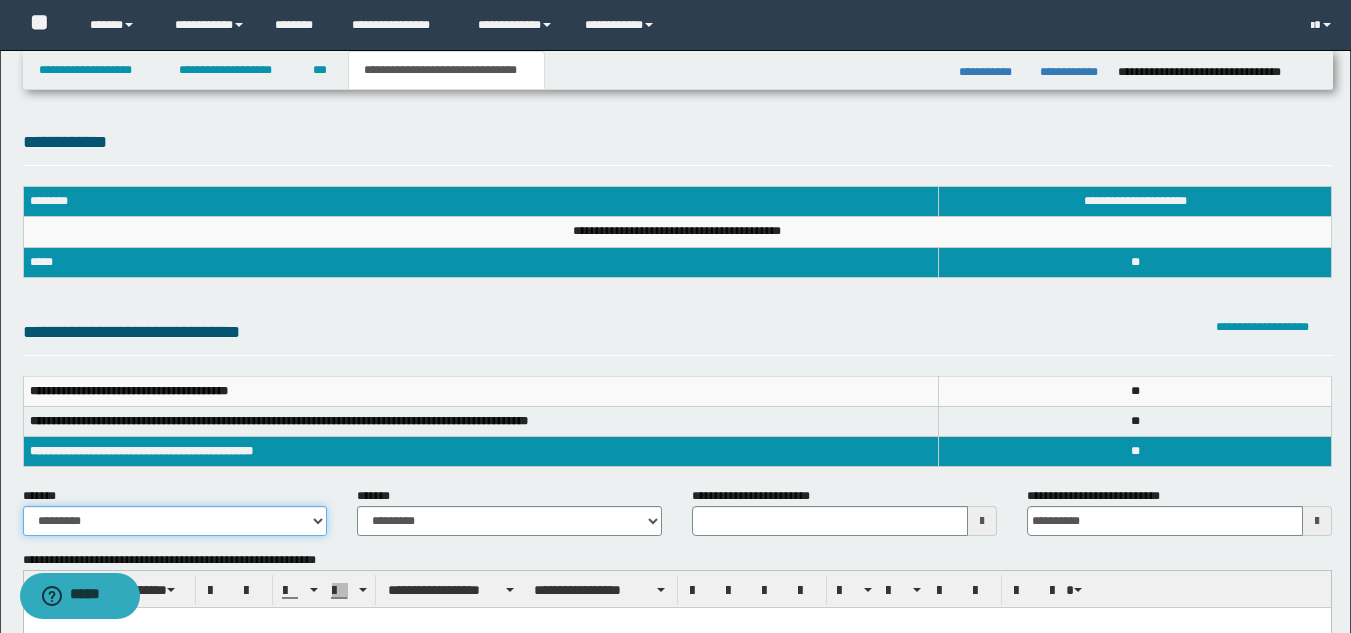 click on "**********" at bounding box center [175, 521] 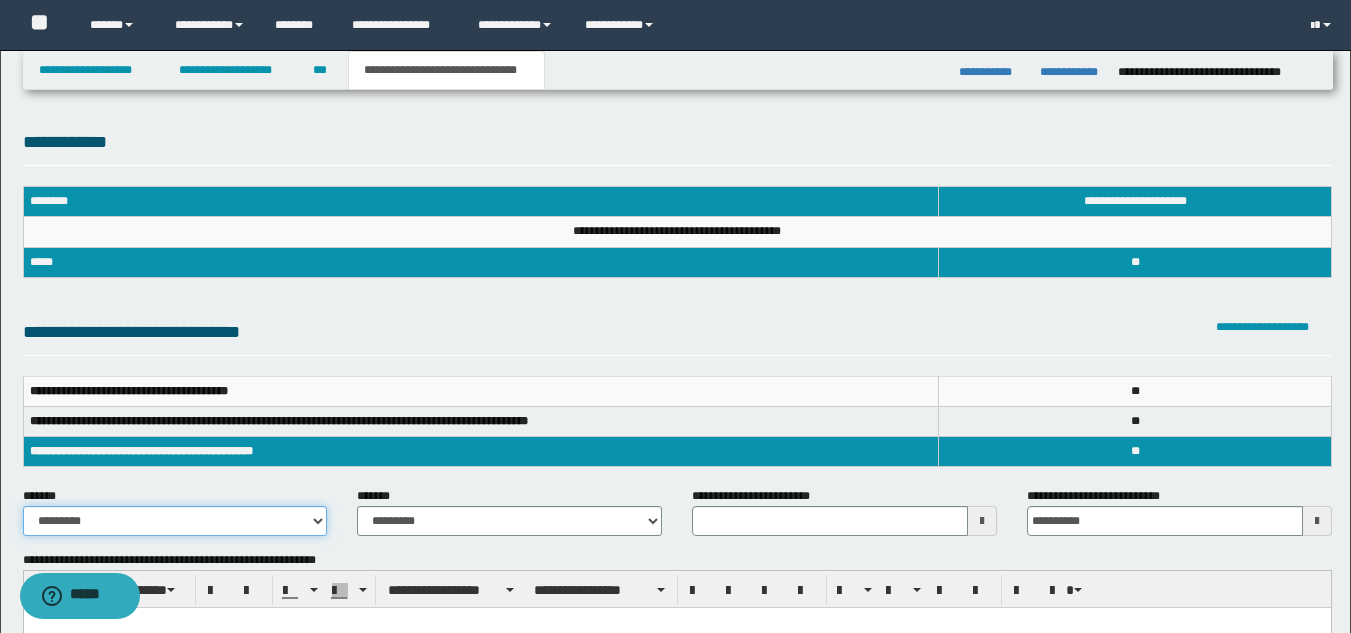 select on "*" 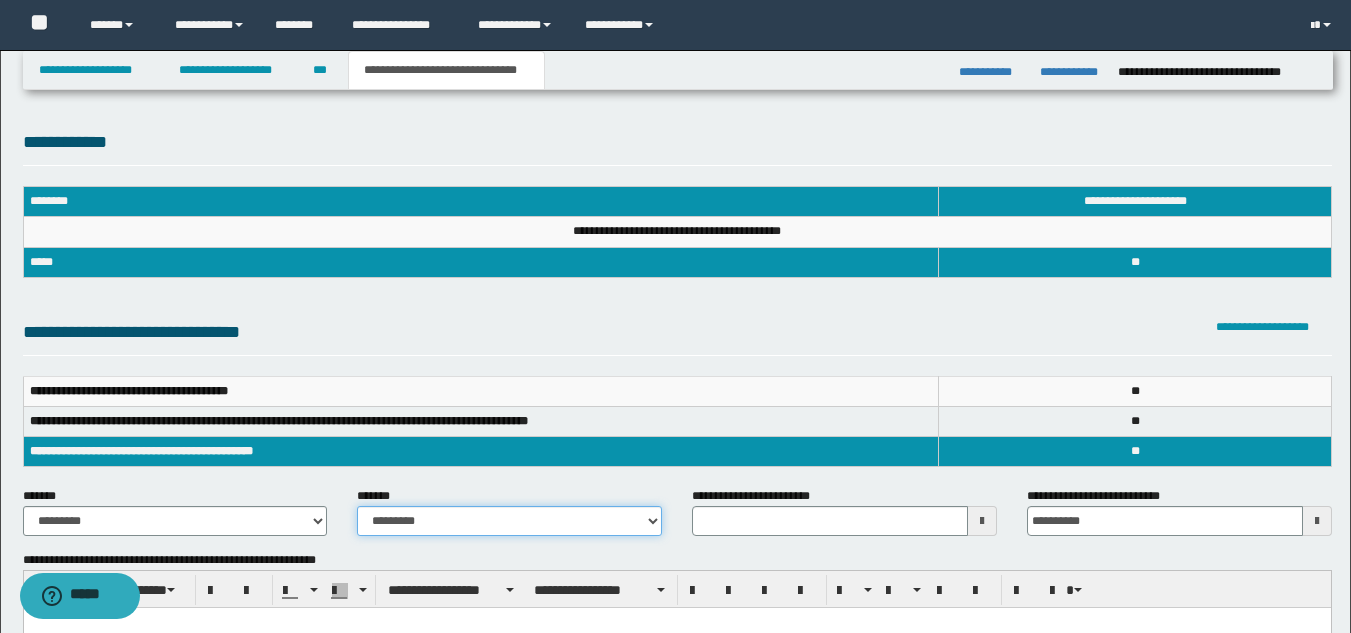 drag, startPoint x: 404, startPoint y: 526, endPoint x: 404, endPoint y: 511, distance: 15 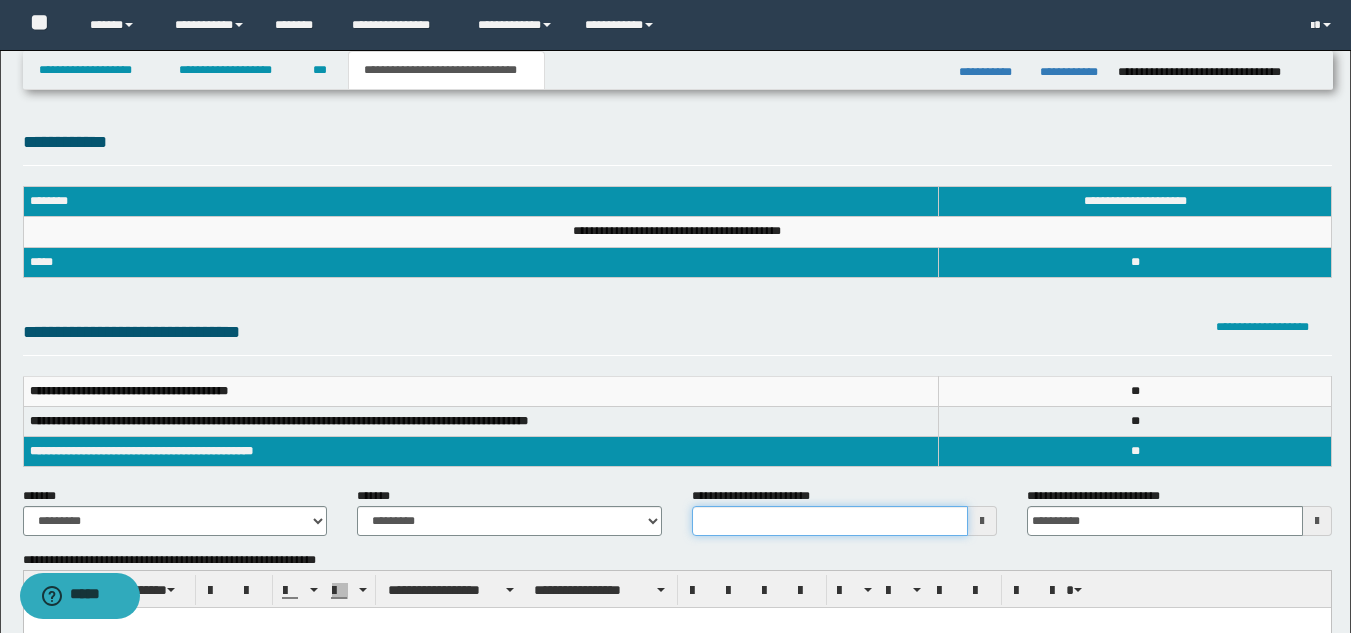 click on "**********" at bounding box center [830, 521] 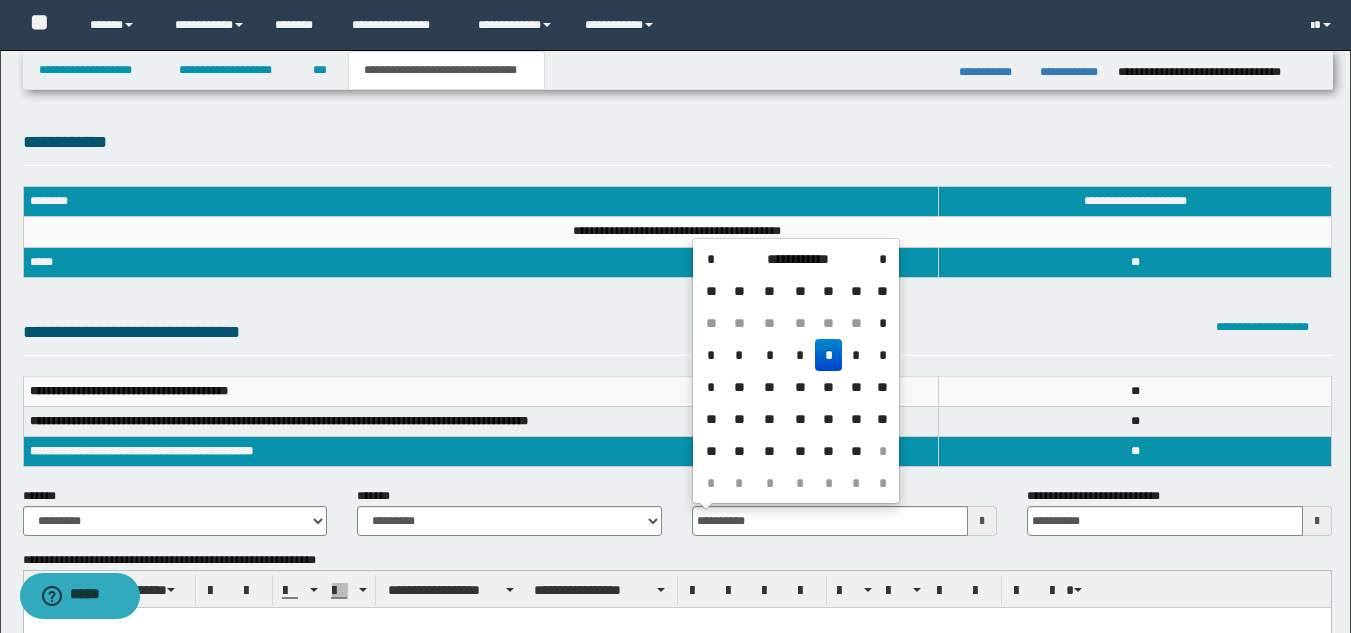 click on "*" at bounding box center (829, 355) 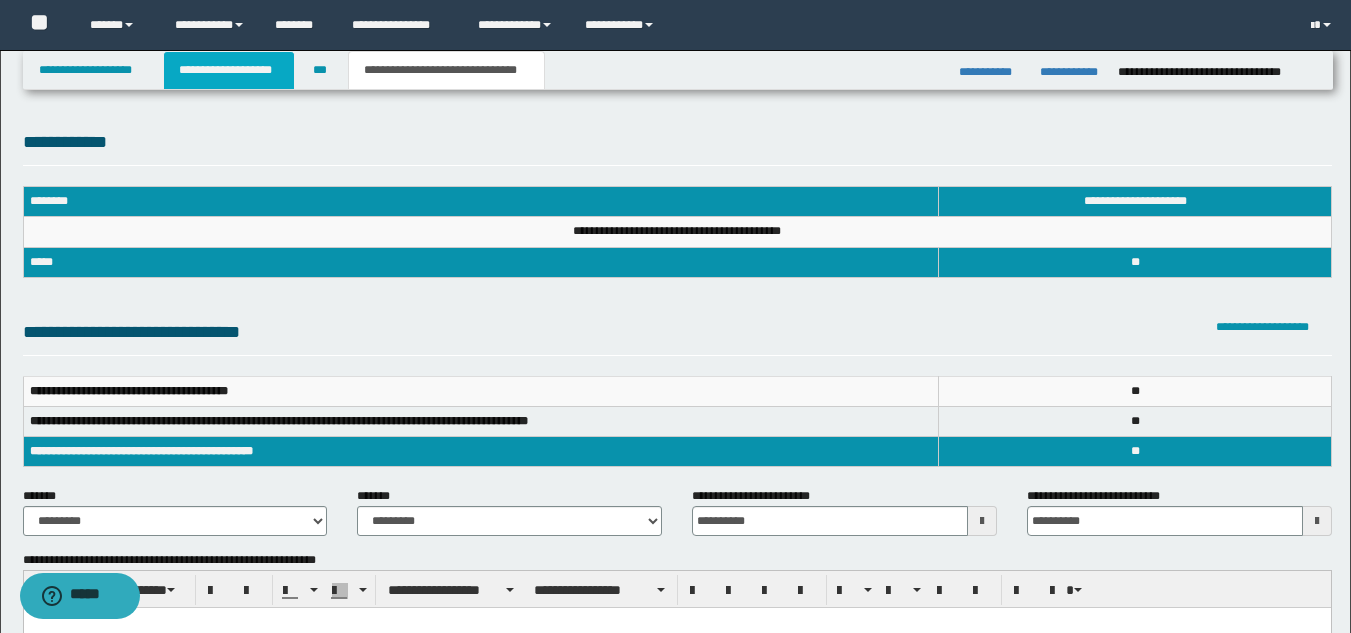 click on "**********" at bounding box center [229, 70] 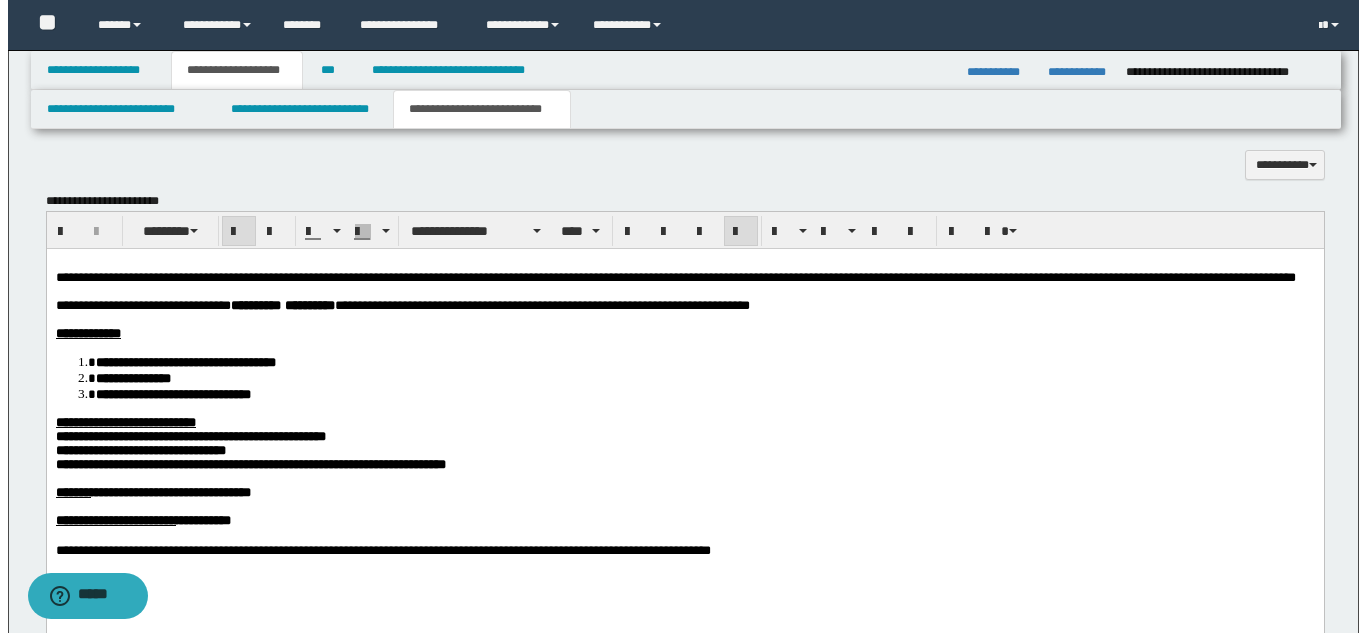 scroll, scrollTop: 1100, scrollLeft: 0, axis: vertical 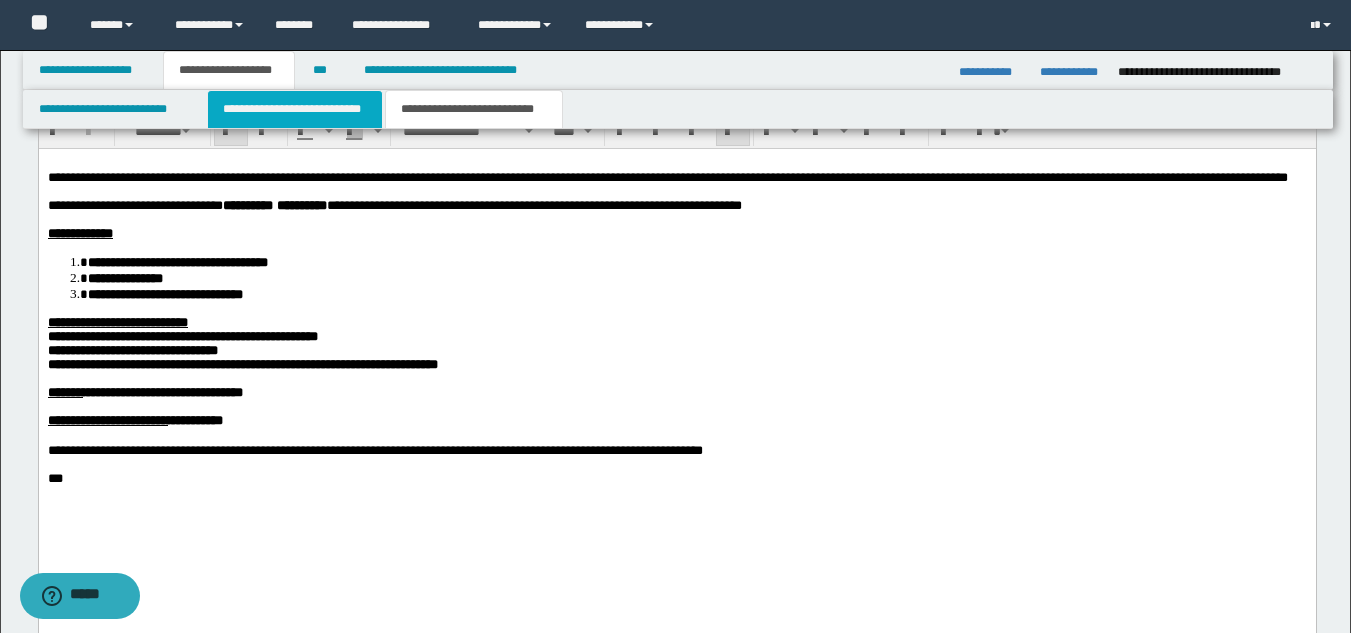 click on "**********" at bounding box center (295, 109) 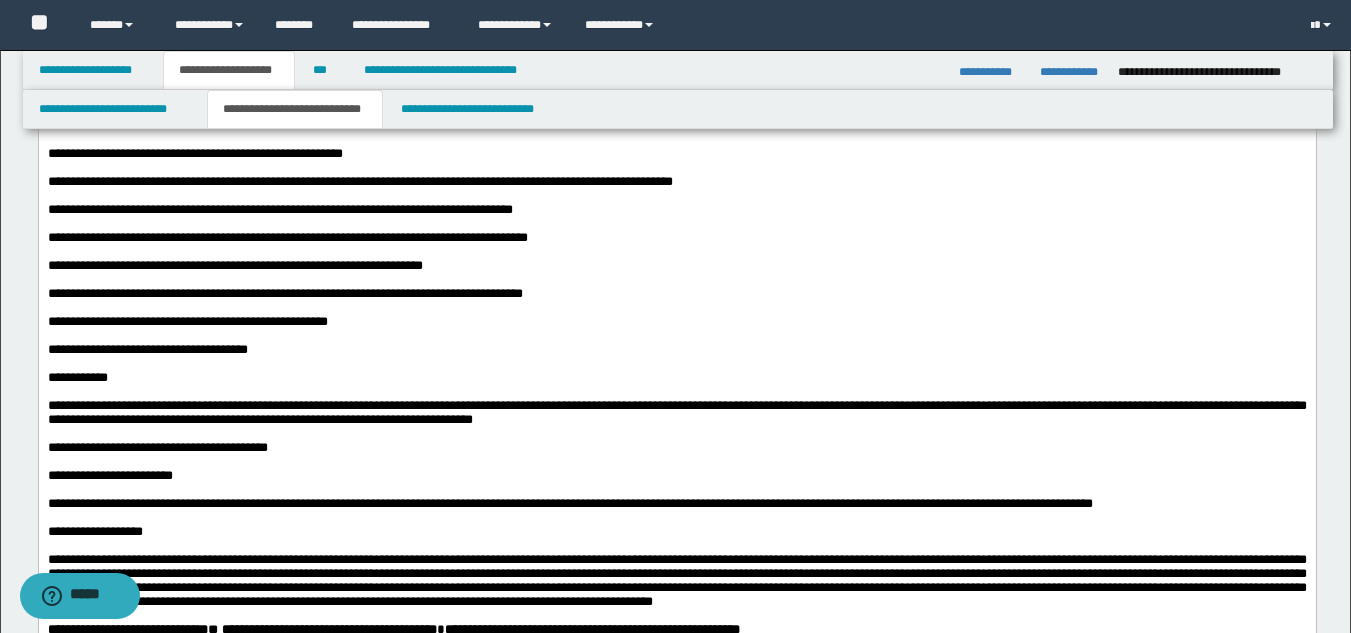 scroll, scrollTop: 700, scrollLeft: 0, axis: vertical 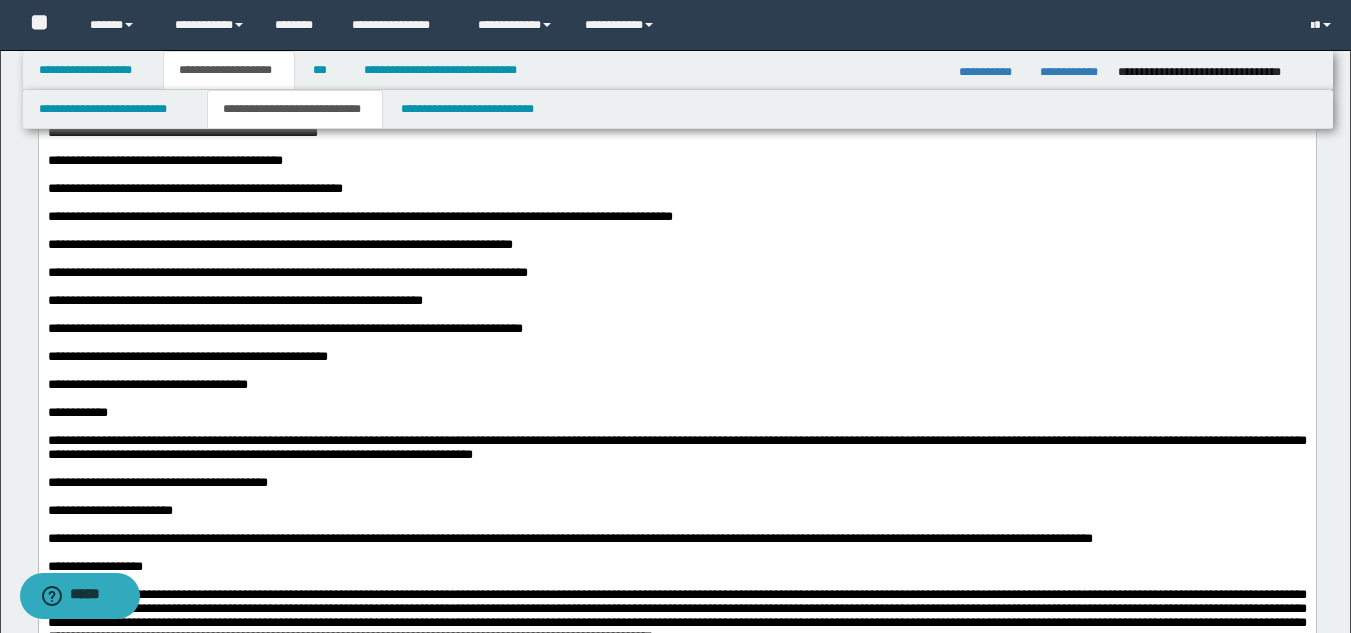 click on "**********" at bounding box center (676, 447) 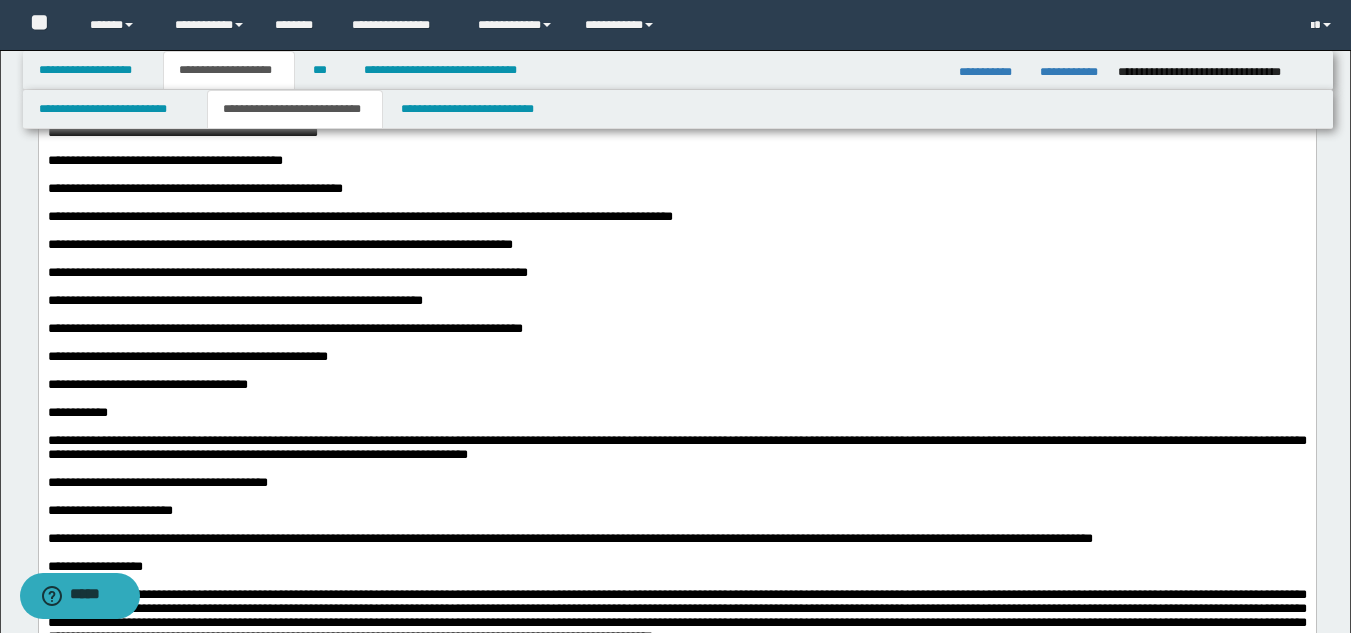 click on "**********" at bounding box center [676, 447] 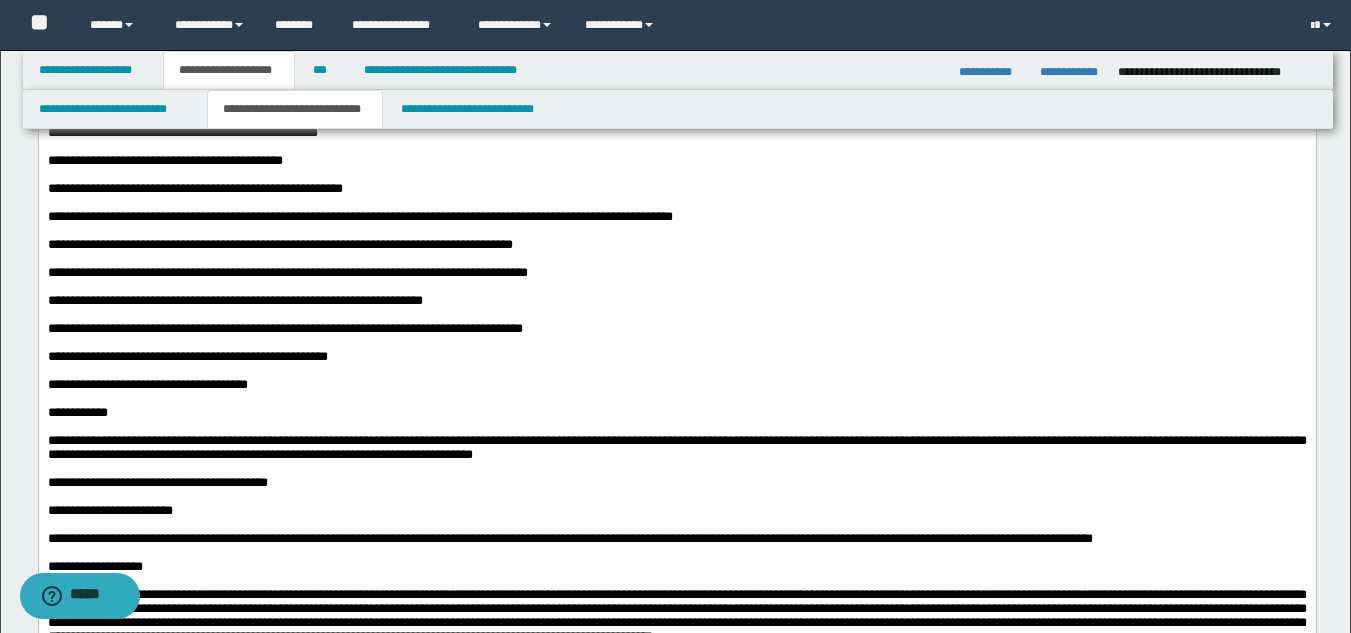 click on "**********" at bounding box center [676, 447] 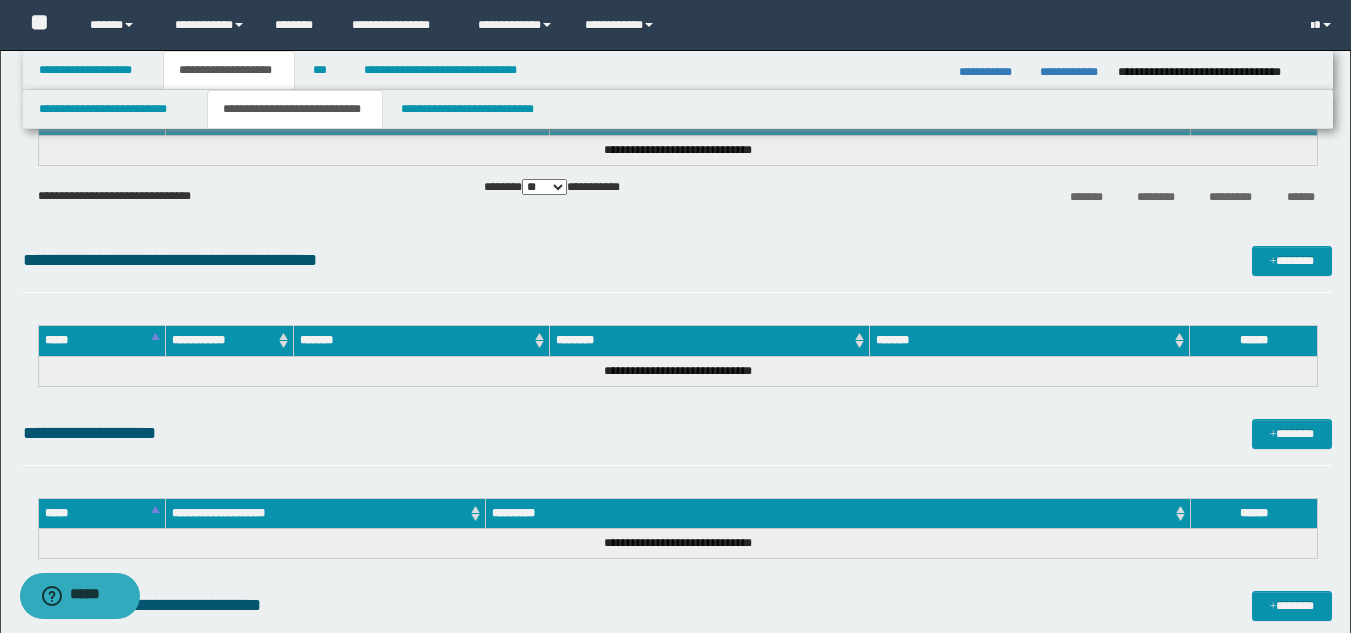 scroll, scrollTop: 1944, scrollLeft: 0, axis: vertical 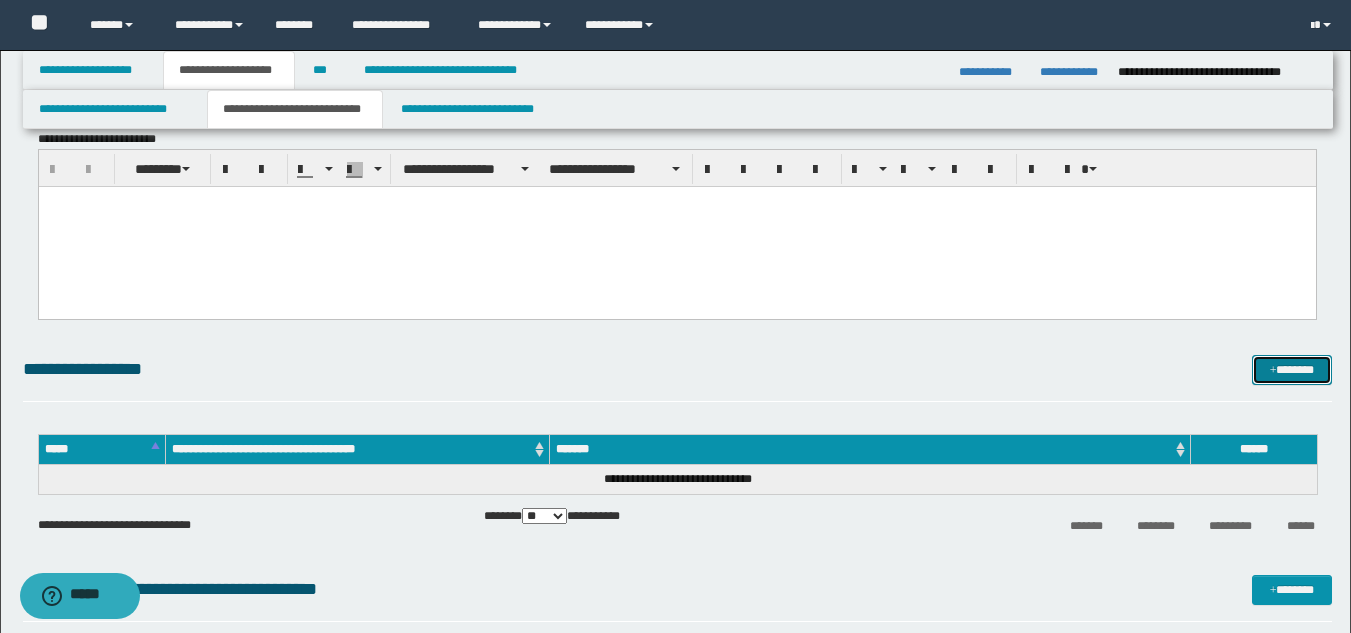 click on "*******" at bounding box center [1292, 370] 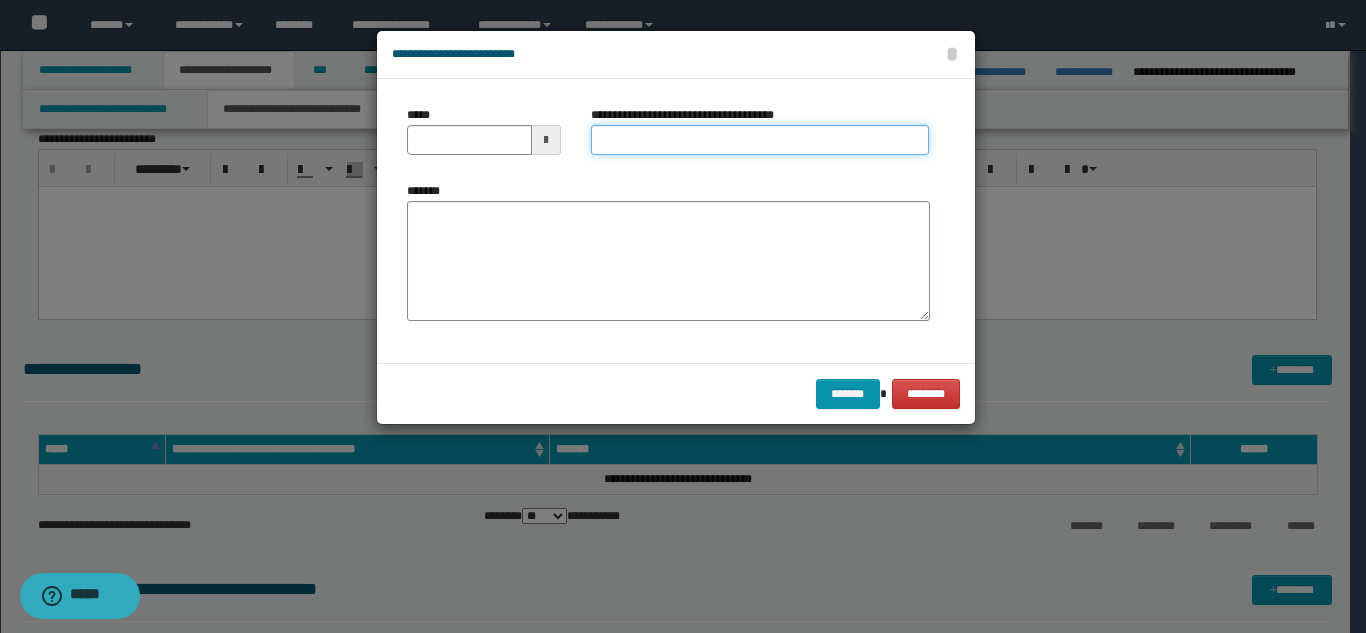 click on "**********" at bounding box center [760, 140] 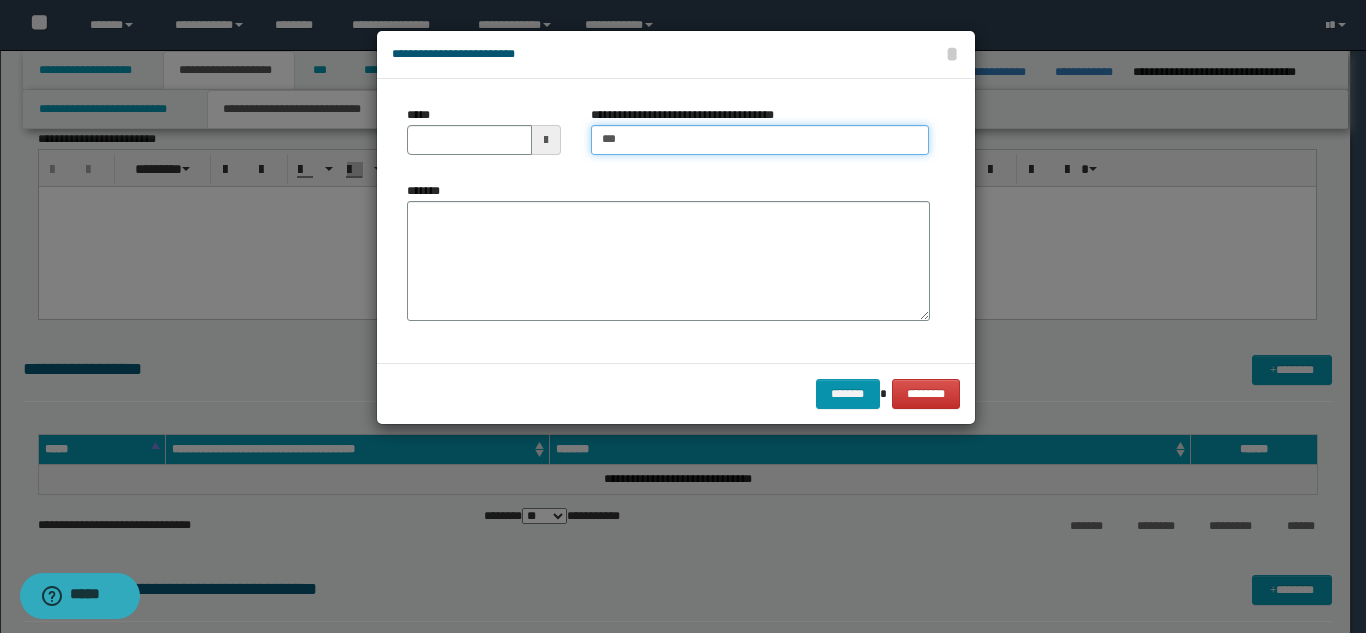 type on "*****" 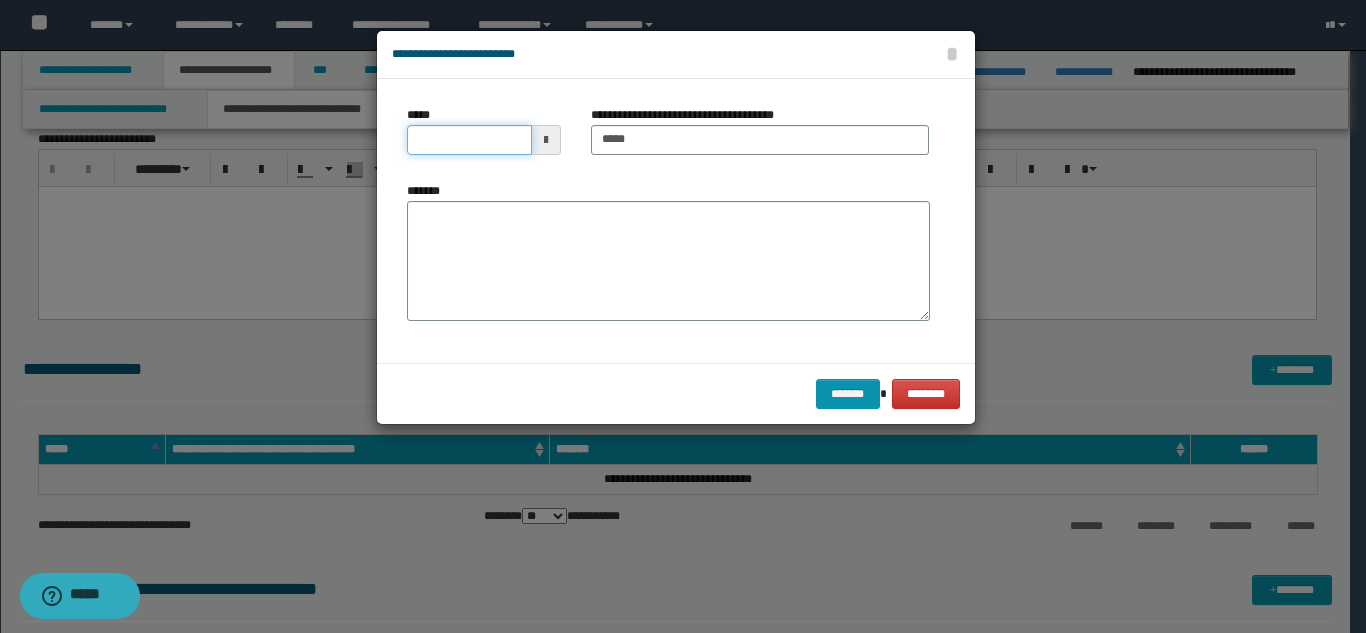 click on "*****" at bounding box center [469, 140] 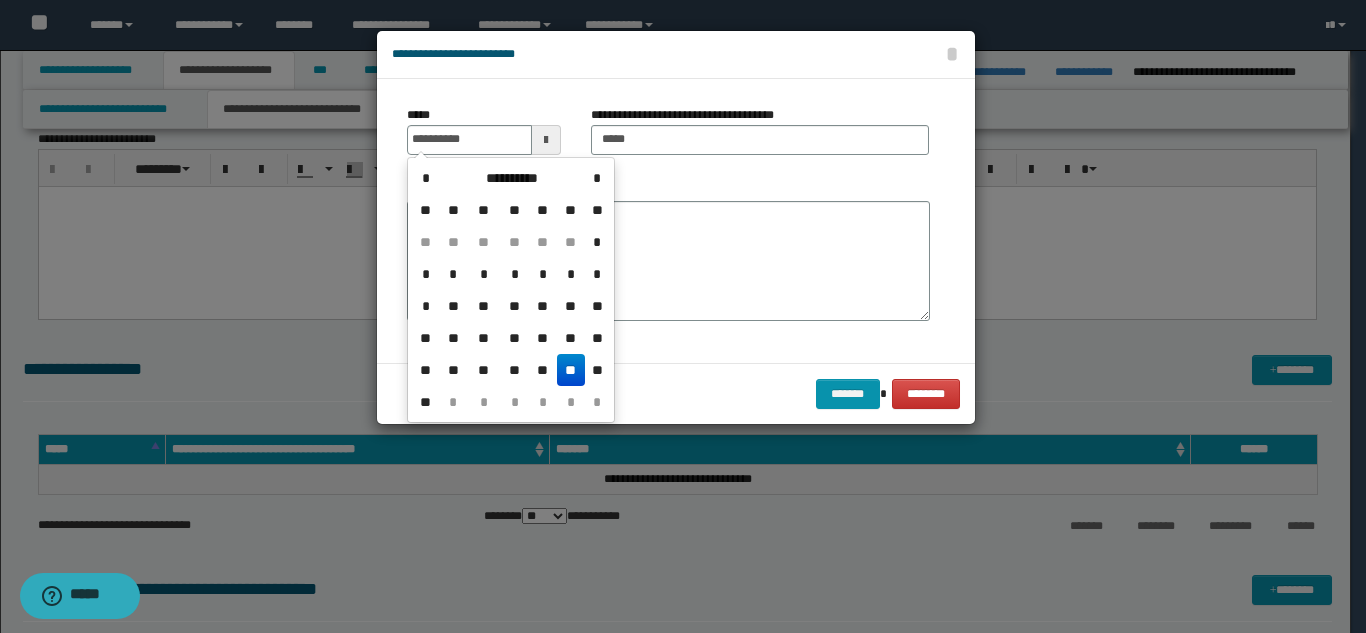 click on "**" at bounding box center (571, 370) 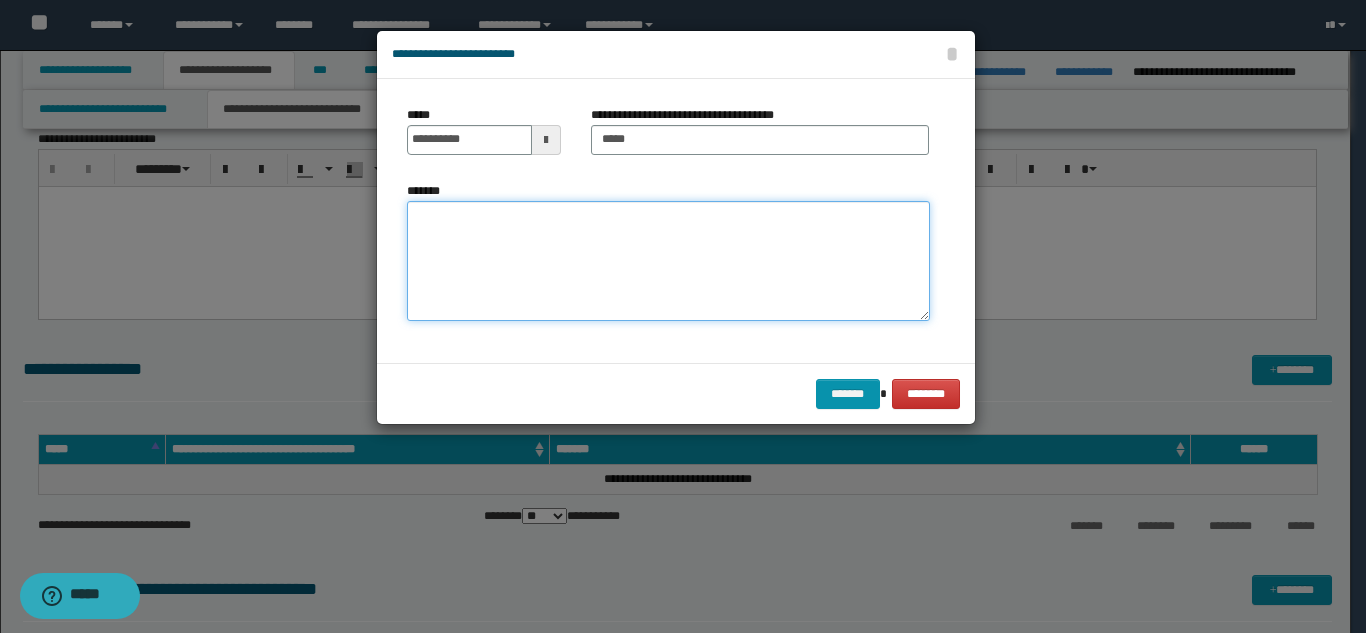 click on "*******" at bounding box center [668, 261] 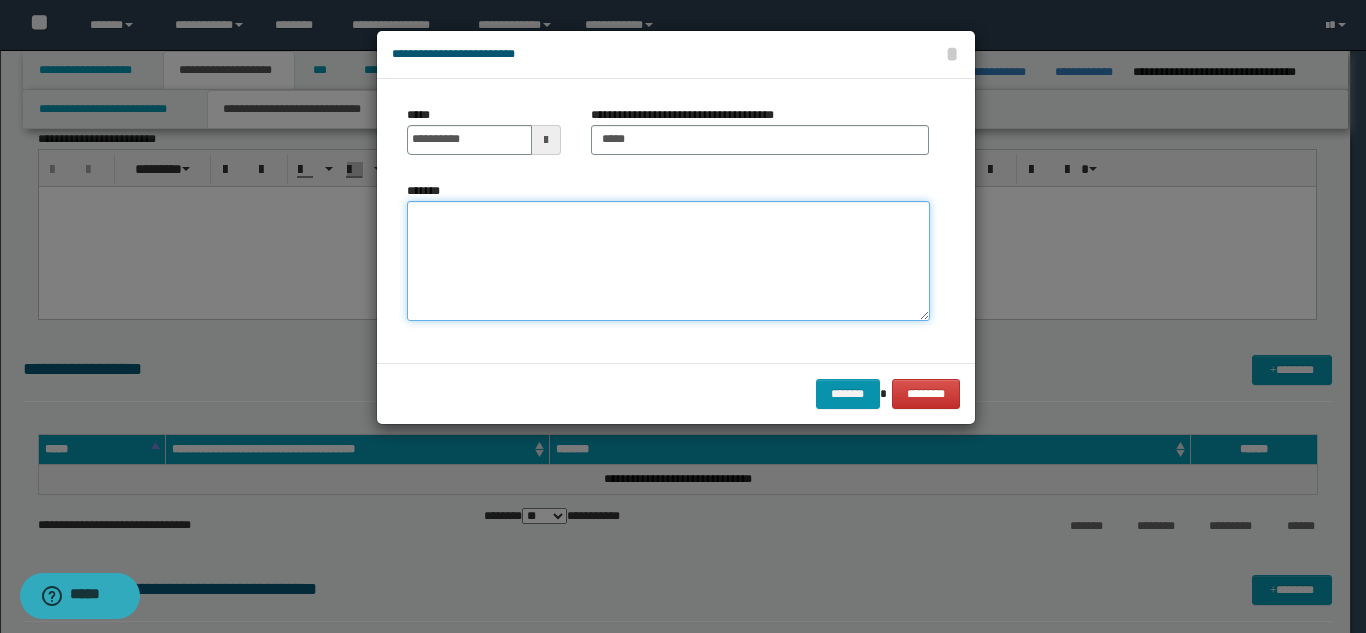 paste on "**********" 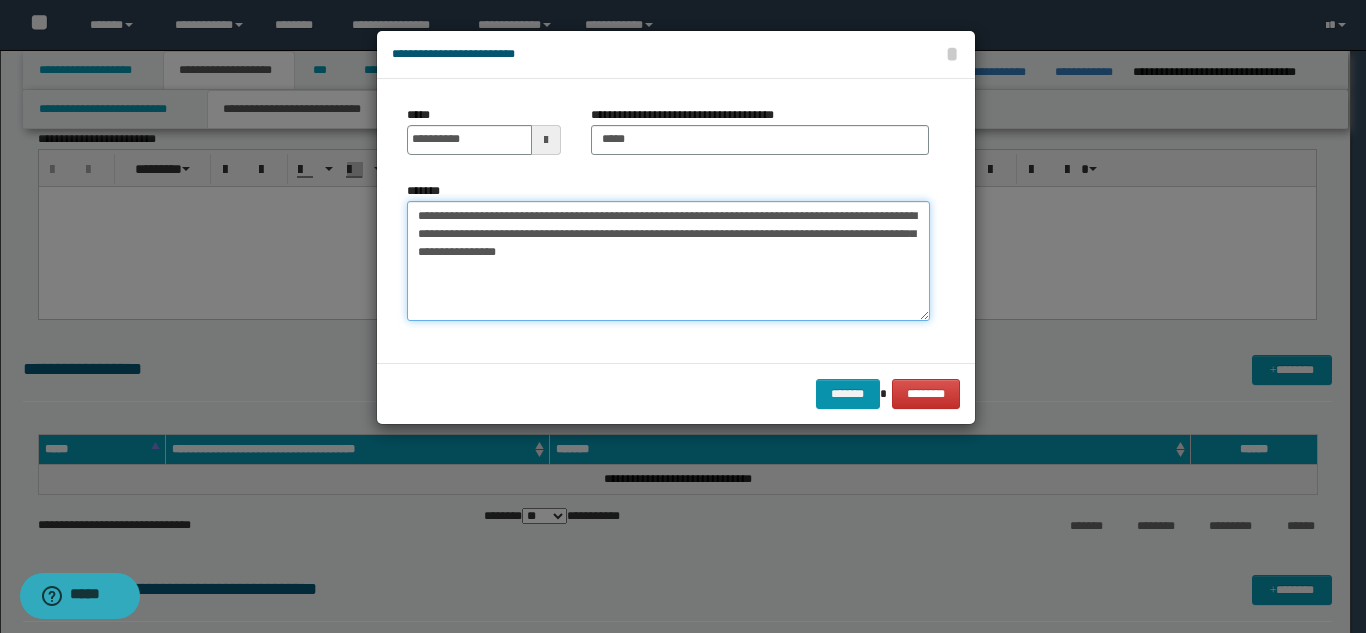 click on "**********" at bounding box center (668, 261) 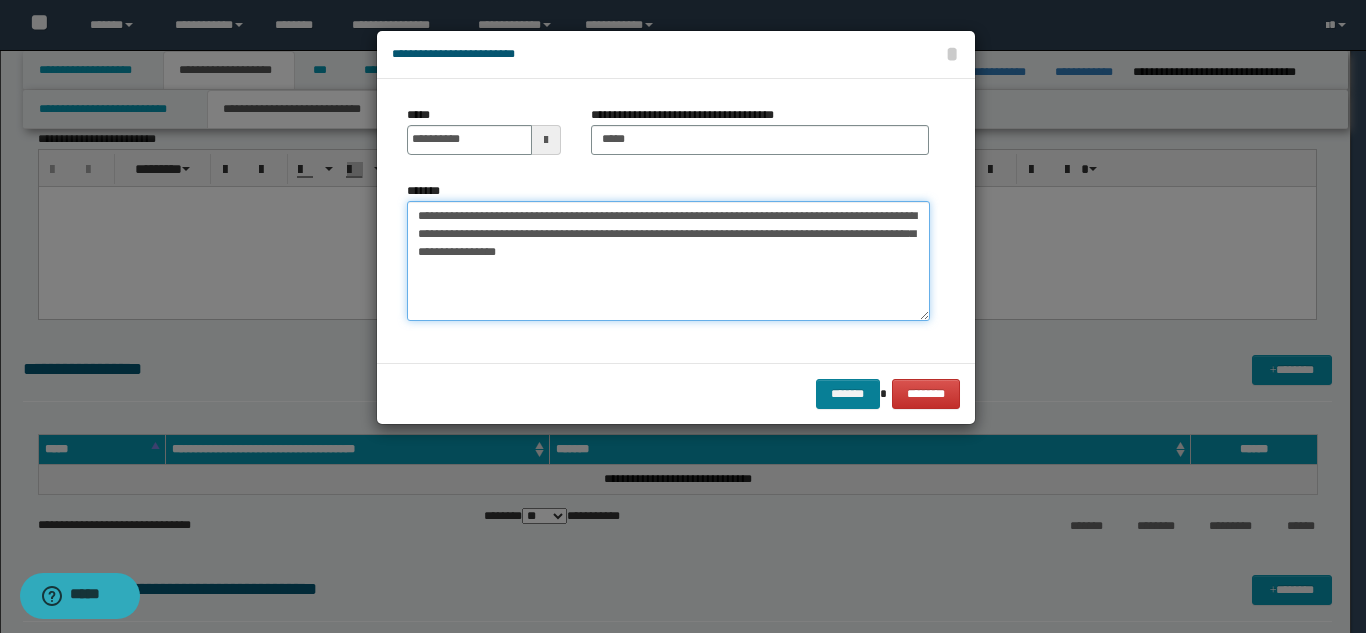 type on "**********" 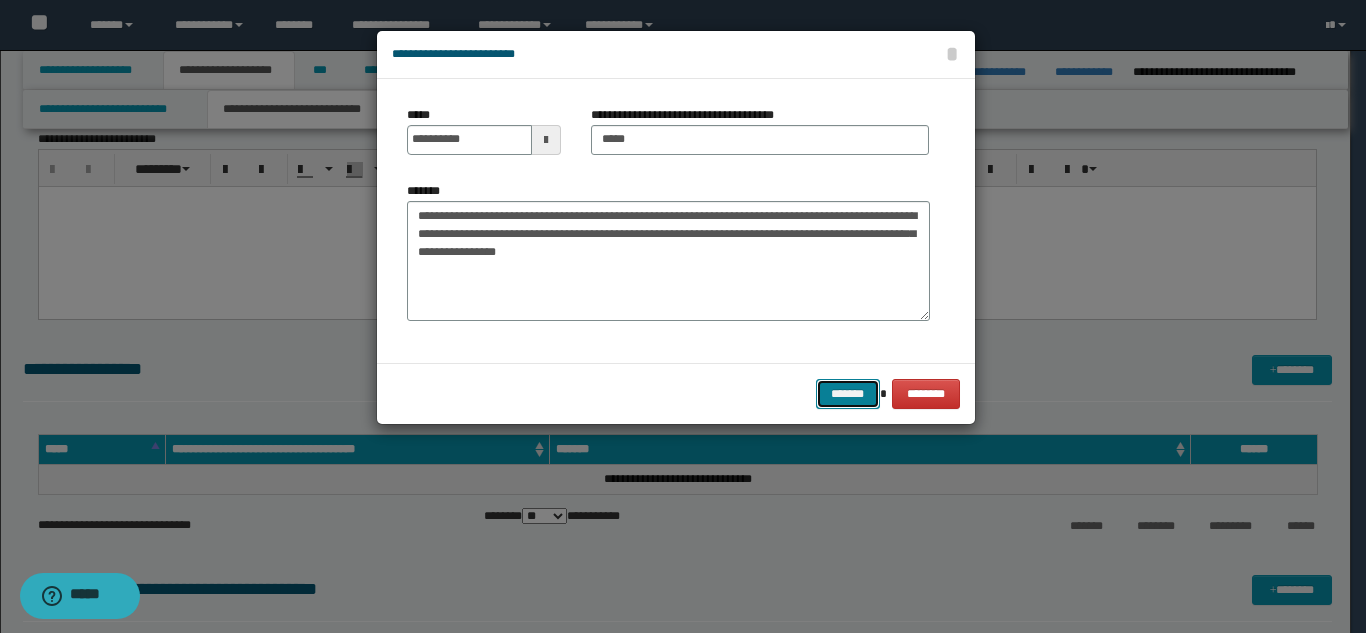 click on "*******" at bounding box center [848, 394] 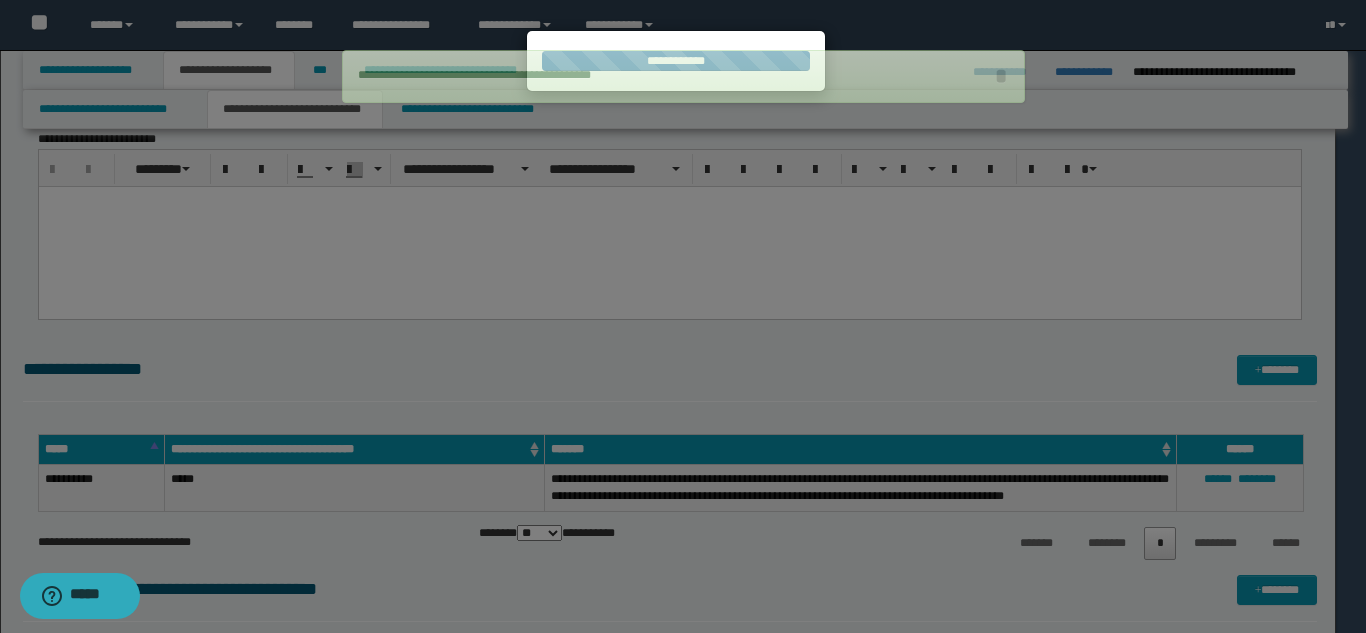 type 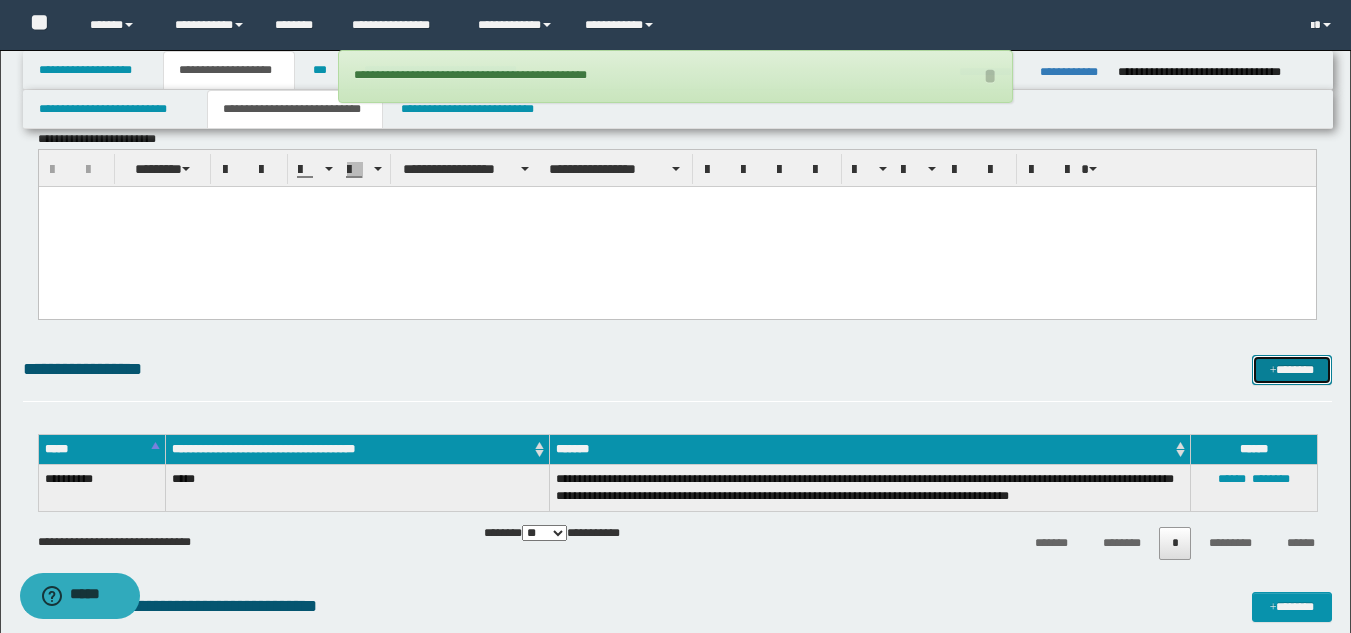 click at bounding box center [1273, 371] 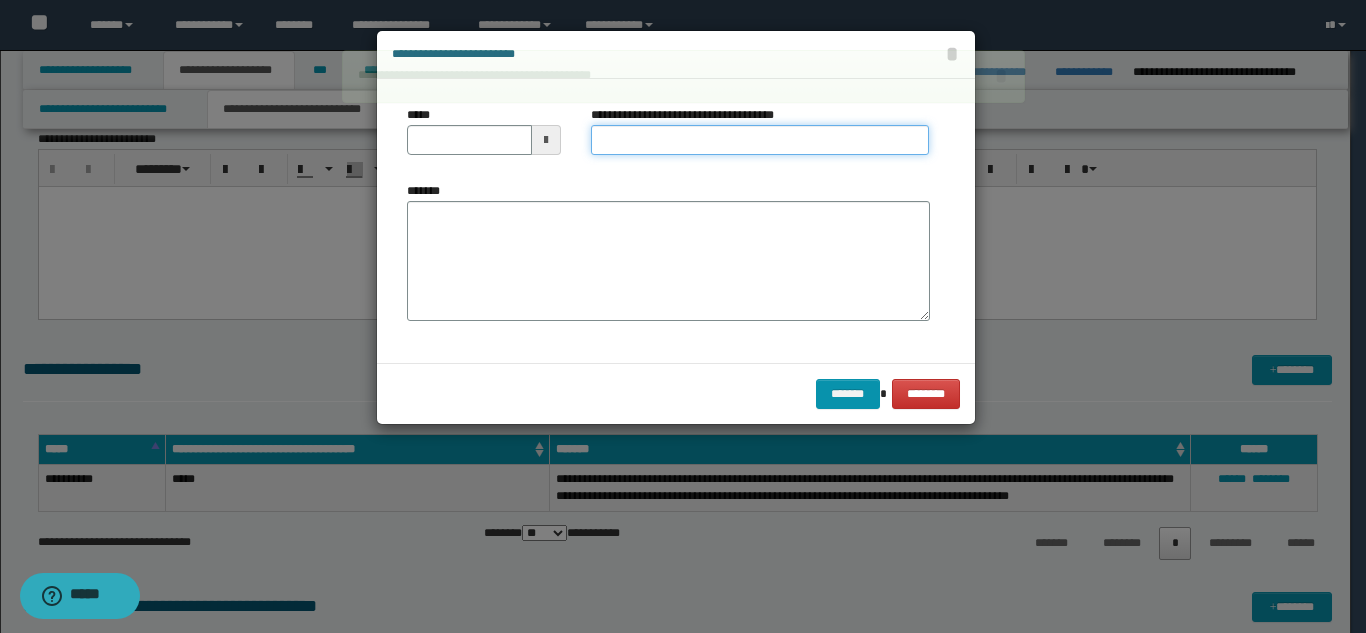 click on "**********" at bounding box center (760, 140) 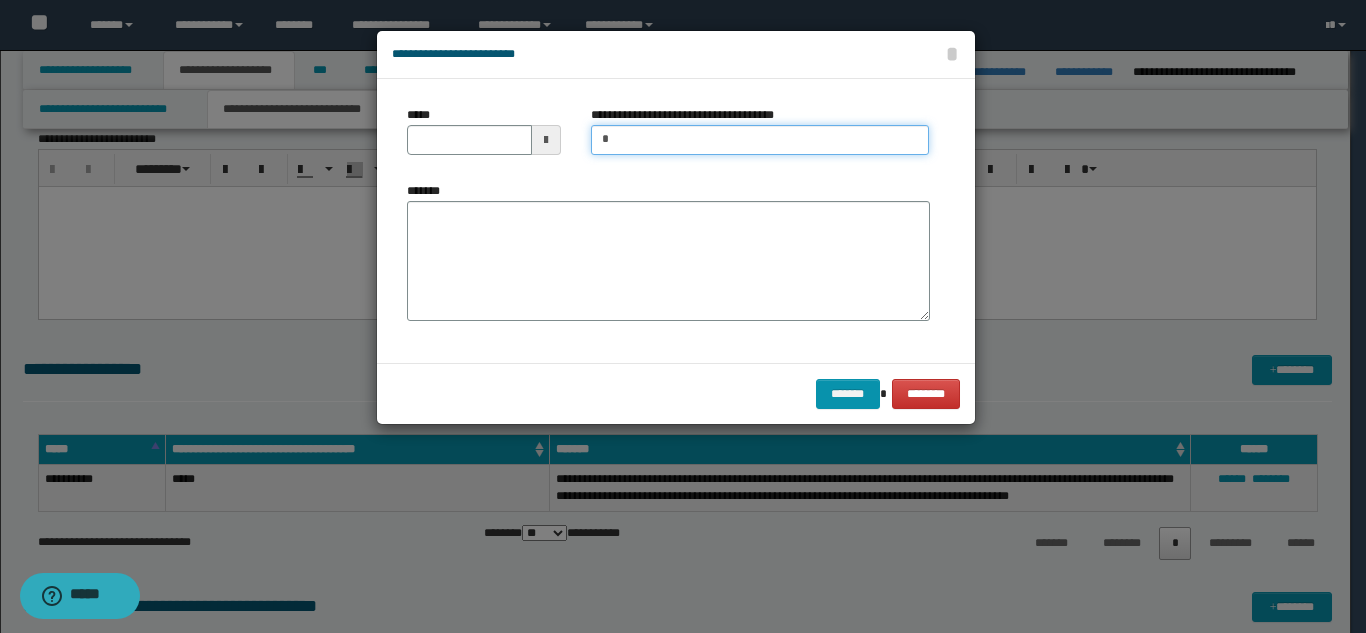 type on "**********" 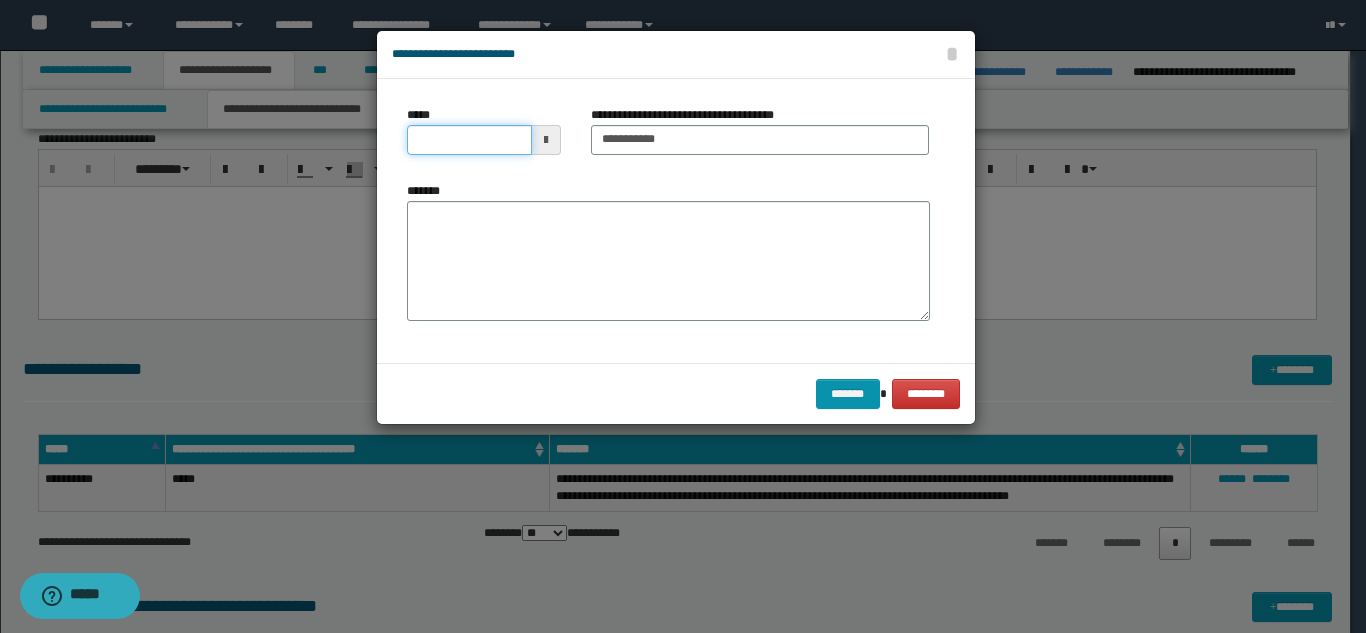 click on "*****" at bounding box center [469, 140] 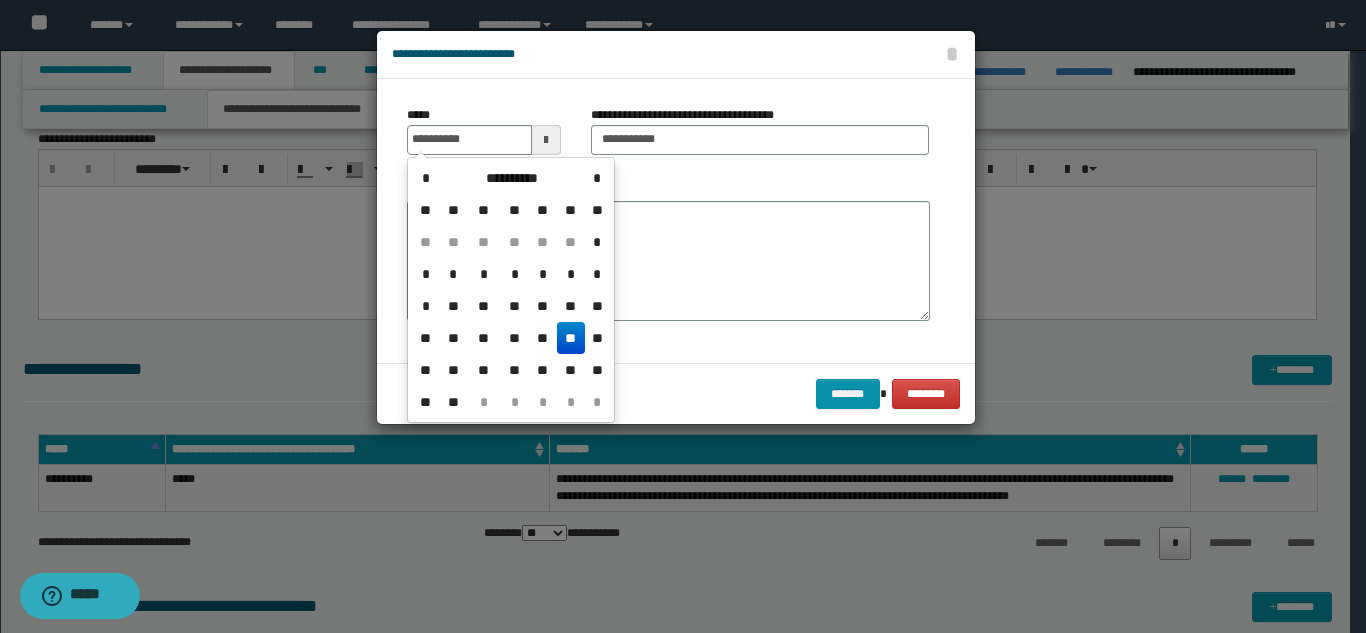 drag, startPoint x: 570, startPoint y: 337, endPoint x: 570, endPoint y: 232, distance: 105 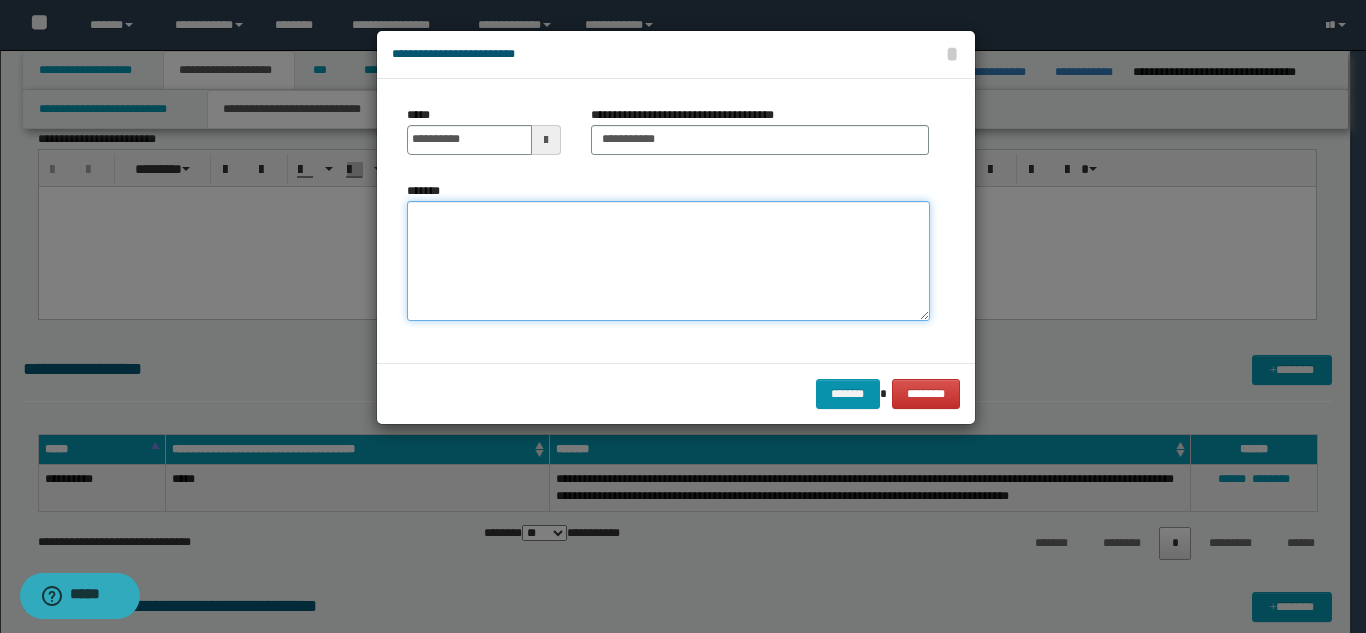 click on "*******" at bounding box center [668, 261] 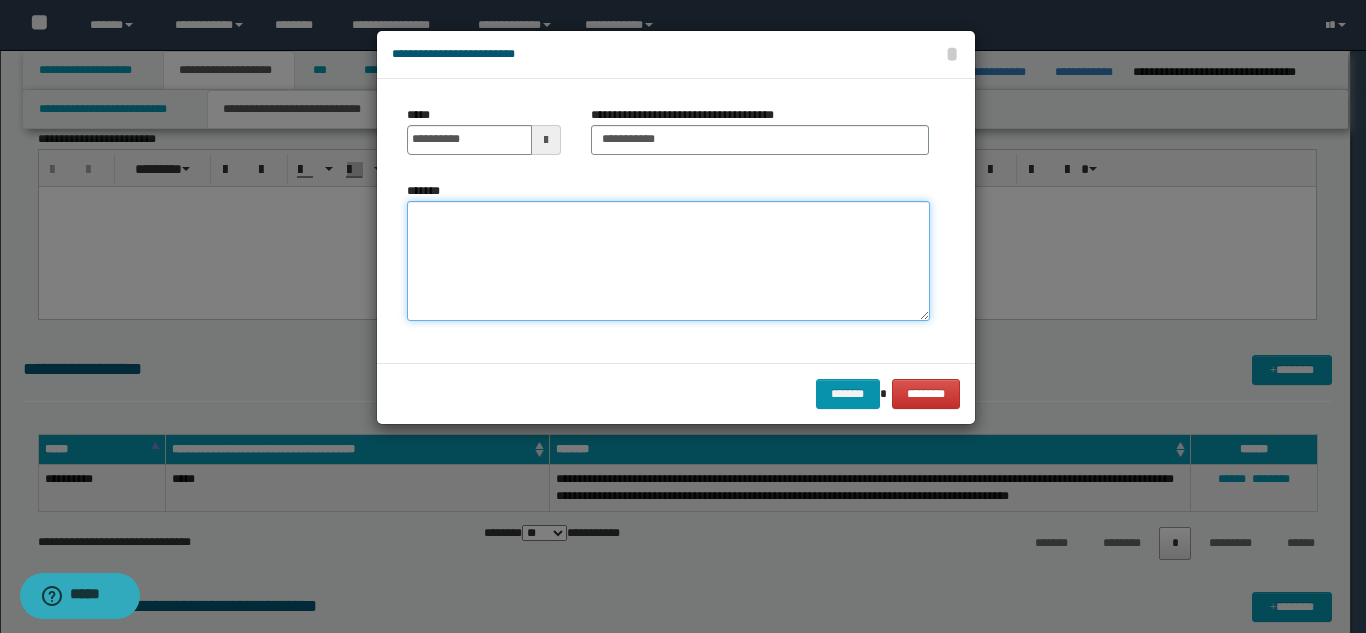 paste on "**********" 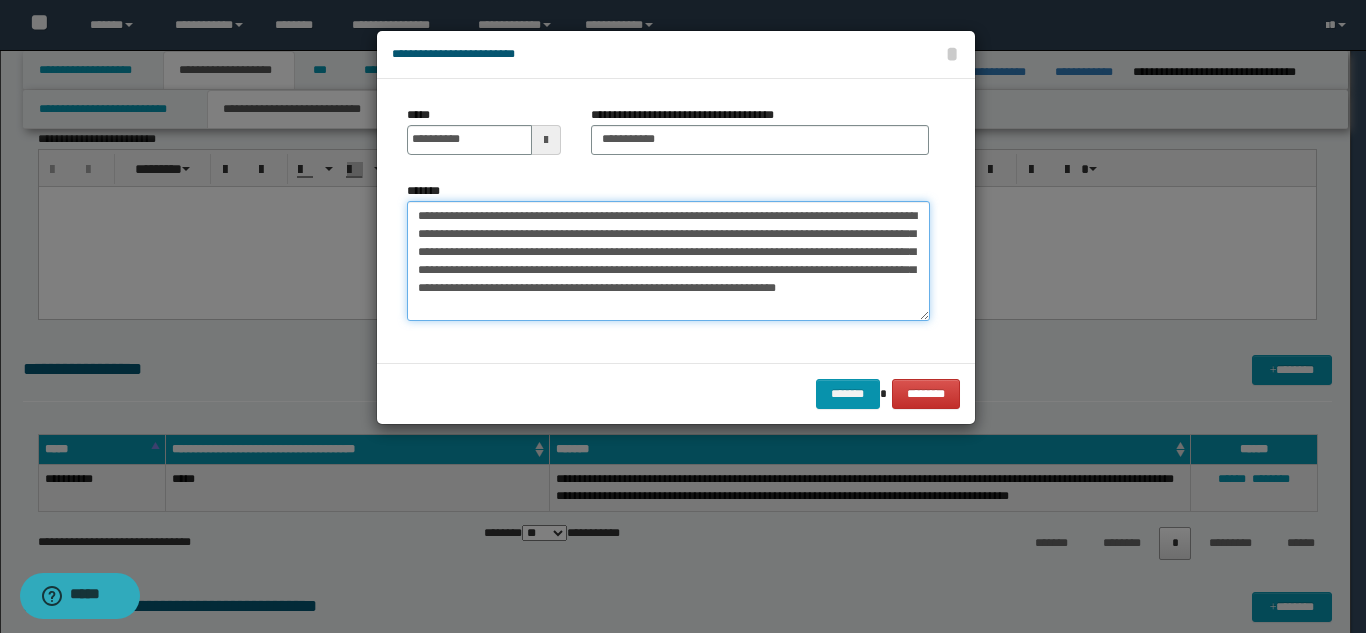 drag, startPoint x: 618, startPoint y: 276, endPoint x: 613, endPoint y: 290, distance: 14.866069 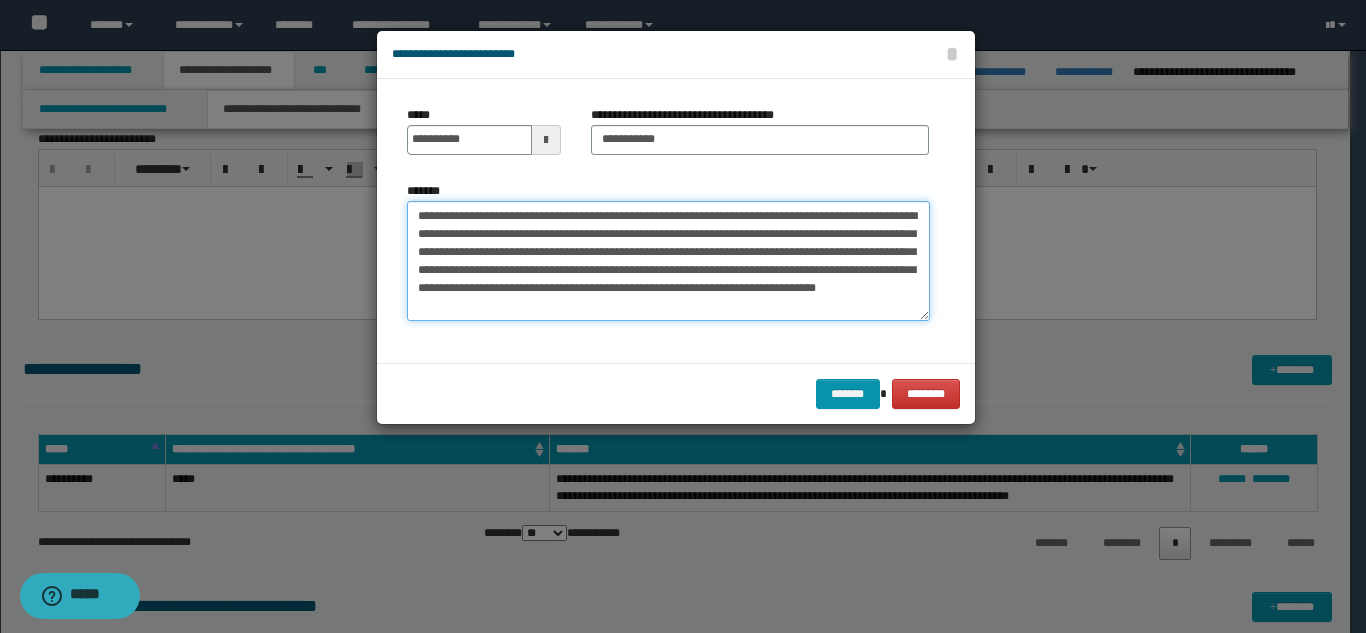 drag, startPoint x: 521, startPoint y: 302, endPoint x: 545, endPoint y: 312, distance: 26 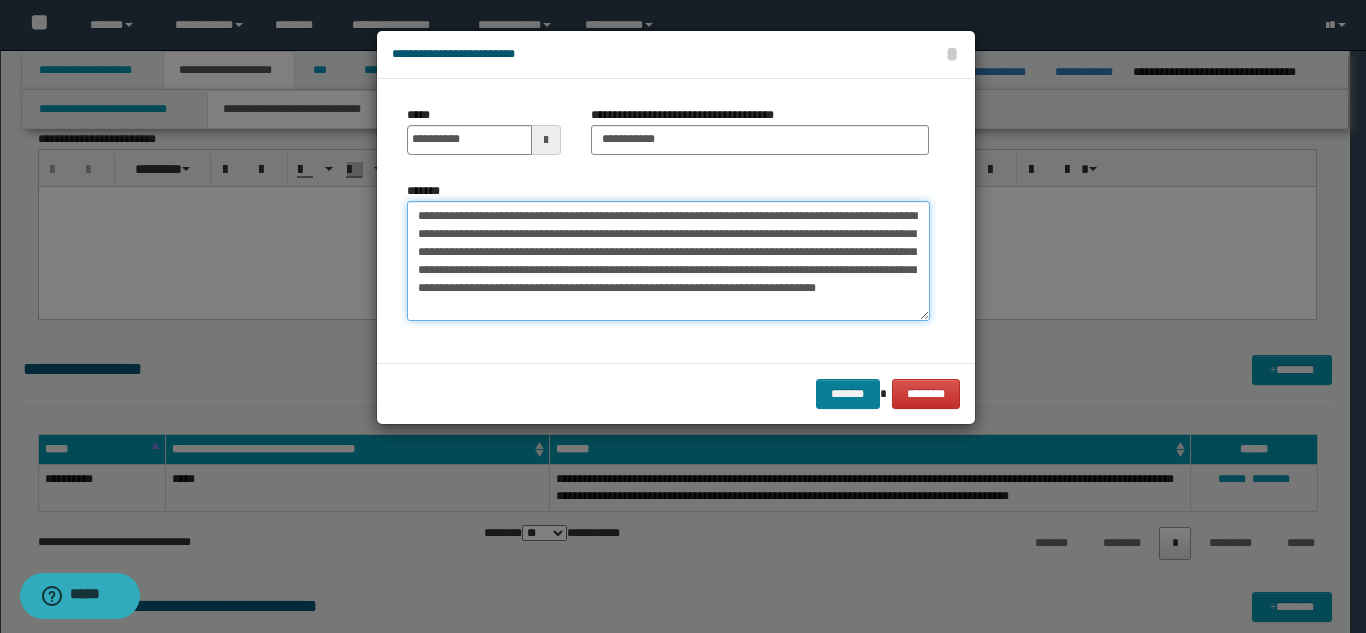 type on "**********" 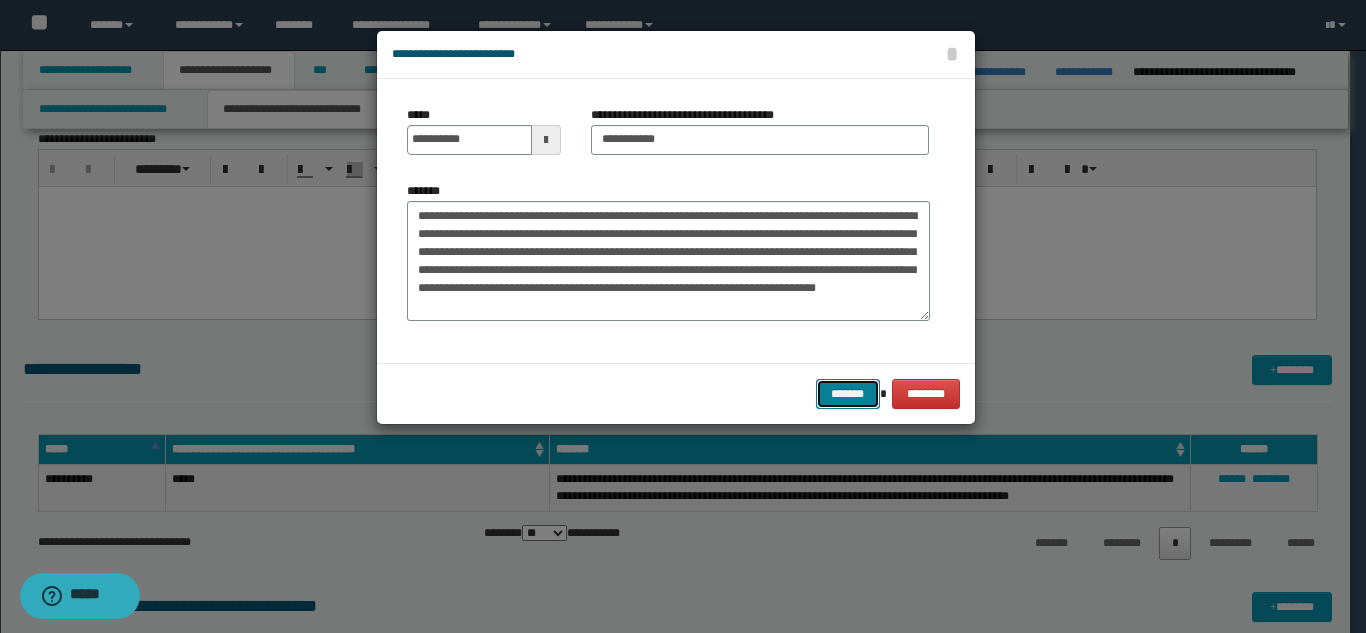 click on "*******" at bounding box center (848, 394) 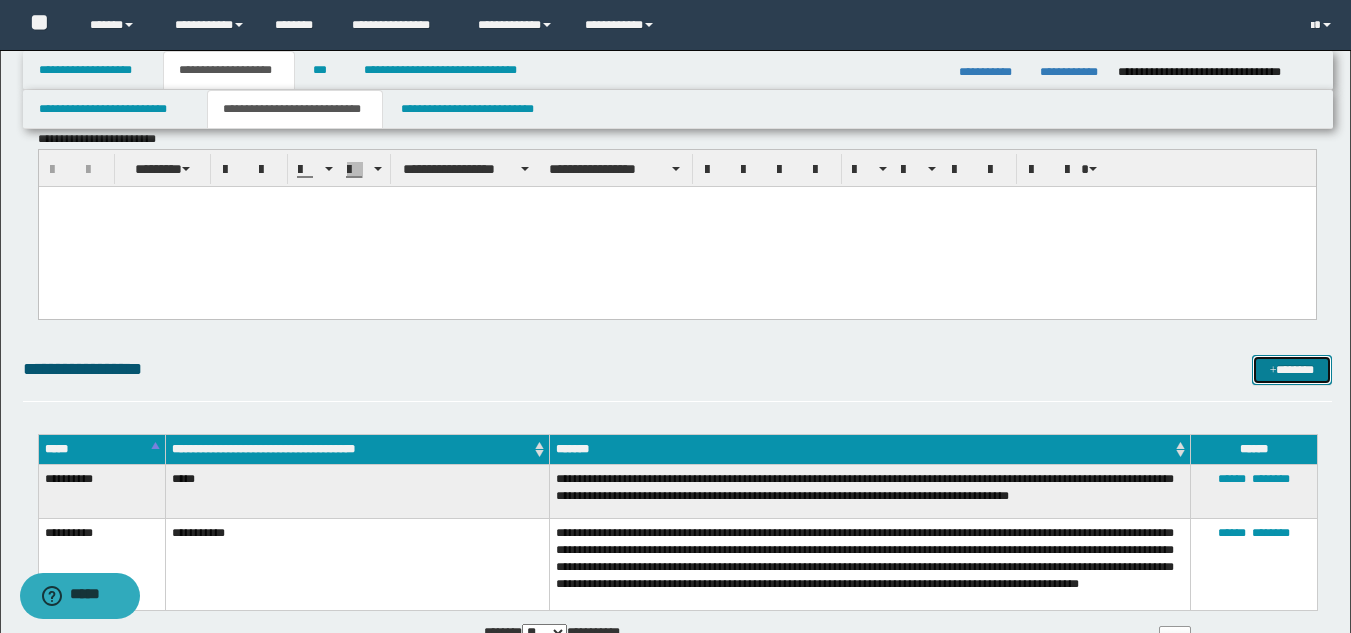 click on "*******" at bounding box center (1292, 370) 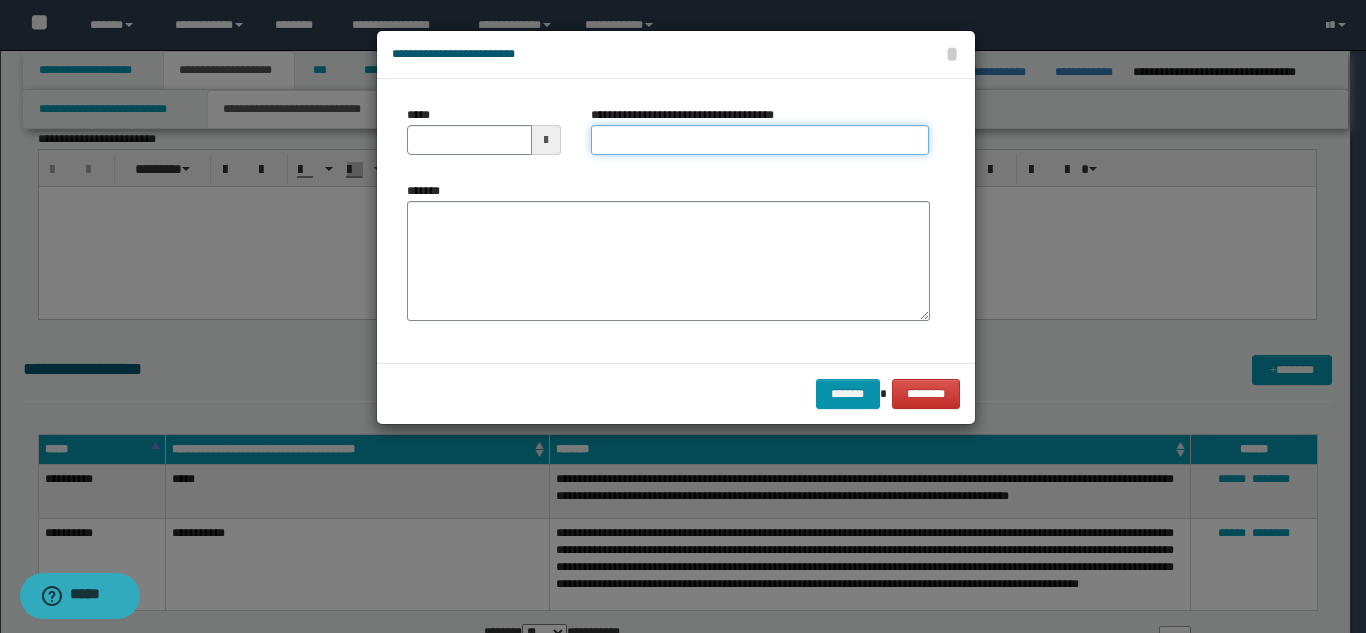 click on "**********" at bounding box center (760, 140) 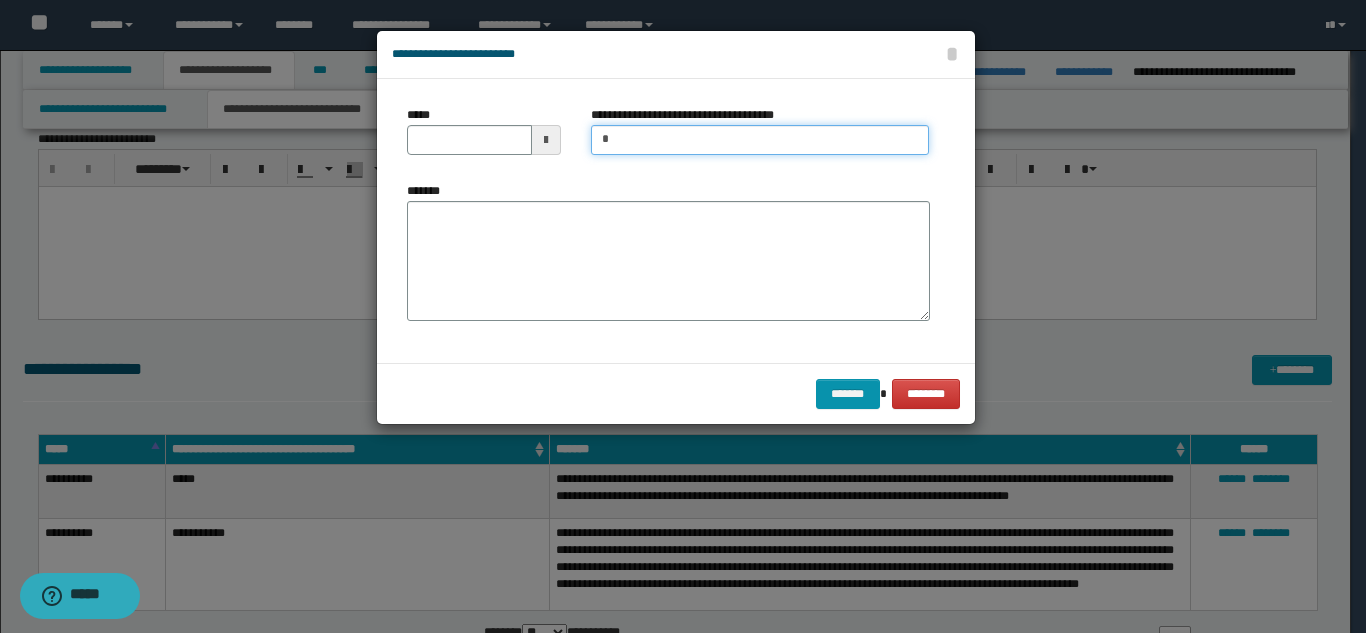type on "**********" 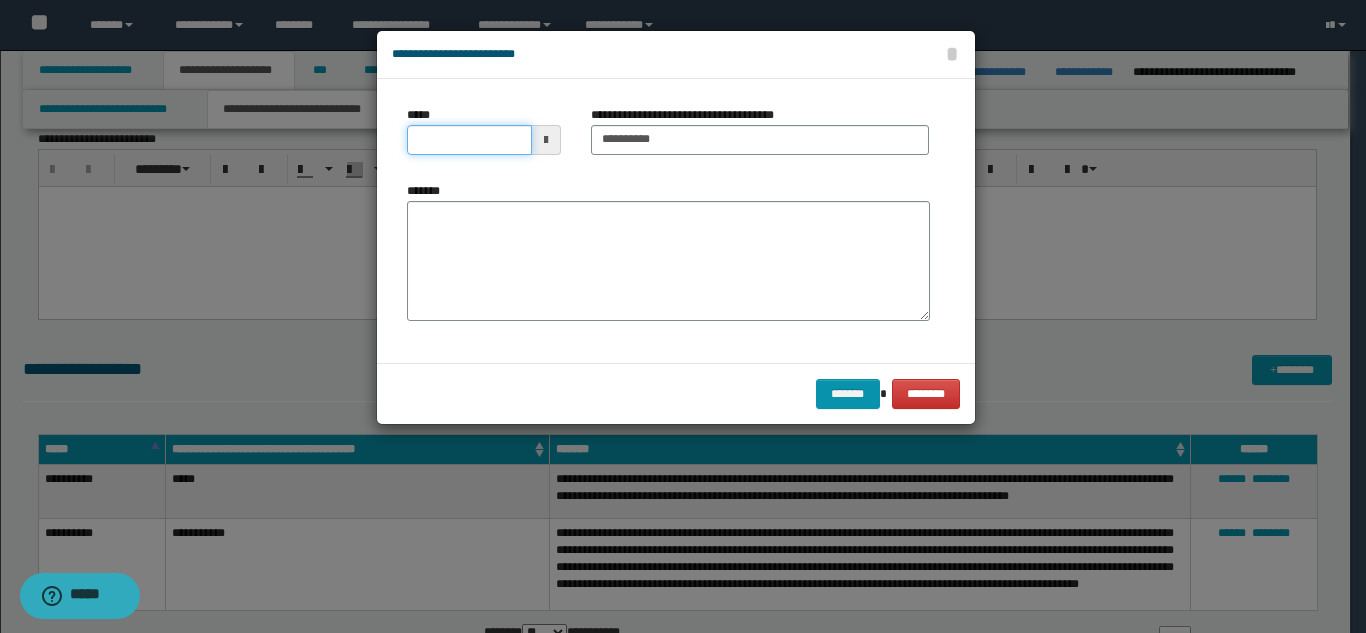 click on "*****" at bounding box center [469, 140] 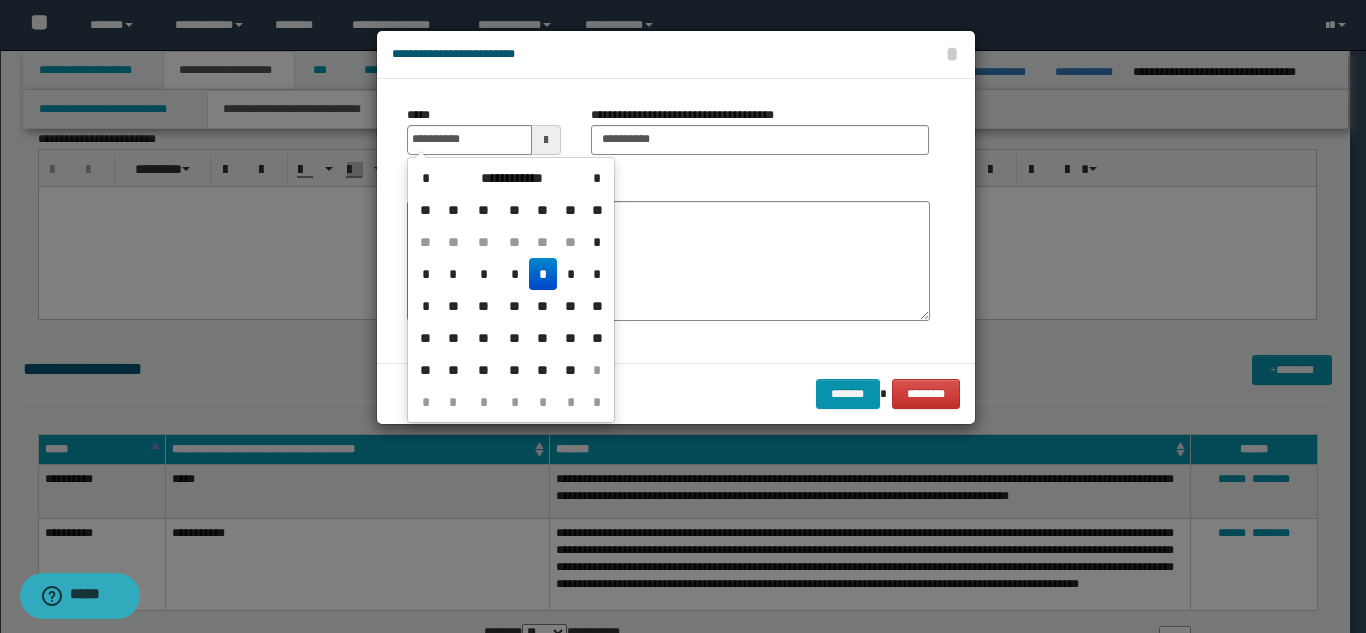 click on "*" at bounding box center [543, 274] 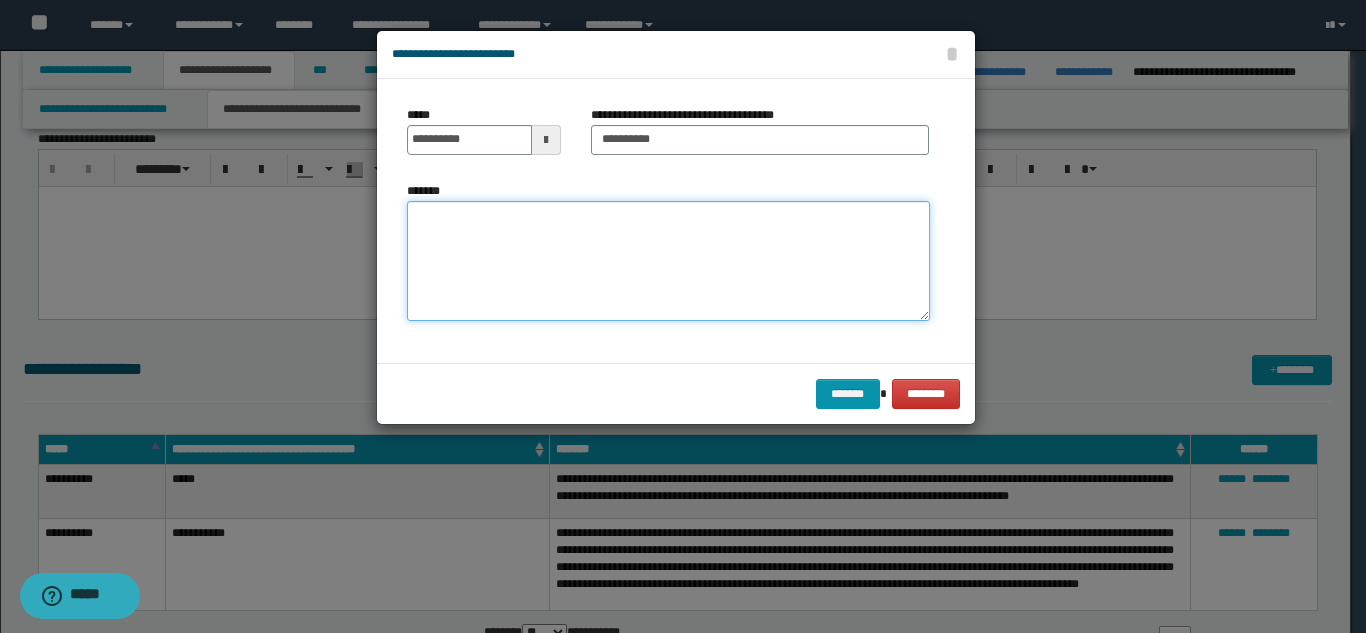 click on "*******" at bounding box center (668, 261) 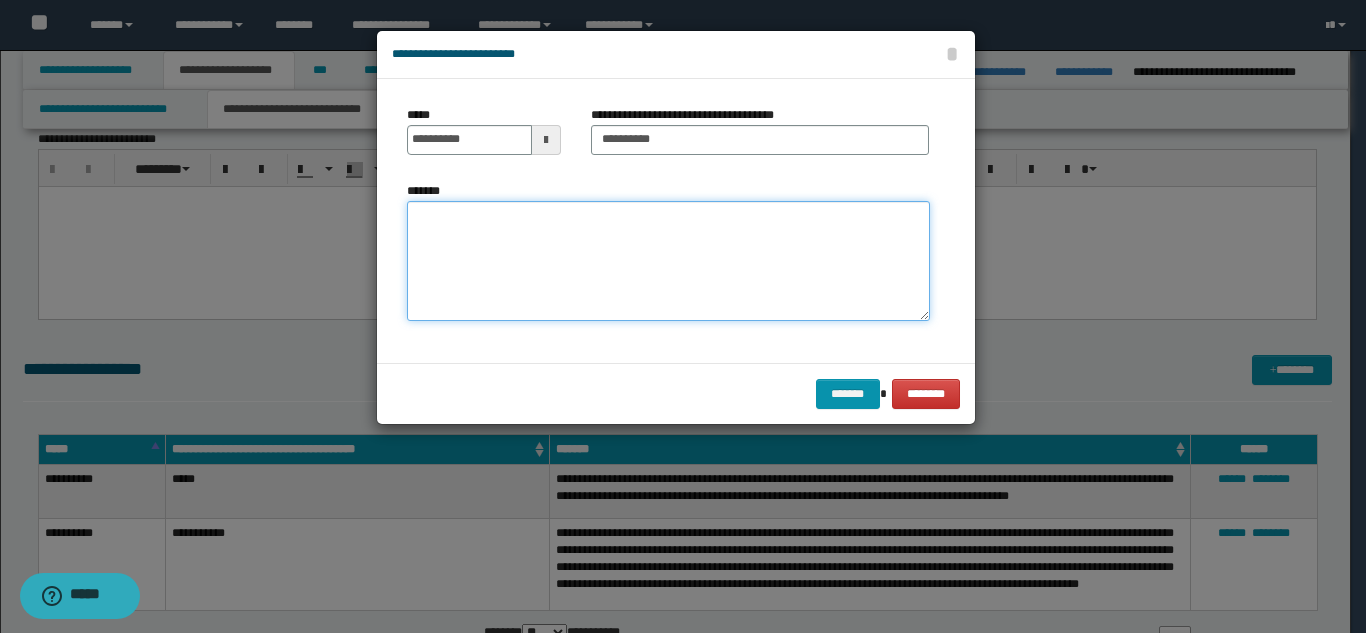 paste on "**********" 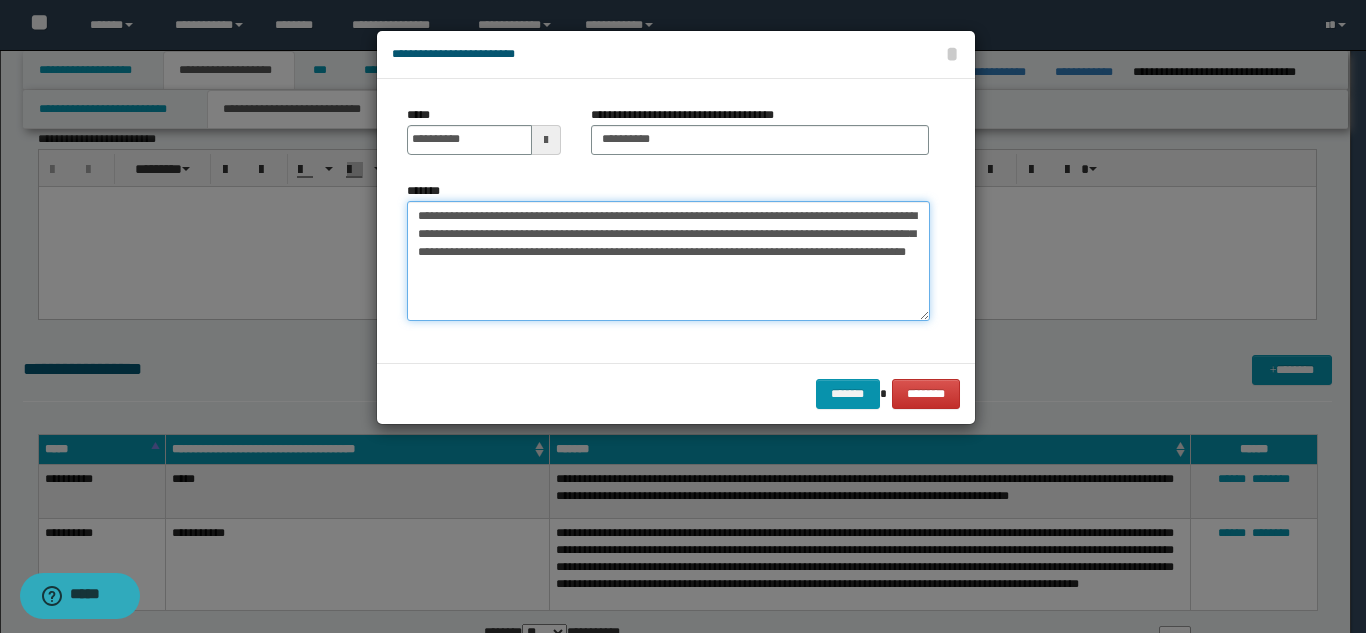 click on "**********" at bounding box center (668, 261) 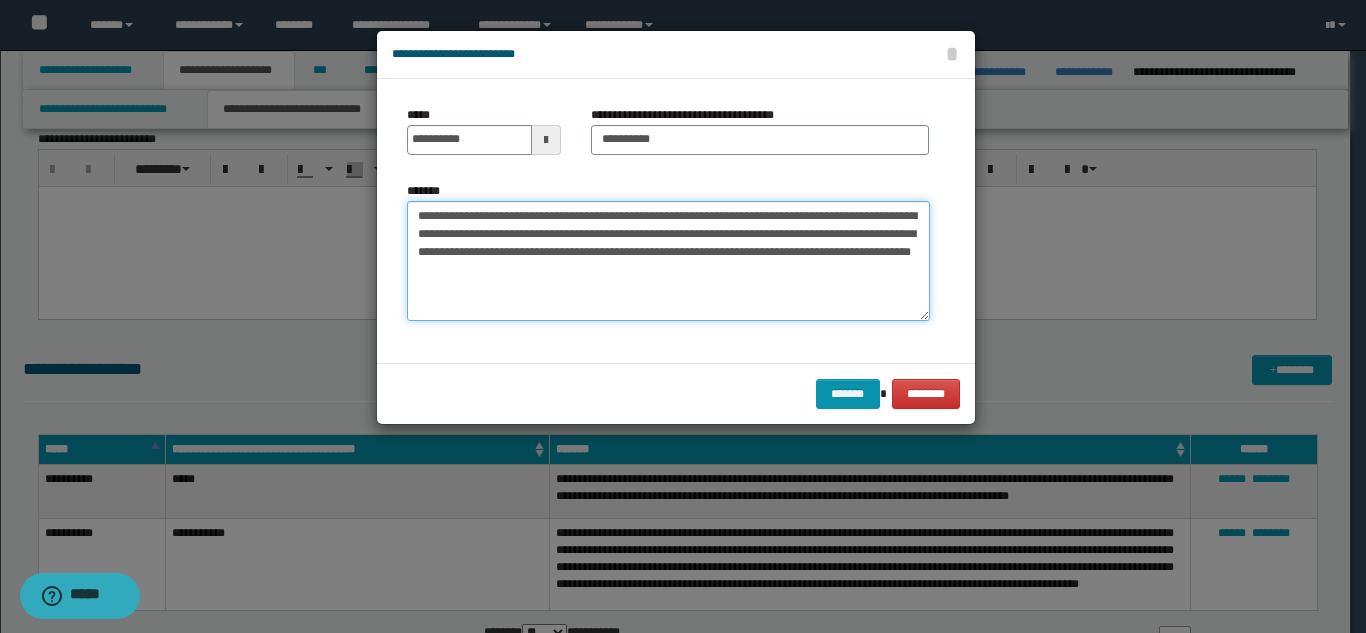 click on "**********" at bounding box center (668, 261) 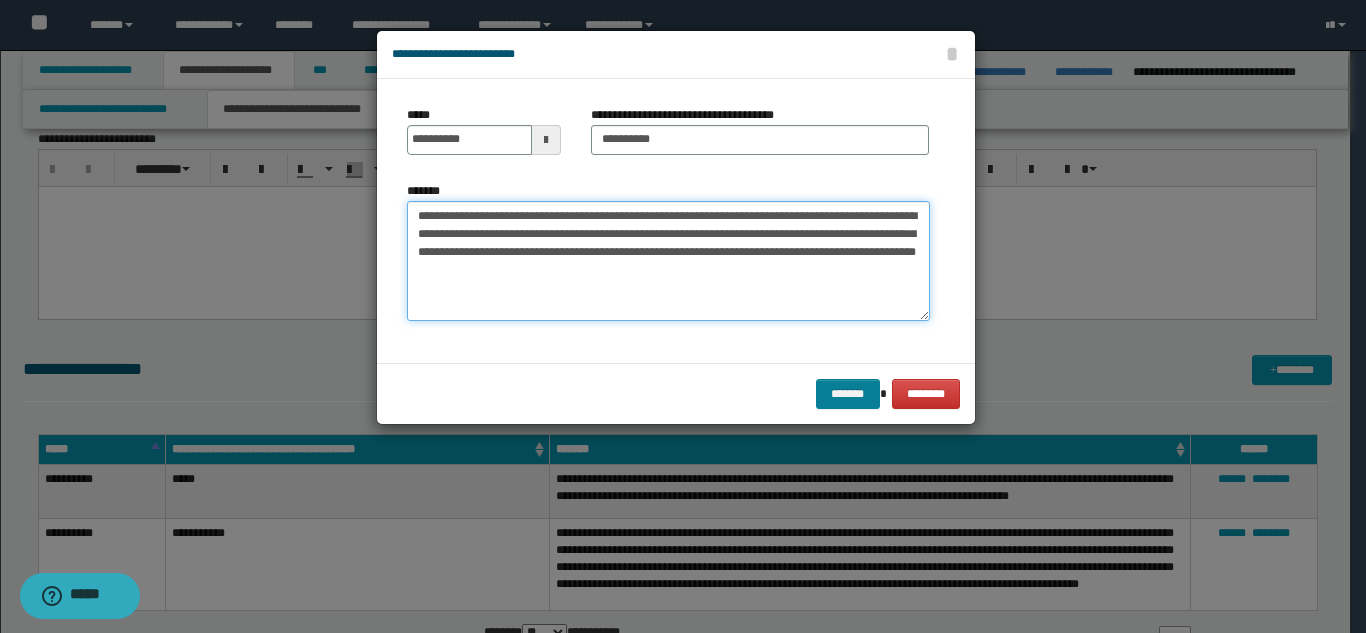 type on "**********" 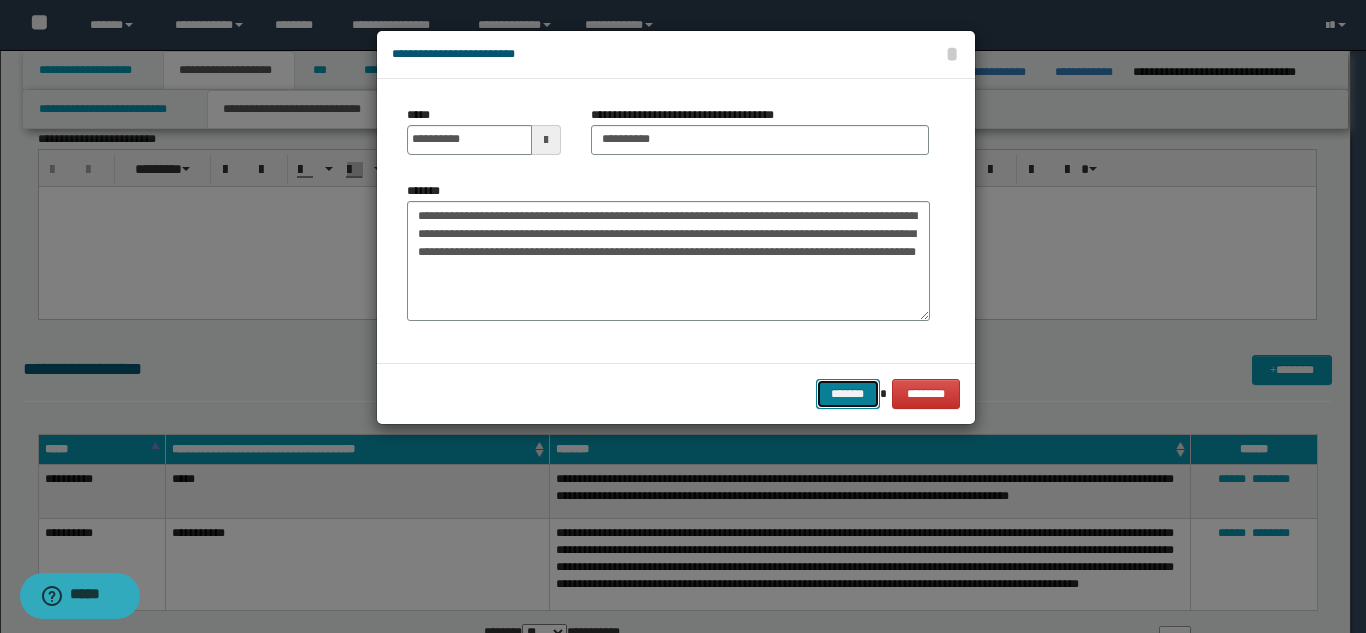 click on "*******" at bounding box center [848, 394] 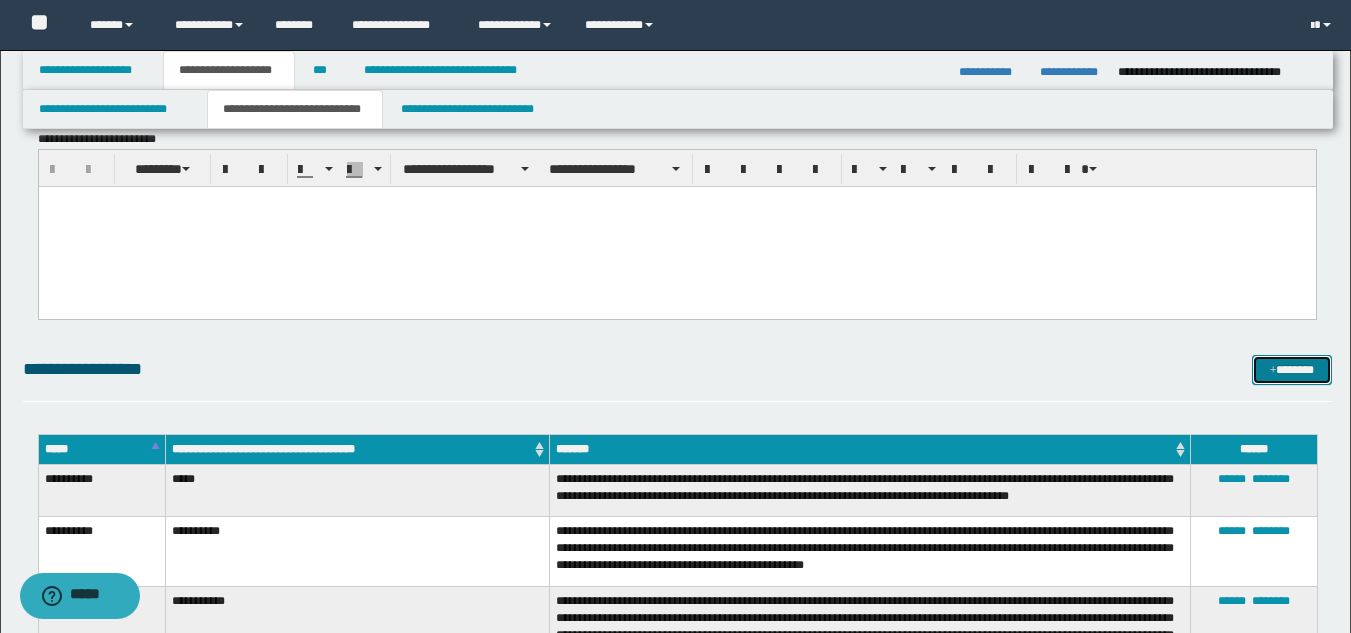 click at bounding box center (1273, 371) 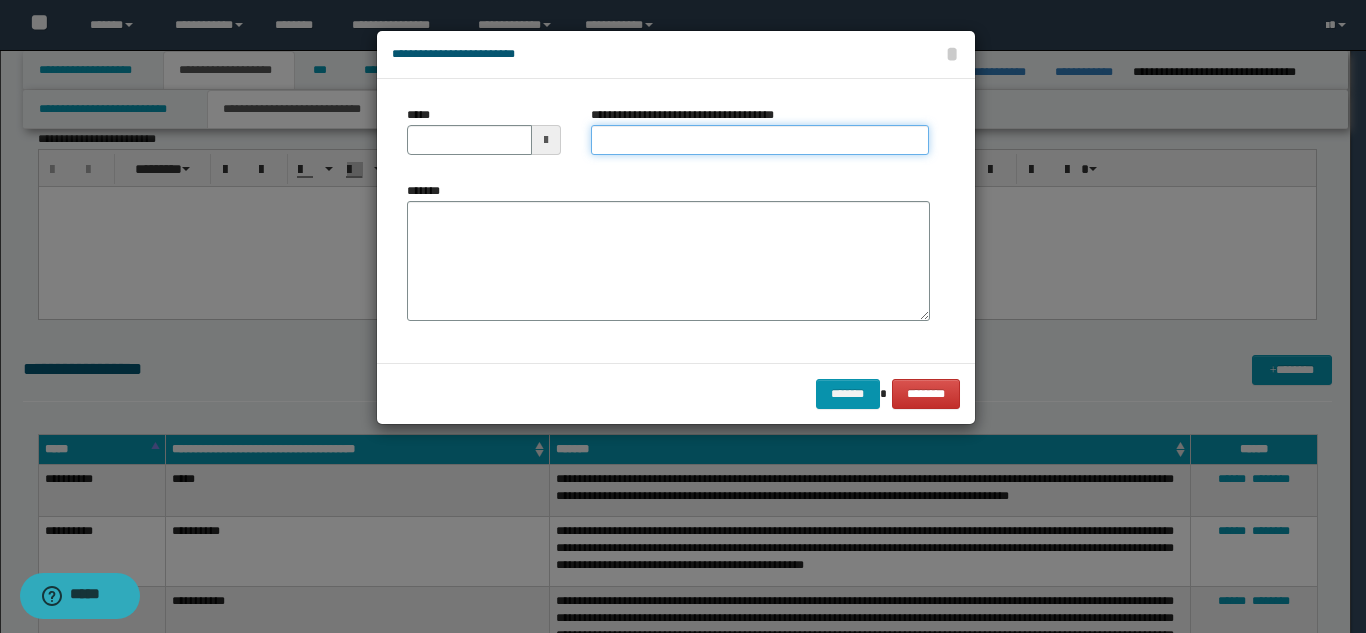 click on "**********" at bounding box center (760, 140) 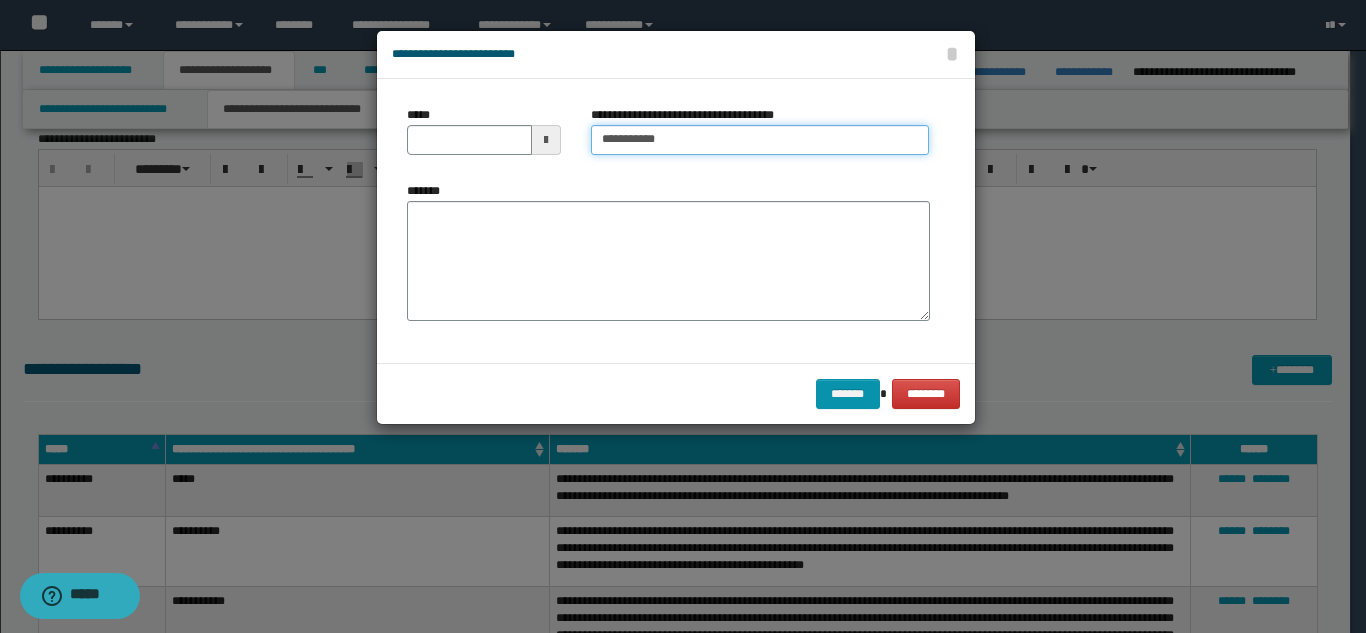 type on "**********" 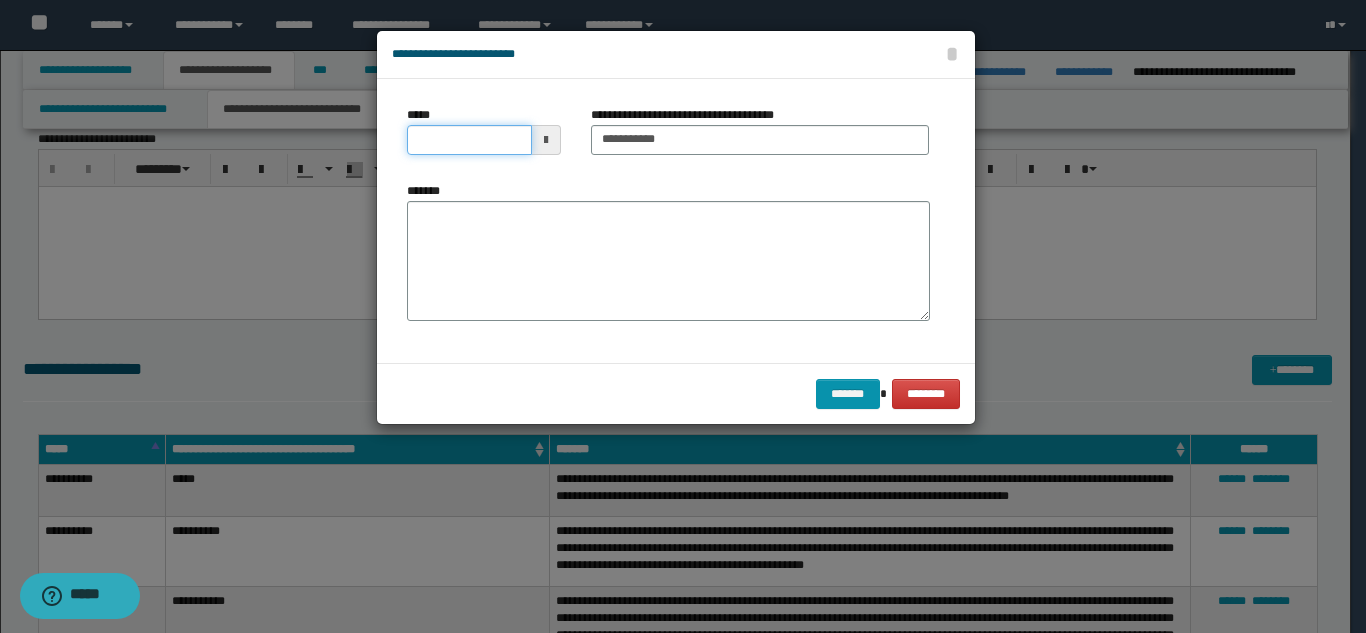 click on "*****" at bounding box center (469, 140) 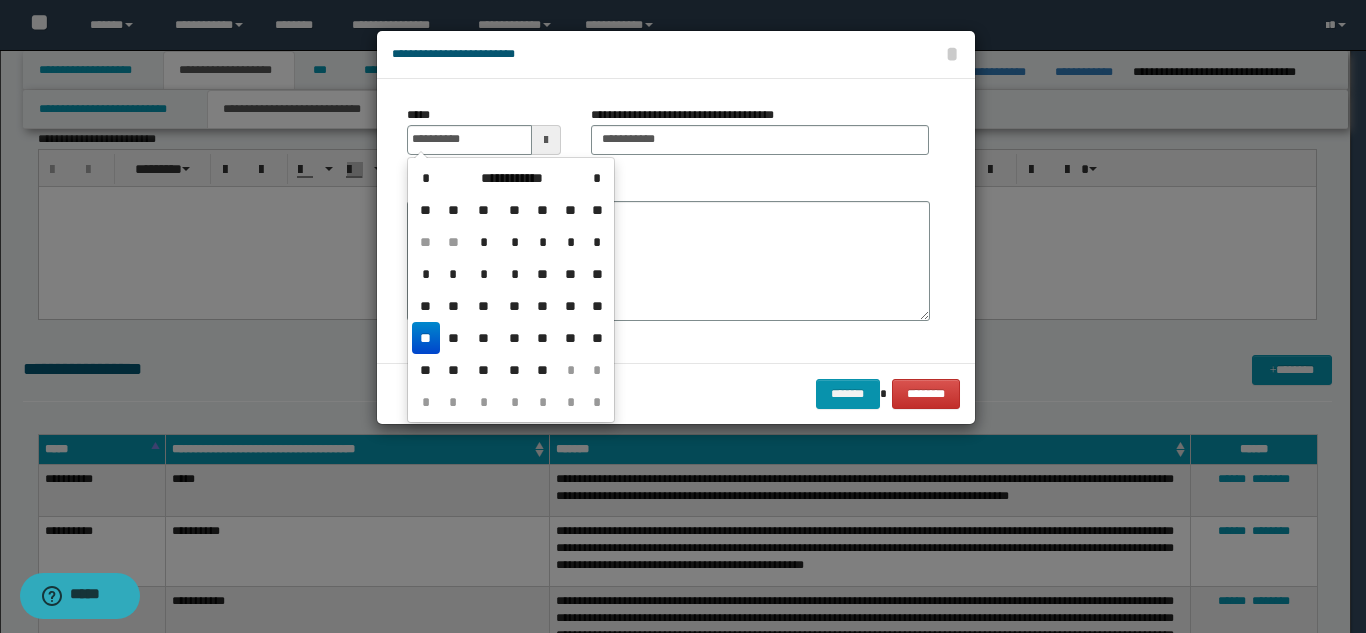 click on "**" at bounding box center (426, 338) 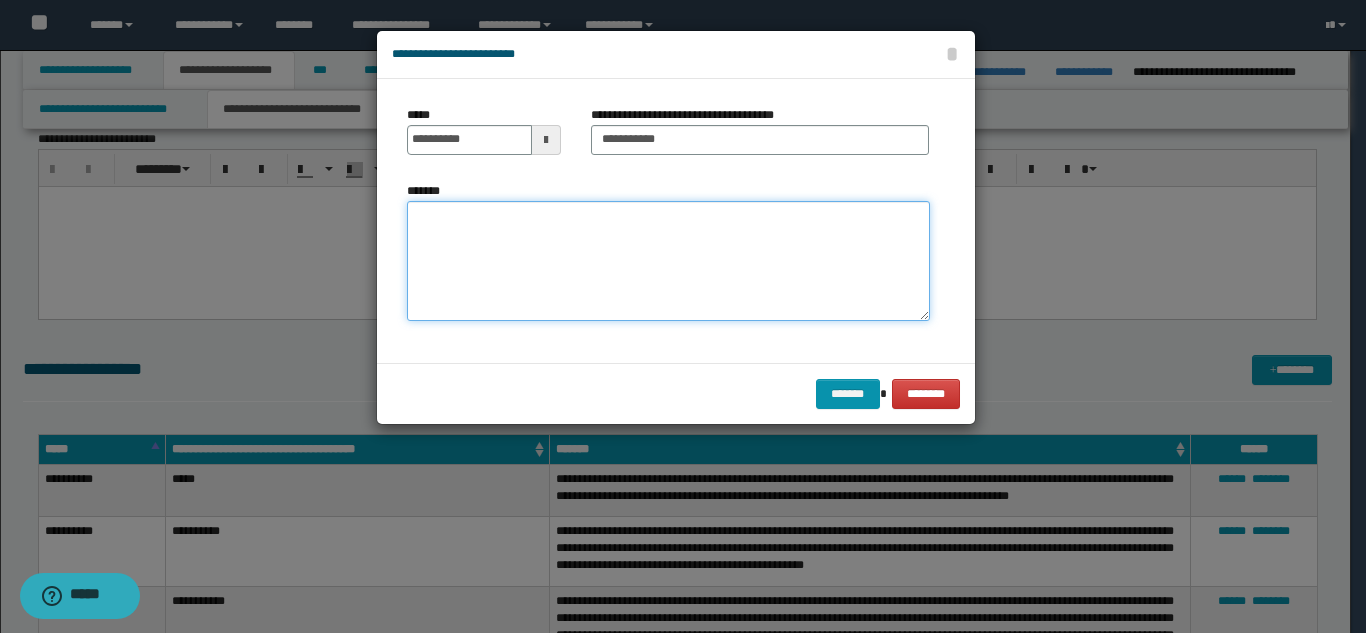 click on "*******" at bounding box center (668, 261) 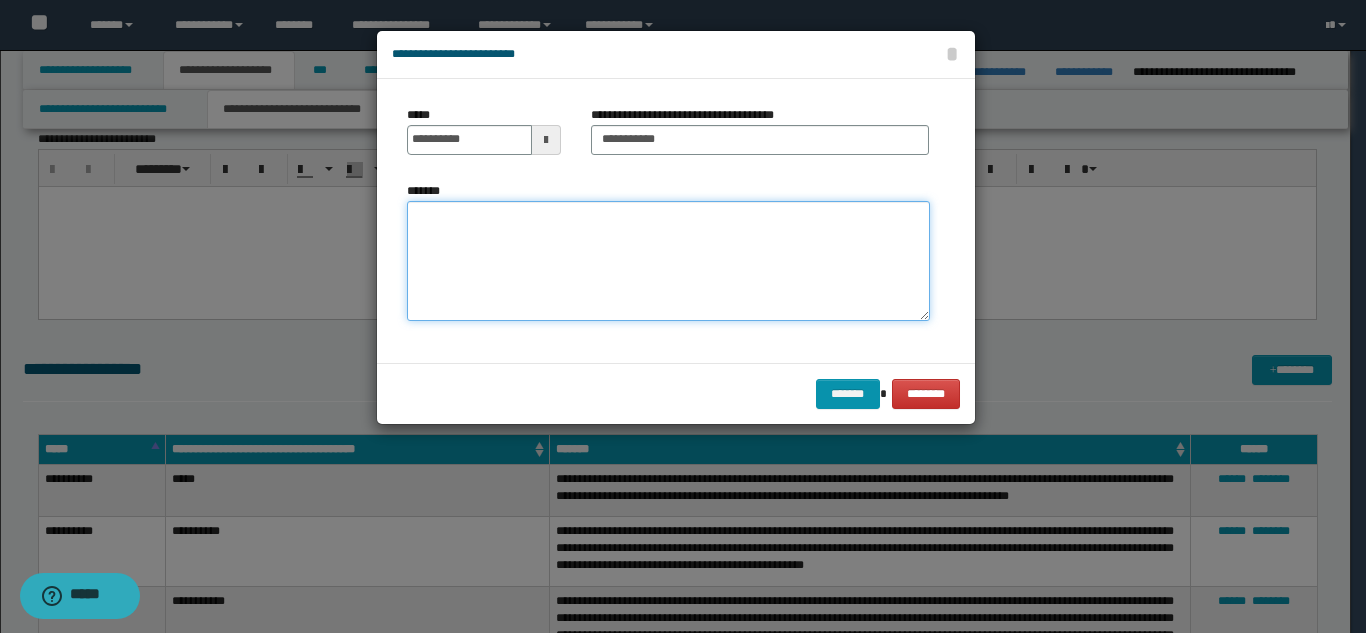 paste on "**********" 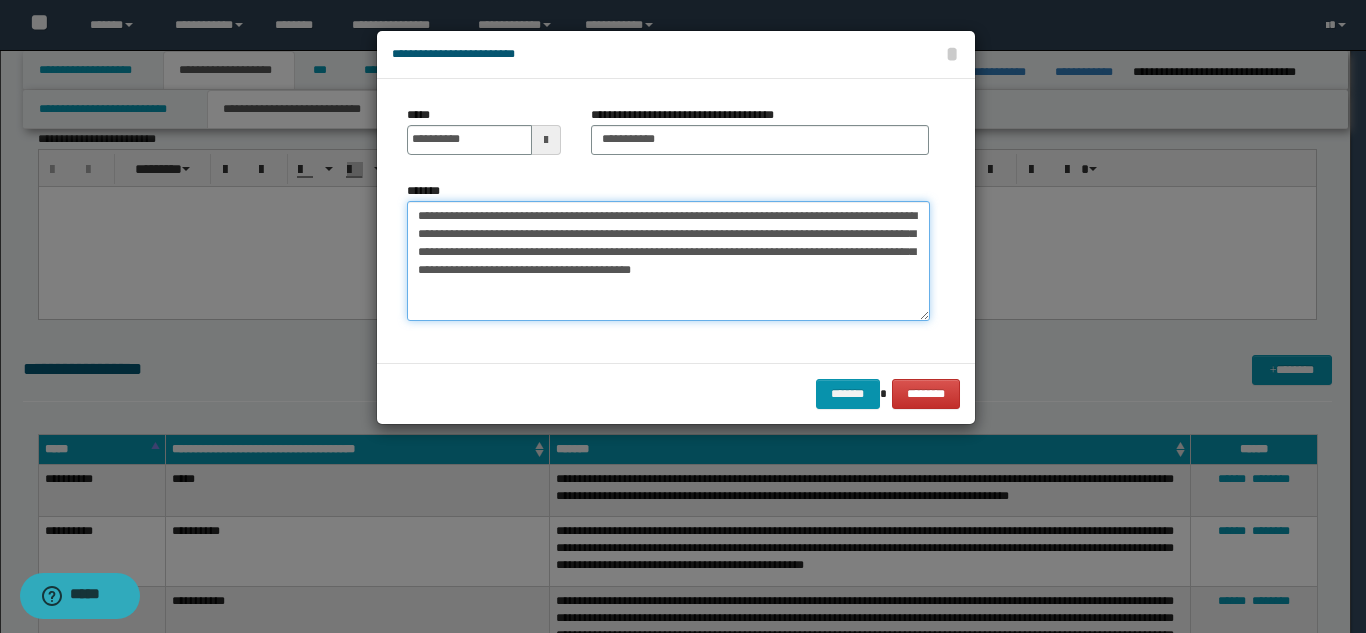 drag, startPoint x: 497, startPoint y: 256, endPoint x: 668, endPoint y: 258, distance: 171.01169 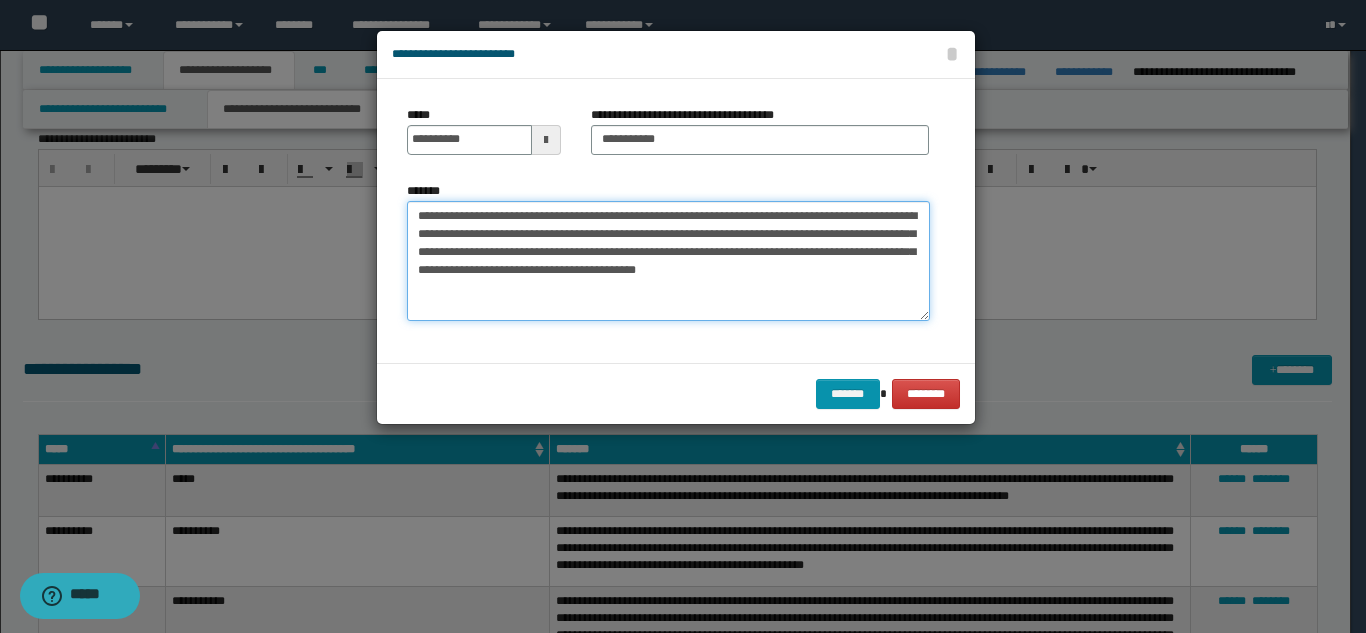 click on "**********" at bounding box center [668, 261] 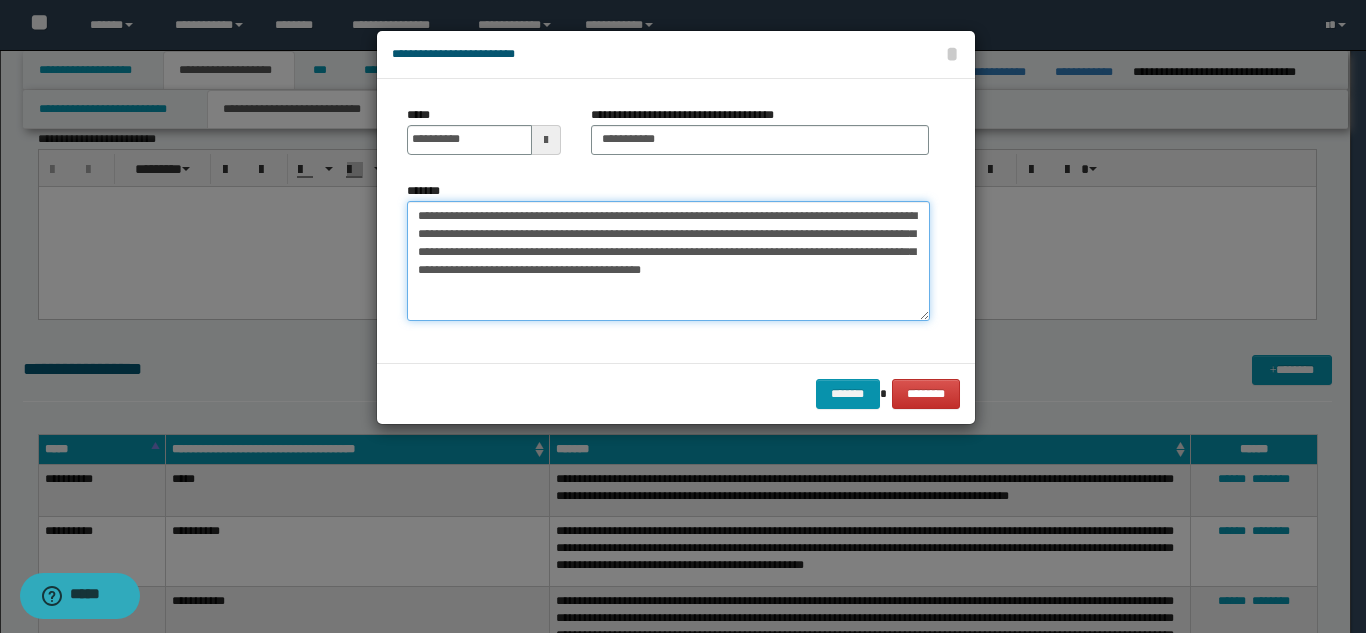click on "**********" at bounding box center (668, 261) 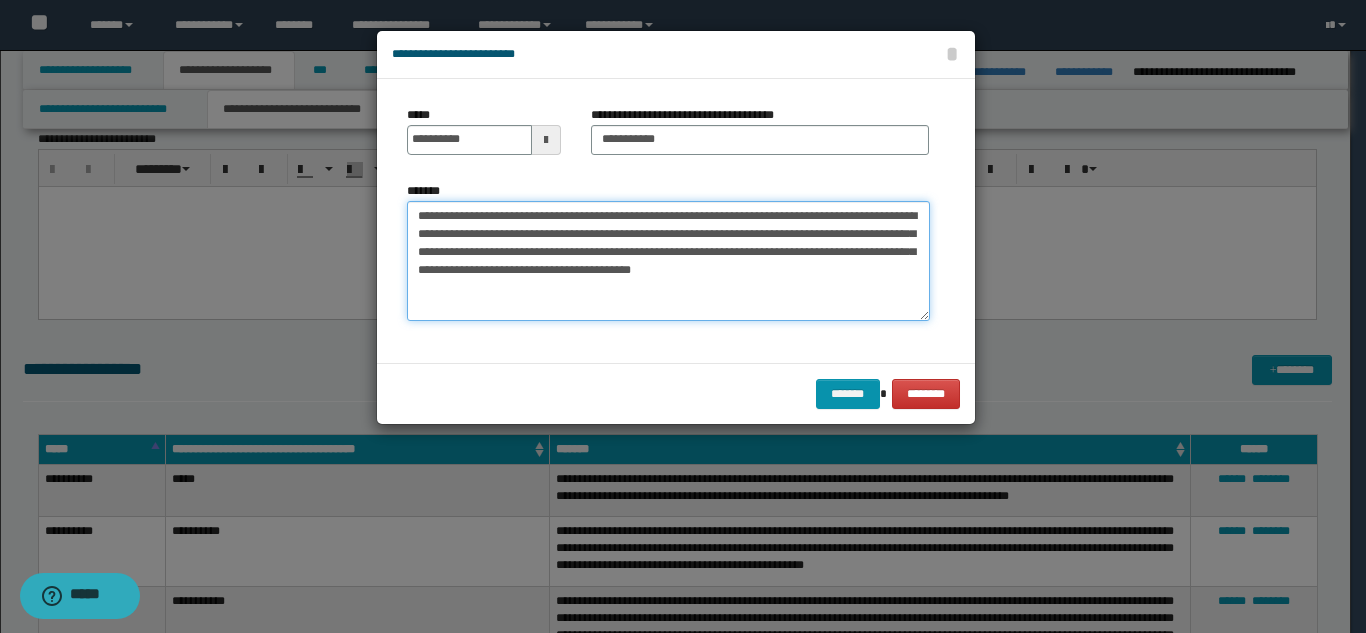 click on "**********" at bounding box center (668, 261) 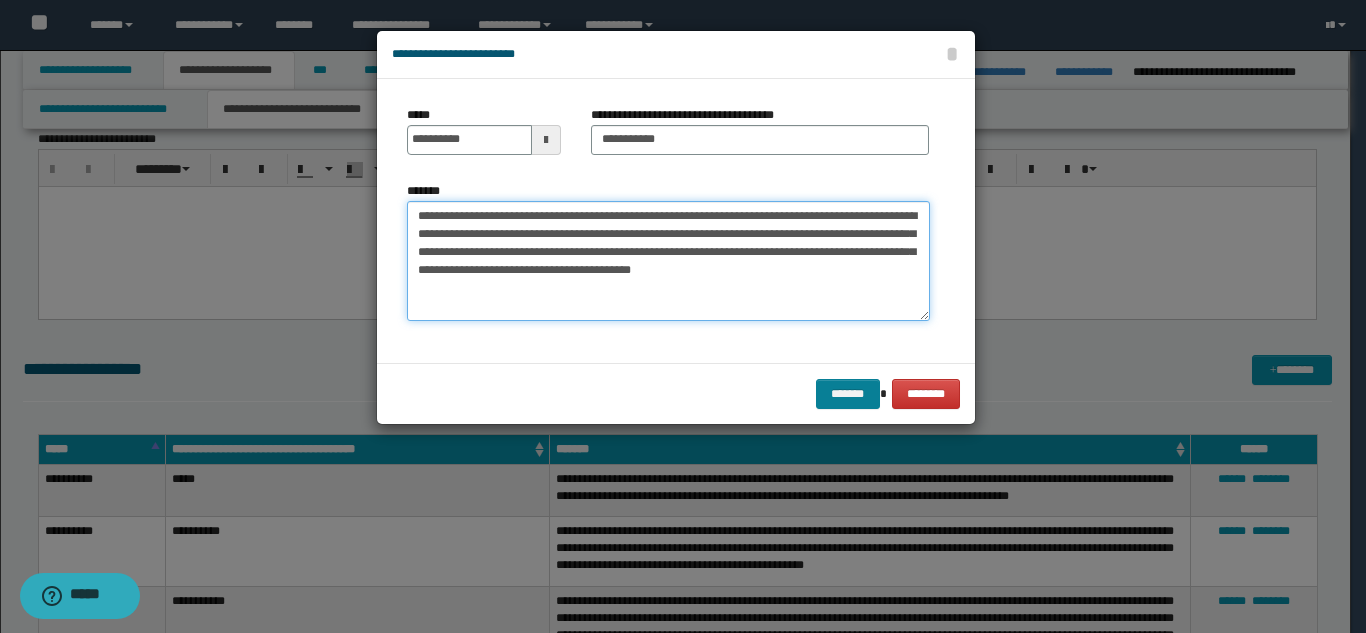 type on "**********" 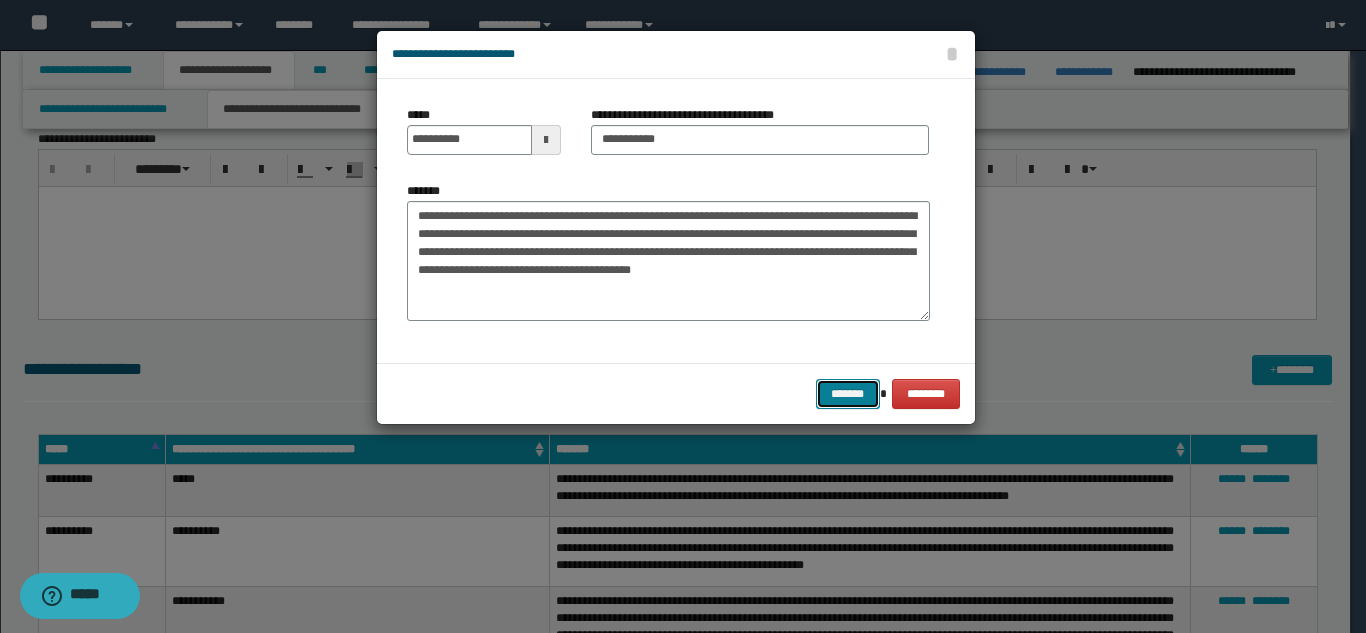 click on "*******" at bounding box center (848, 394) 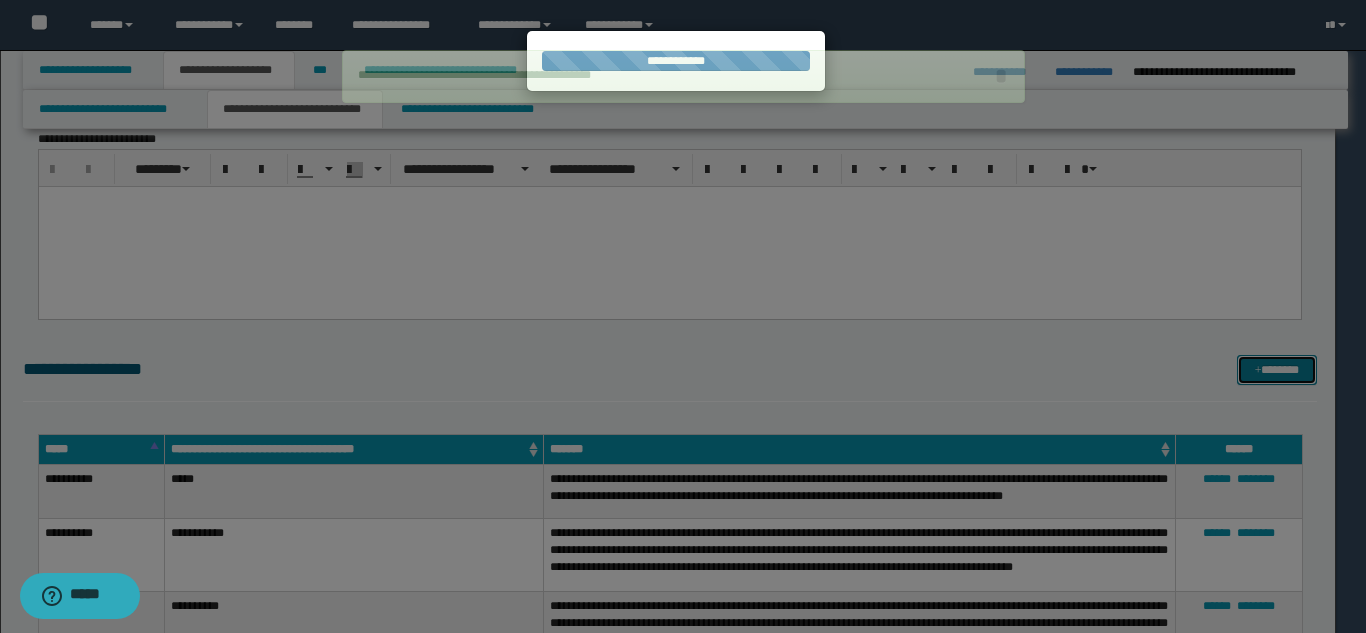 type 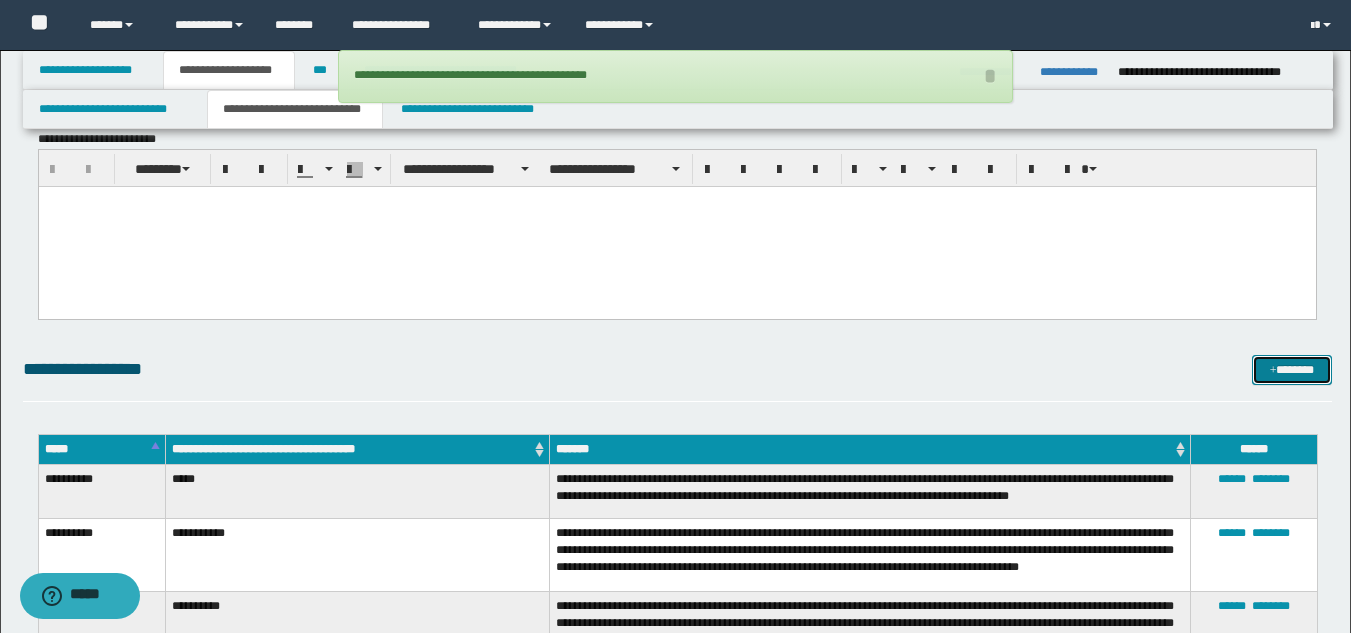 click on "*******" at bounding box center (1292, 370) 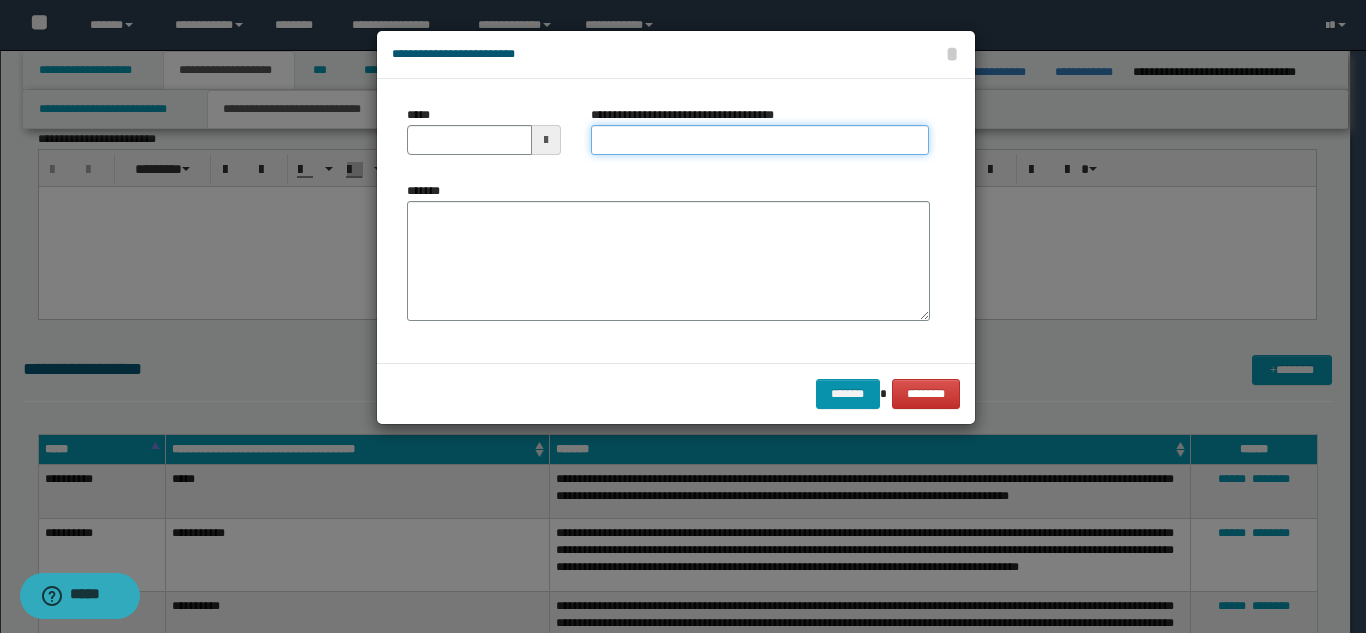 click on "**********" at bounding box center (760, 140) 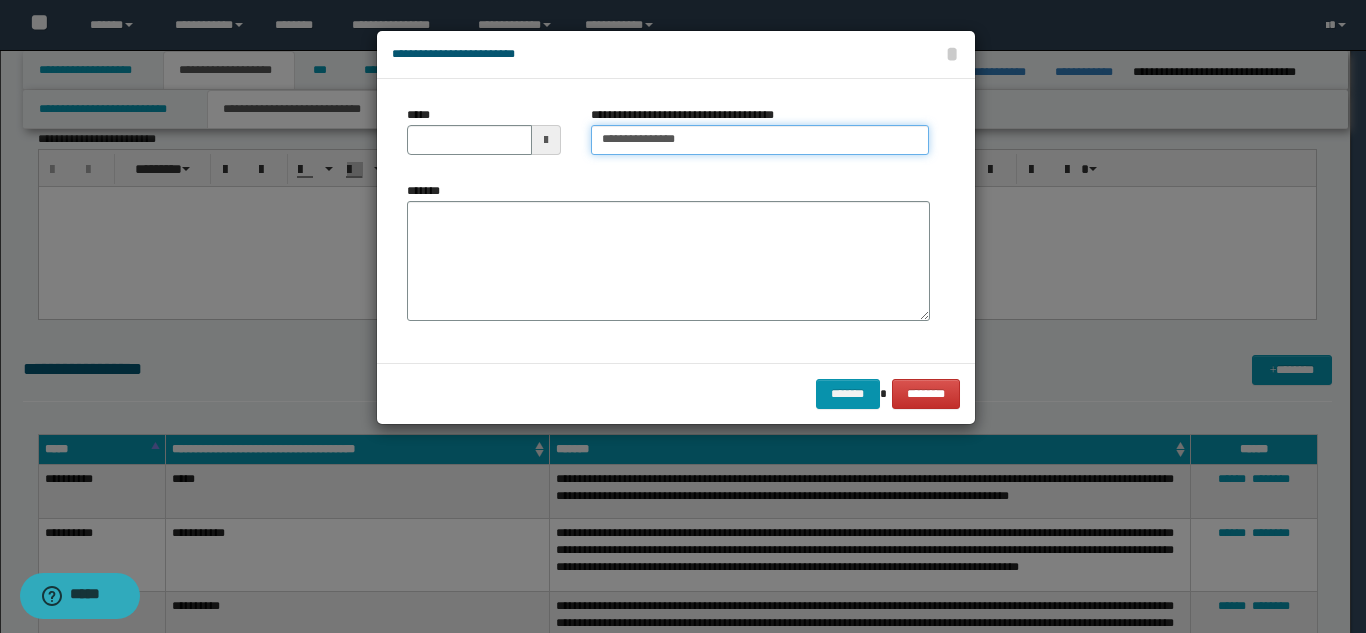 type on "**********" 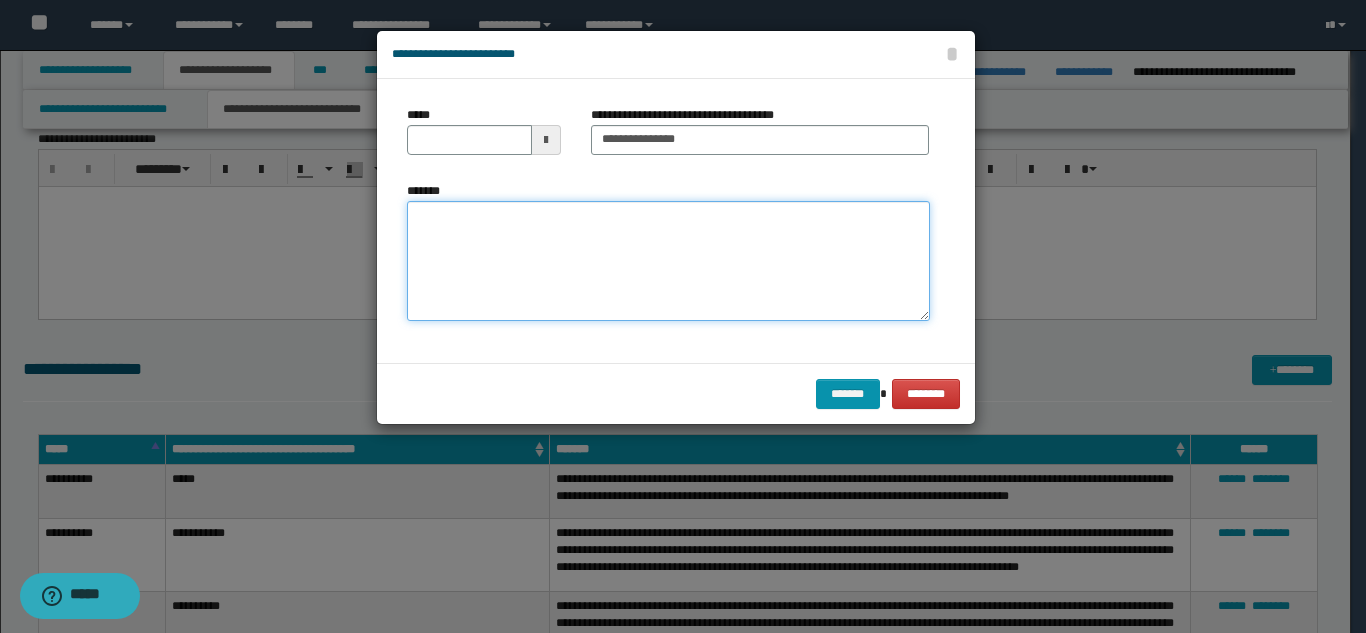 click on "*******" at bounding box center (668, 261) 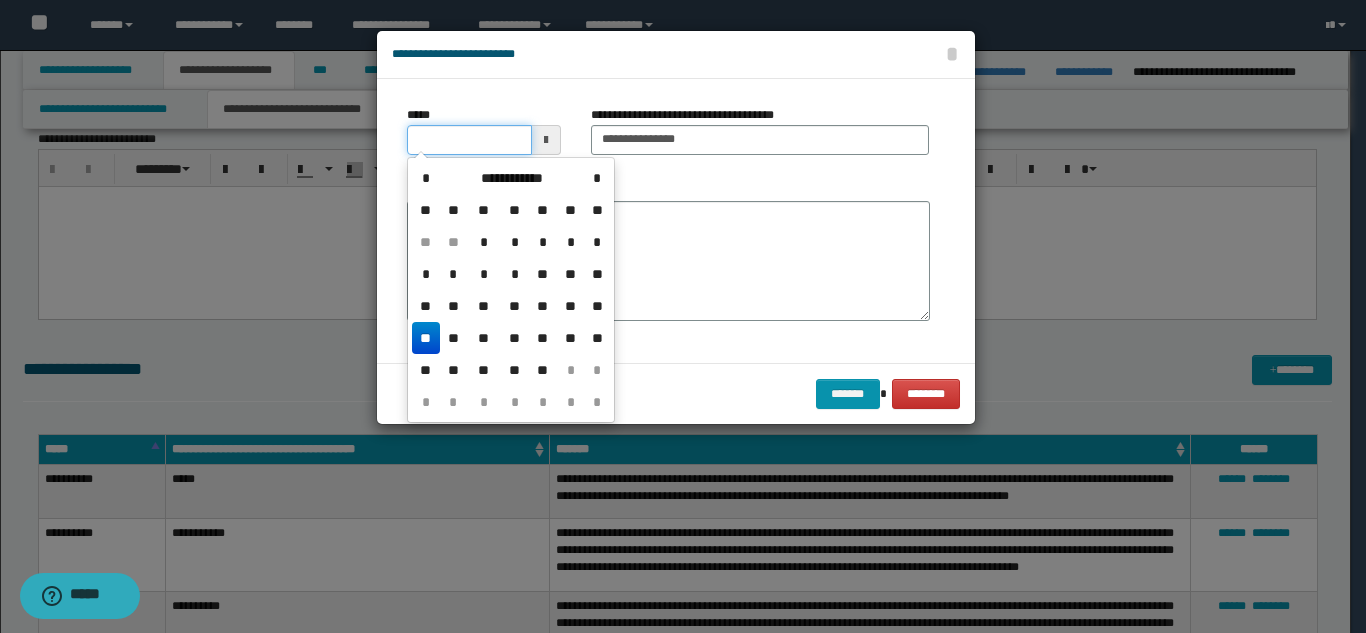 click on "*****" at bounding box center [469, 140] 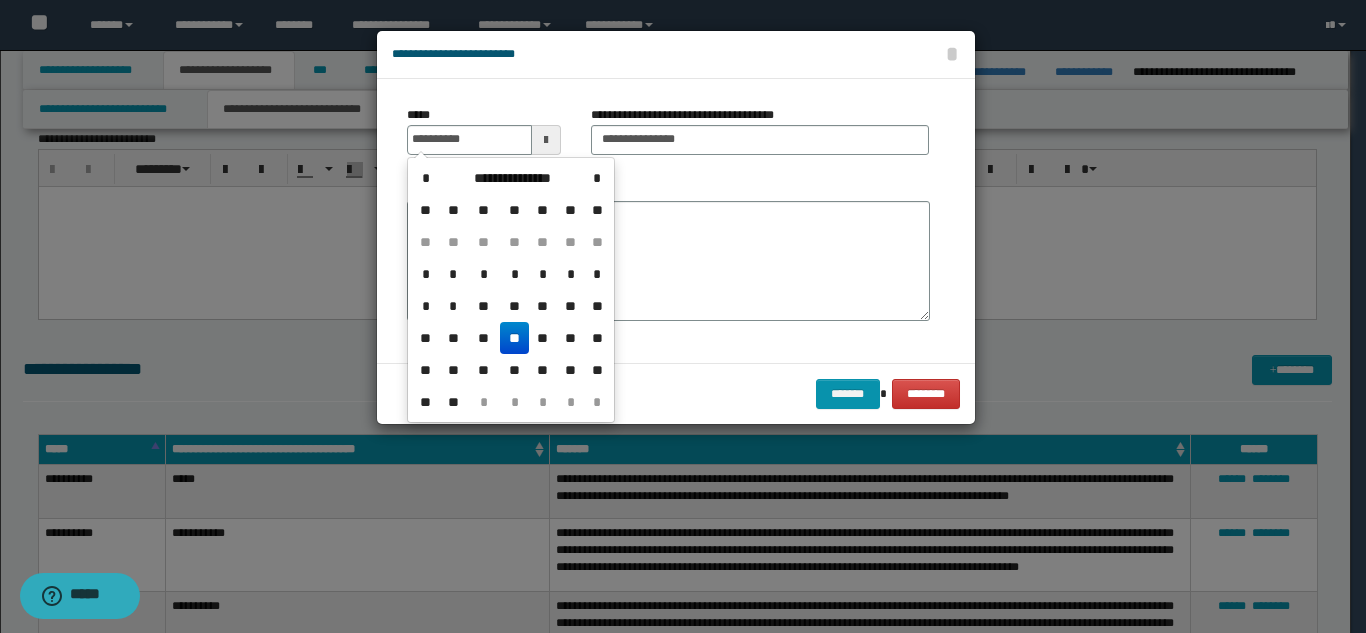 click on "**" at bounding box center [514, 338] 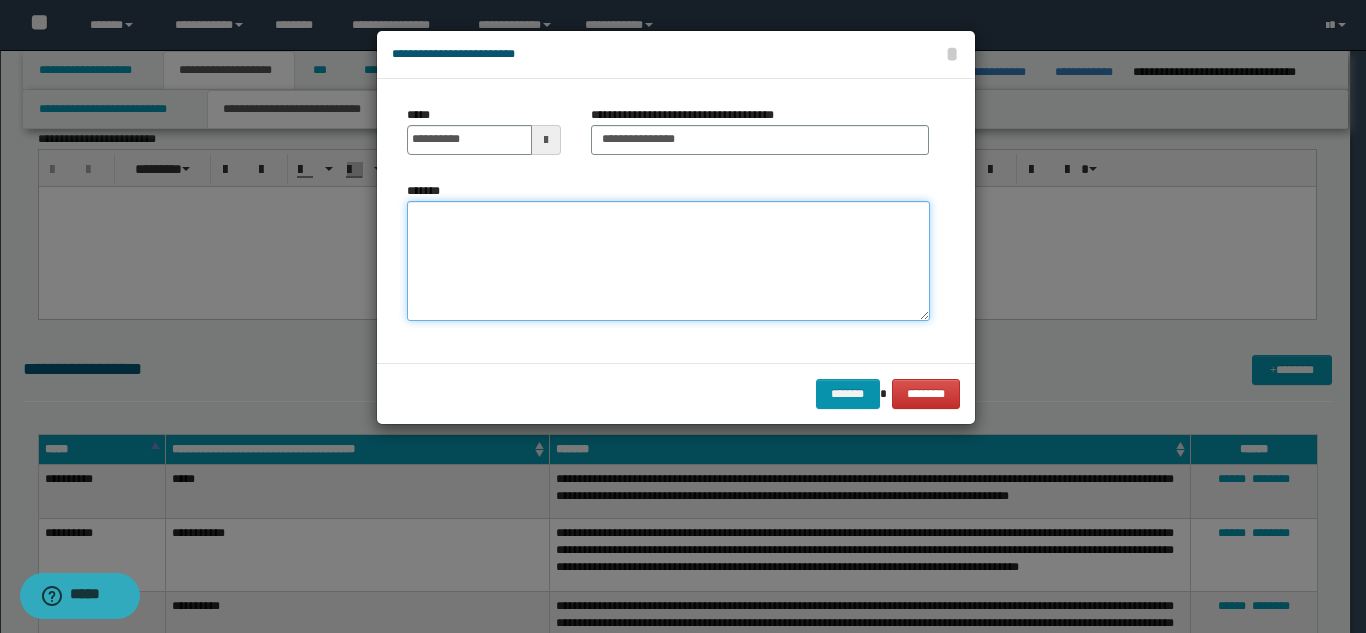 click on "*******" at bounding box center [668, 261] 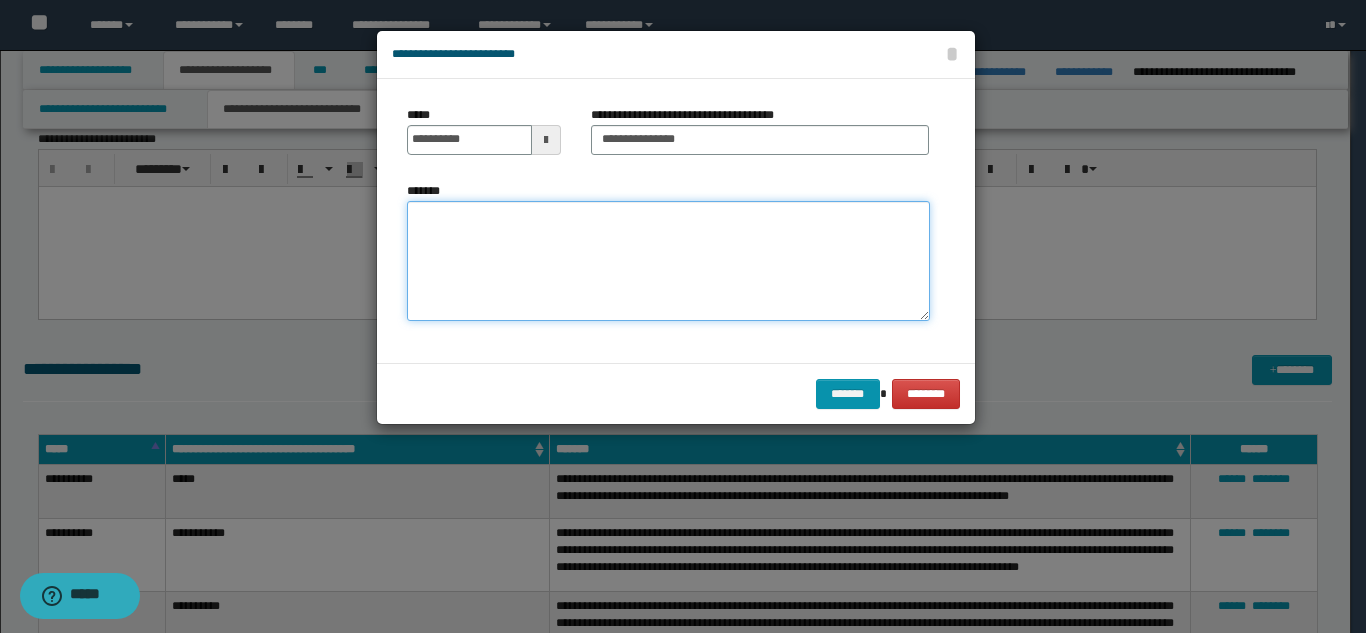 paste on "**********" 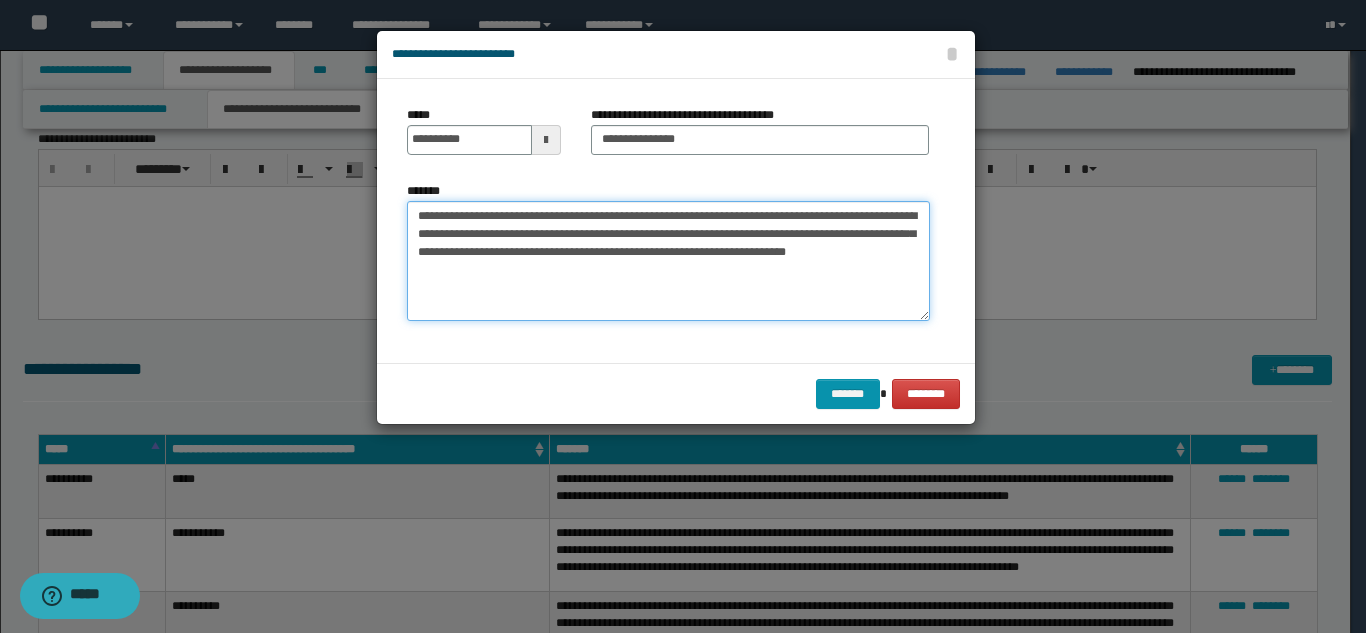 click on "**********" at bounding box center [668, 261] 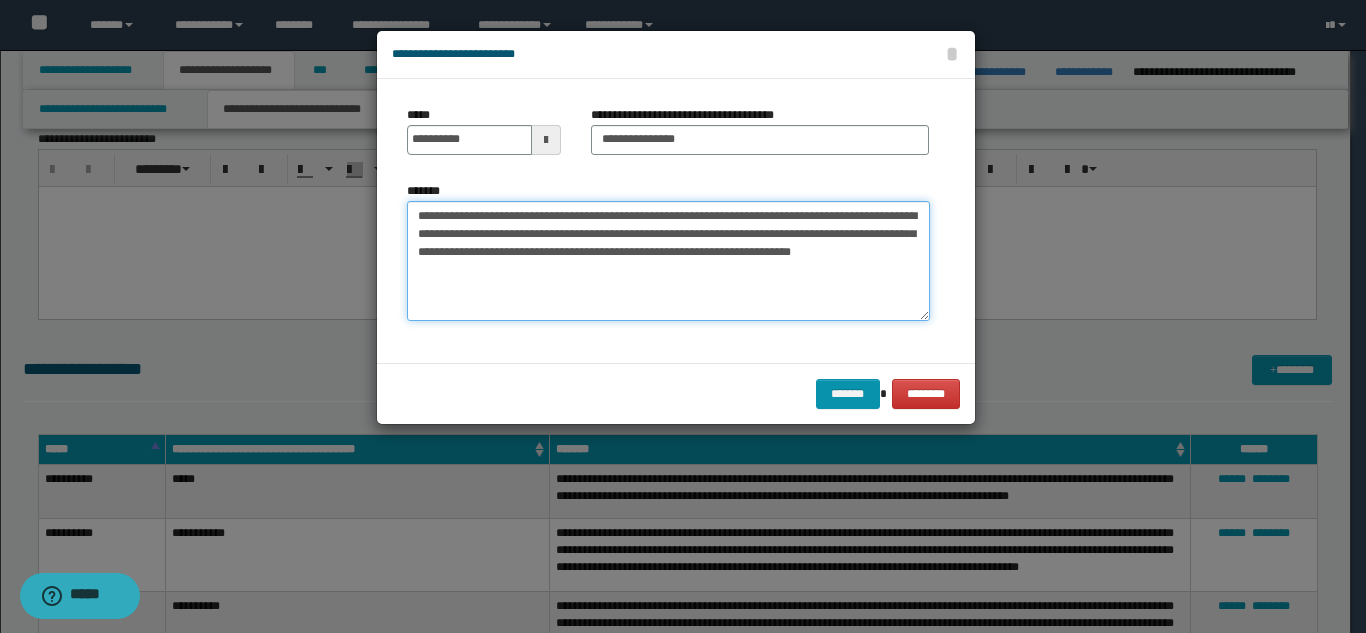 click on "**********" at bounding box center (668, 261) 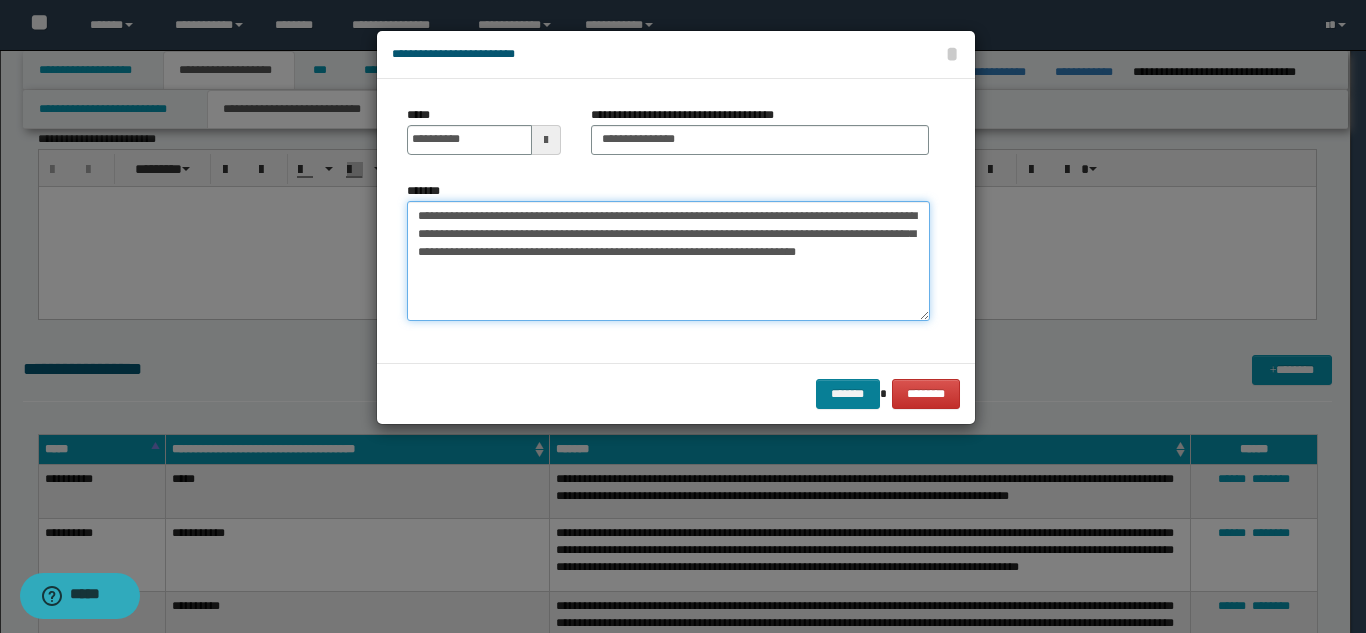 type on "**********" 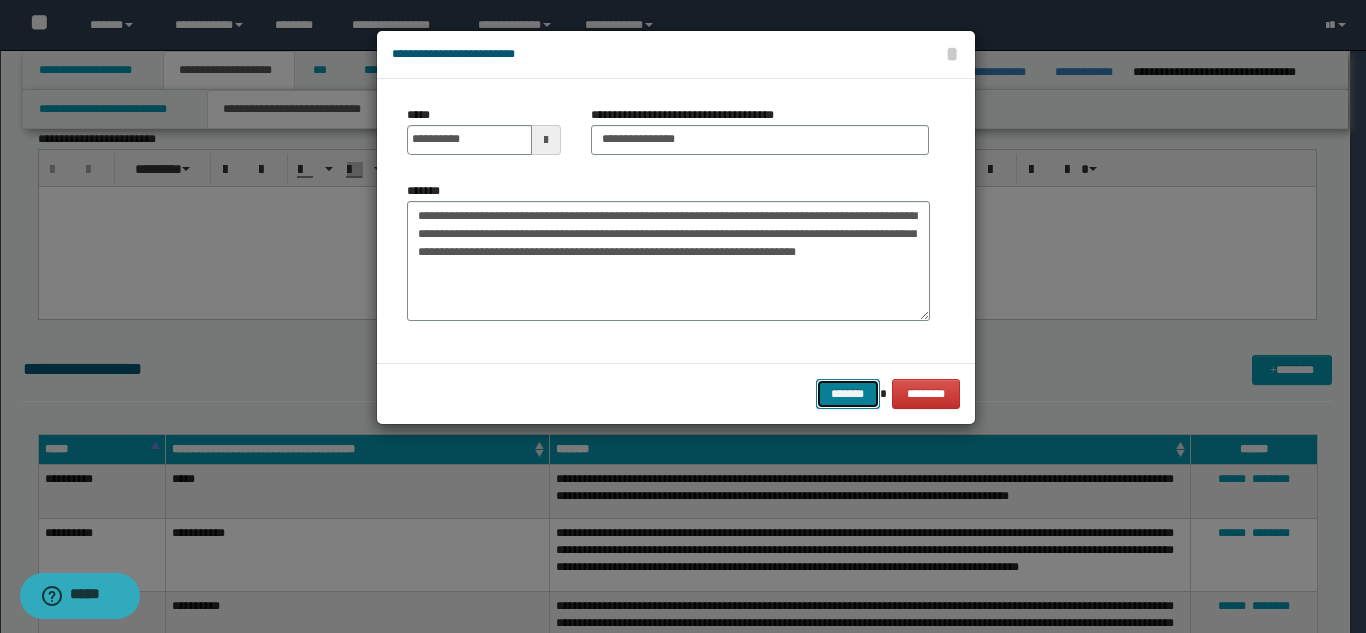 click on "*******" at bounding box center (848, 394) 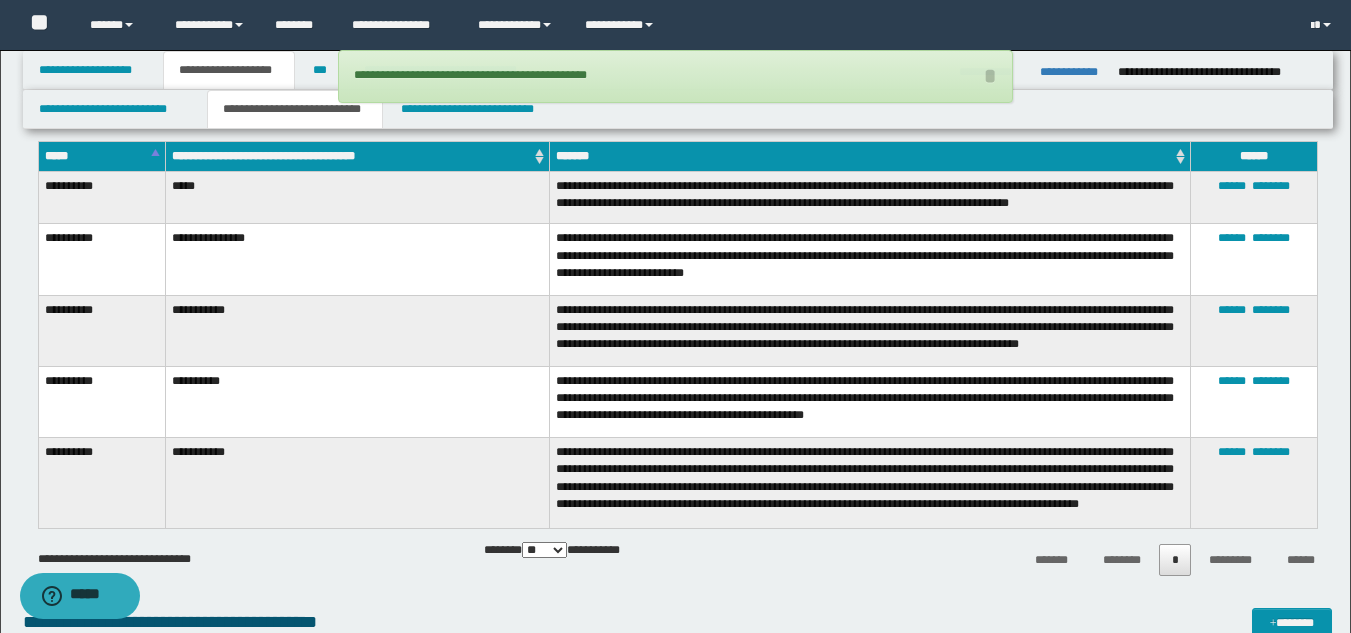 scroll, scrollTop: 2244, scrollLeft: 0, axis: vertical 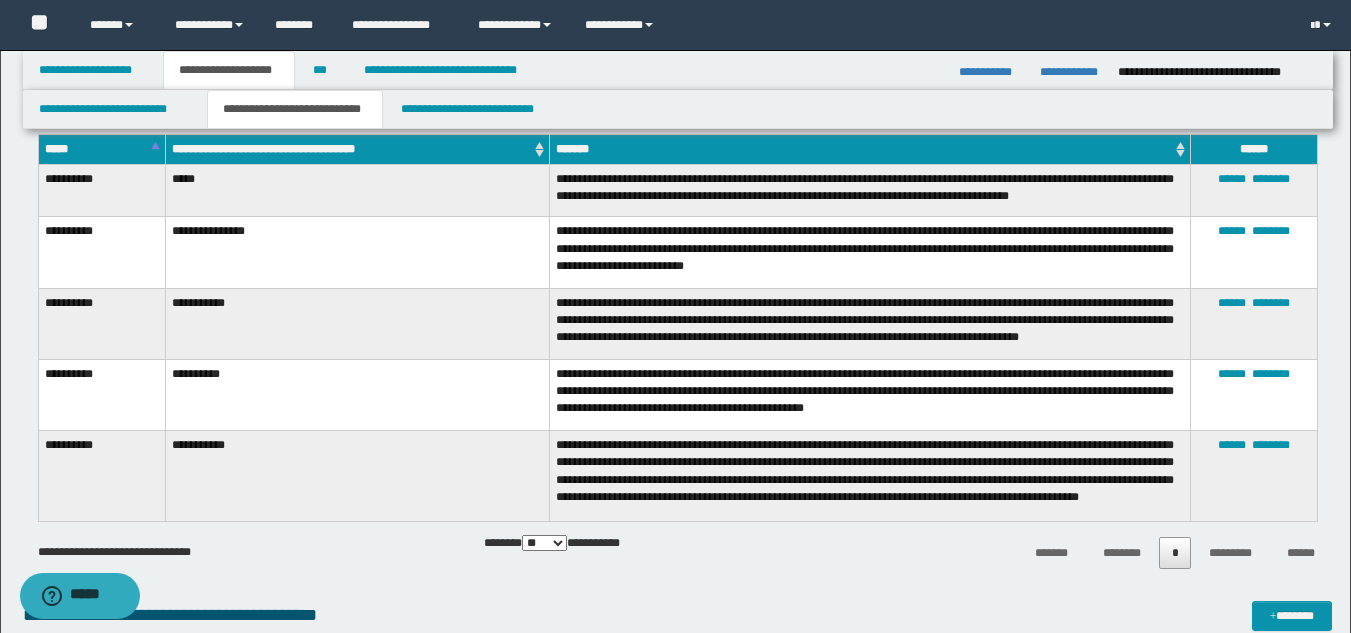 click on "**********" at bounding box center [869, 323] 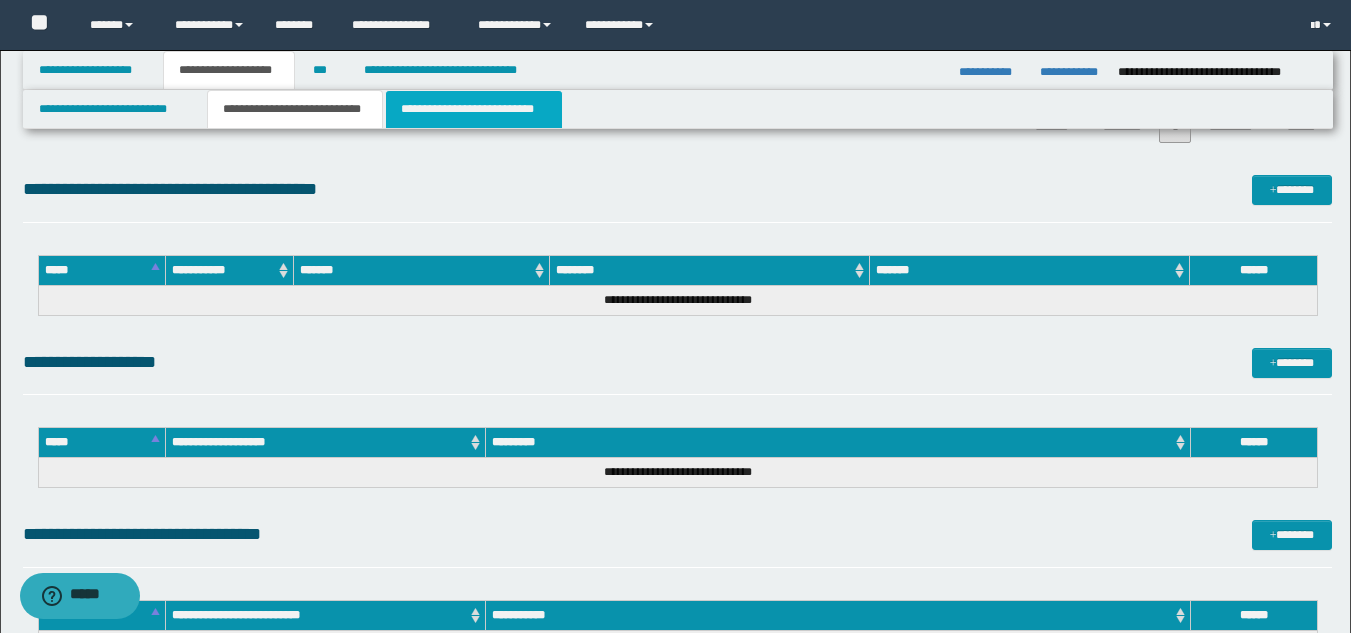 click on "**********" at bounding box center (474, 109) 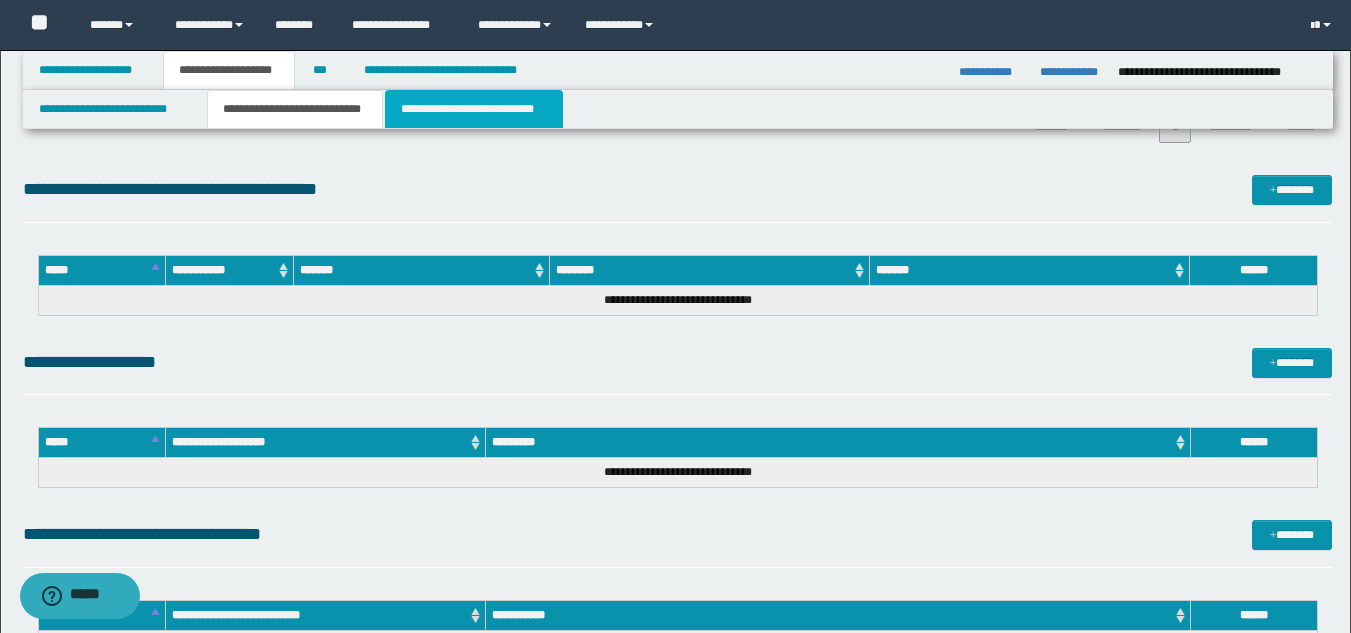 scroll, scrollTop: 1621, scrollLeft: 0, axis: vertical 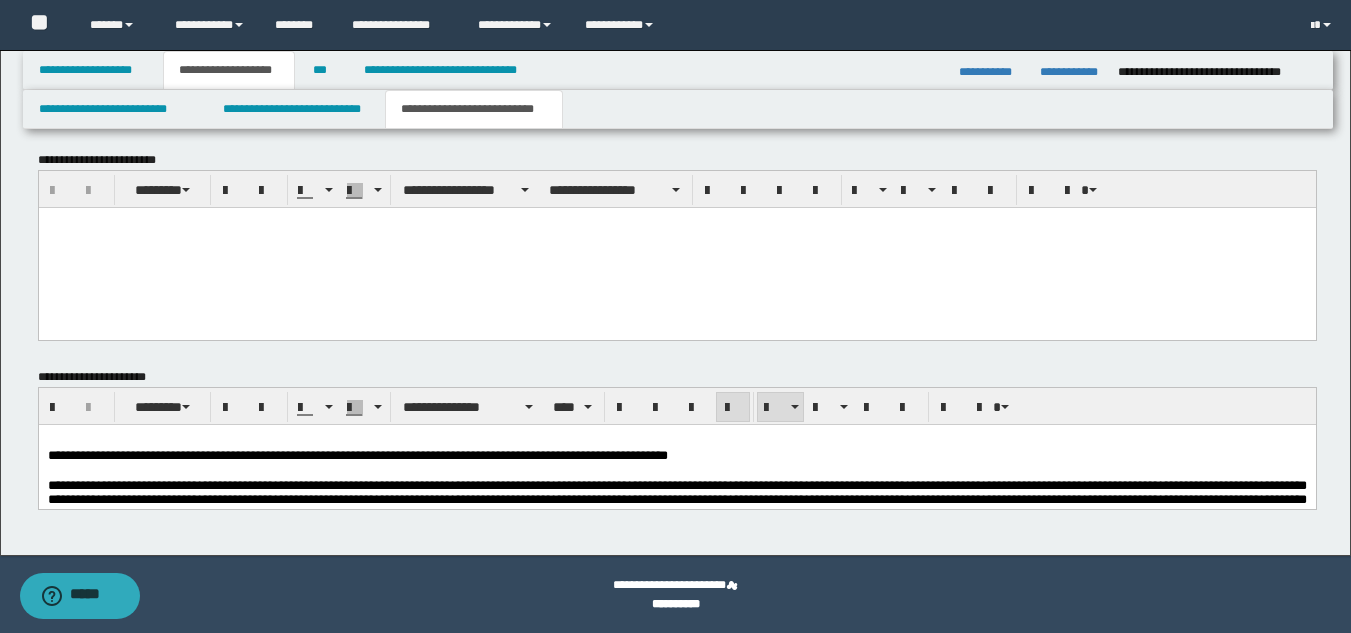 click on "**********" at bounding box center [676, 498] 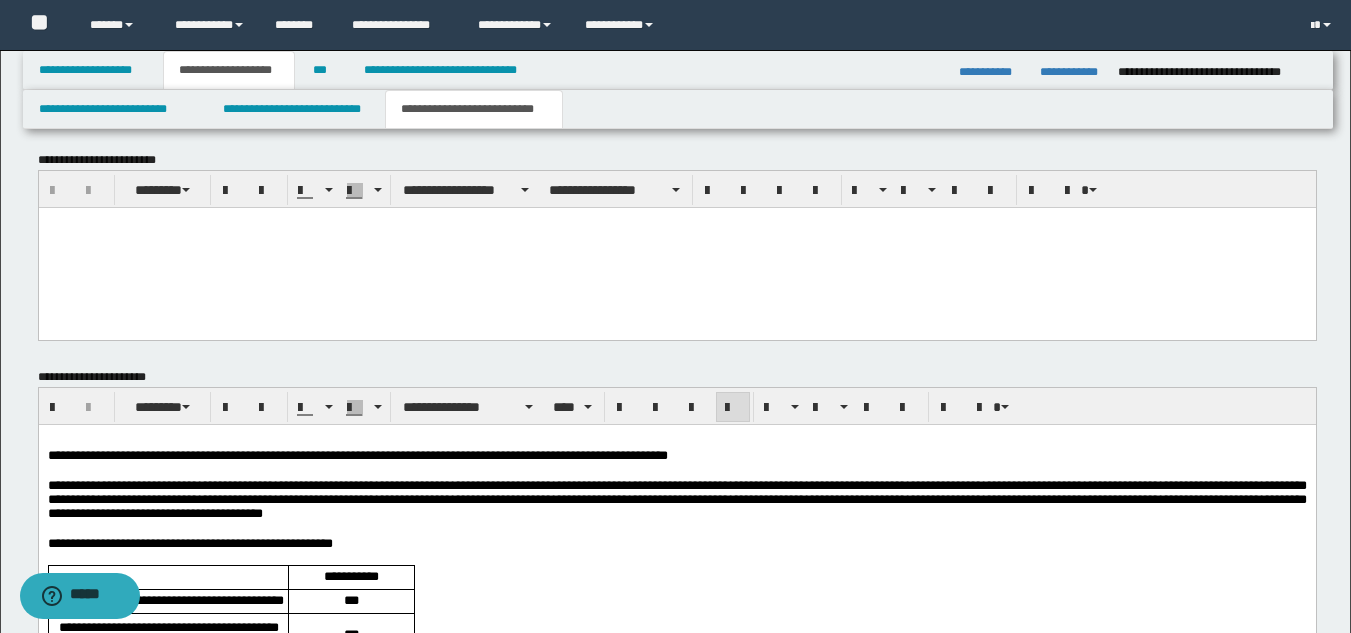 scroll, scrollTop: 2221, scrollLeft: 0, axis: vertical 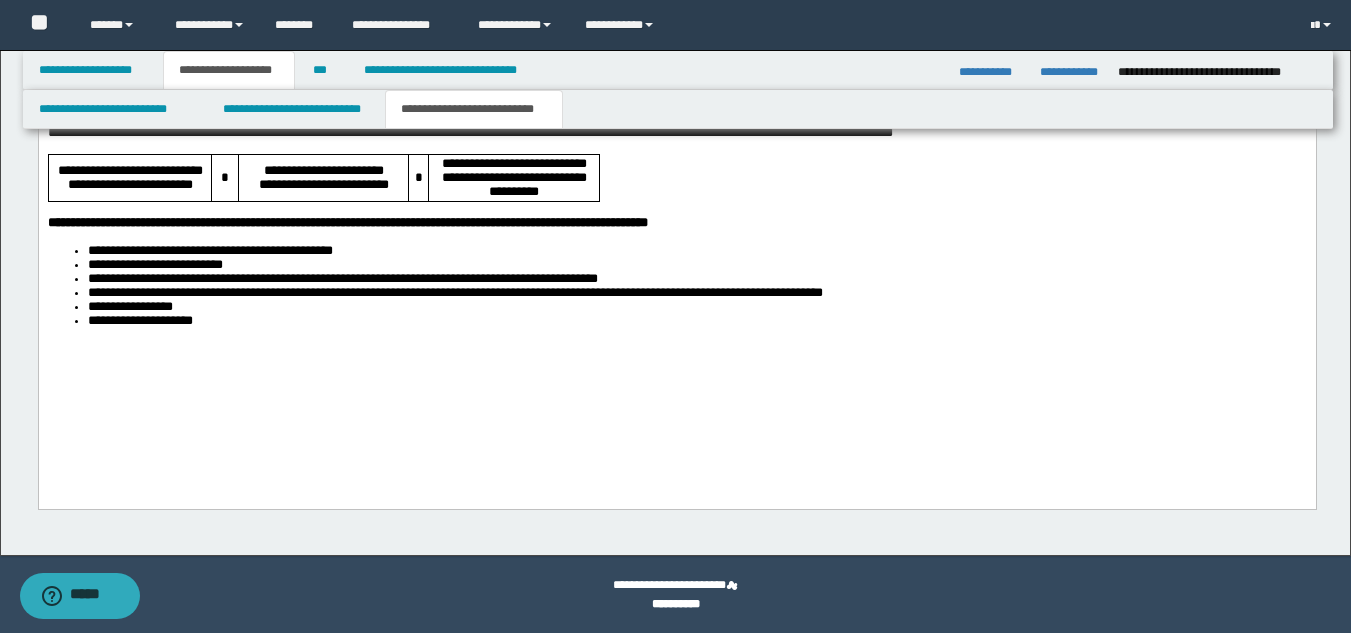 click on "**********" at bounding box center [676, 112] 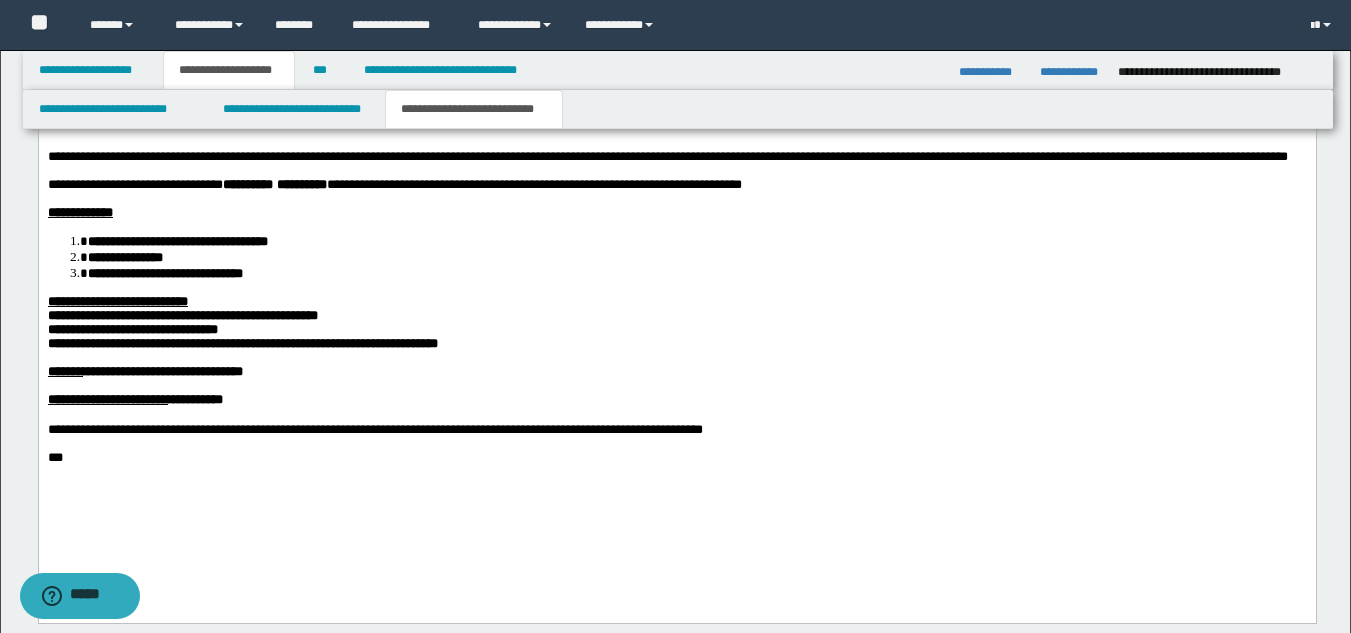click on "**********" at bounding box center [374, 429] 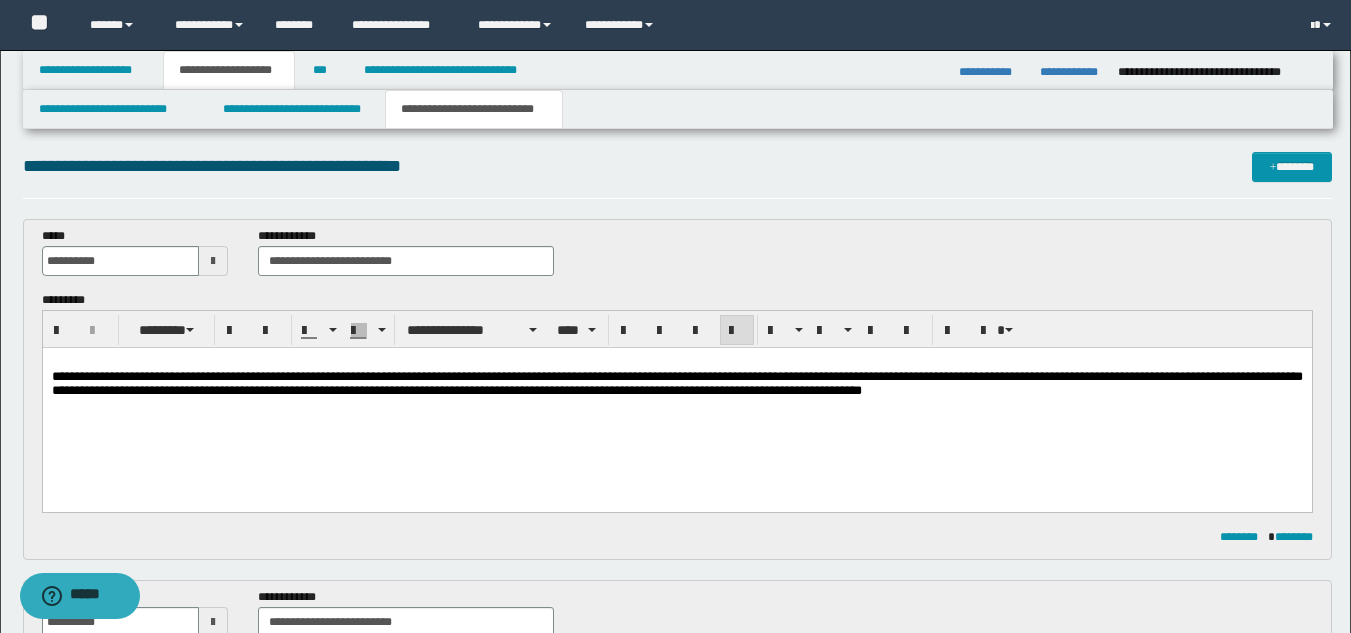 scroll, scrollTop: 0, scrollLeft: 0, axis: both 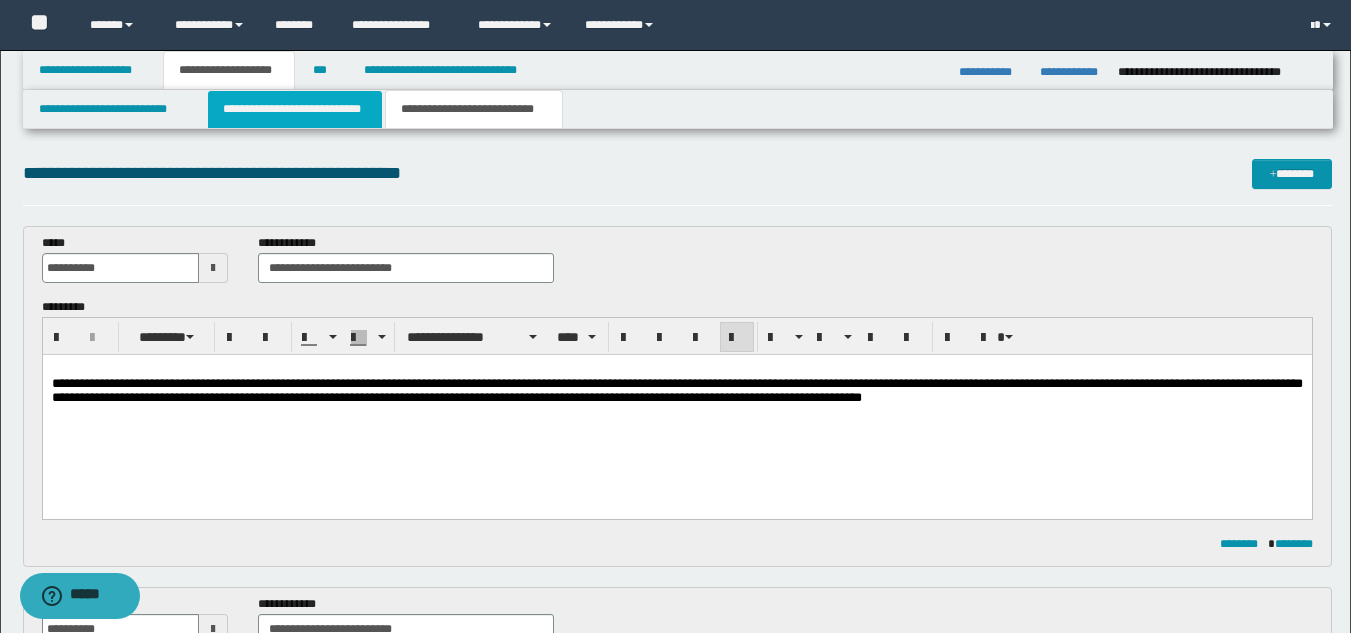 click on "**********" at bounding box center [295, 109] 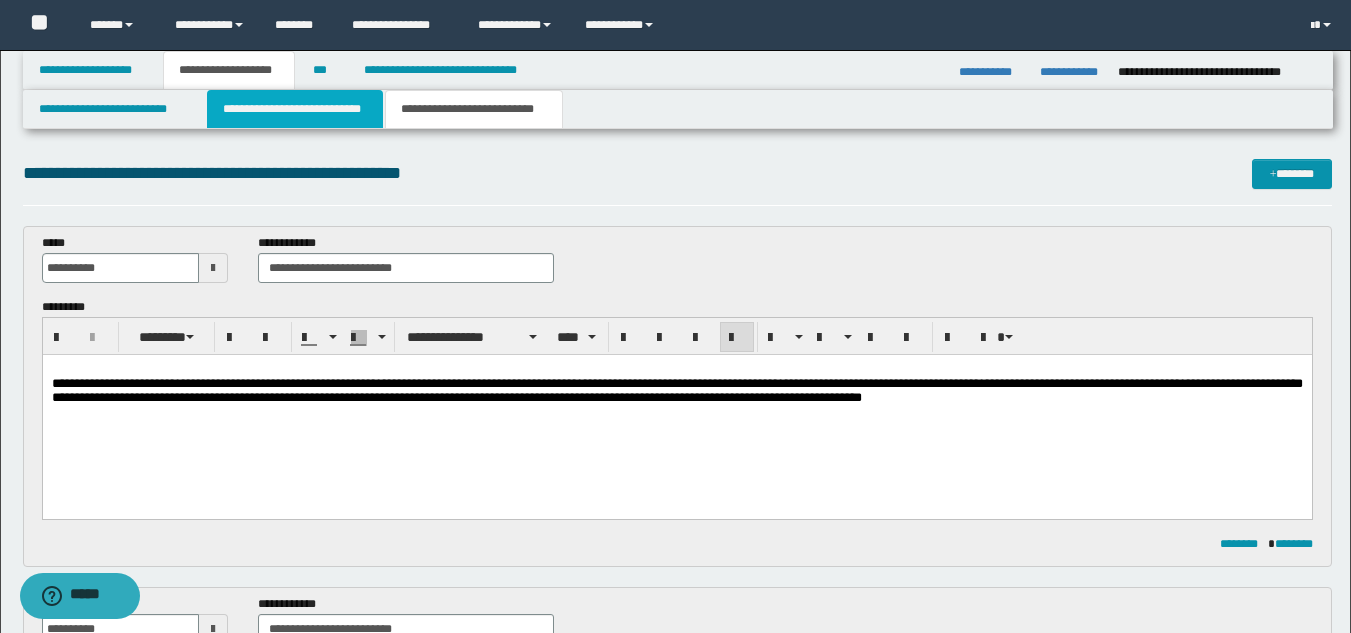 type 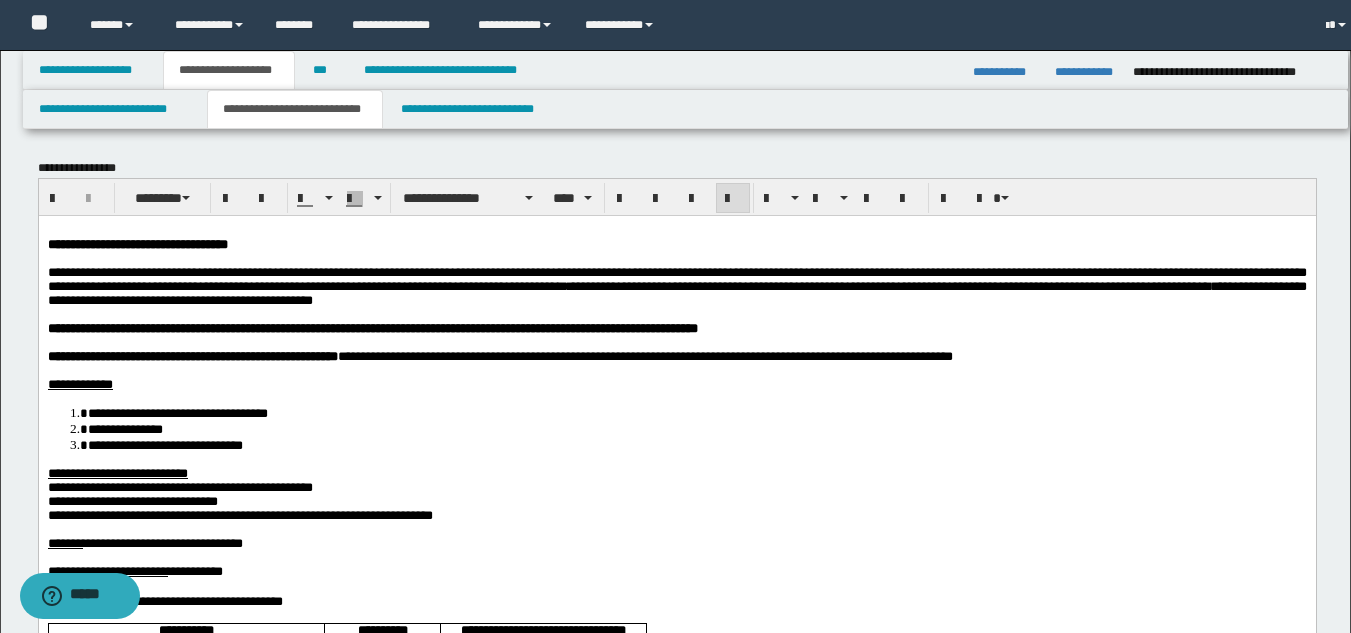 click on "**********" at bounding box center [539, 355] 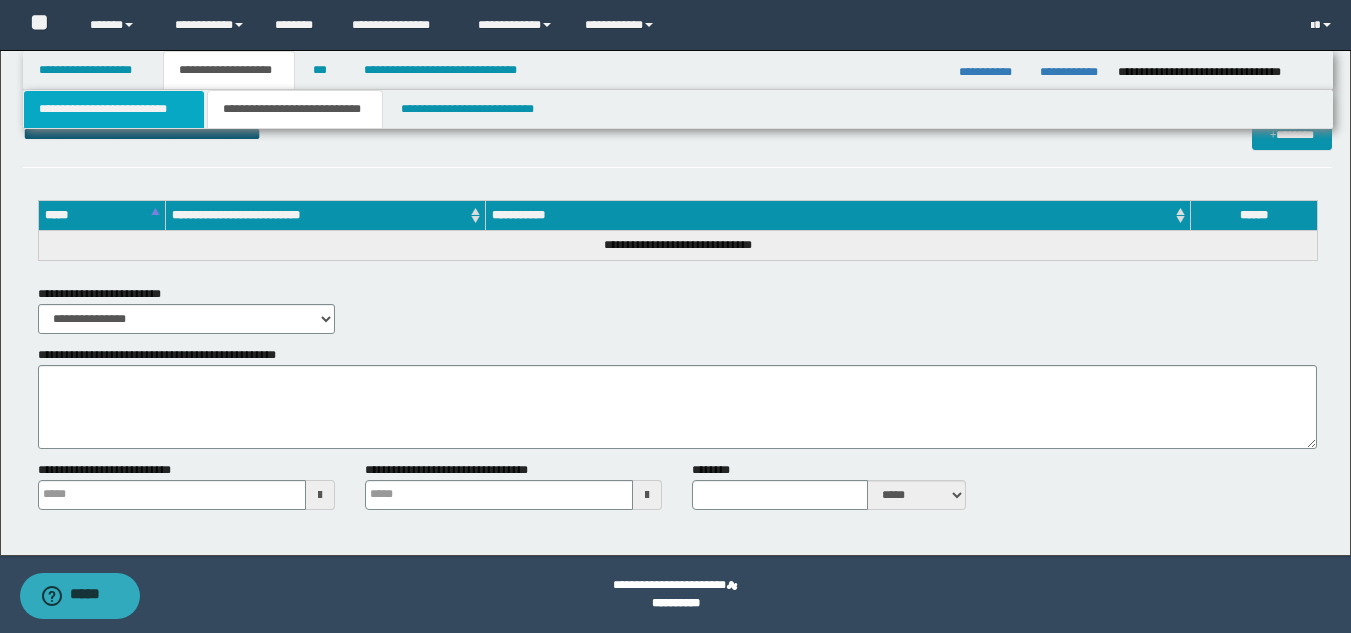 click on "**********" at bounding box center [114, 109] 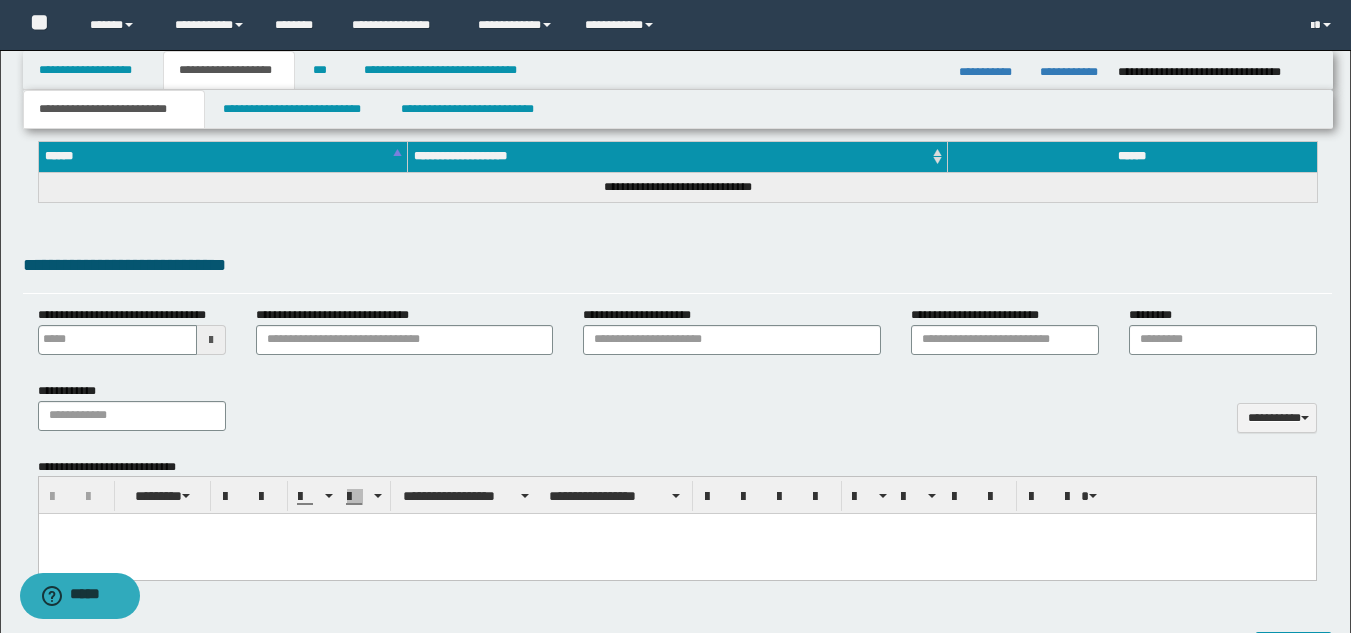 scroll, scrollTop: 539, scrollLeft: 0, axis: vertical 